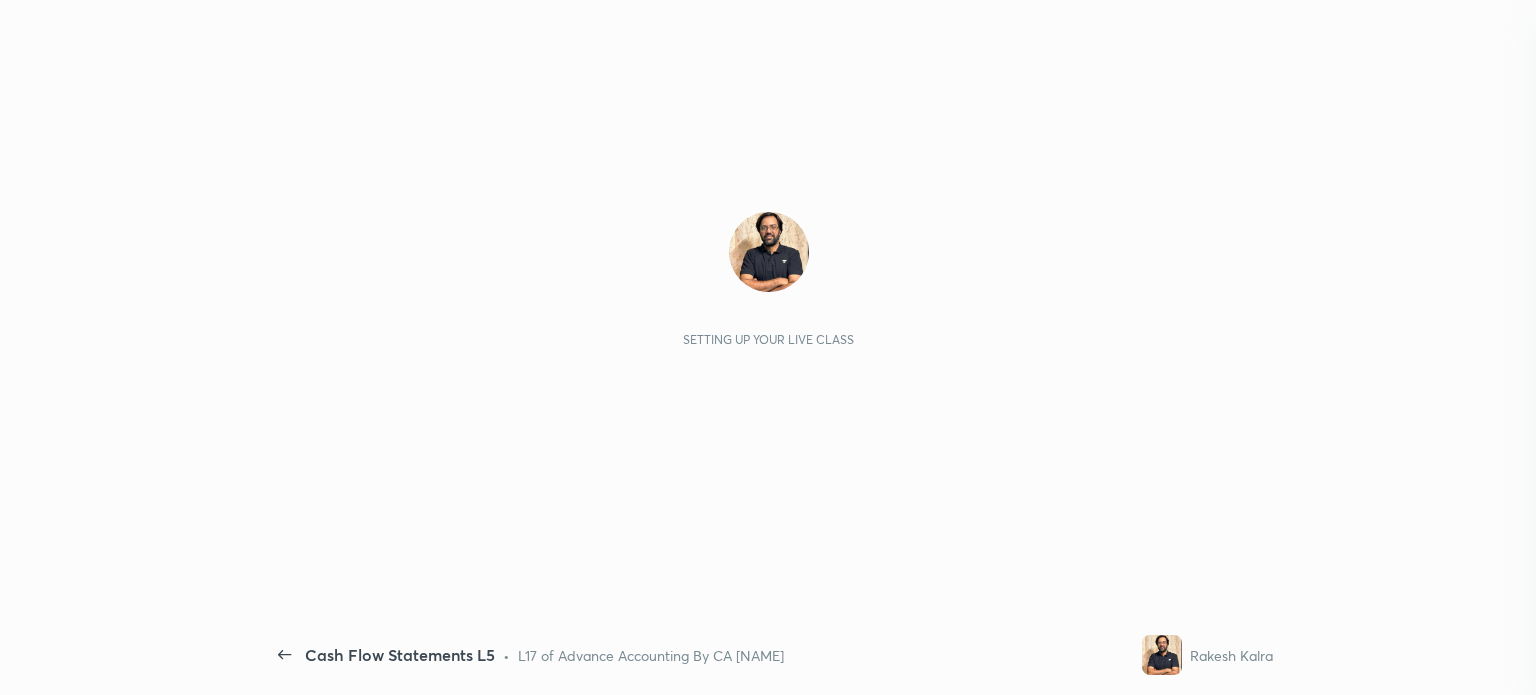 scroll, scrollTop: 0, scrollLeft: 0, axis: both 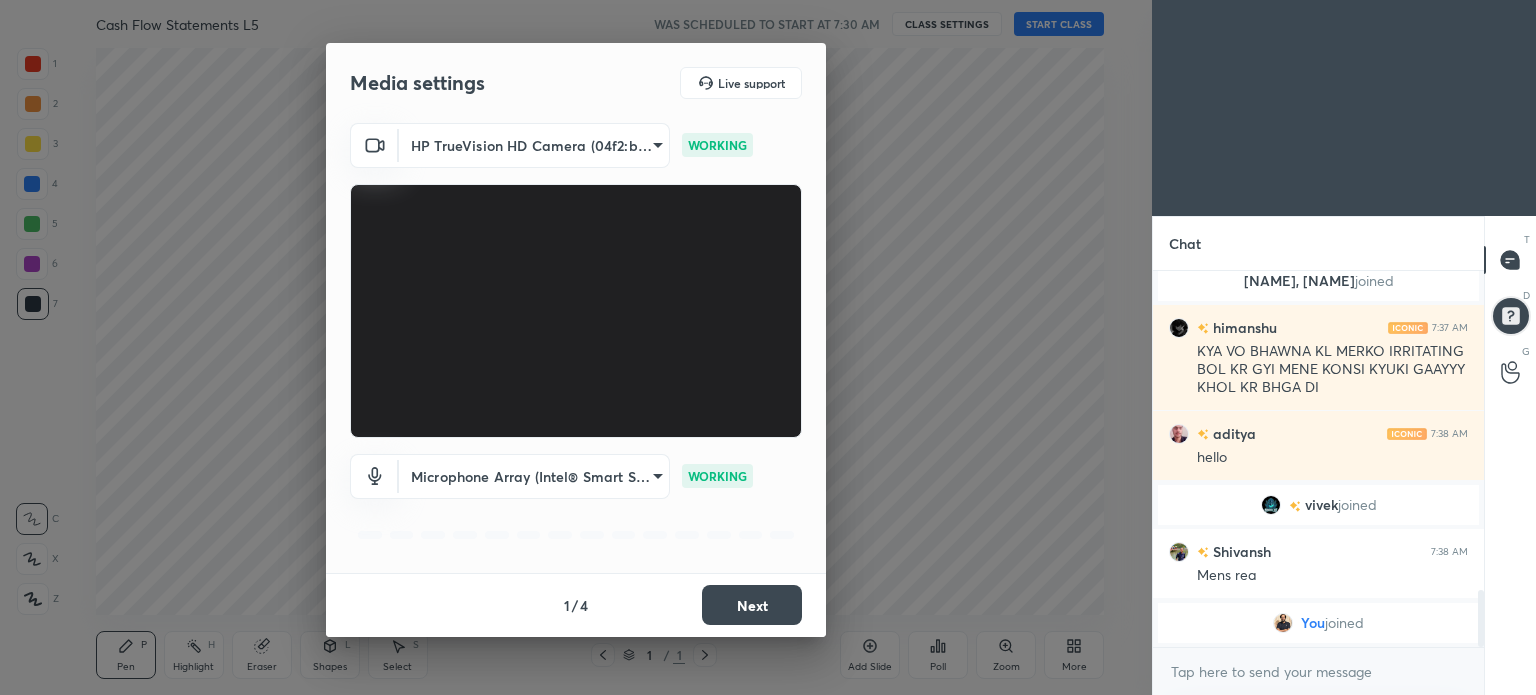 click on "Next" at bounding box center (752, 605) 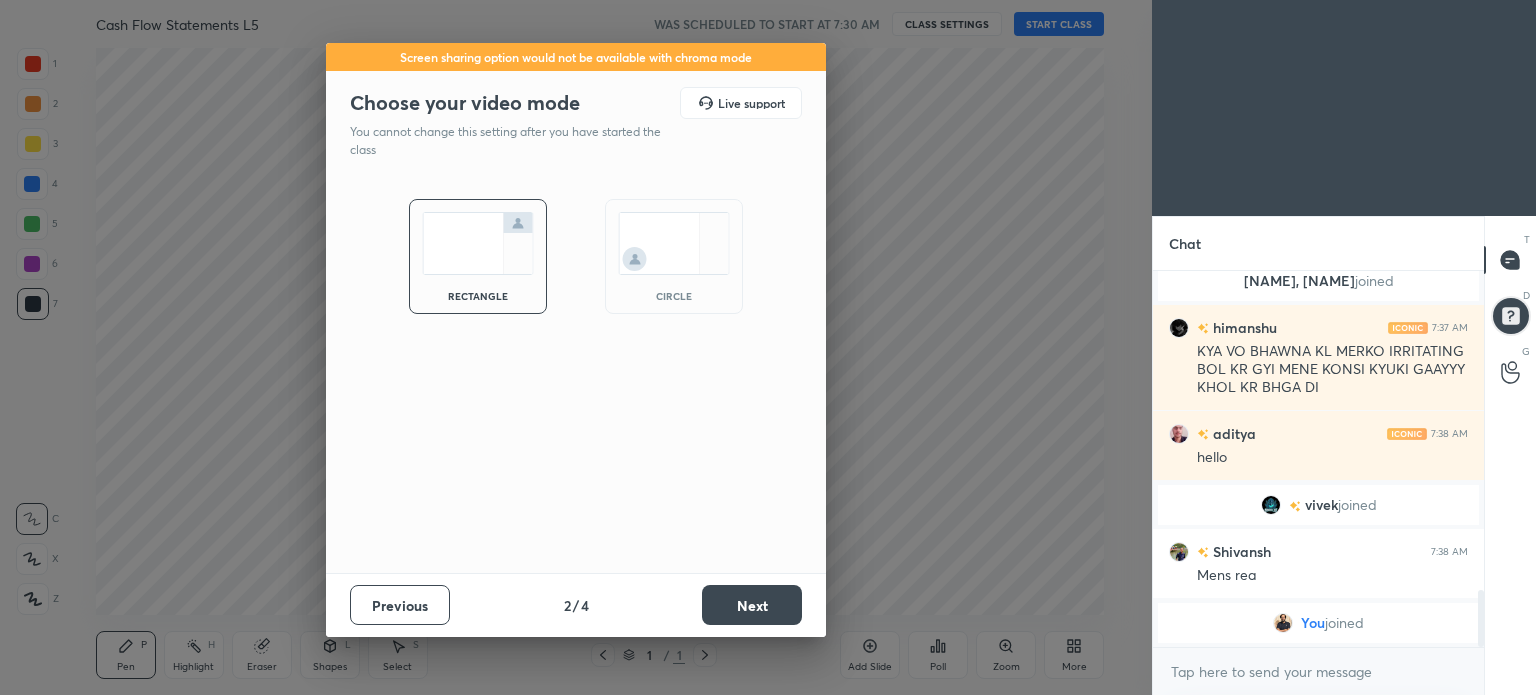 click on "Next" at bounding box center [752, 605] 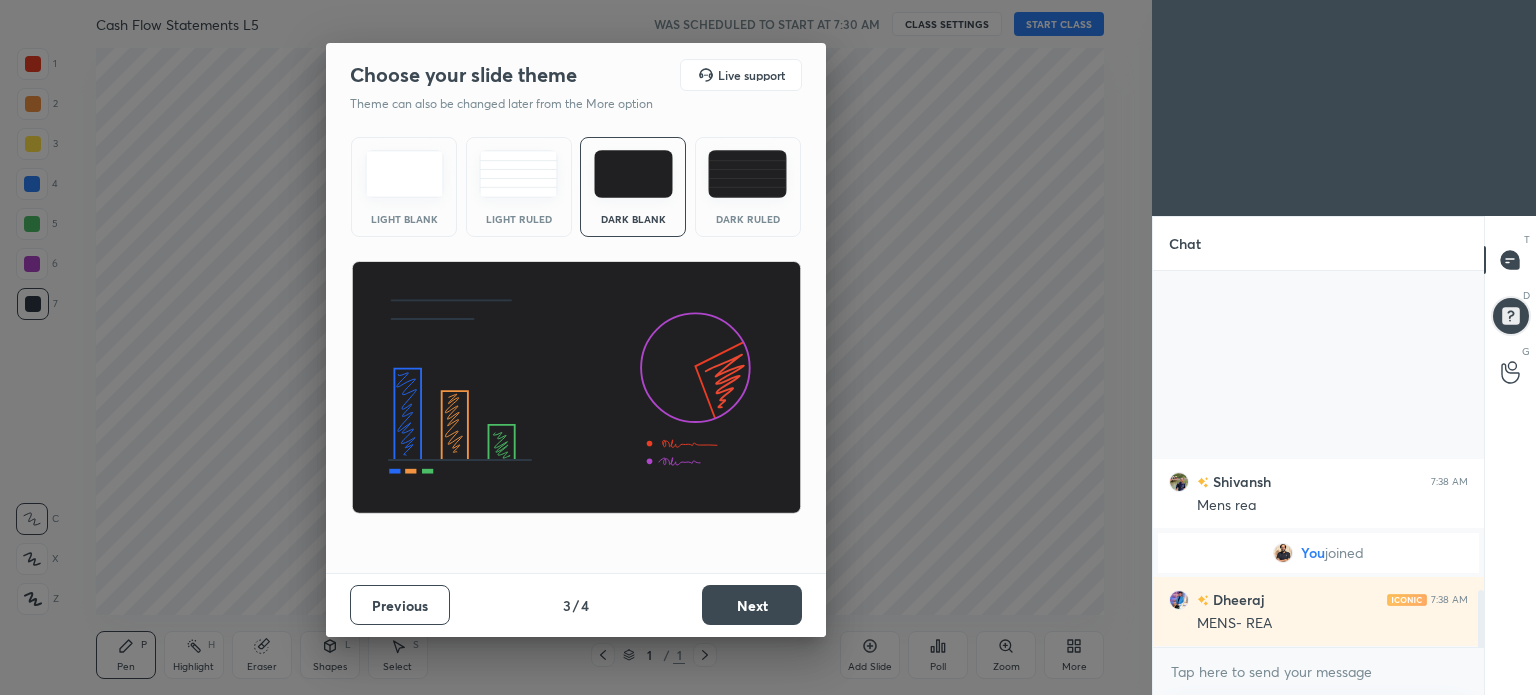 scroll, scrollTop: 2136, scrollLeft: 0, axis: vertical 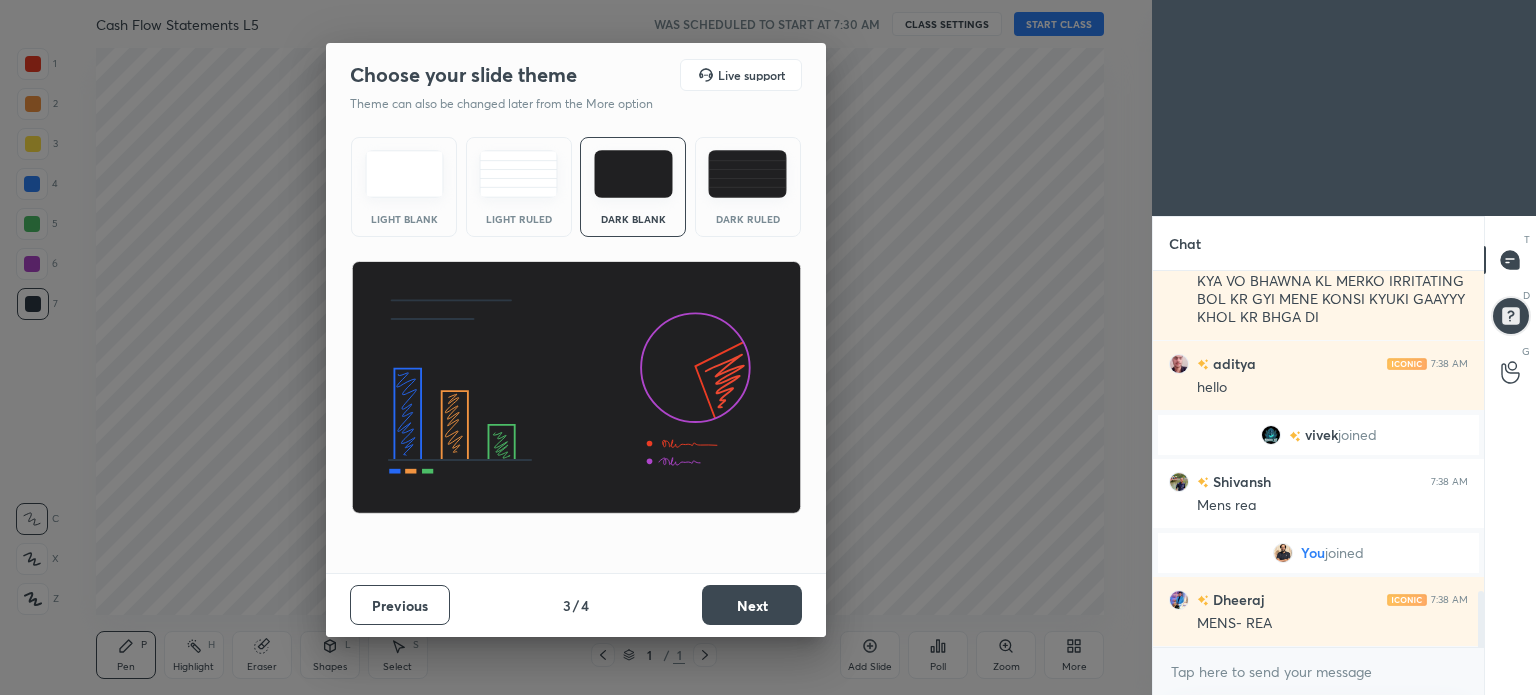 click at bounding box center [747, 174] 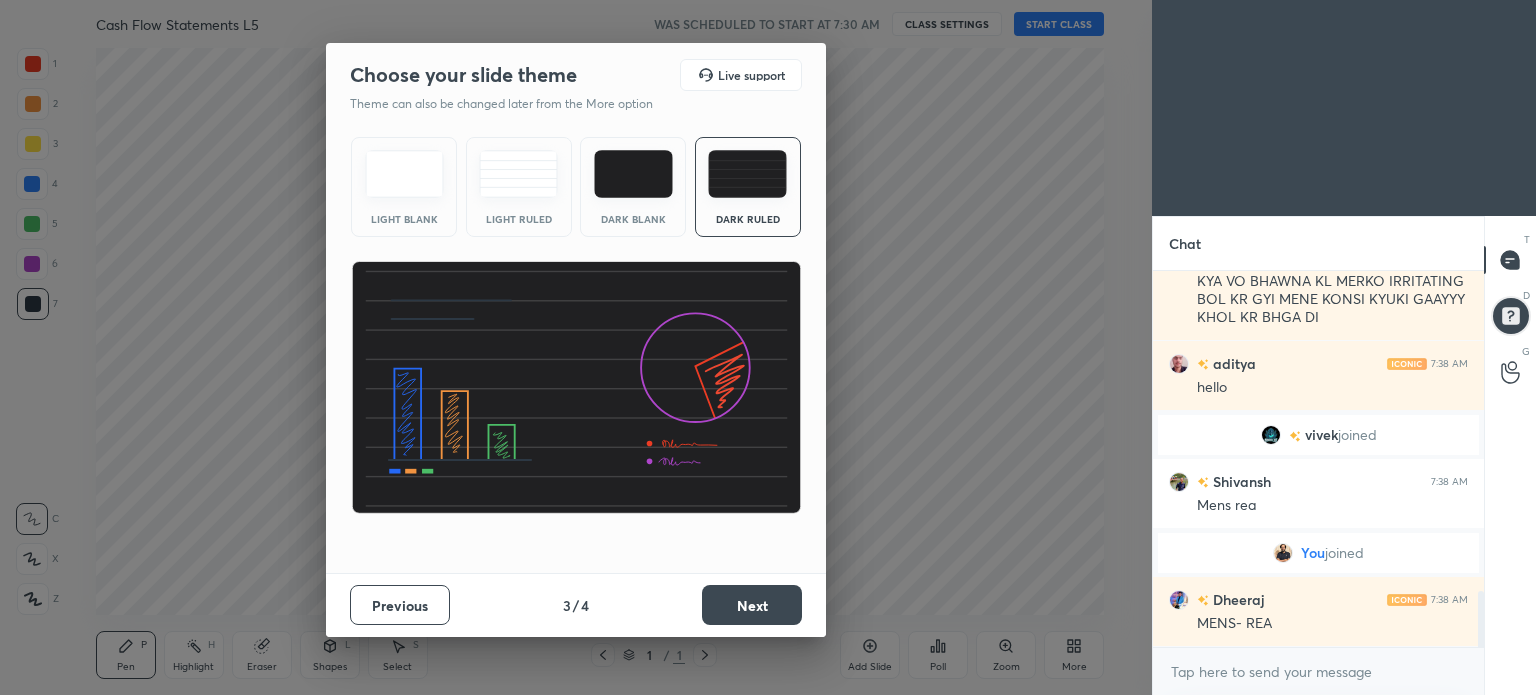 click on "Next" at bounding box center [752, 605] 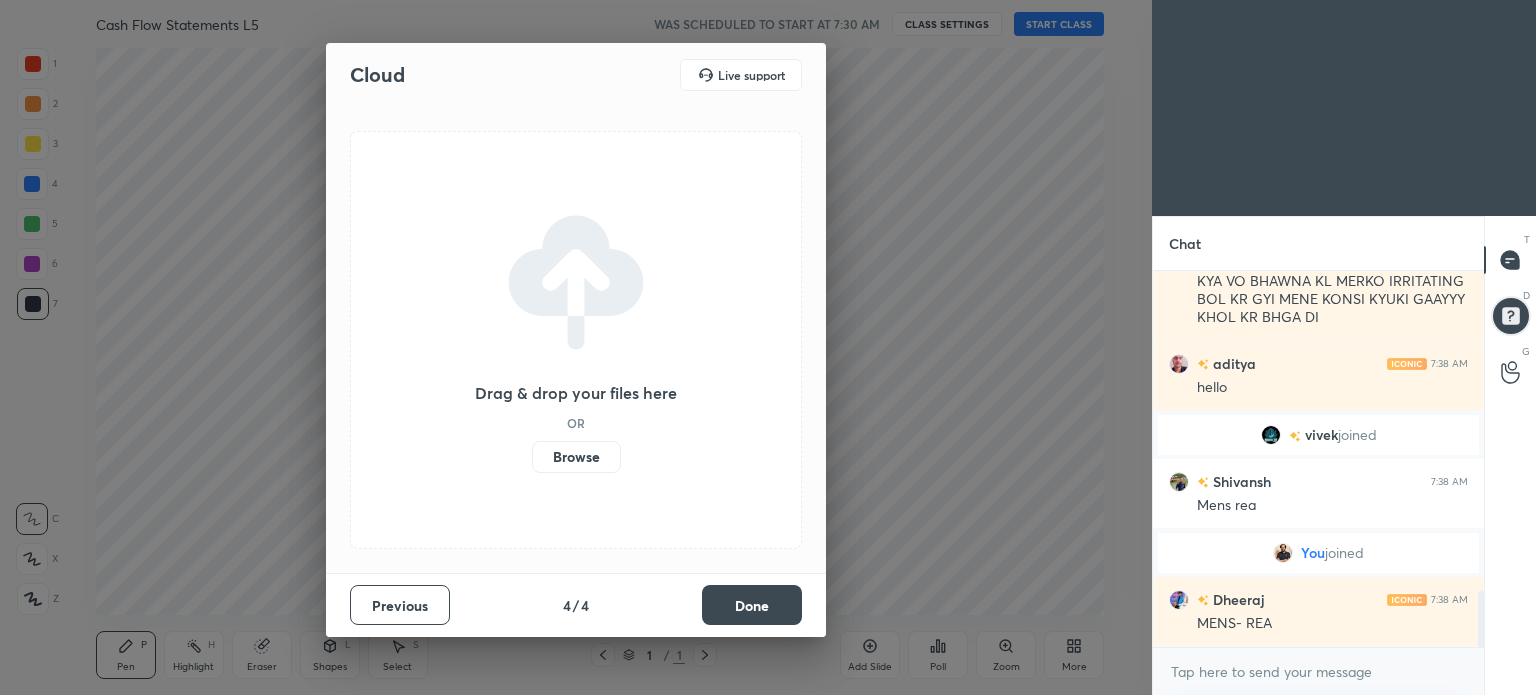 click on "Done" at bounding box center (752, 605) 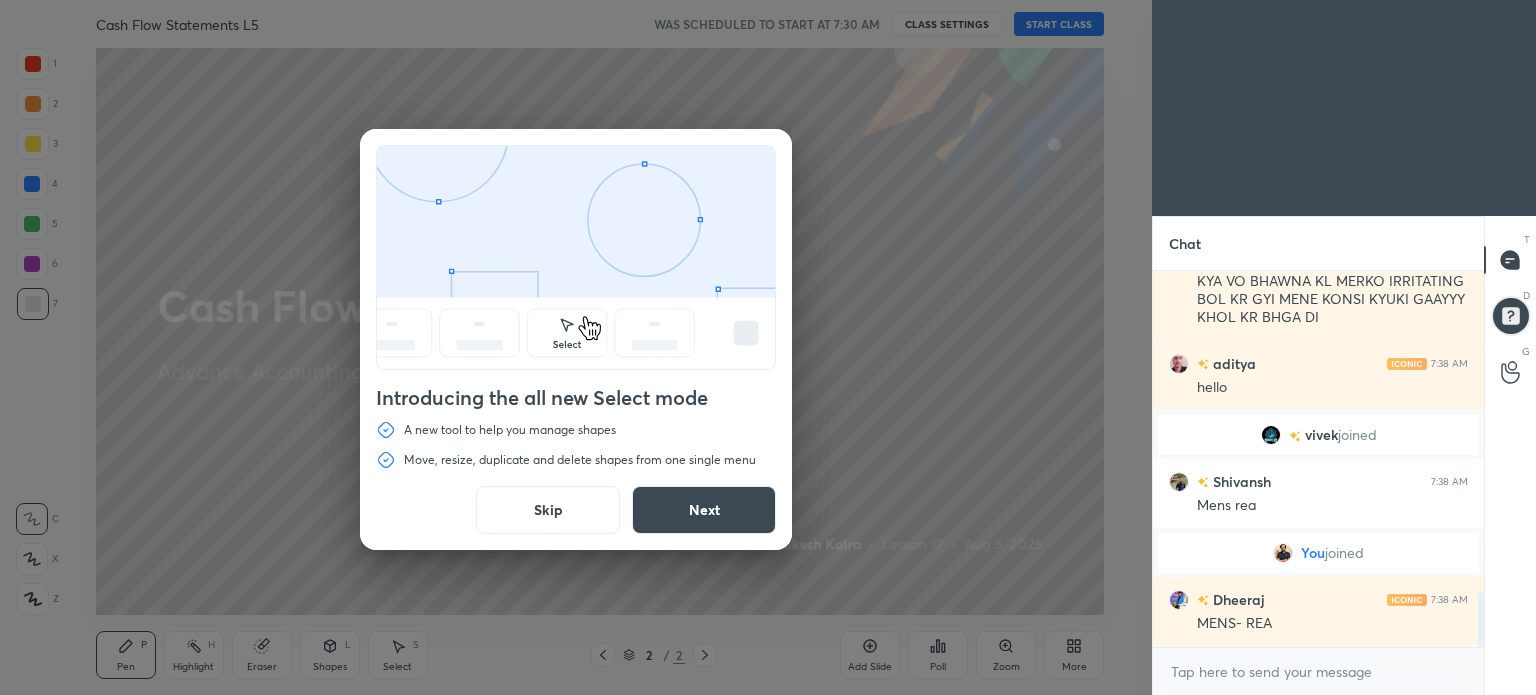 scroll, scrollTop: 2206, scrollLeft: 0, axis: vertical 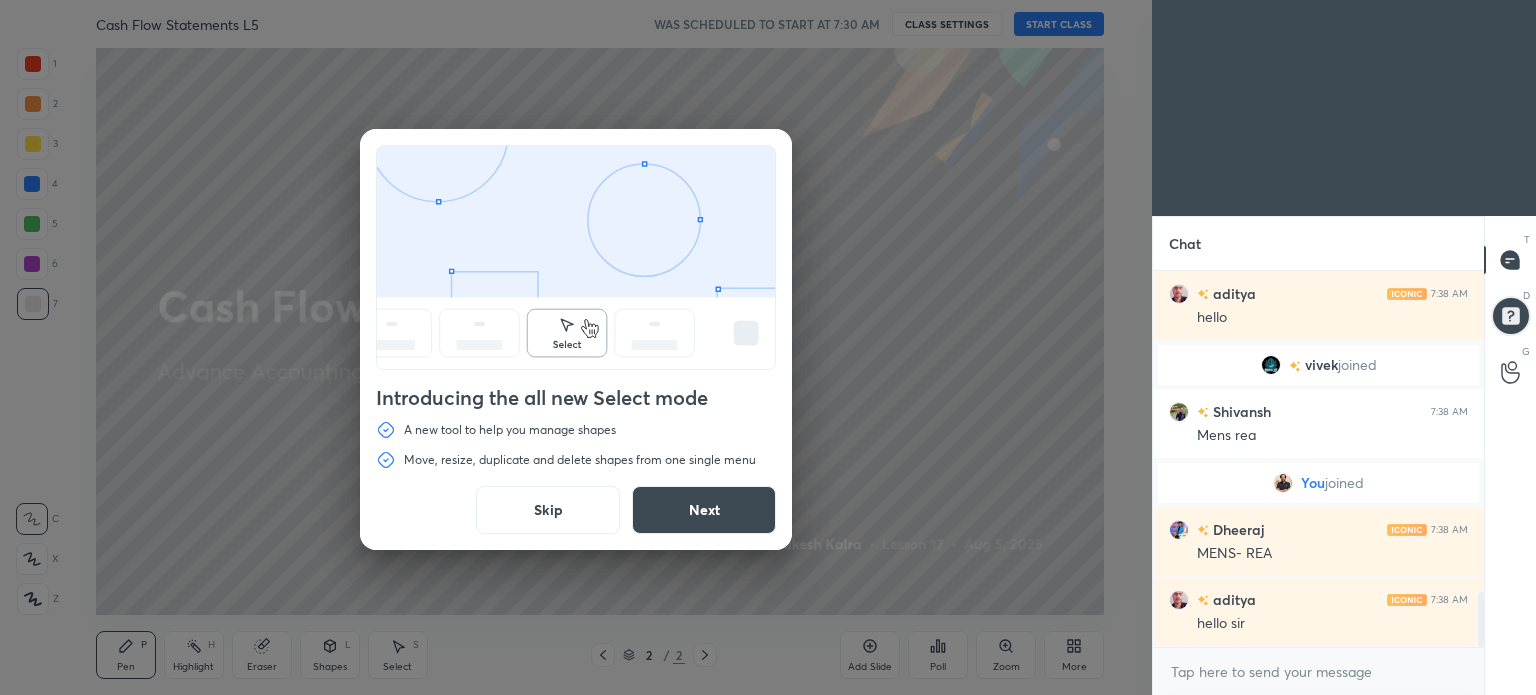 click on "Skip" at bounding box center [548, 510] 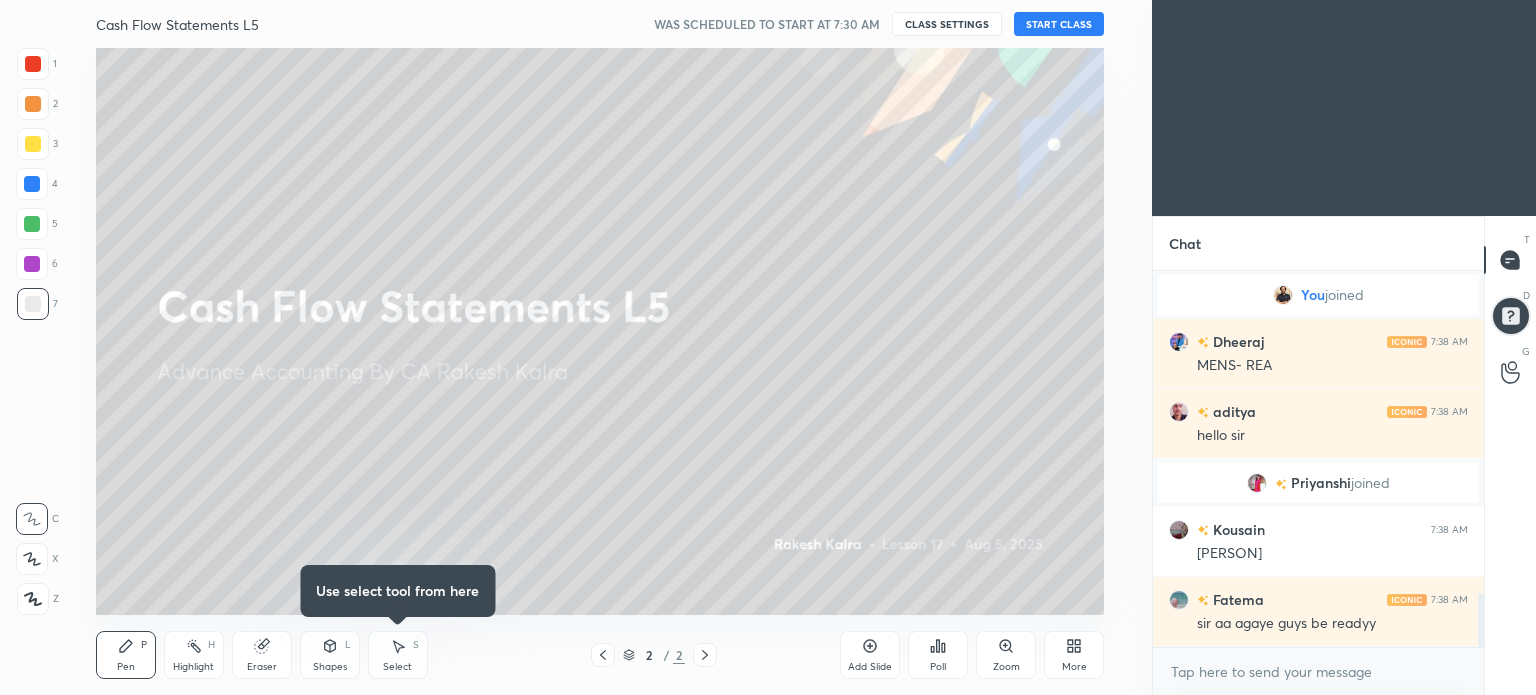 scroll, scrollTop: 2312, scrollLeft: 0, axis: vertical 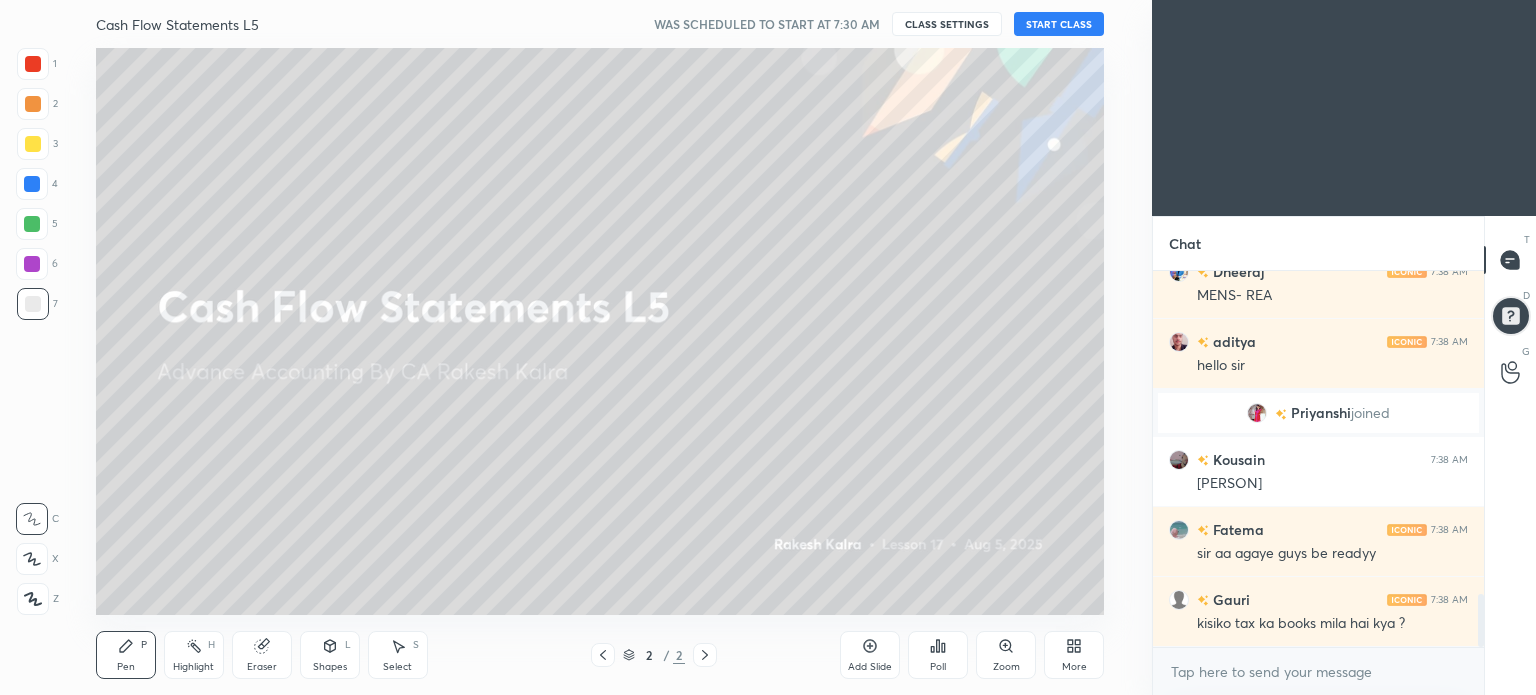 click on "START CLASS" at bounding box center (1059, 24) 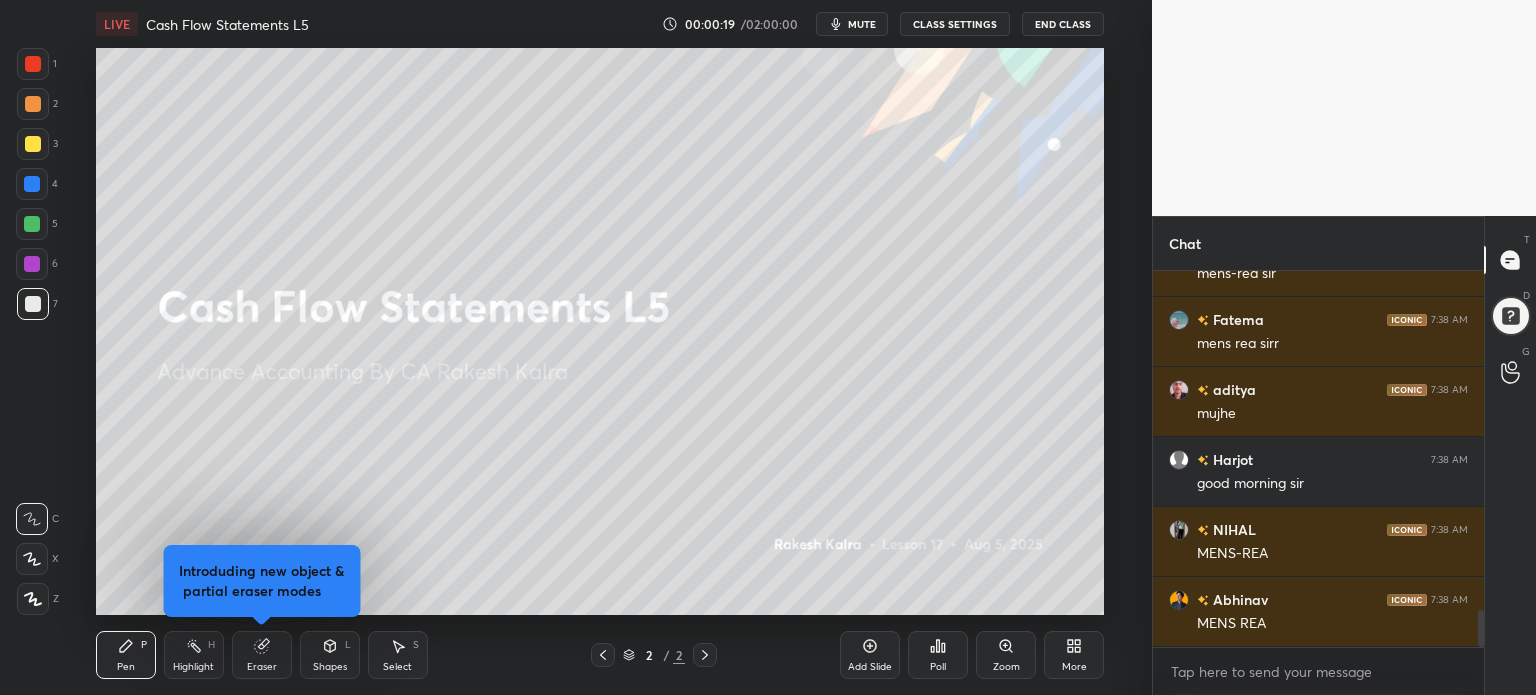 scroll, scrollTop: 3540, scrollLeft: 0, axis: vertical 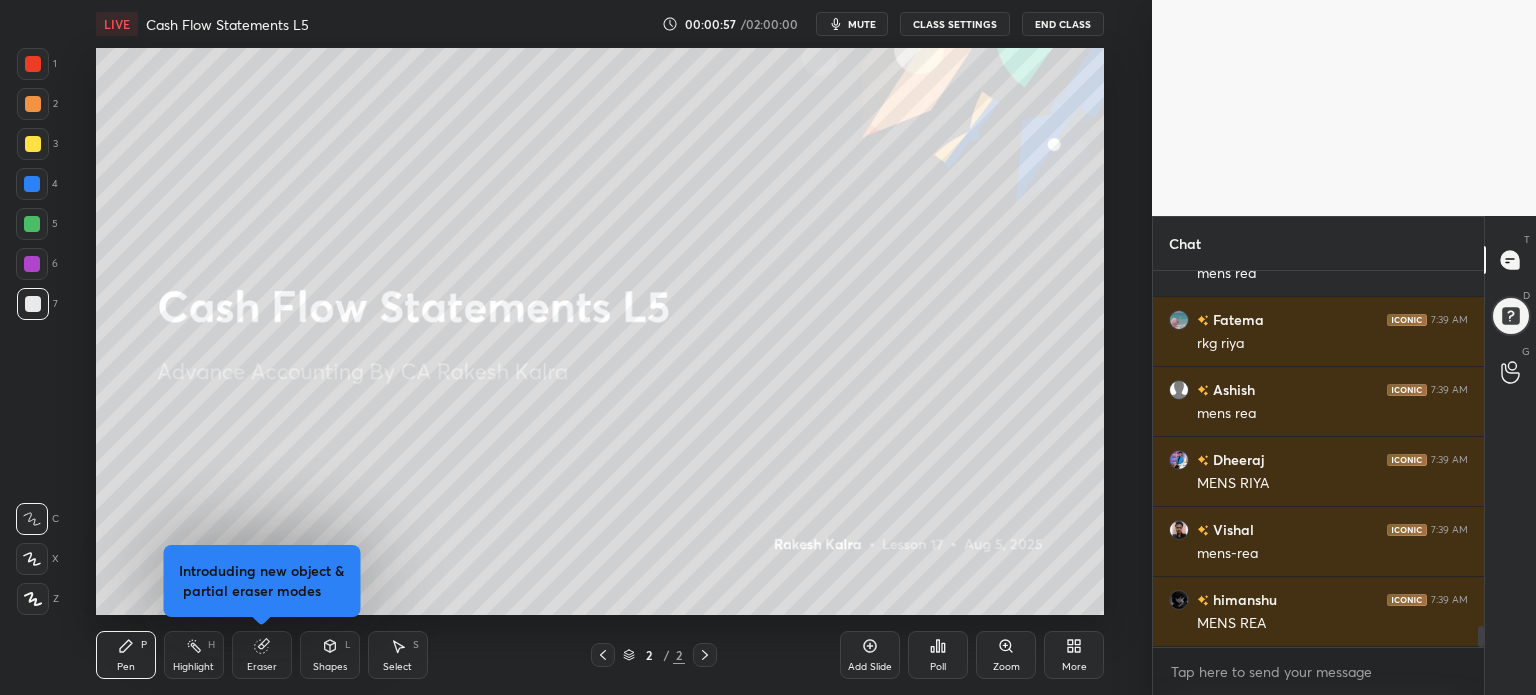 click on "More" at bounding box center (1074, 655) 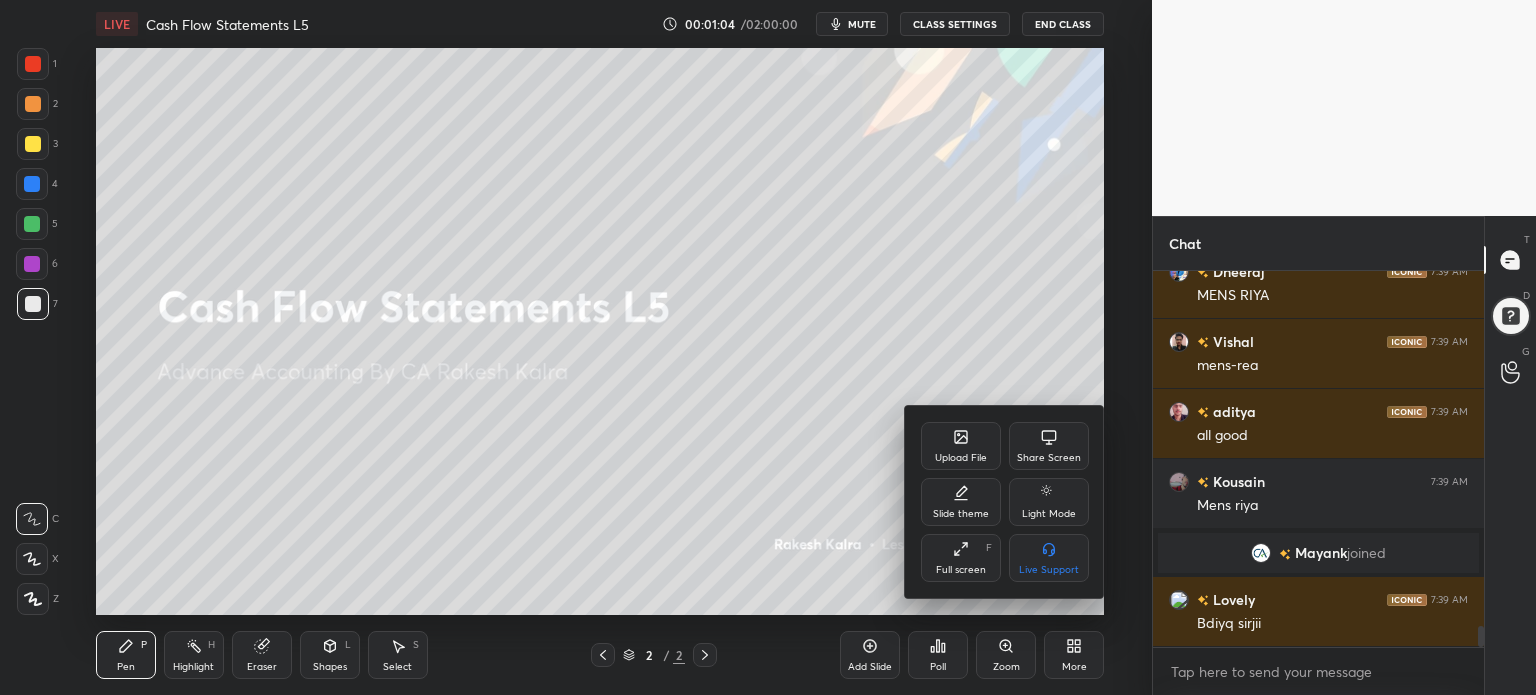 click on "Upload File" at bounding box center [961, 458] 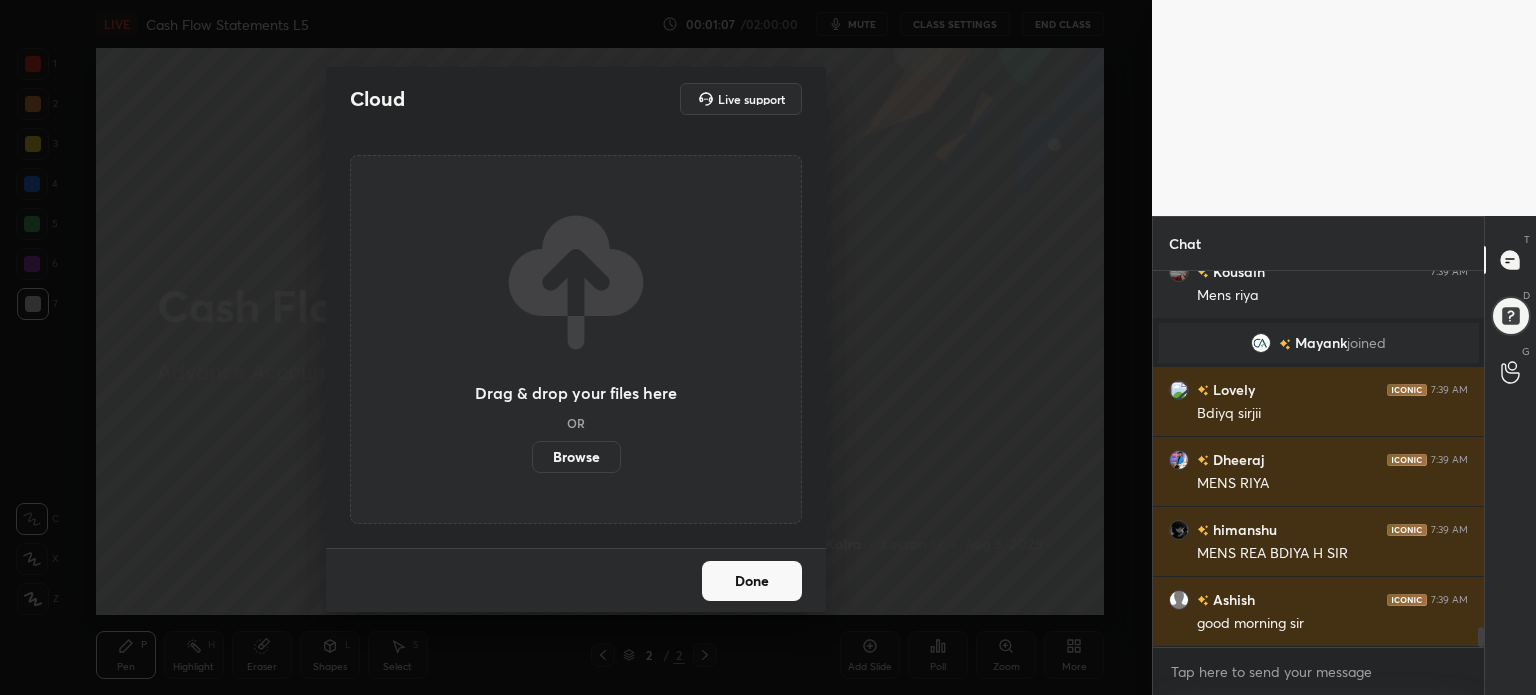 click on "Browse" at bounding box center [576, 457] 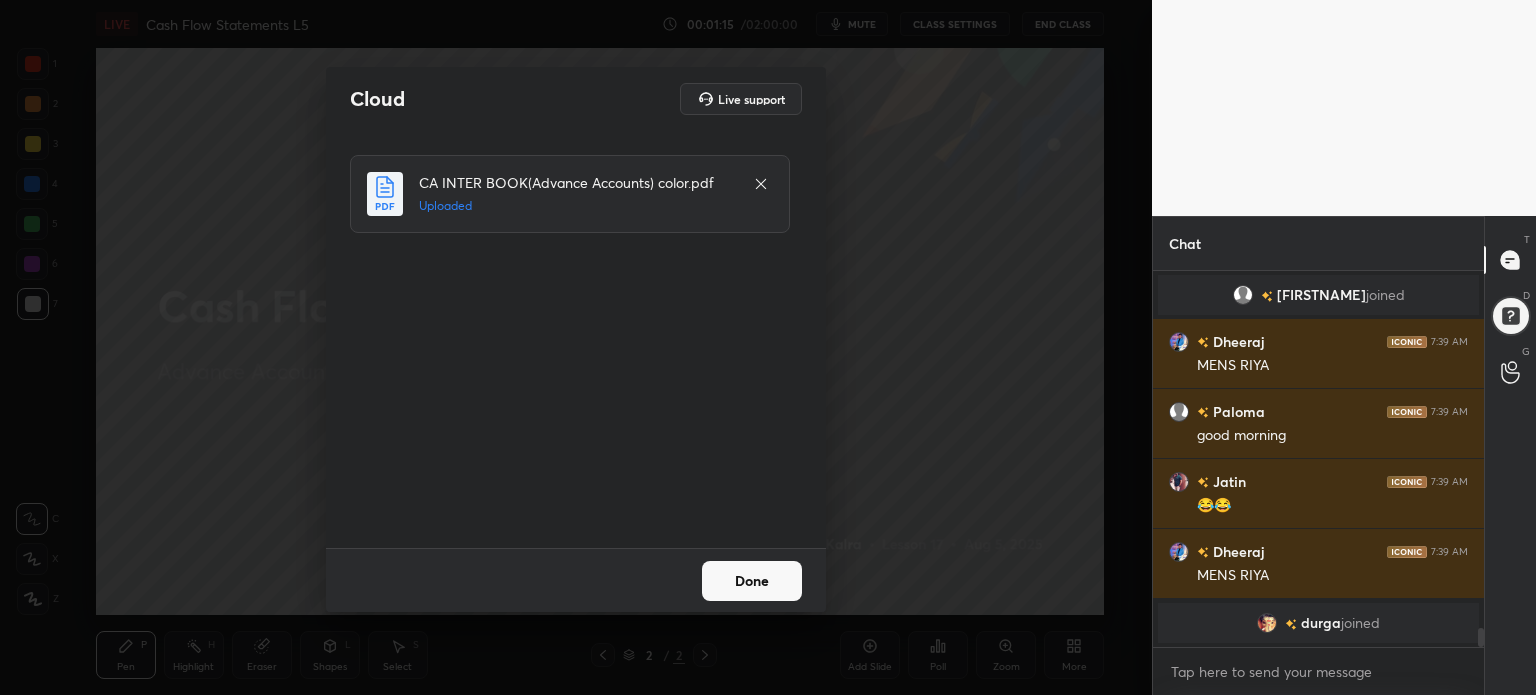 click on "Done" at bounding box center (752, 581) 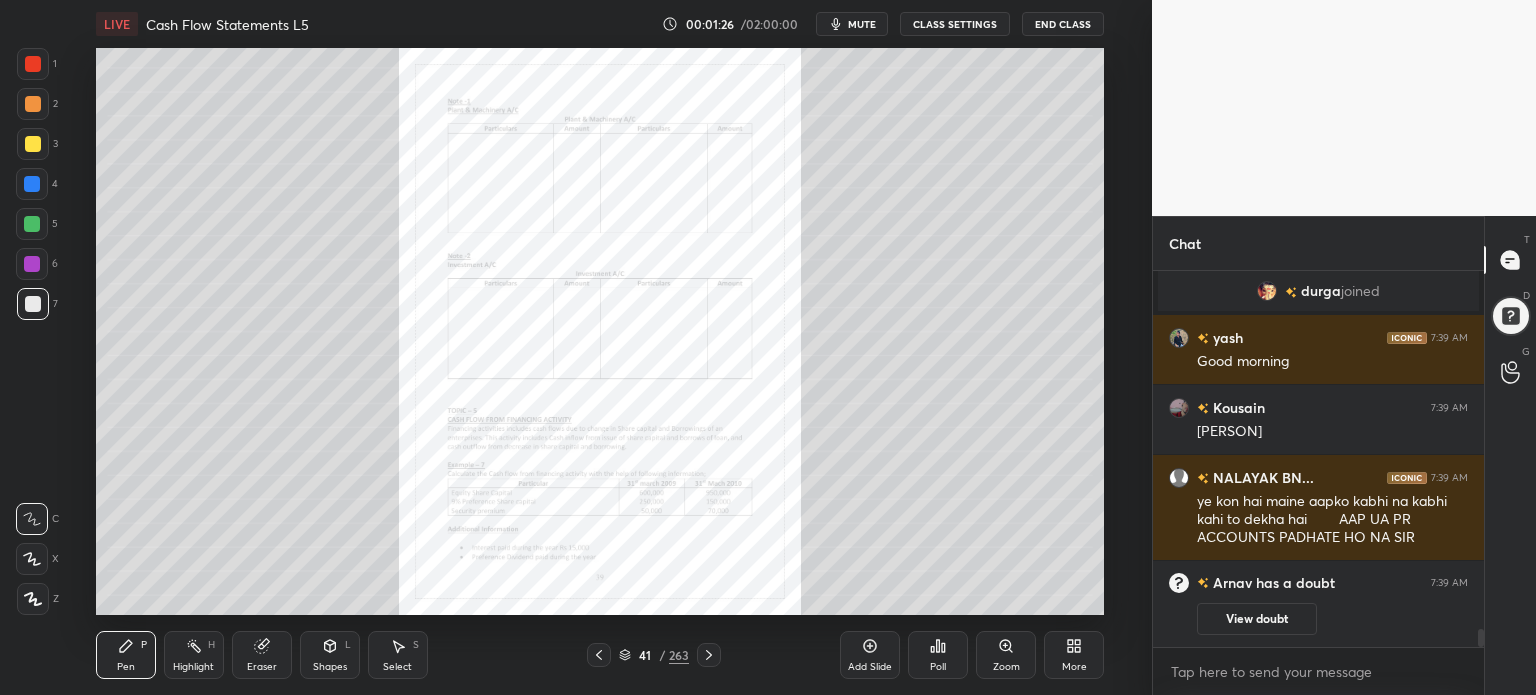 click on "Zoom" at bounding box center [1006, 667] 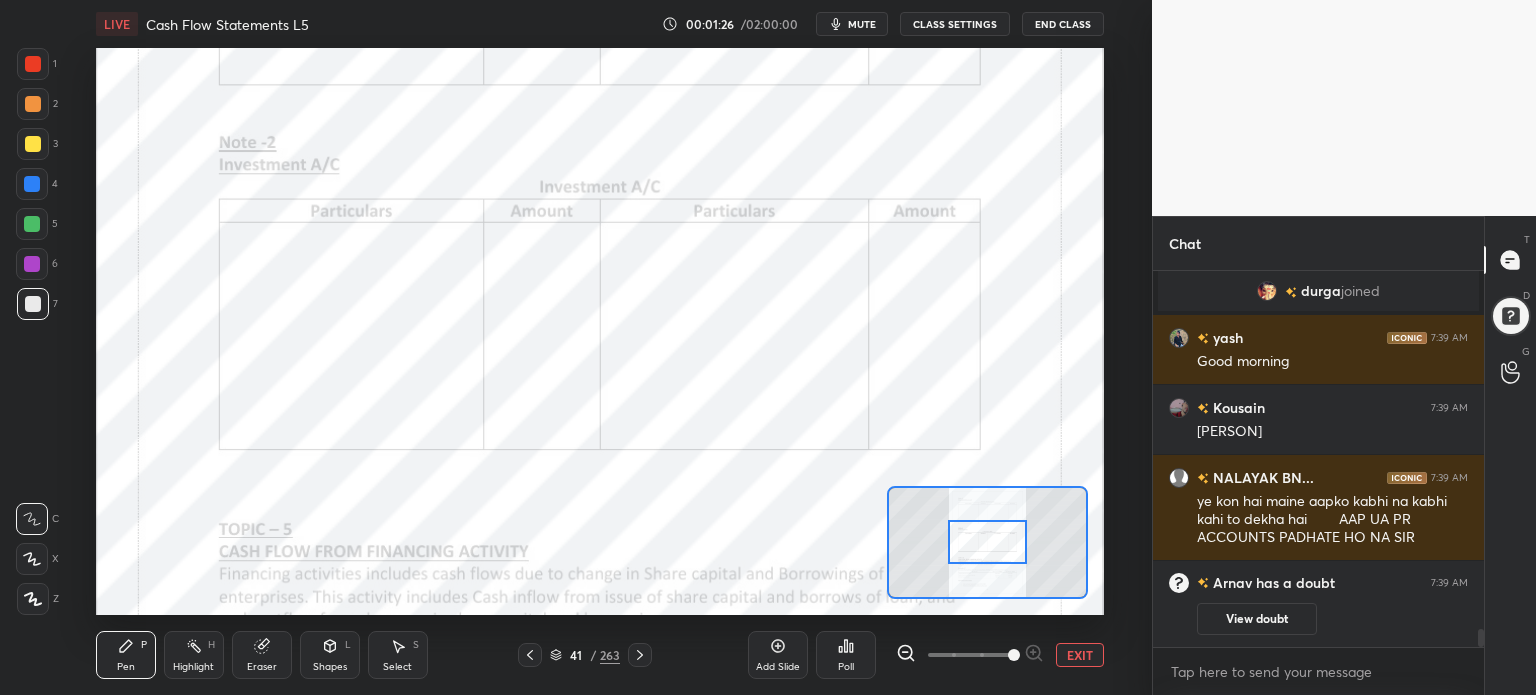 click at bounding box center [1014, 655] 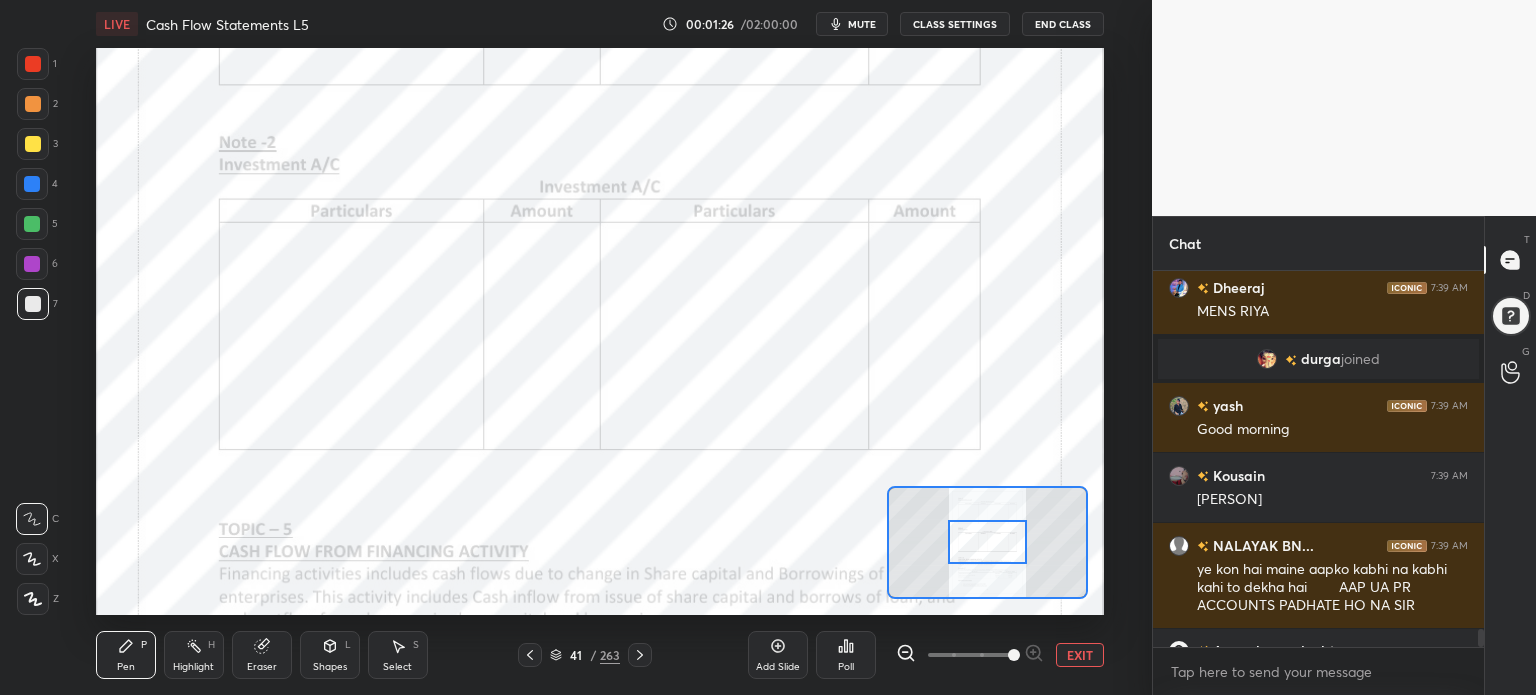 click at bounding box center (1014, 655) 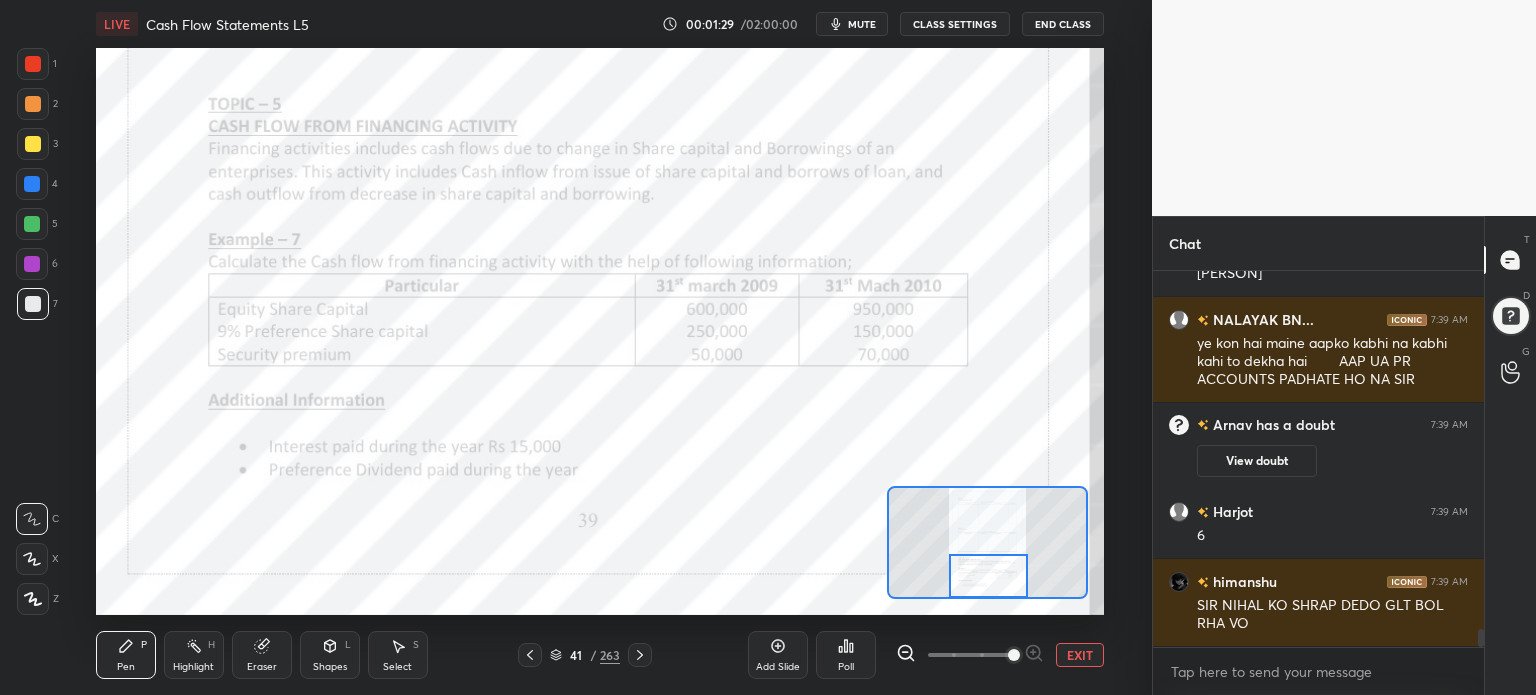 drag, startPoint x: 996, startPoint y: 559, endPoint x: 997, endPoint y: 595, distance: 36.013885 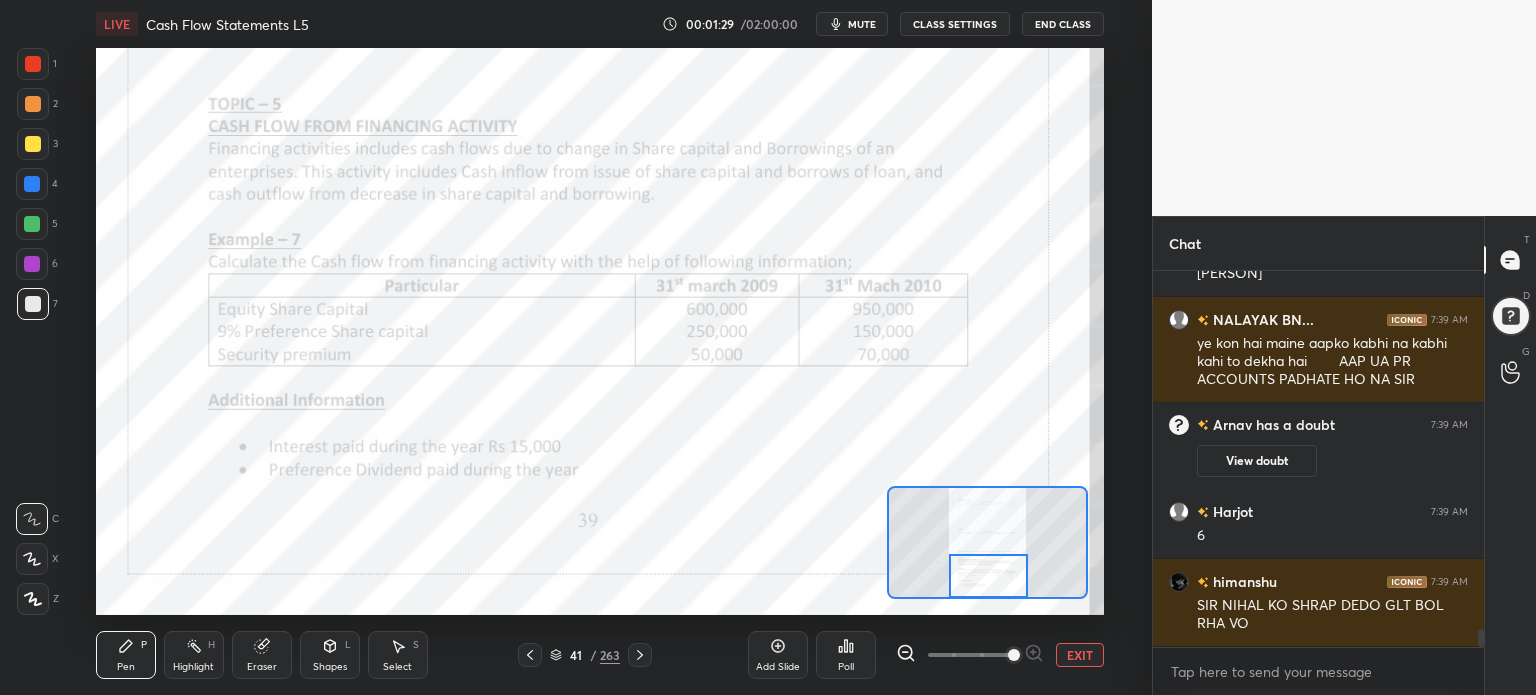 click at bounding box center (988, 576) 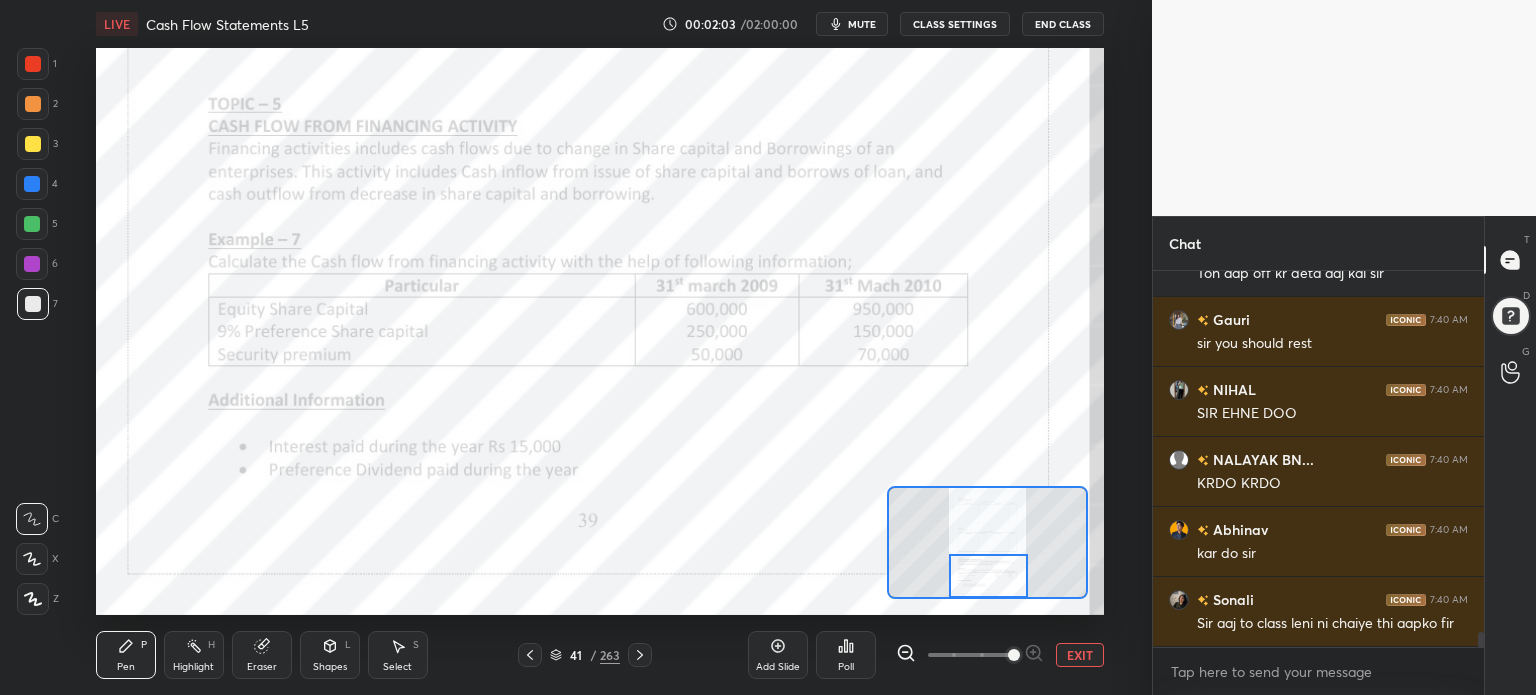 click on "Poll" at bounding box center [846, 655] 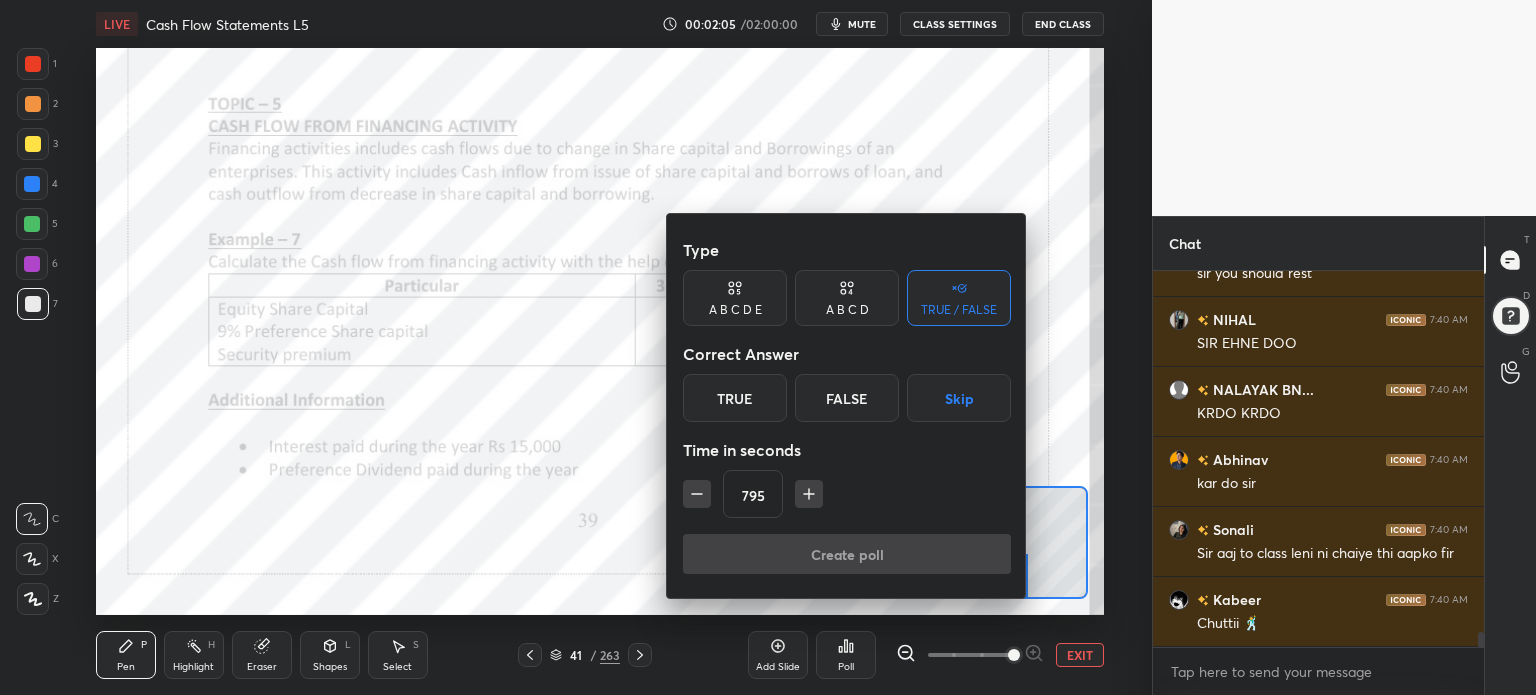 click on "Skip" at bounding box center [959, 398] 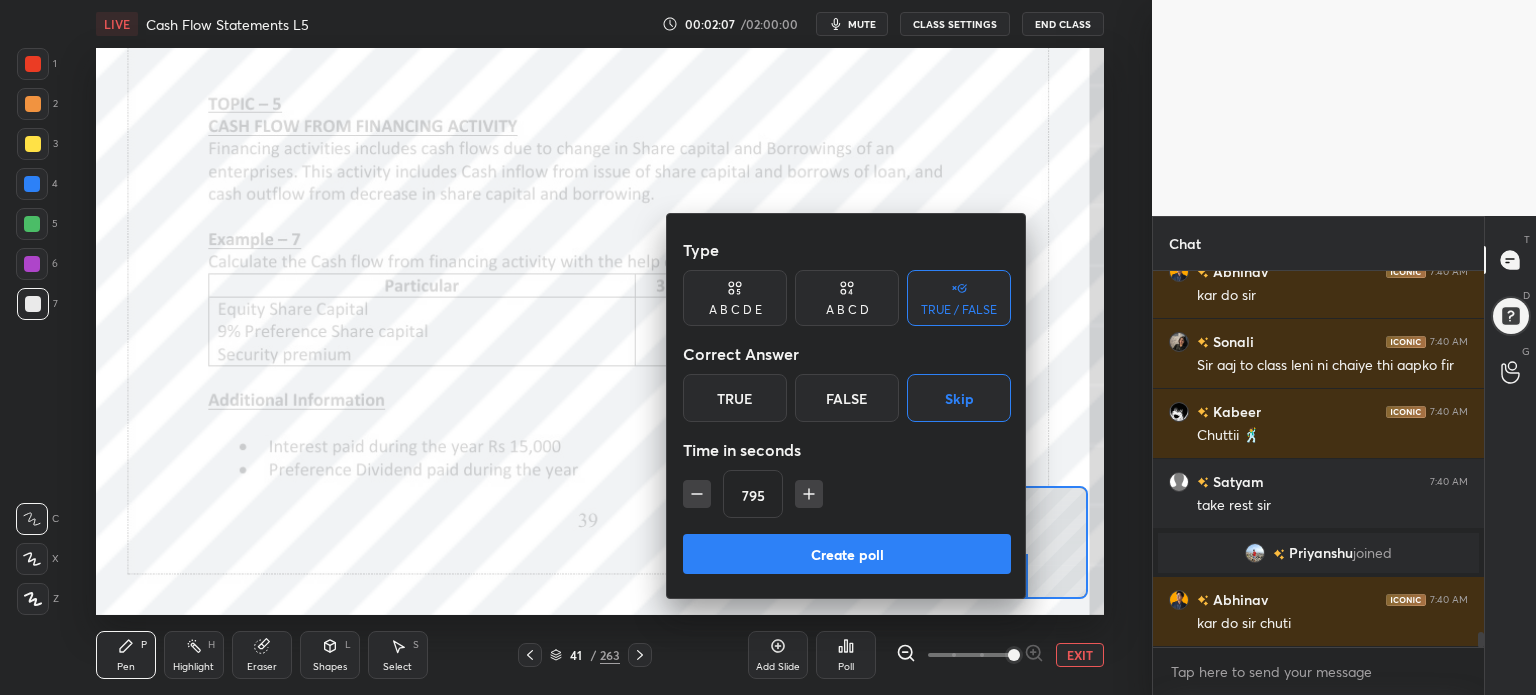 click on "Create poll" at bounding box center [847, 554] 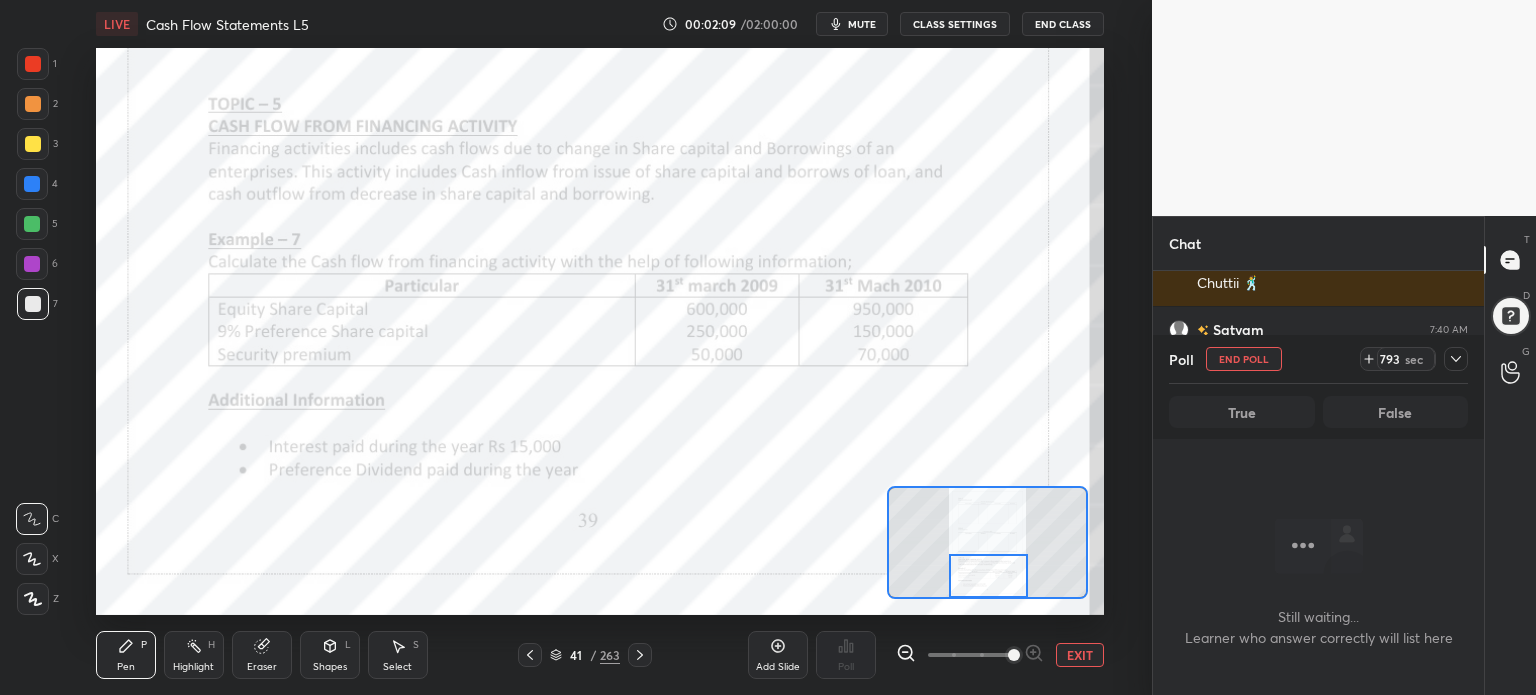 click 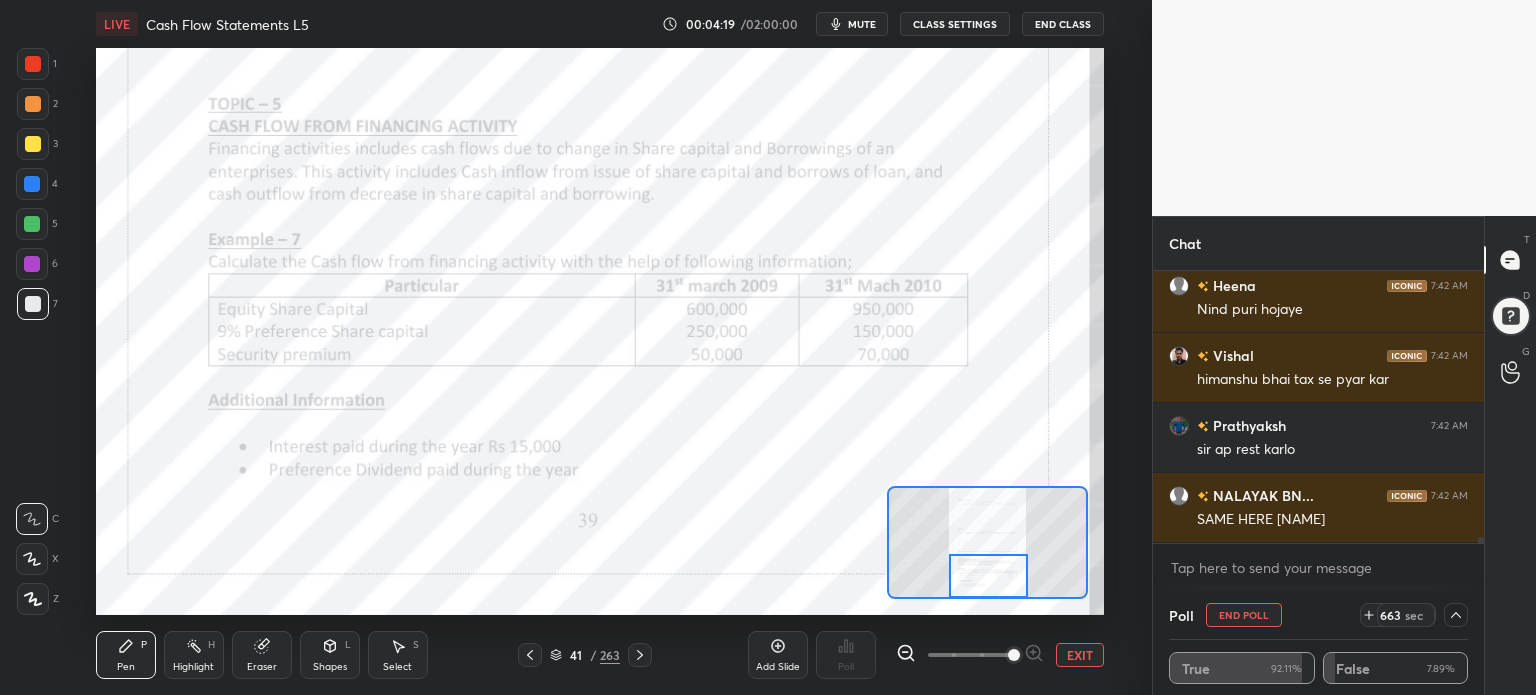 scroll, scrollTop: 11206, scrollLeft: 0, axis: vertical 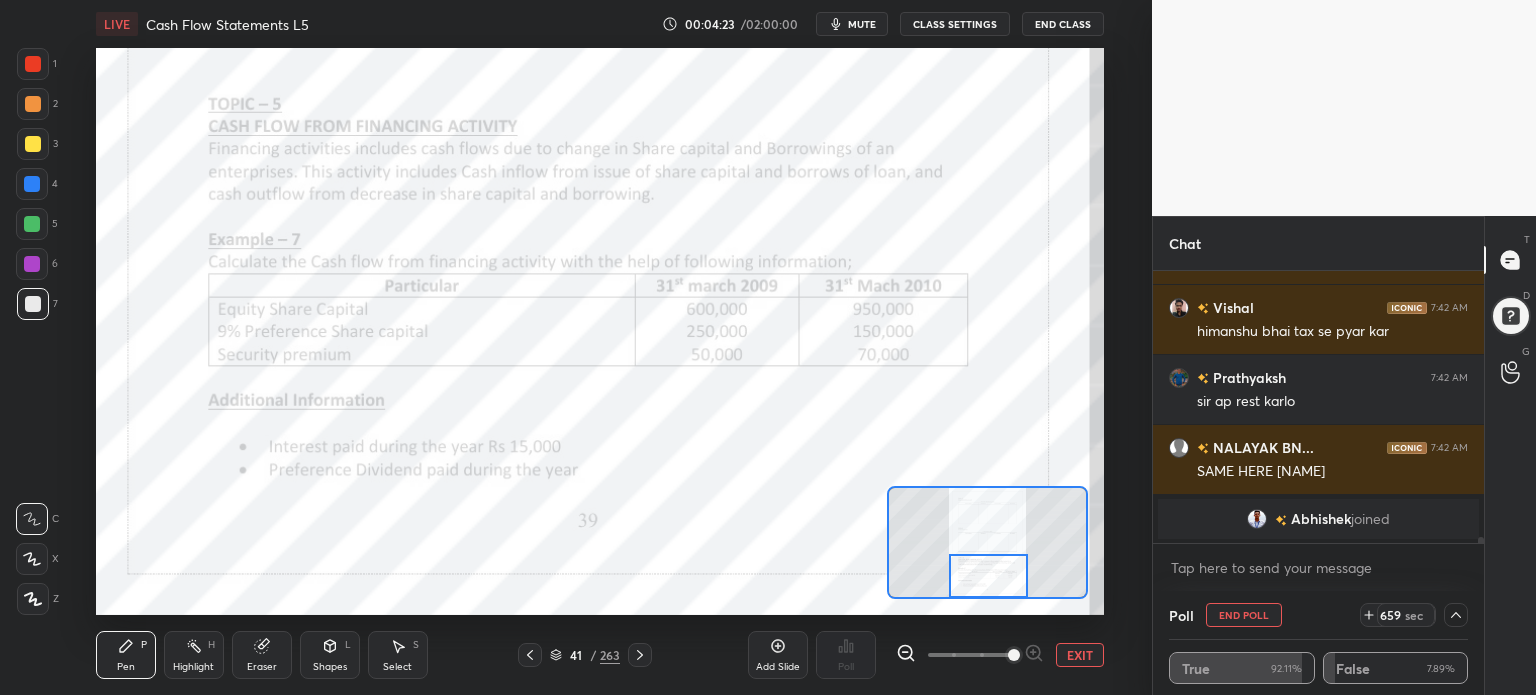 click on "[FIRSTNAME]  joined" at bounding box center (1318, 519) 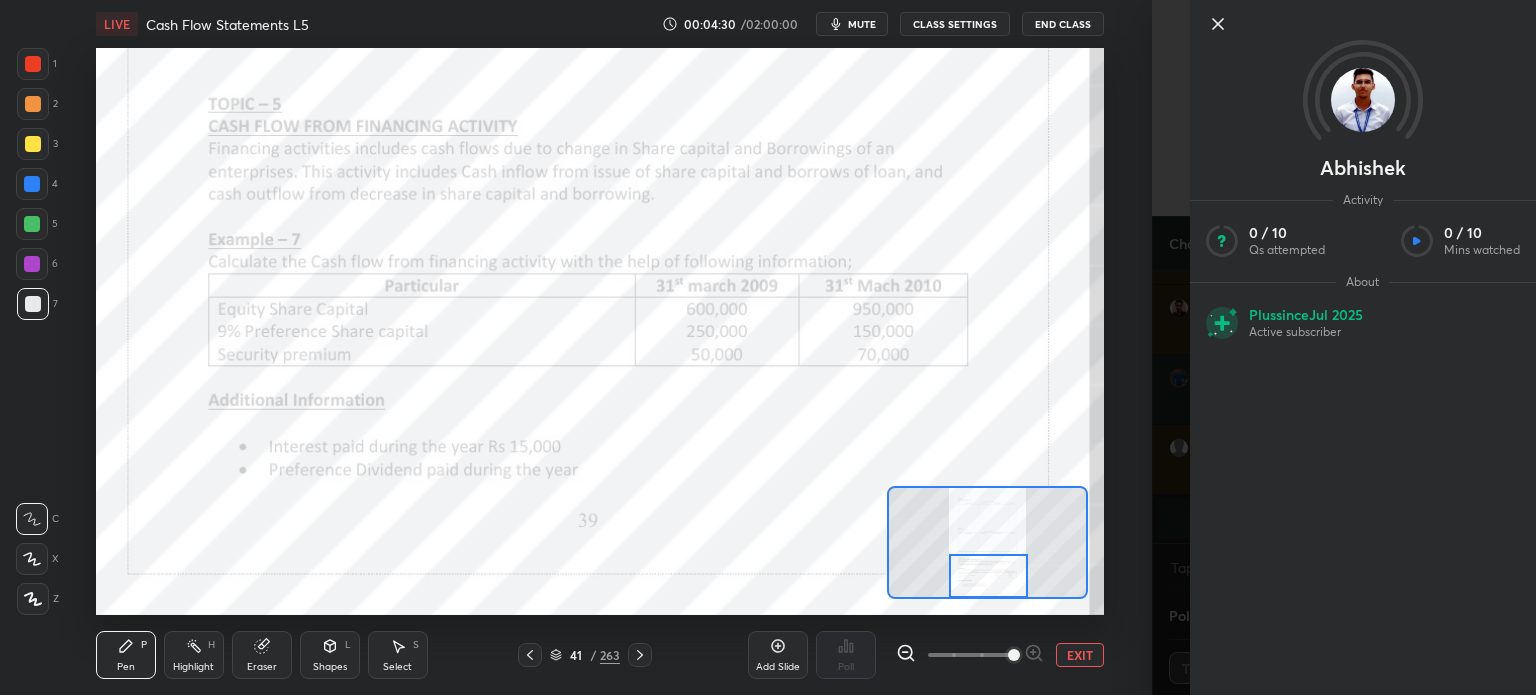 click on "Setting up your live class Poll for   secs No correct answer Start poll" at bounding box center [600, 331] 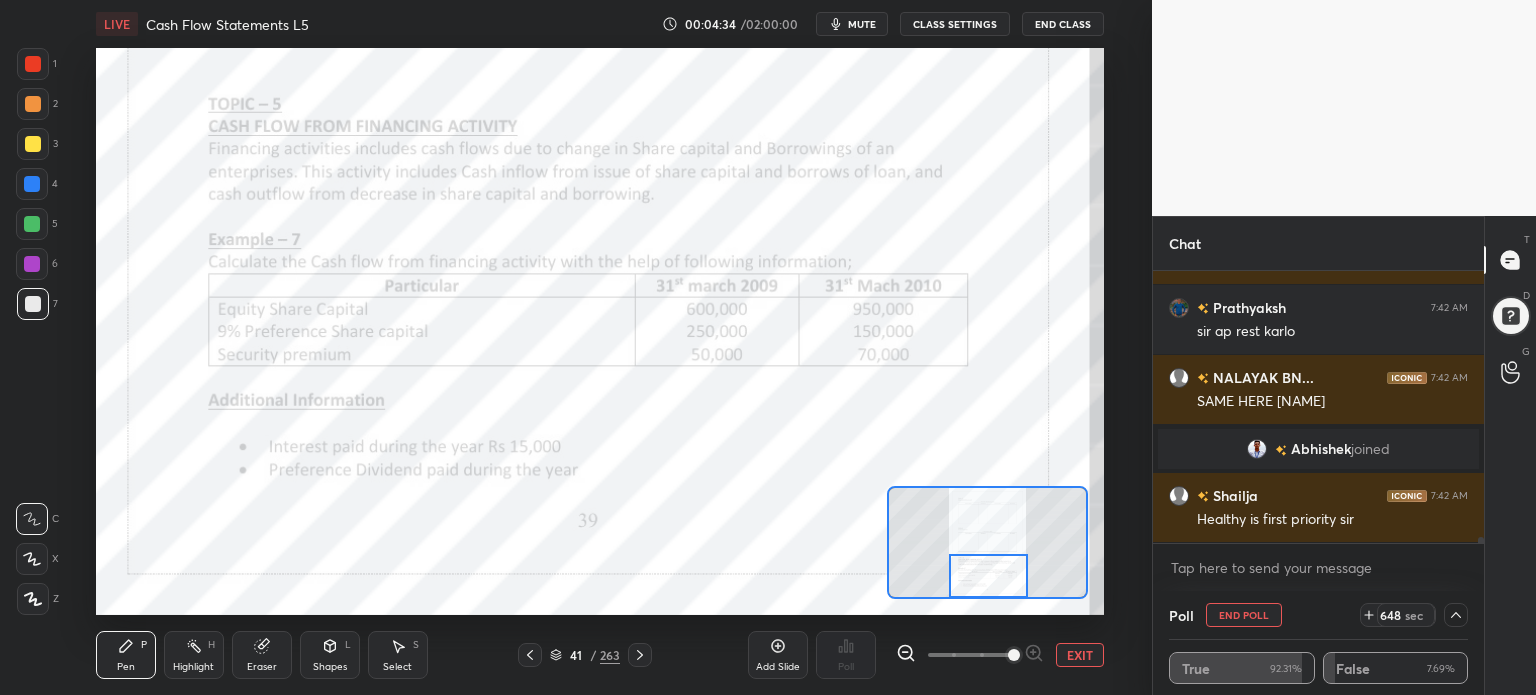 scroll, scrollTop: 11210, scrollLeft: 0, axis: vertical 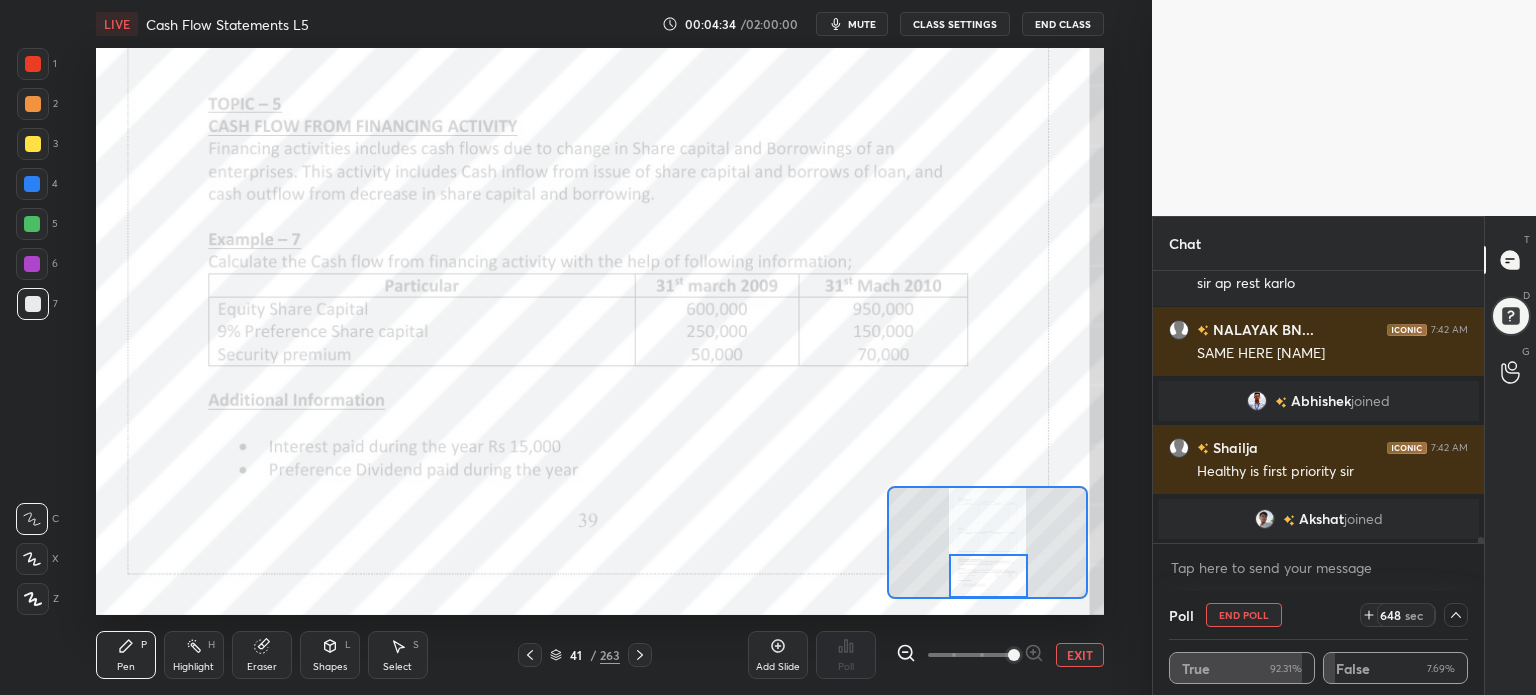 click on "End Poll" at bounding box center (1244, 615) 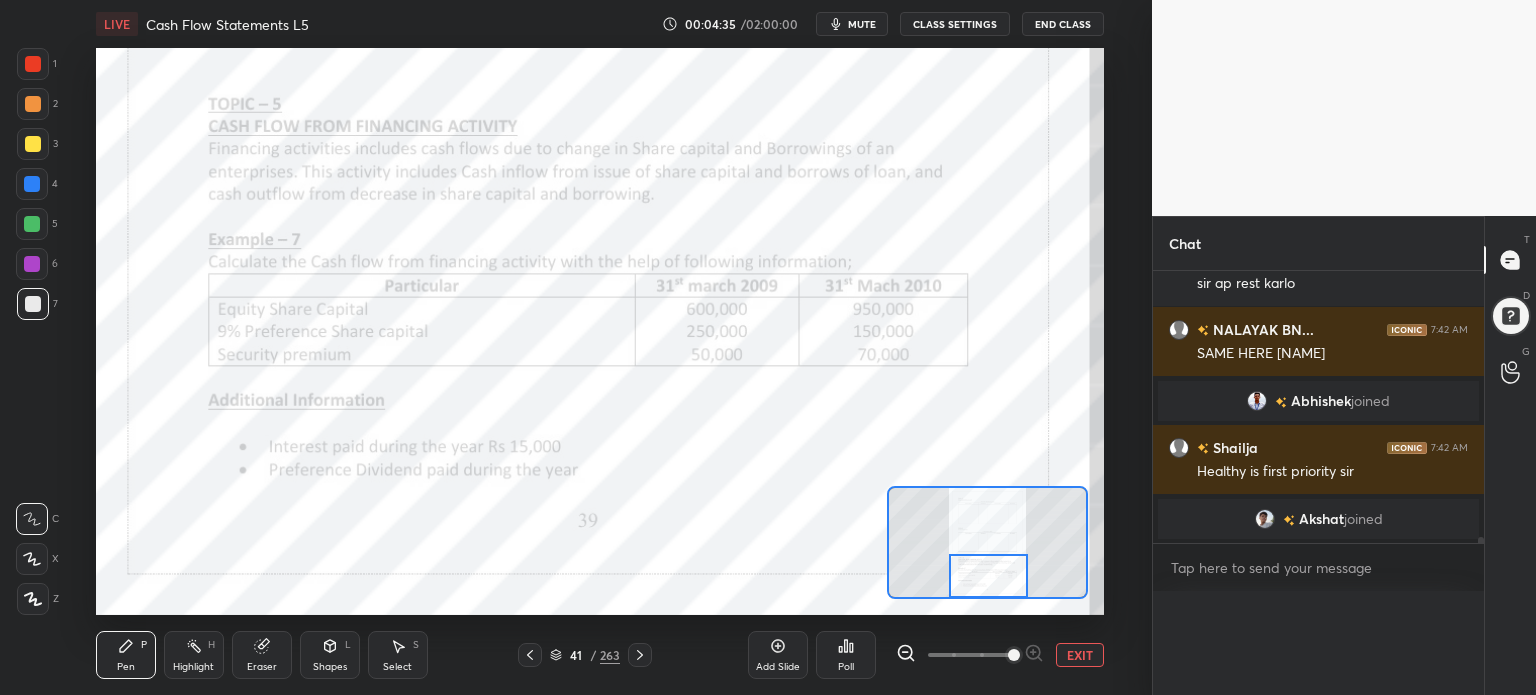 scroll, scrollTop: 300, scrollLeft: 325, axis: both 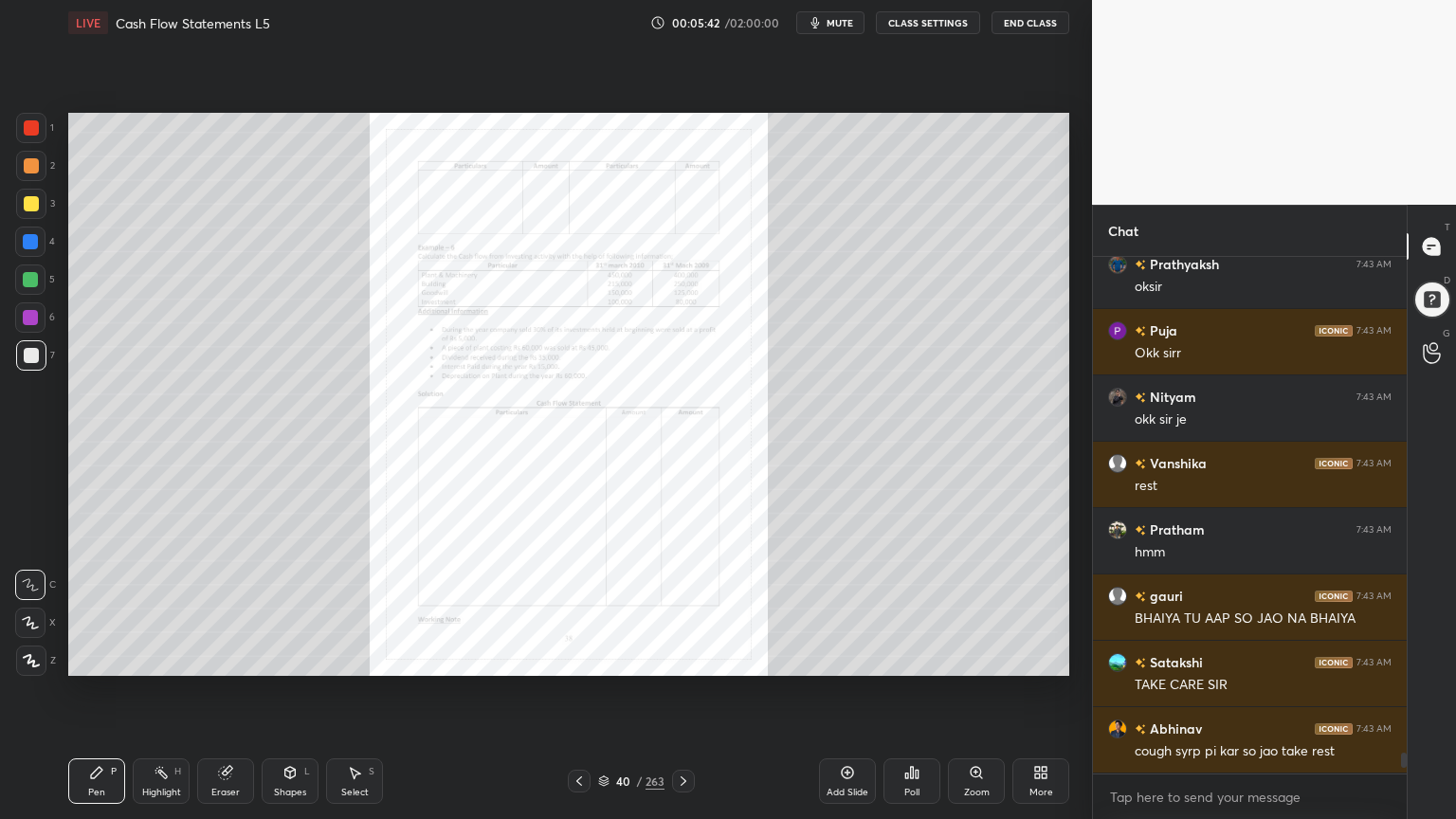 click on "More" at bounding box center [1041, 781] 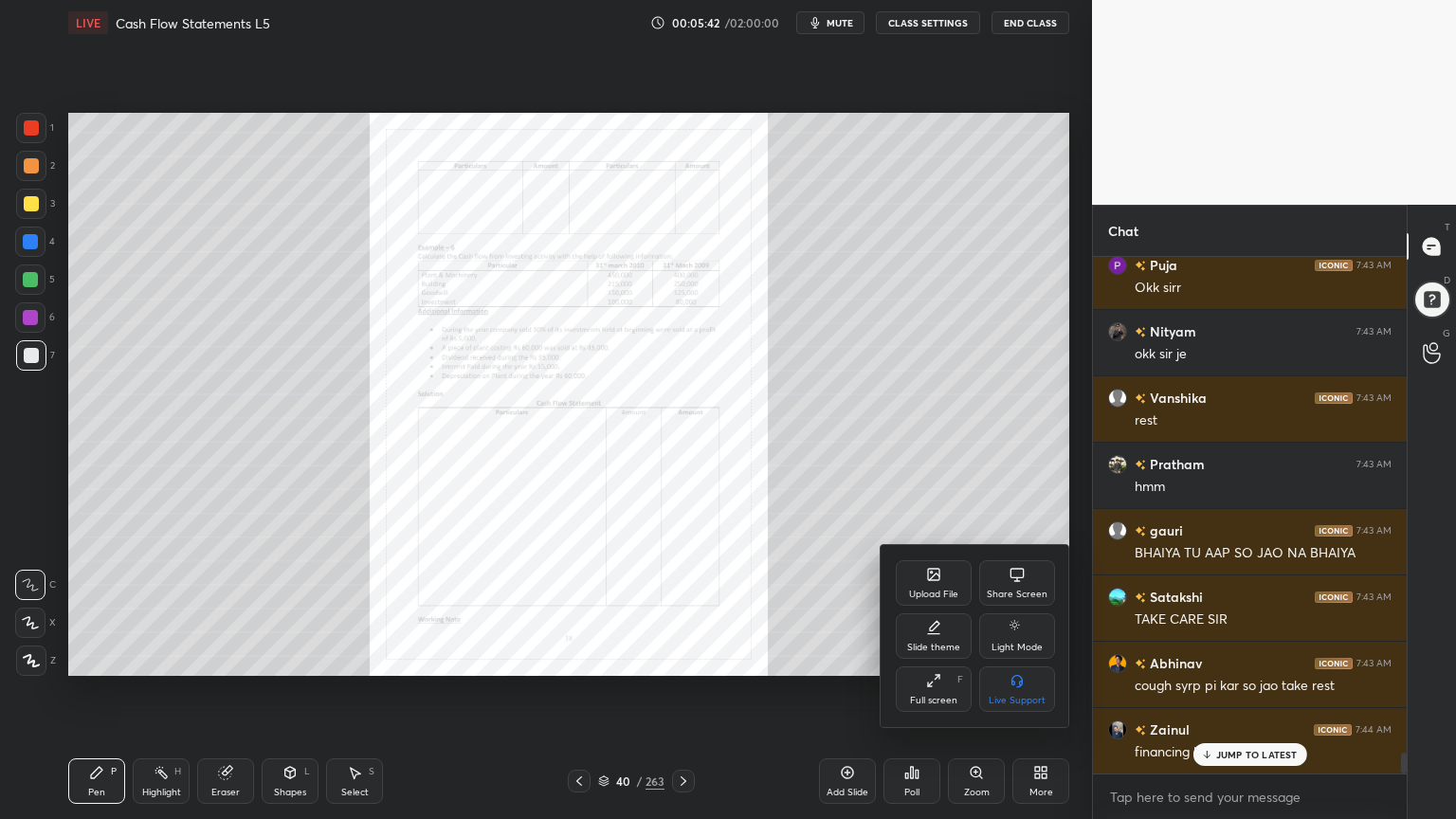 click on "Slide theme" at bounding box center [934, 636] 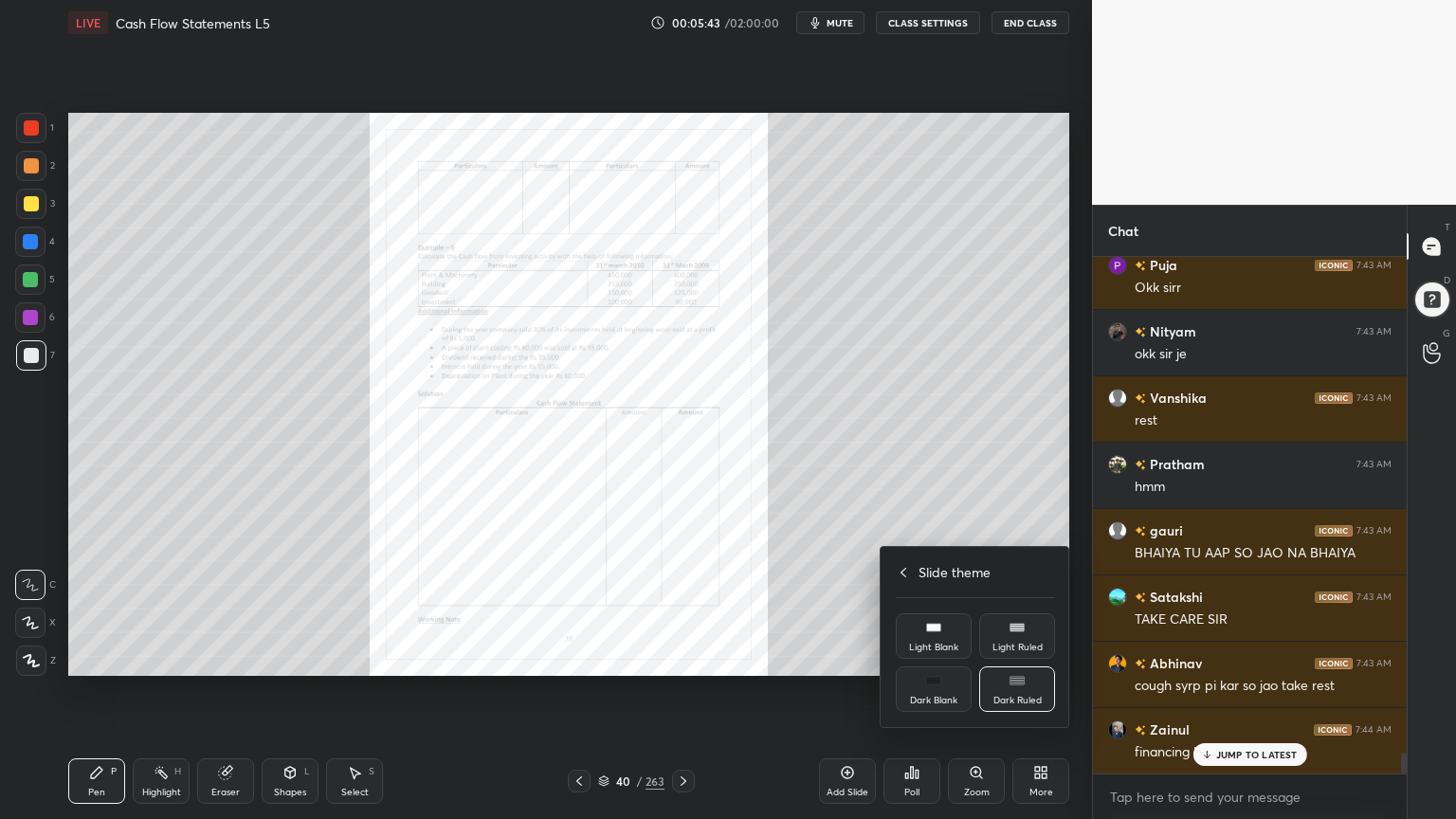 scroll, scrollTop: 12163, scrollLeft: 0, axis: vertical 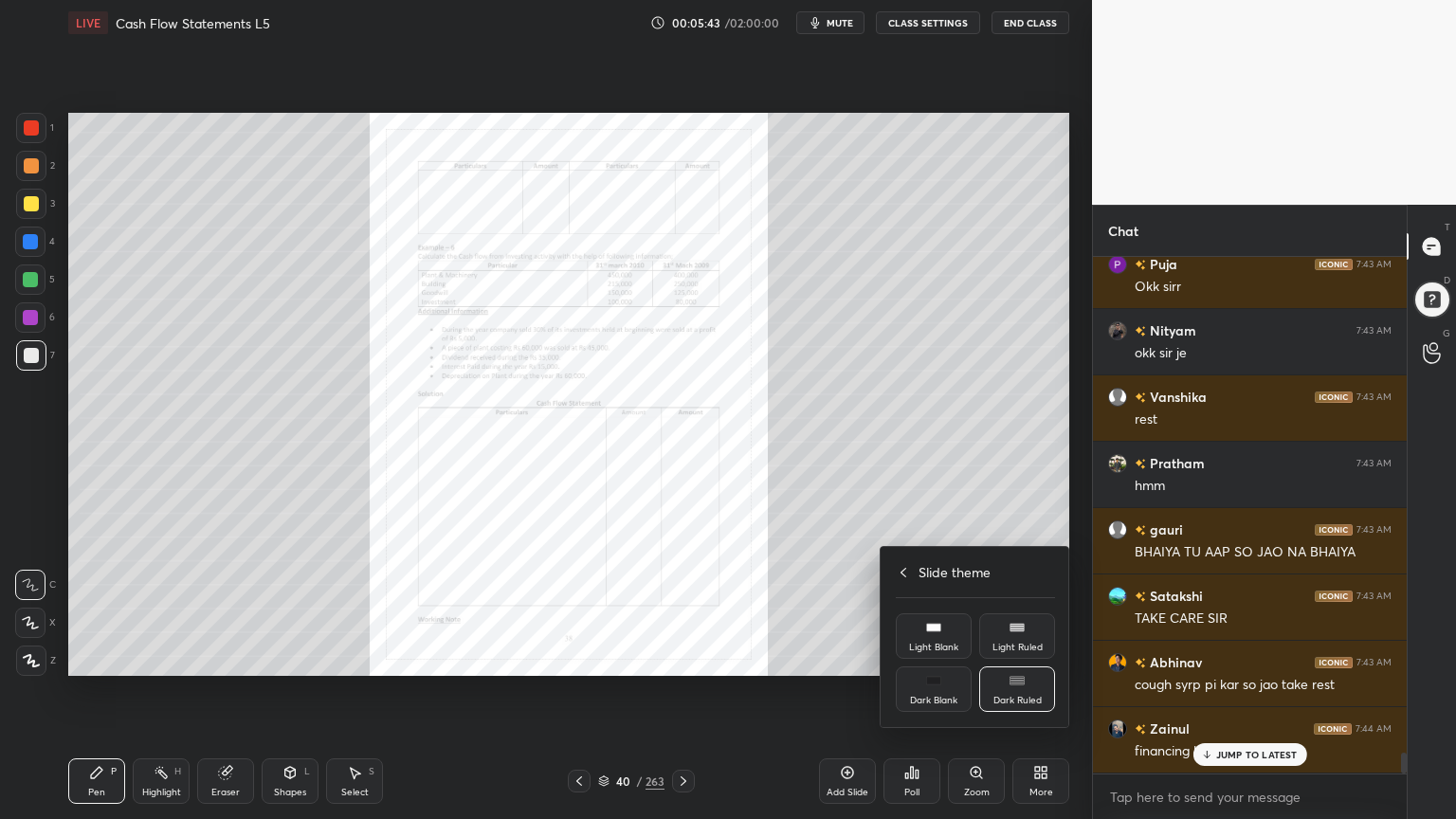 click on "Light Ruled" at bounding box center (1017, 647) 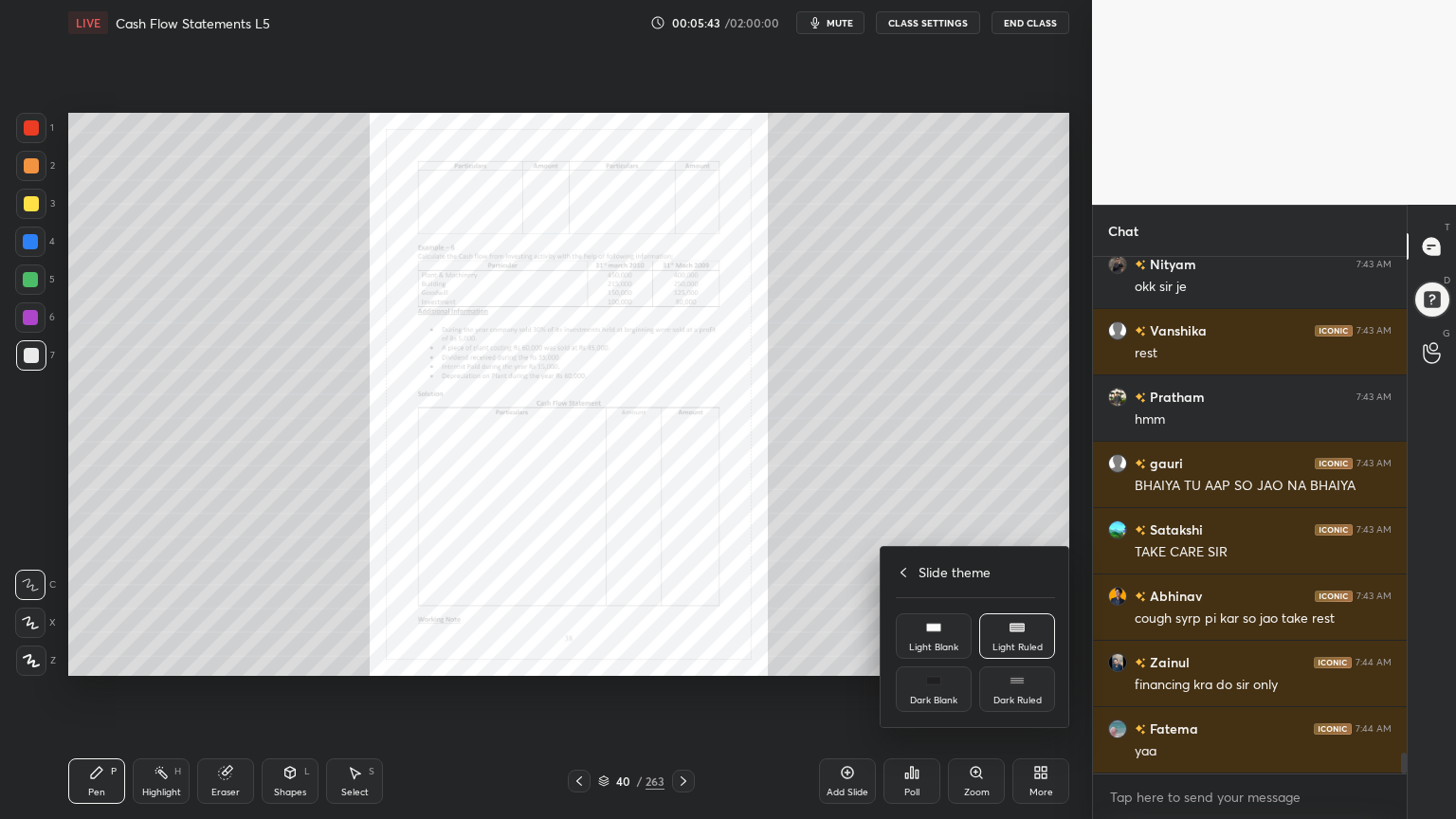 click at bounding box center [728, 410] 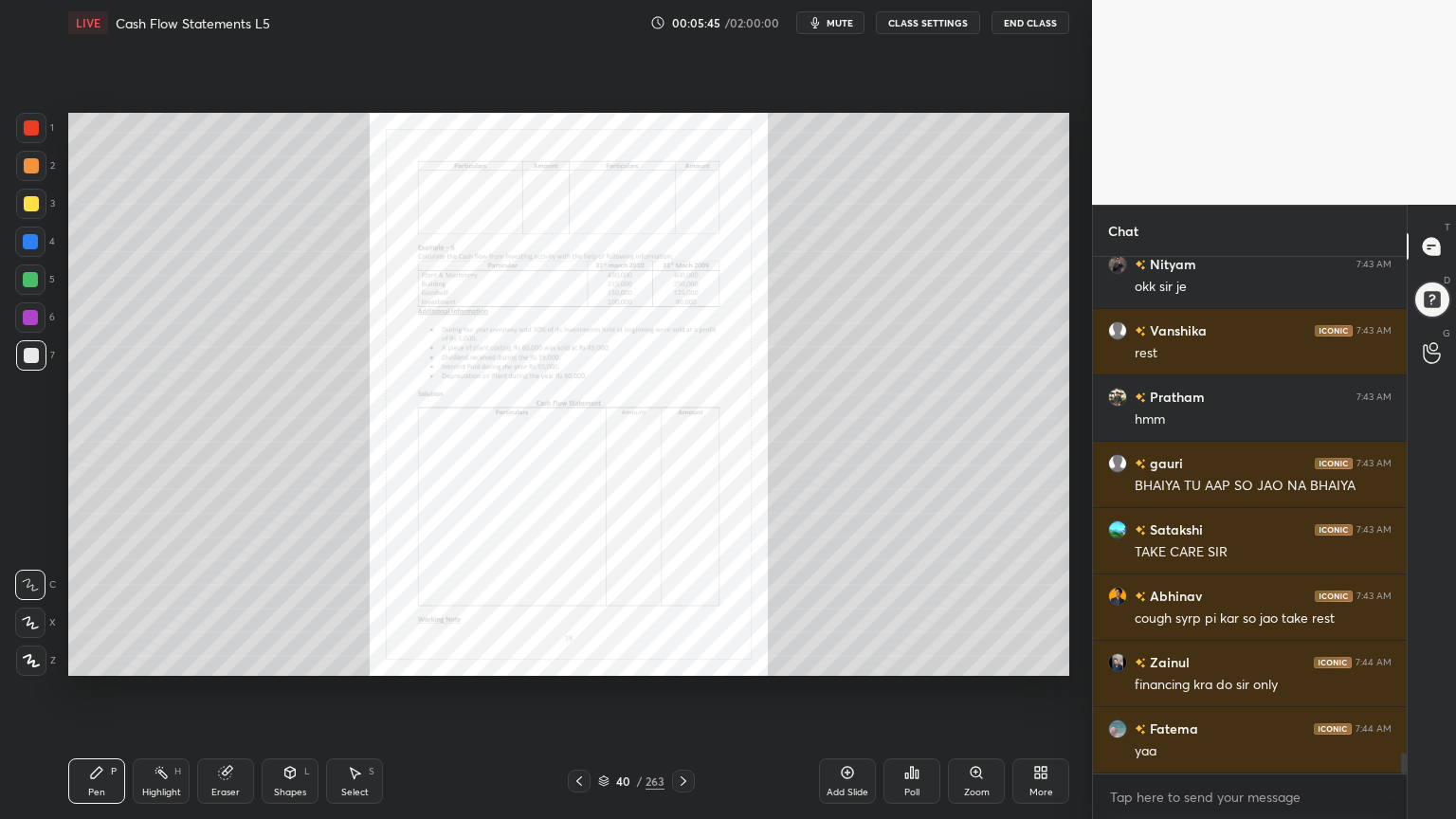 click on "Add Slide" at bounding box center [847, 792] 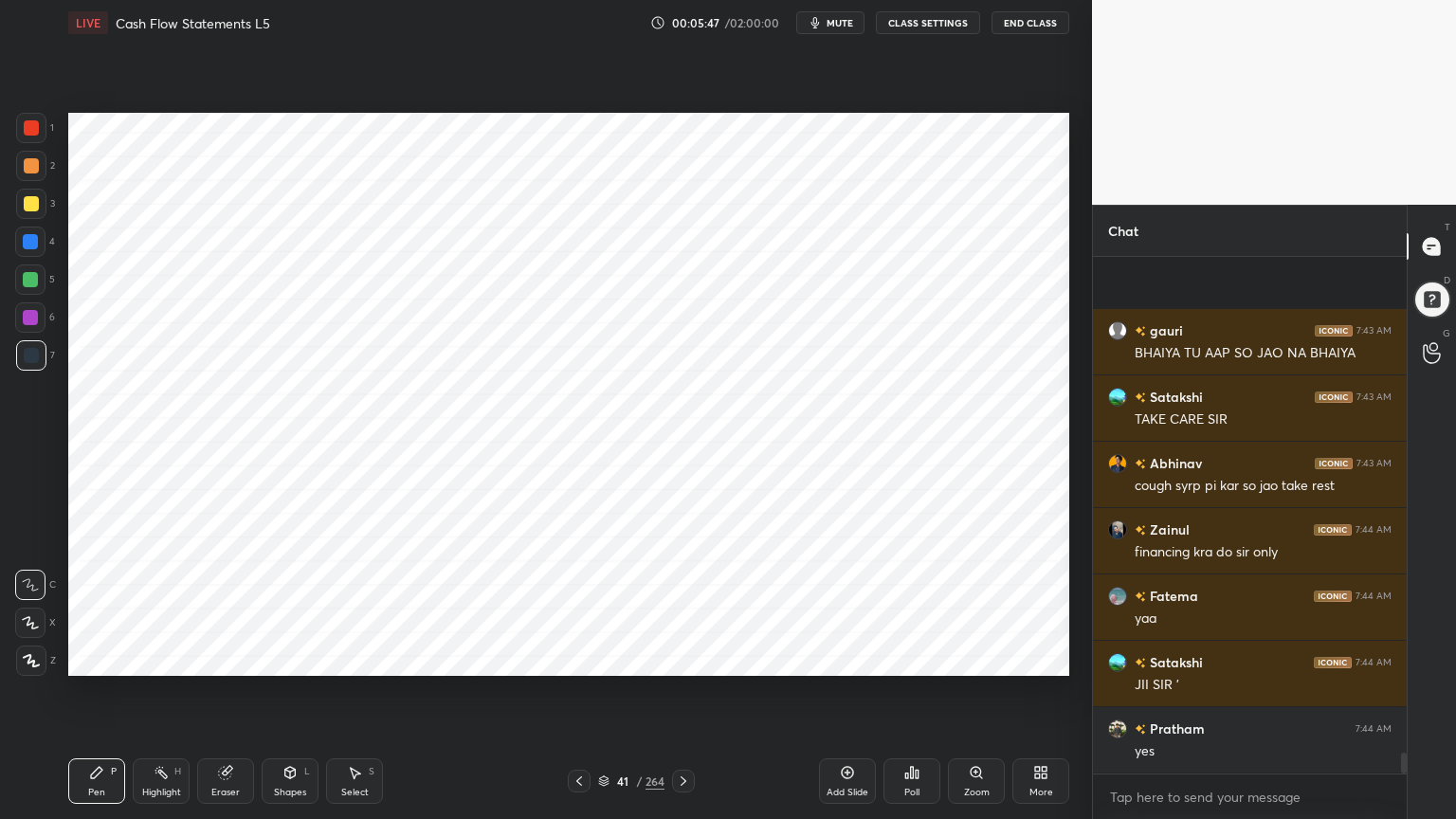 scroll, scrollTop: 12428, scrollLeft: 0, axis: vertical 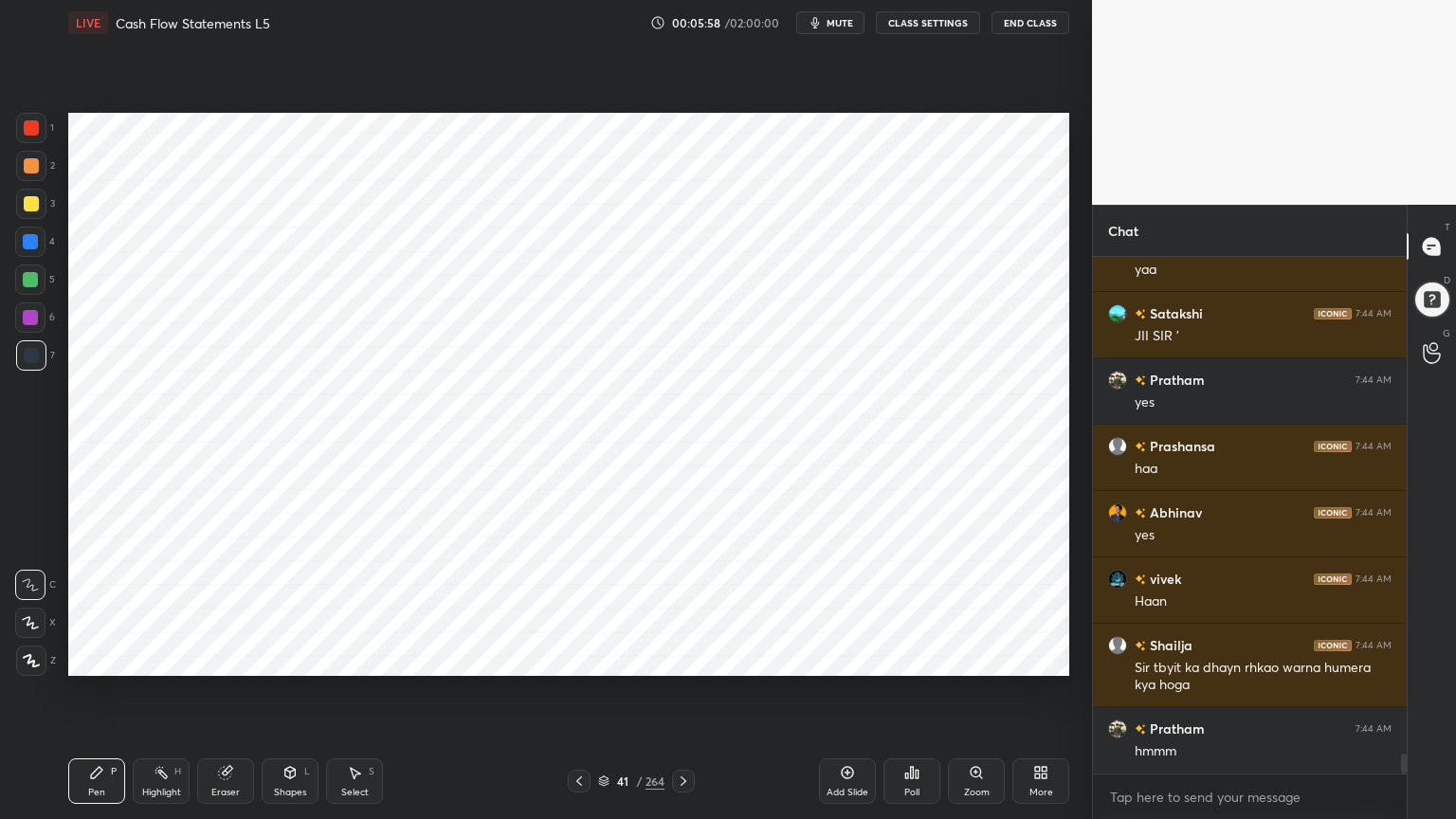 click at bounding box center [30, 242] 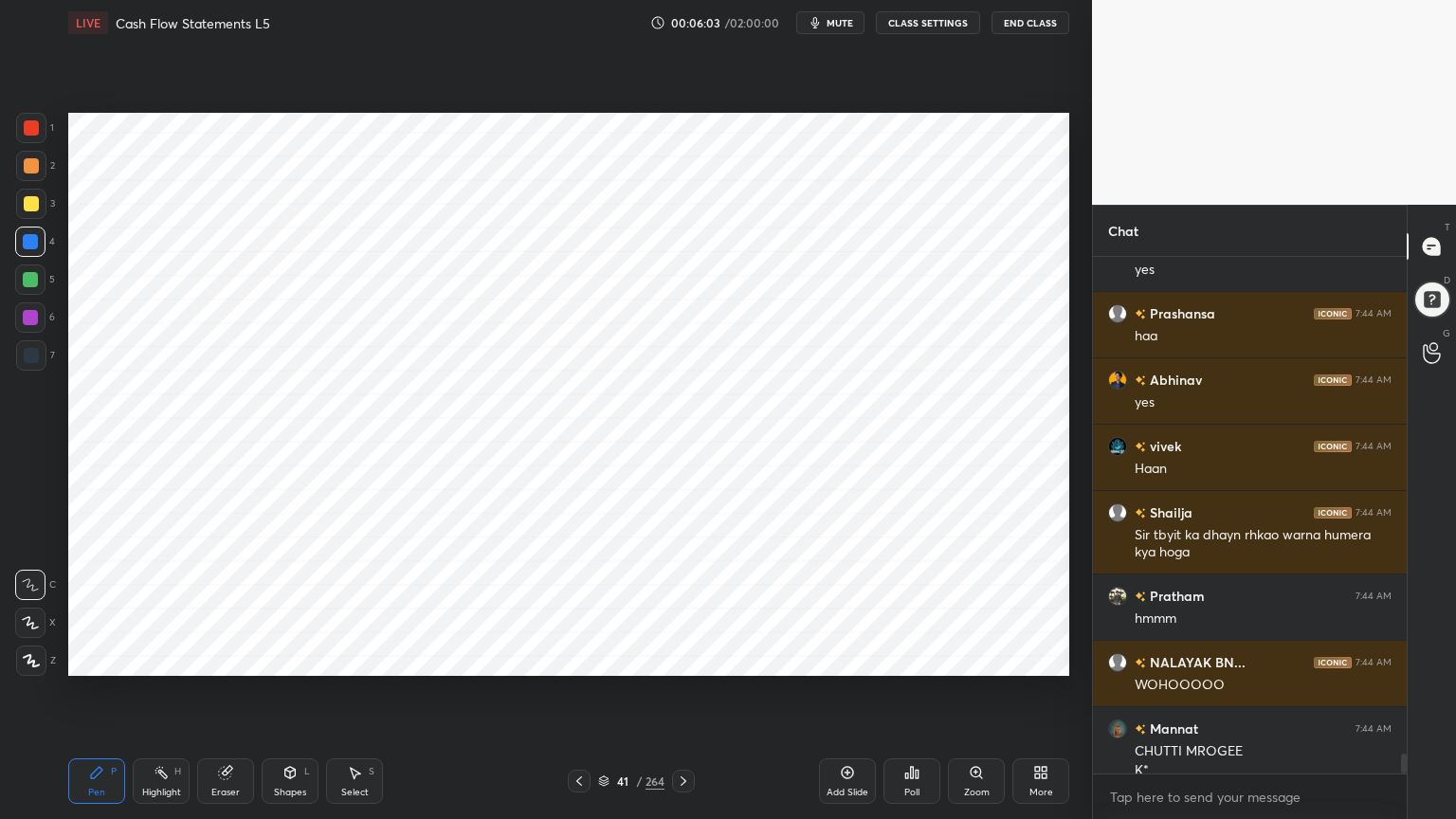 click at bounding box center [31, 661] 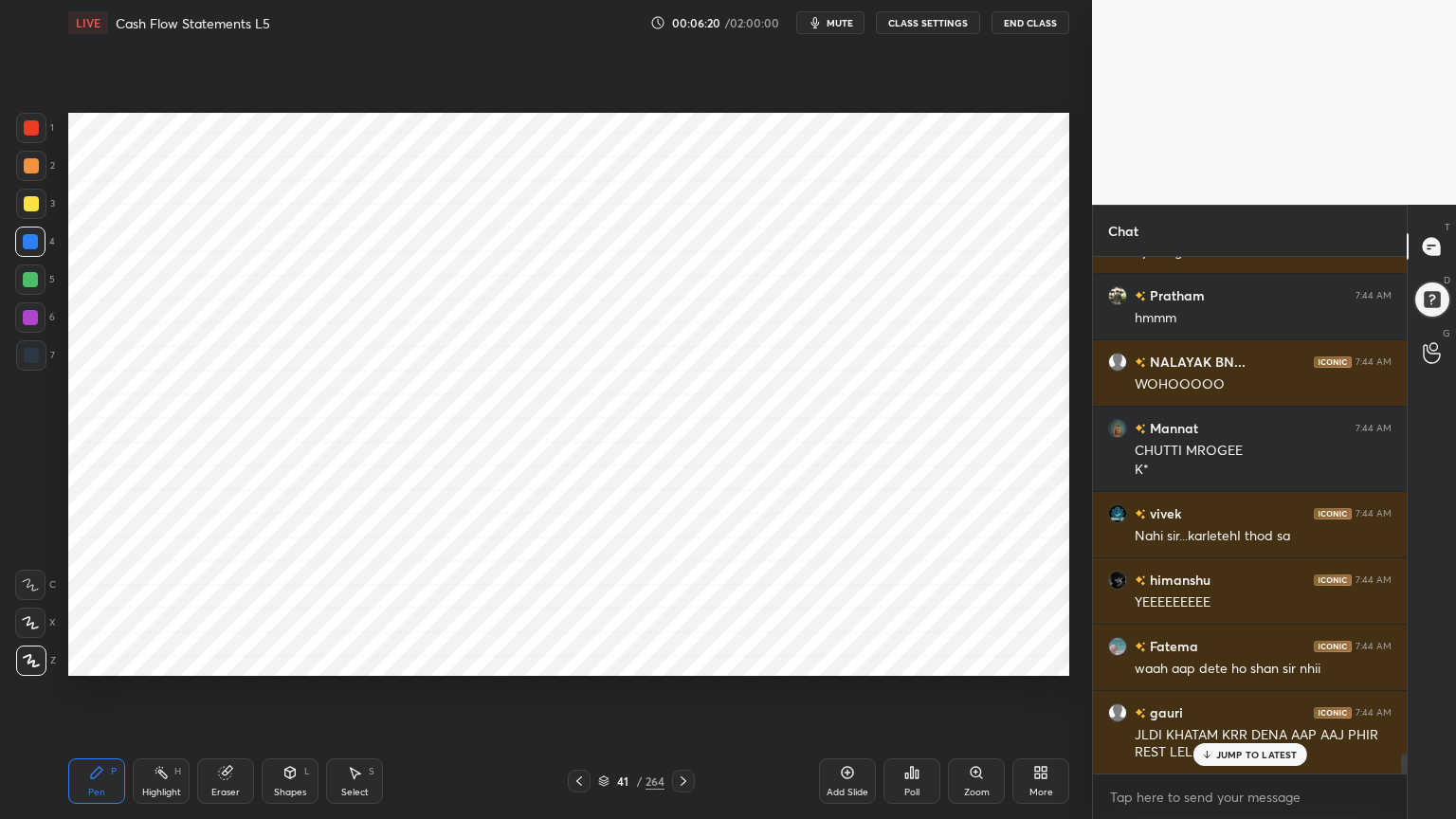 click at bounding box center [31, 355] 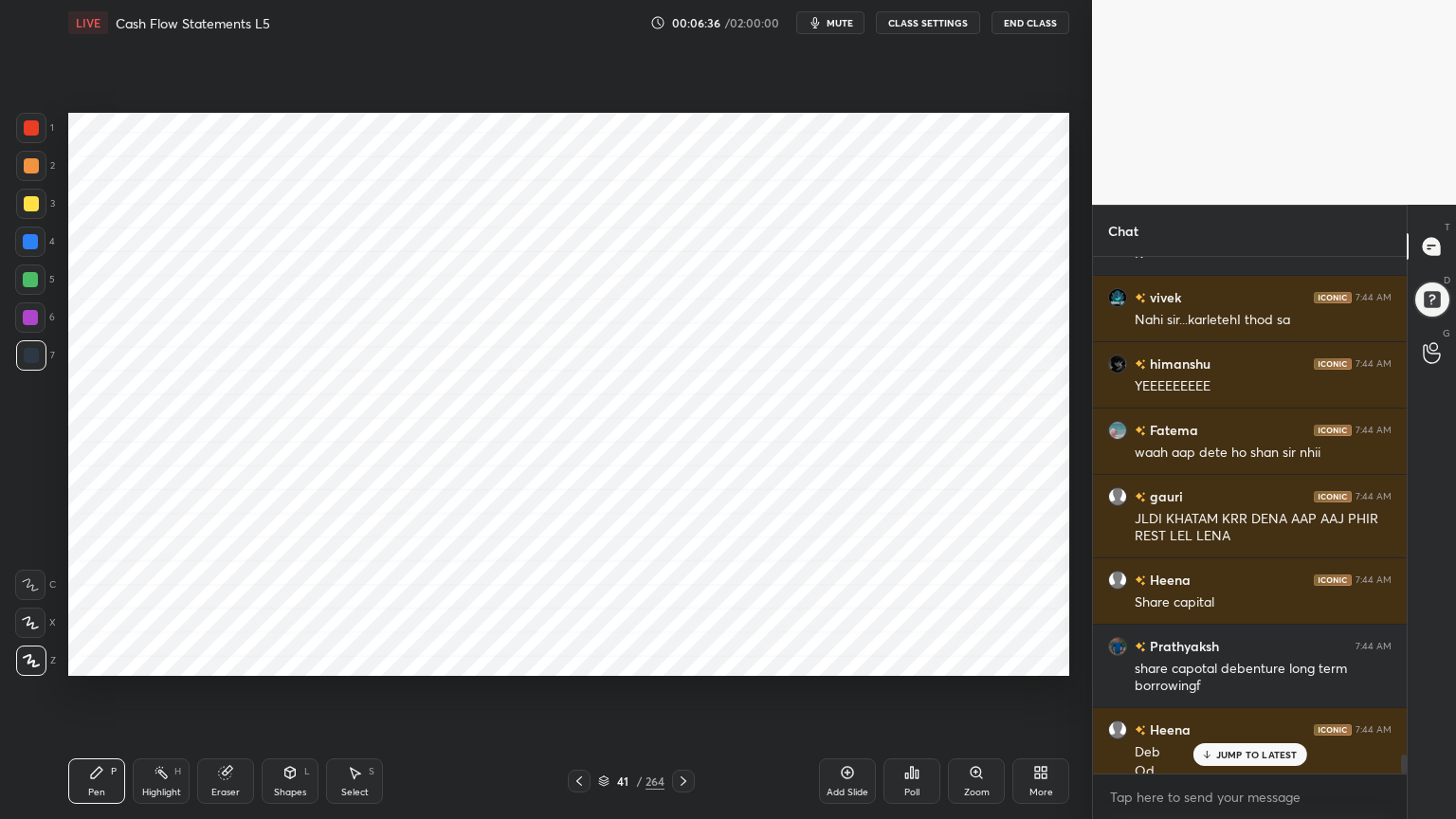 scroll, scrollTop: 13313, scrollLeft: 0, axis: vertical 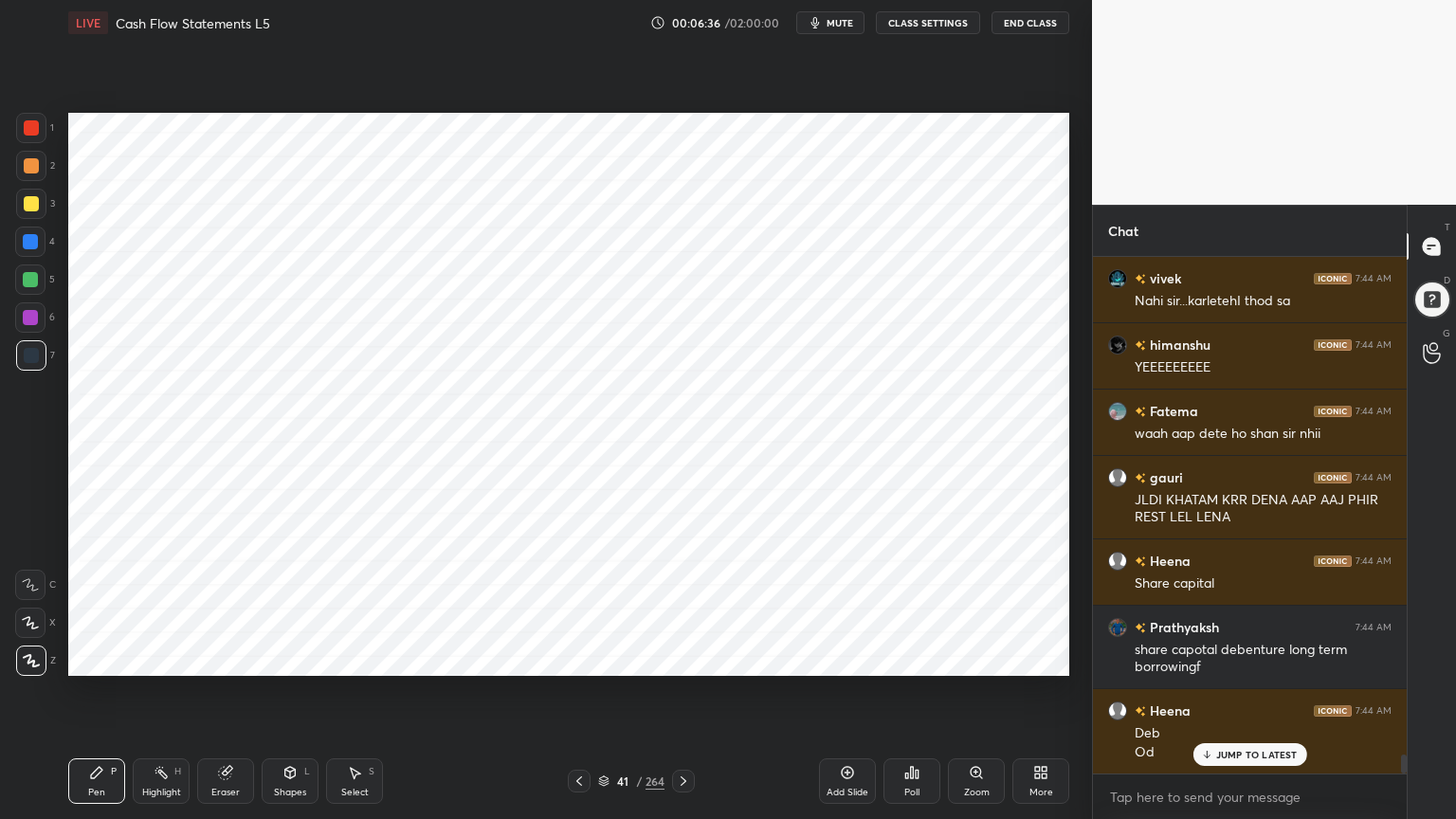 click at bounding box center [30, 242] 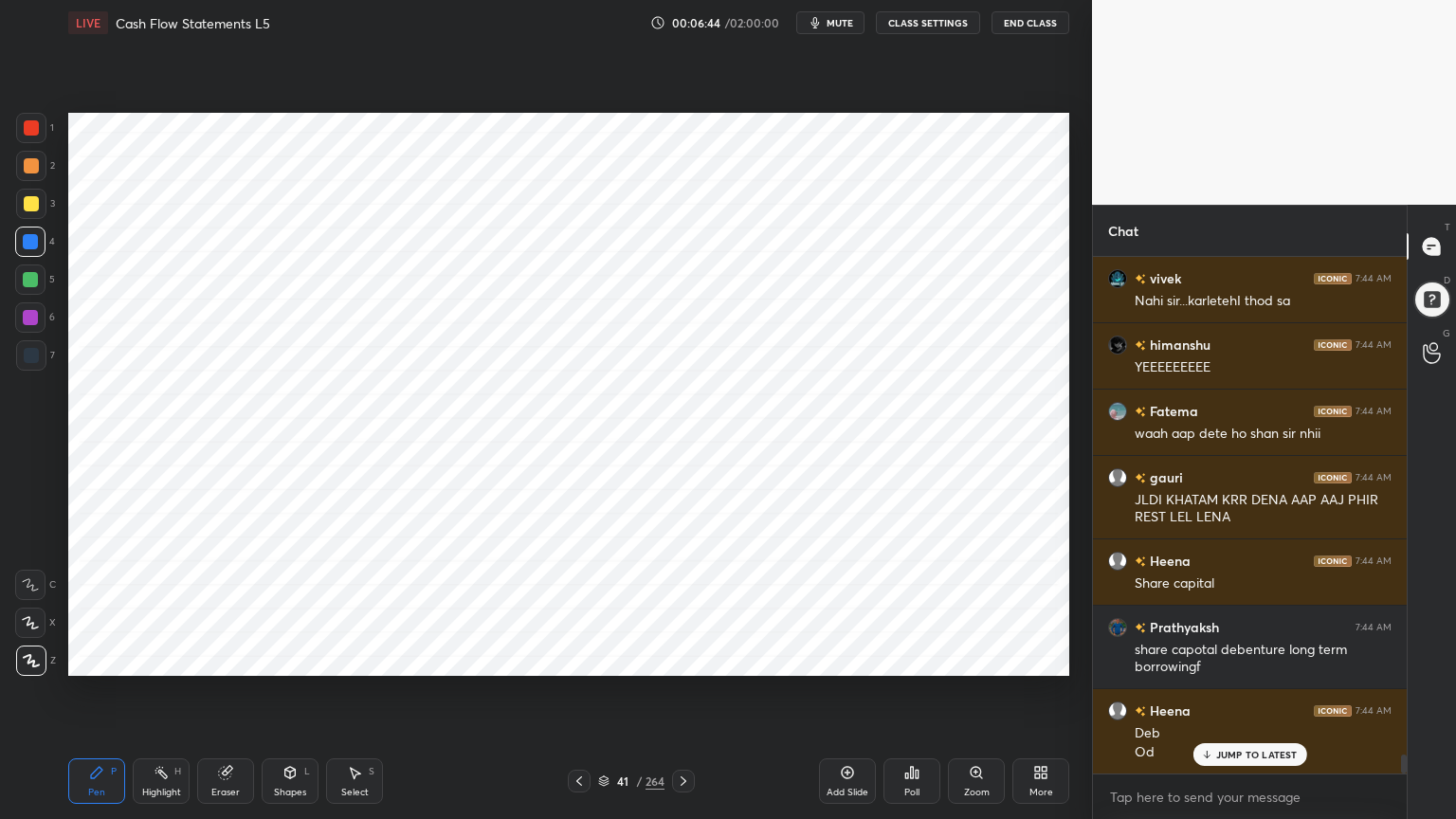 click 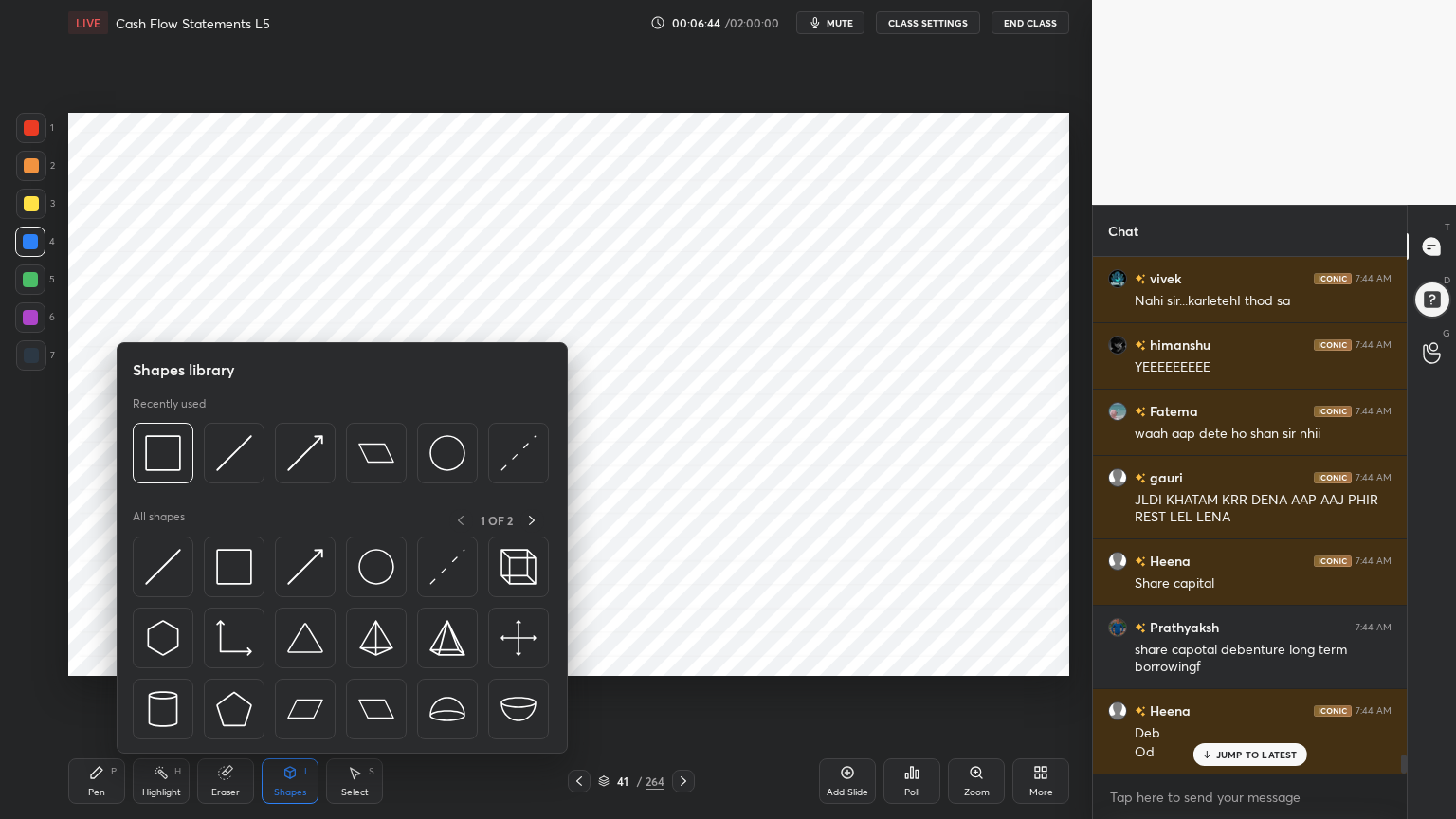 click 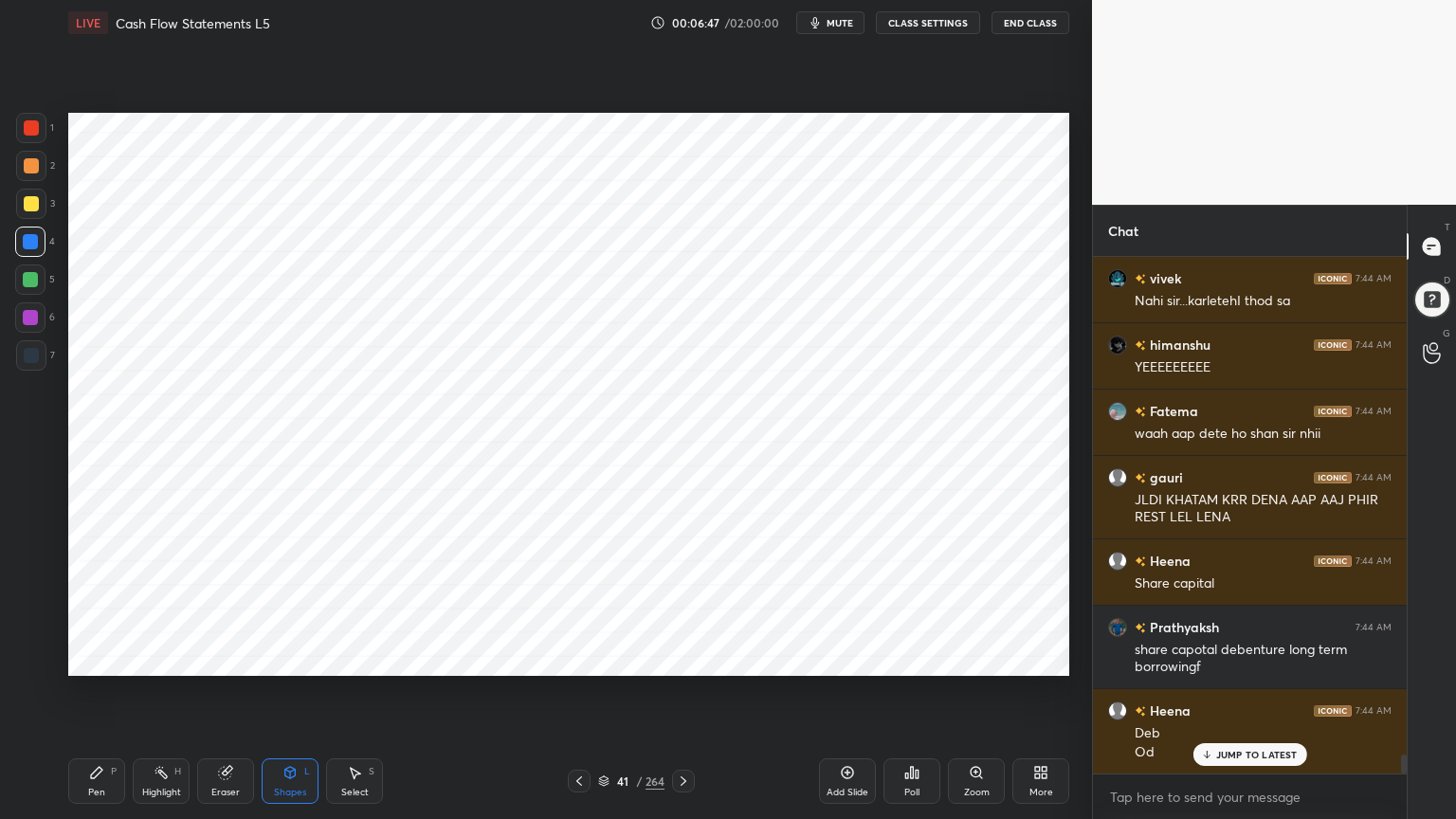 click 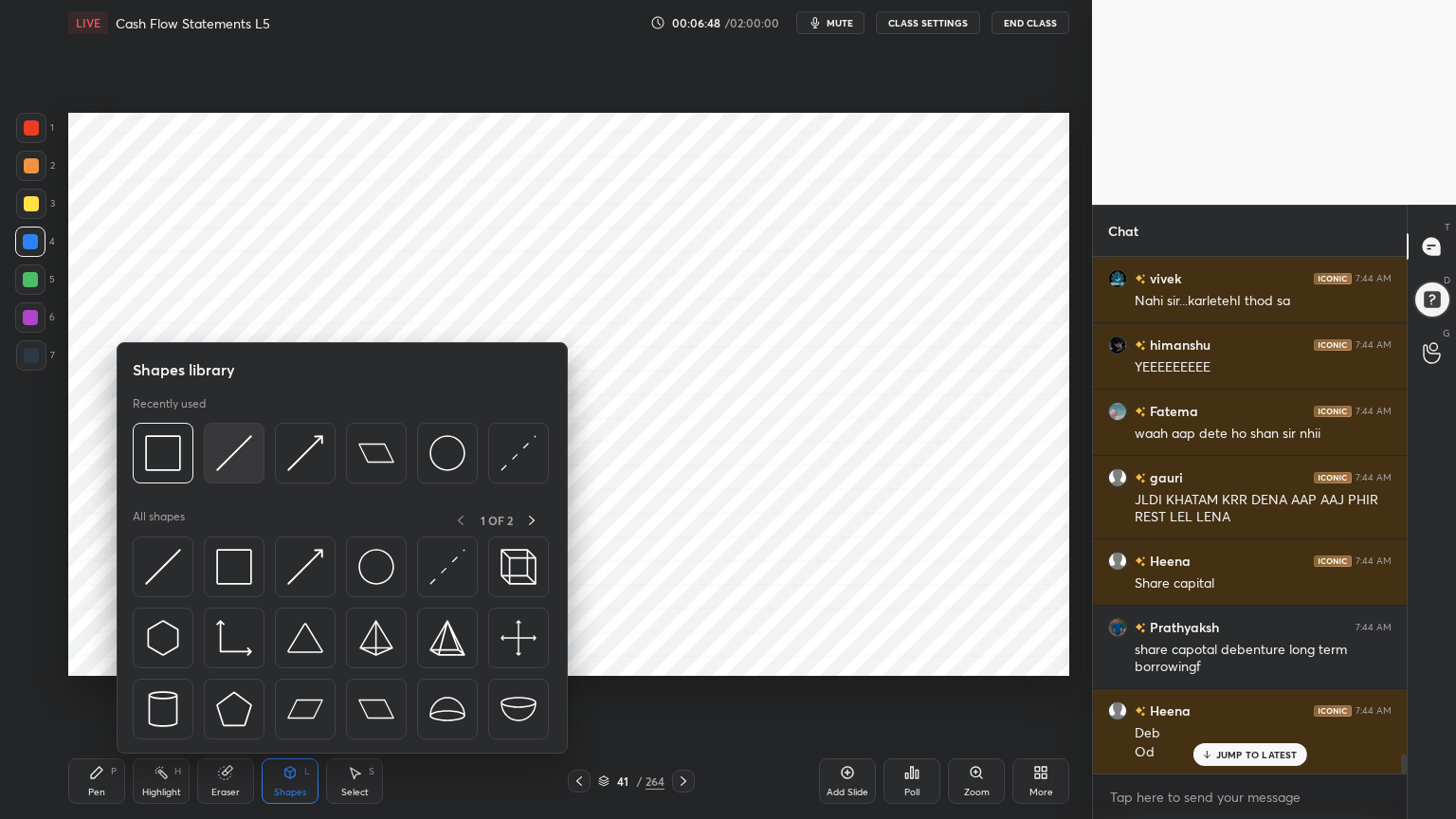 click at bounding box center (234, 453) 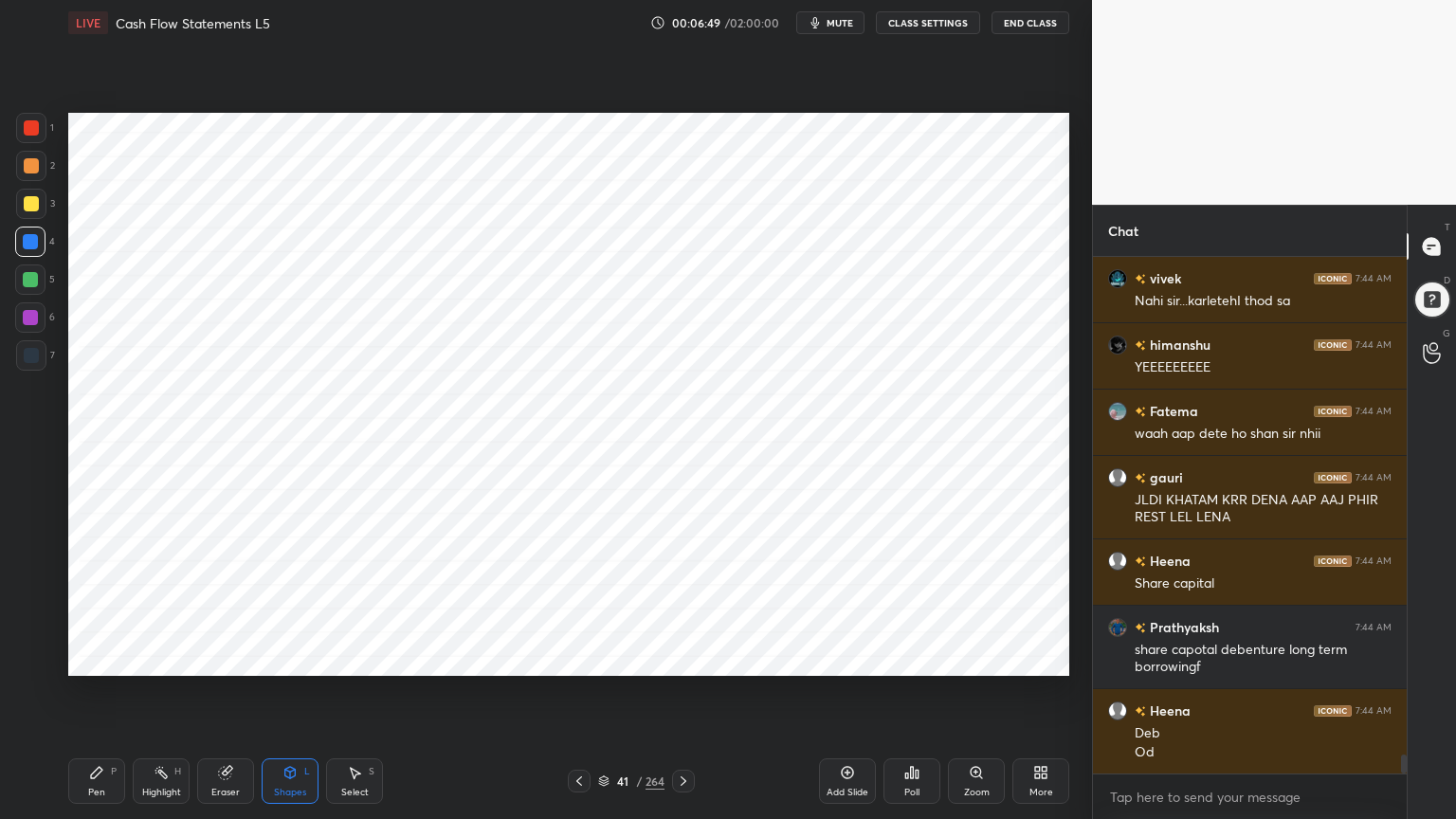 scroll, scrollTop: 13380, scrollLeft: 0, axis: vertical 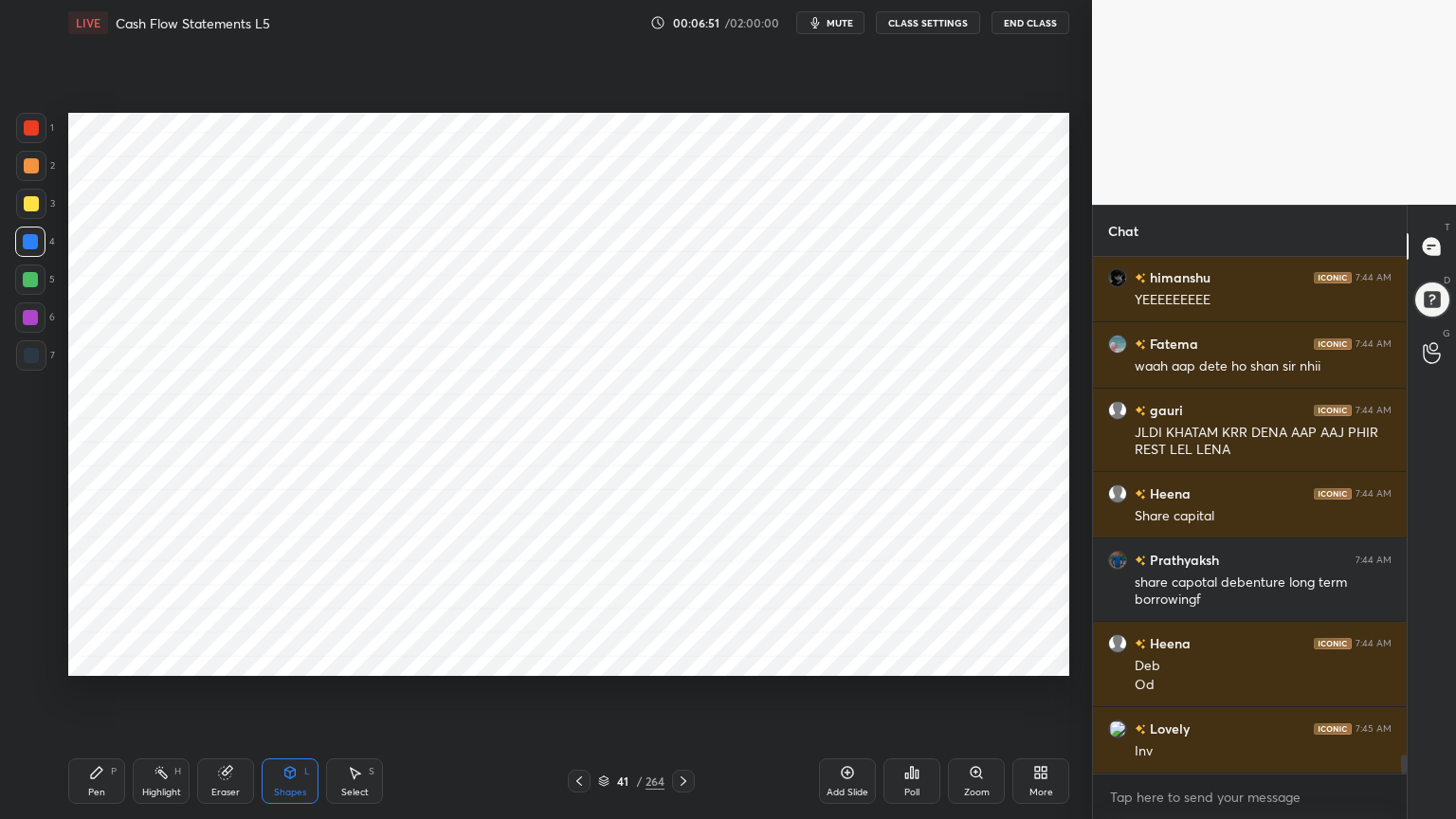click on "Pen P" at bounding box center [97, 781] 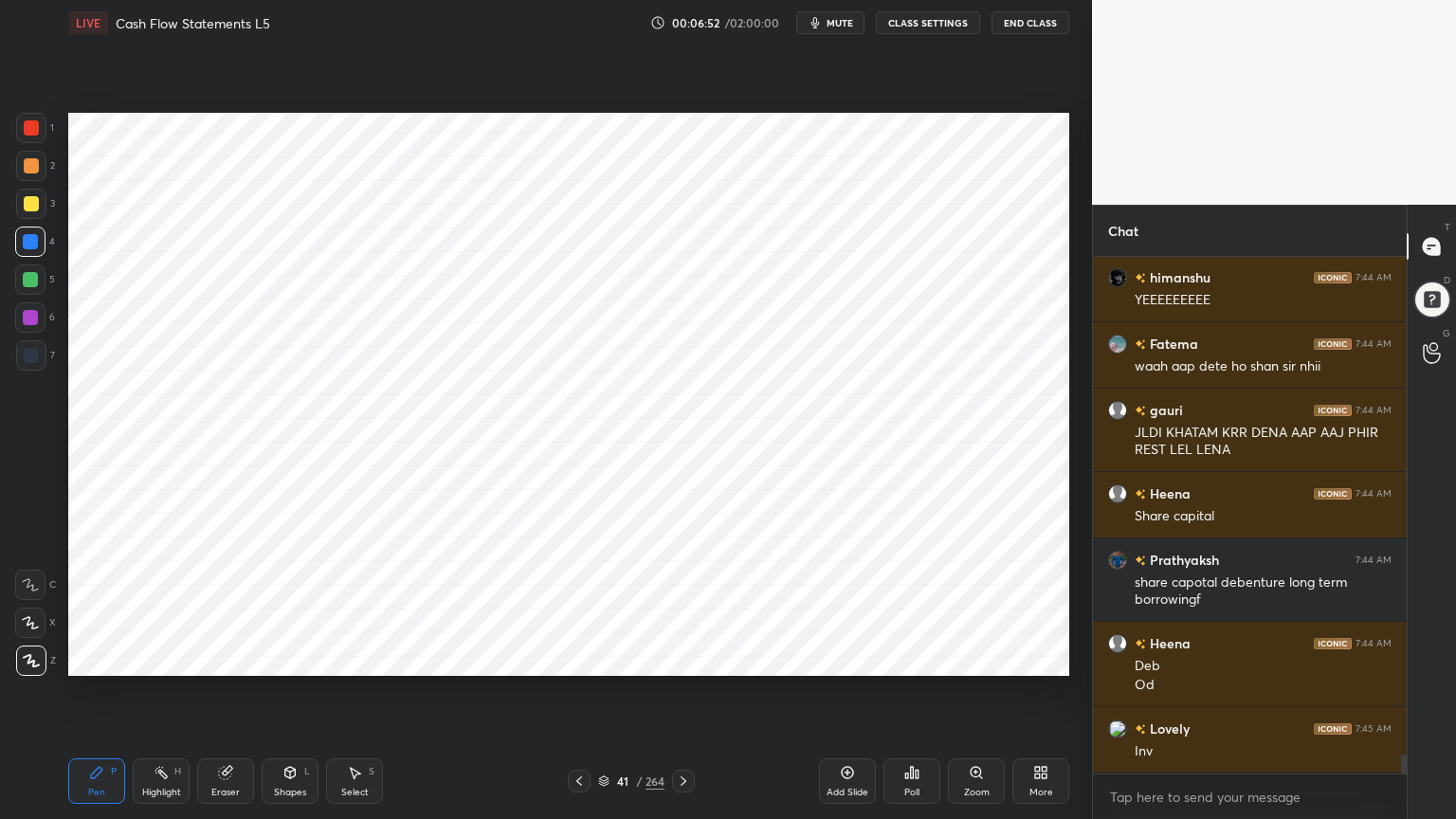 click on "7" at bounding box center (35, 359) 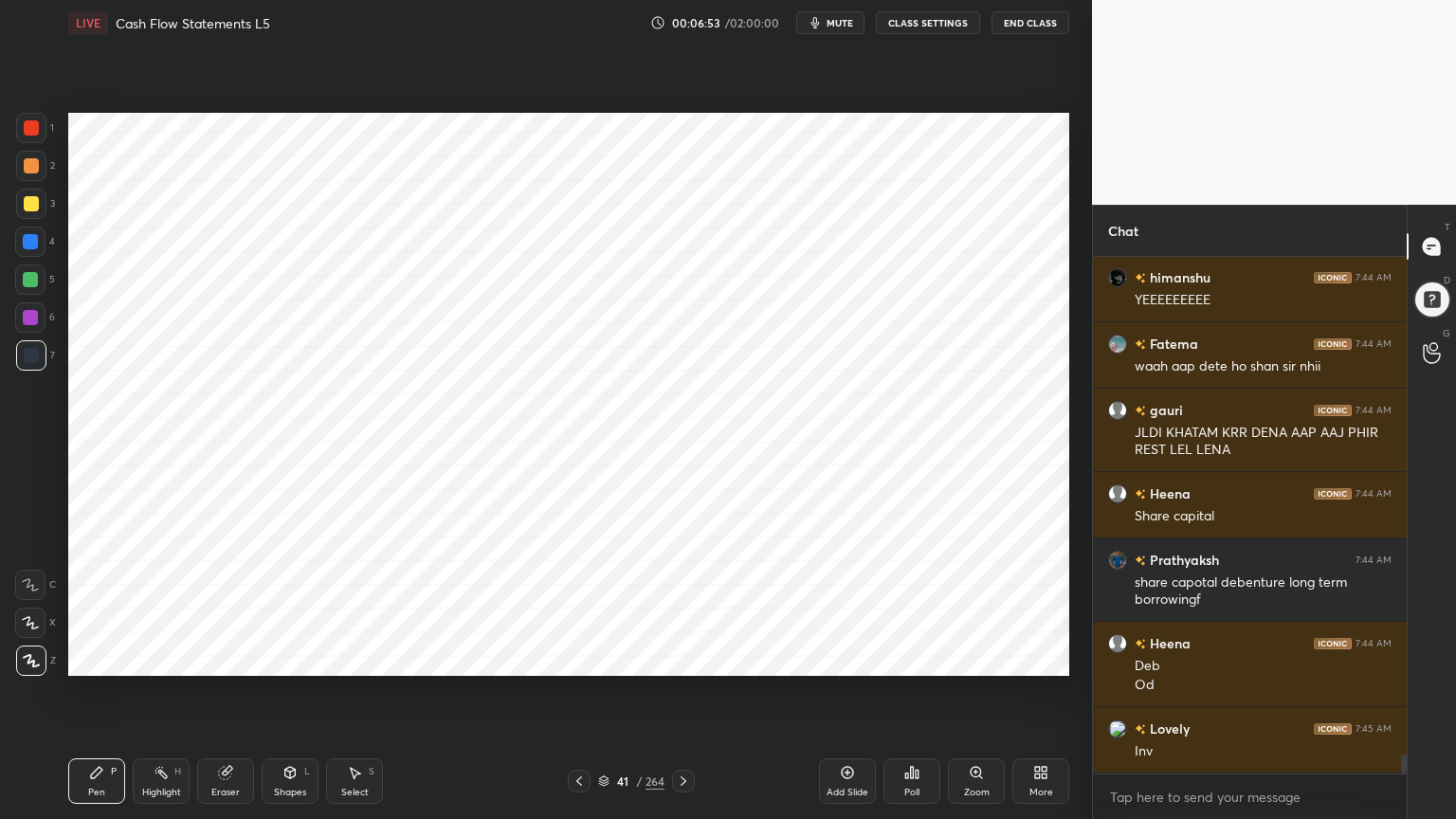click at bounding box center (30, 318) 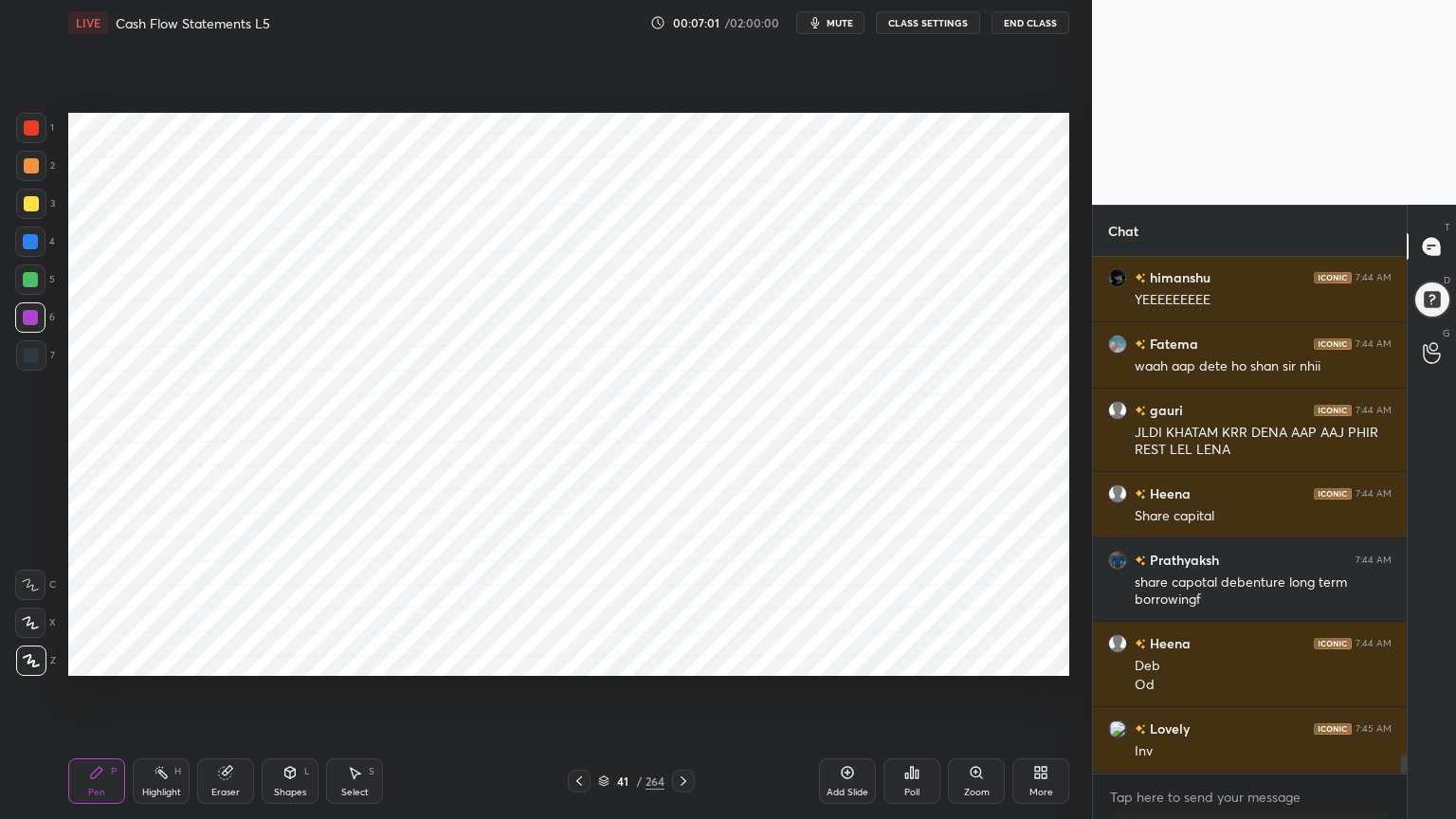 click at bounding box center [31, 355] 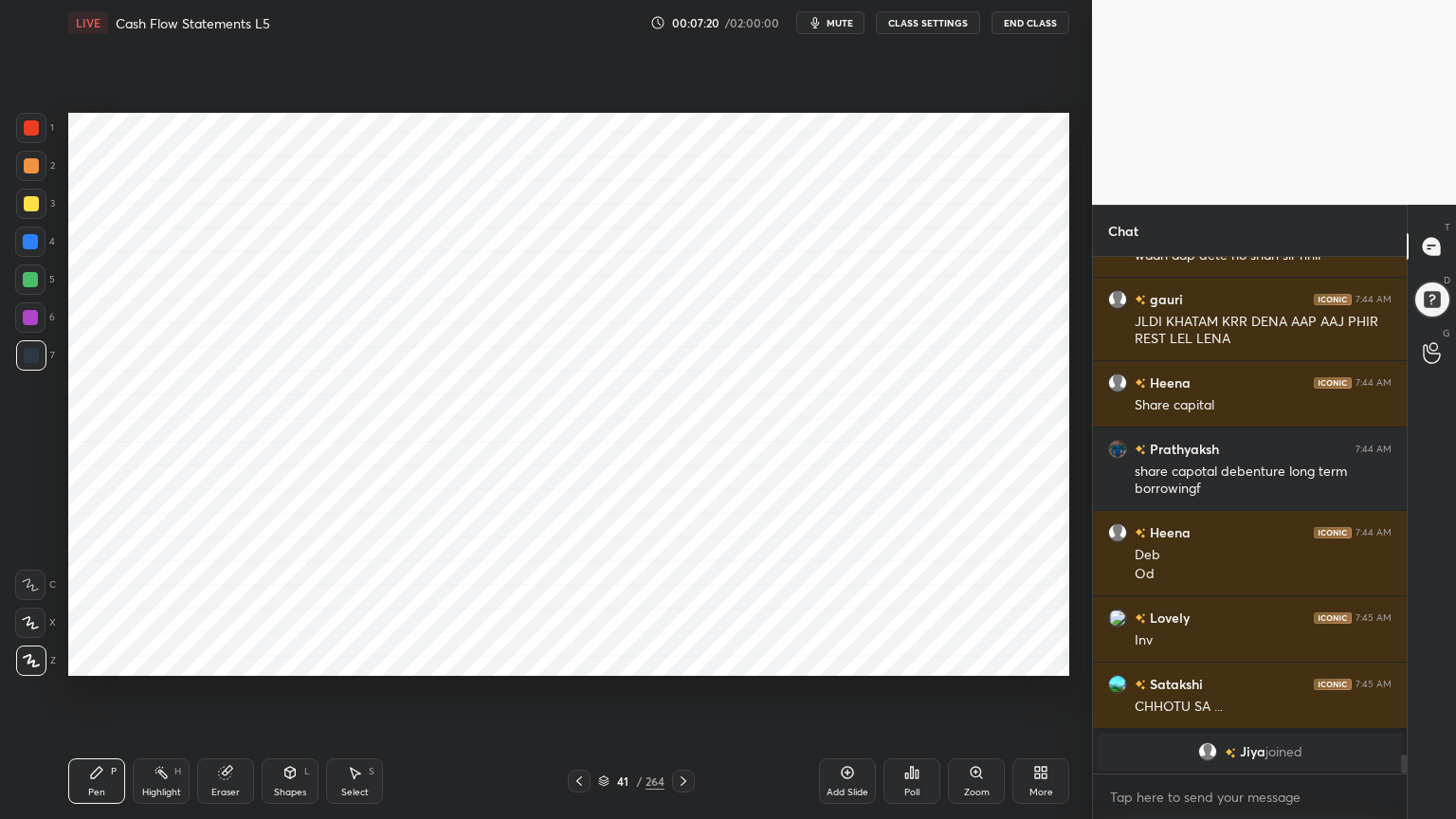 scroll, scrollTop: 13558, scrollLeft: 0, axis: vertical 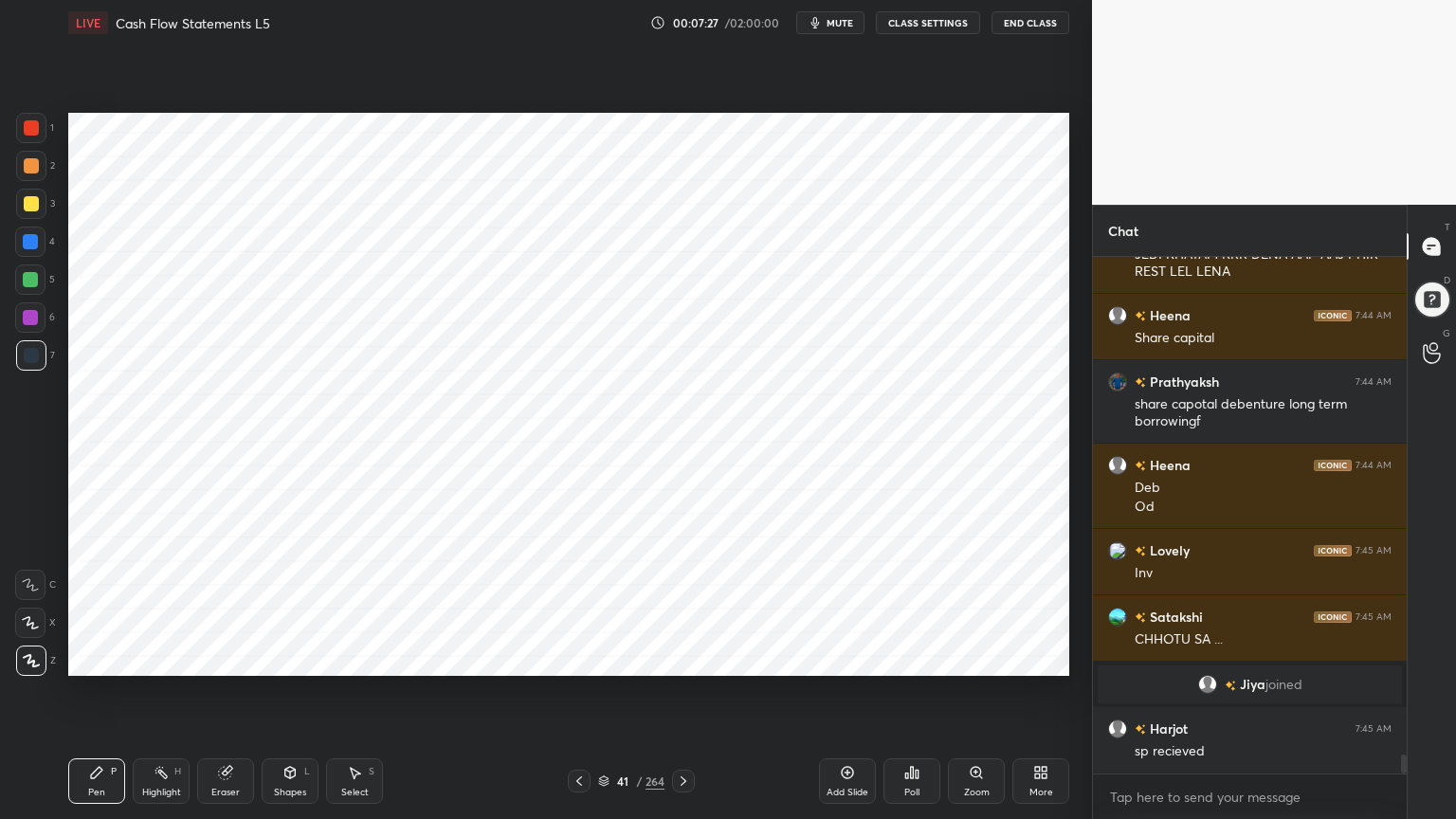 click 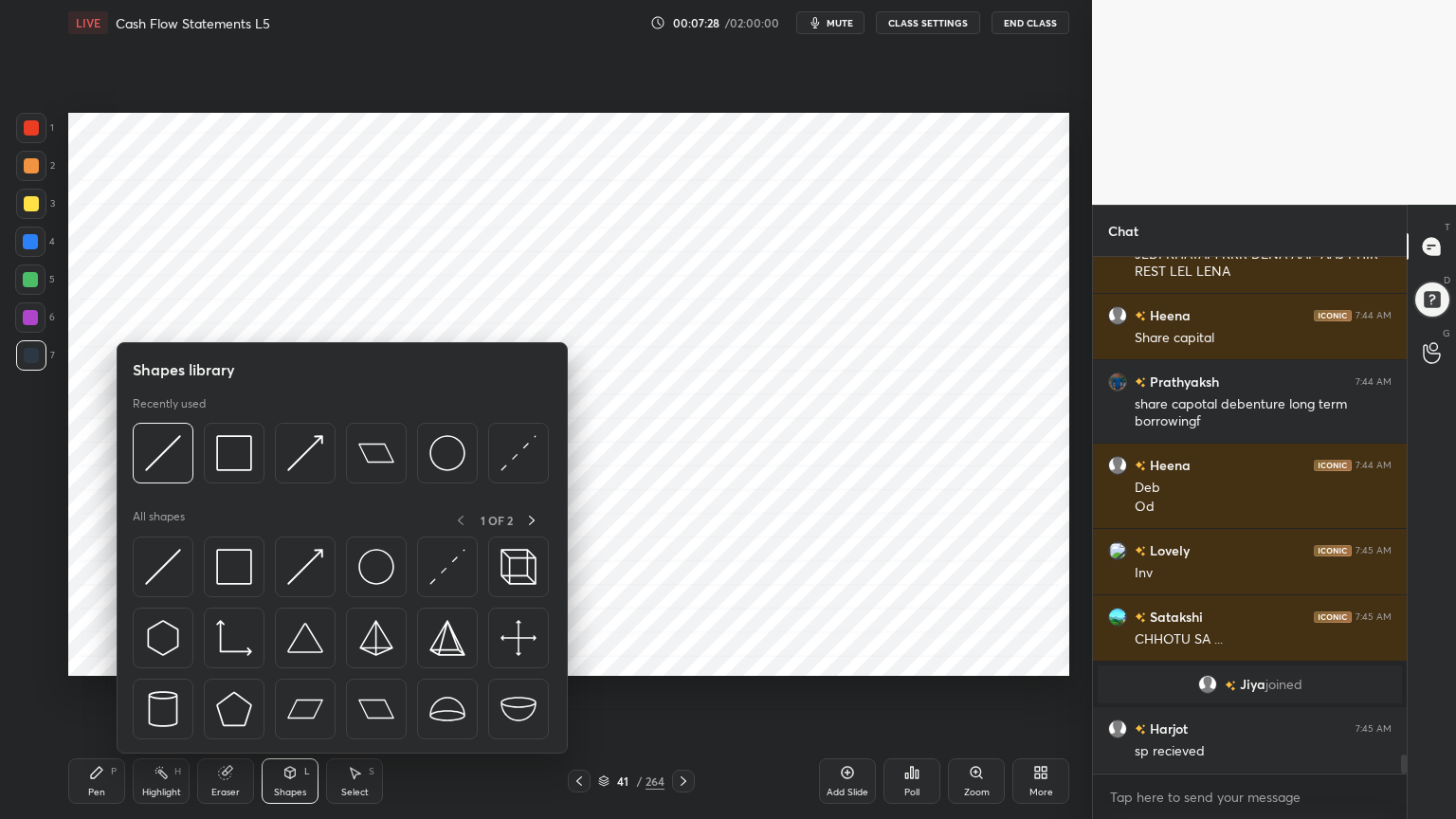 click at bounding box center [30, 242] 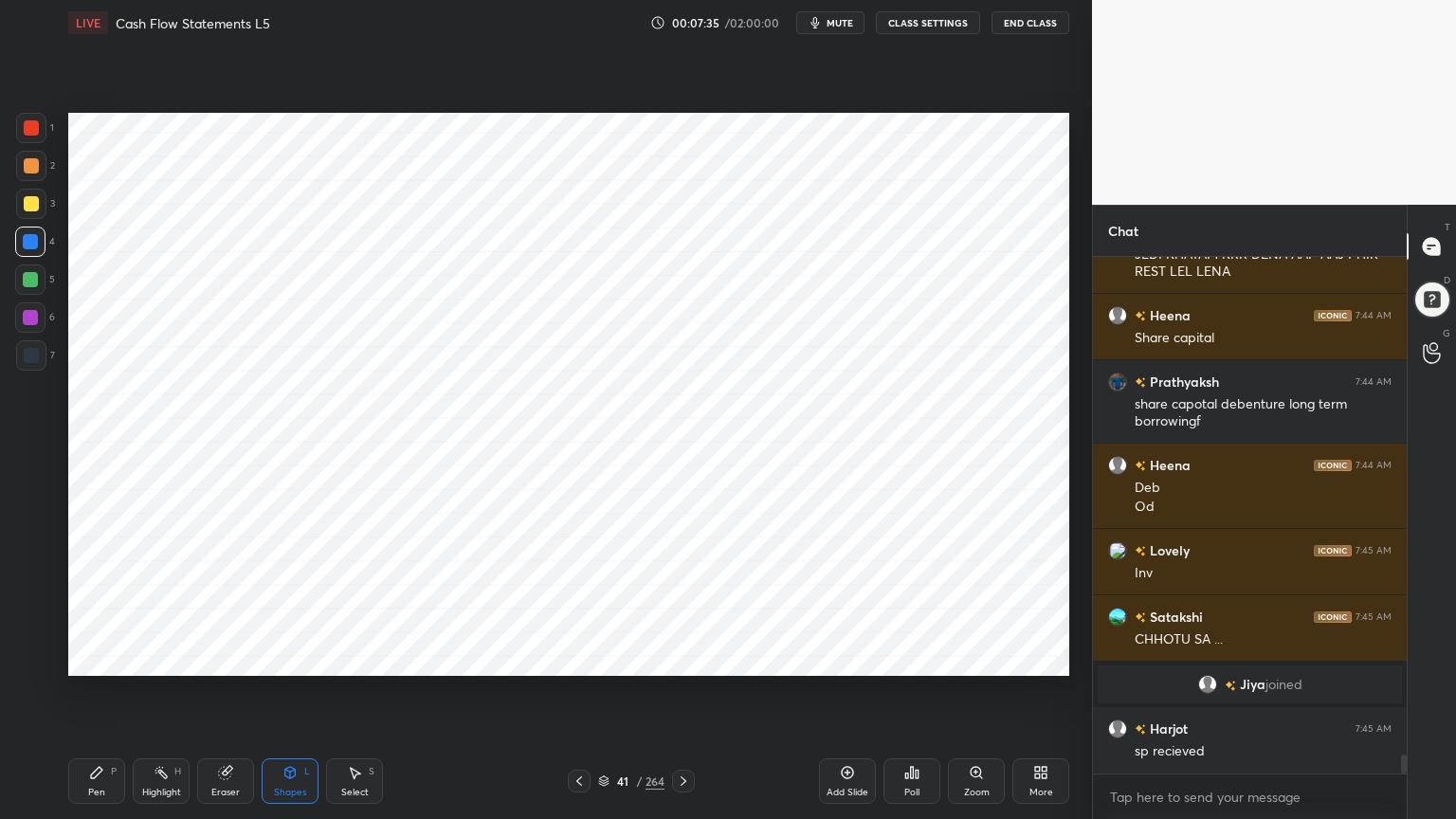 click on "Pen P" at bounding box center (97, 781) 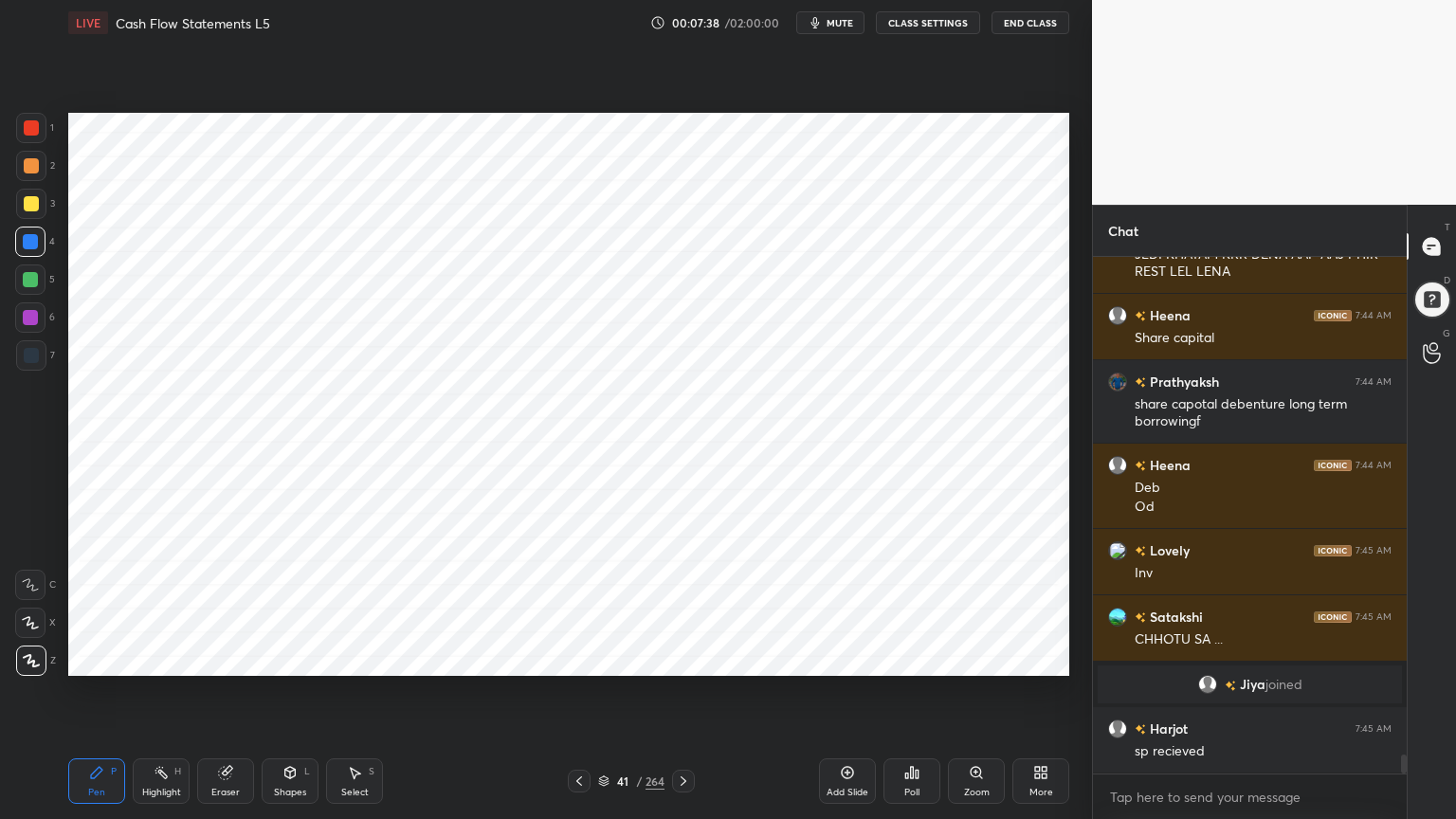 click at bounding box center [31, 355] 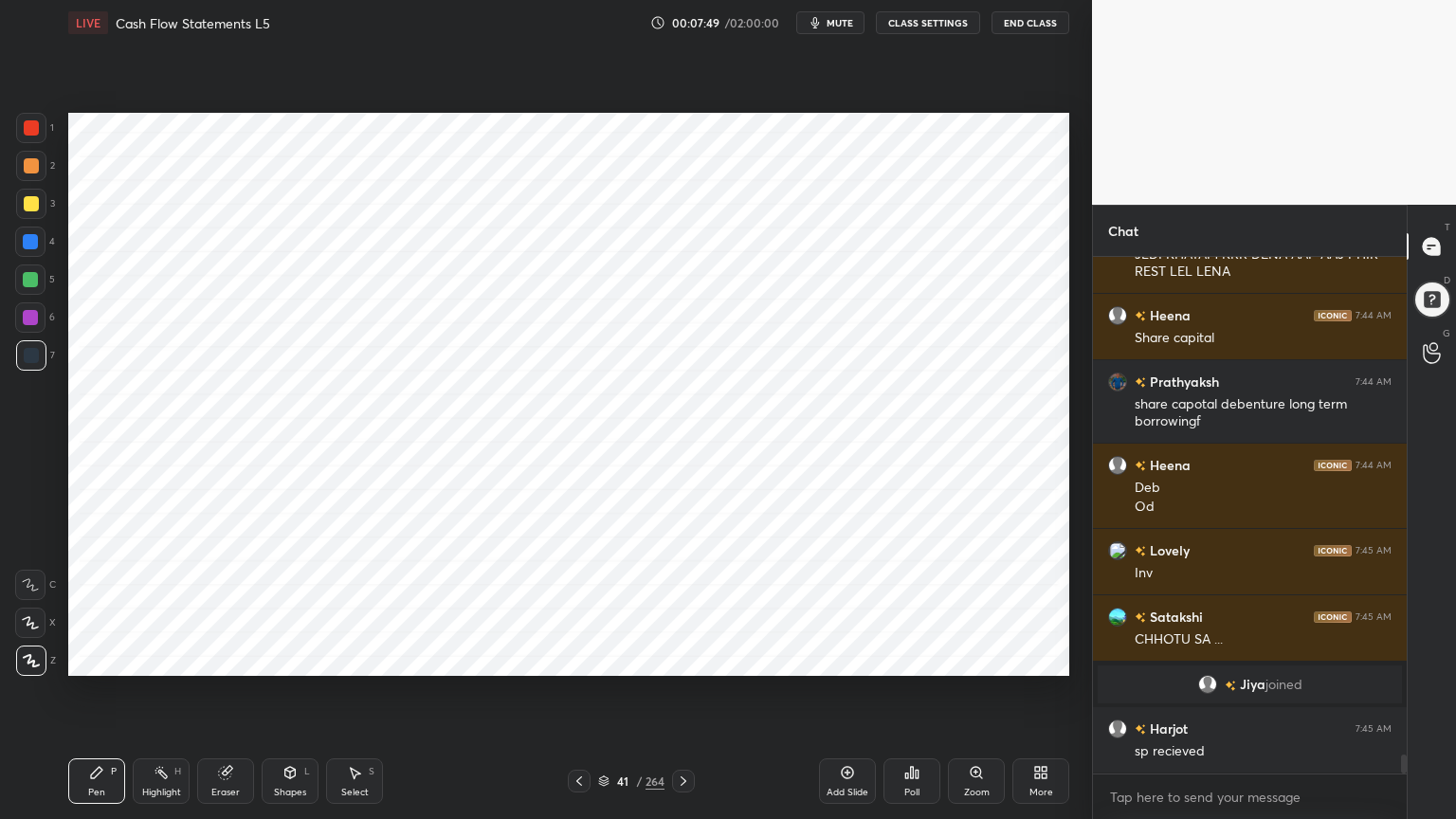 click at bounding box center [30, 318] 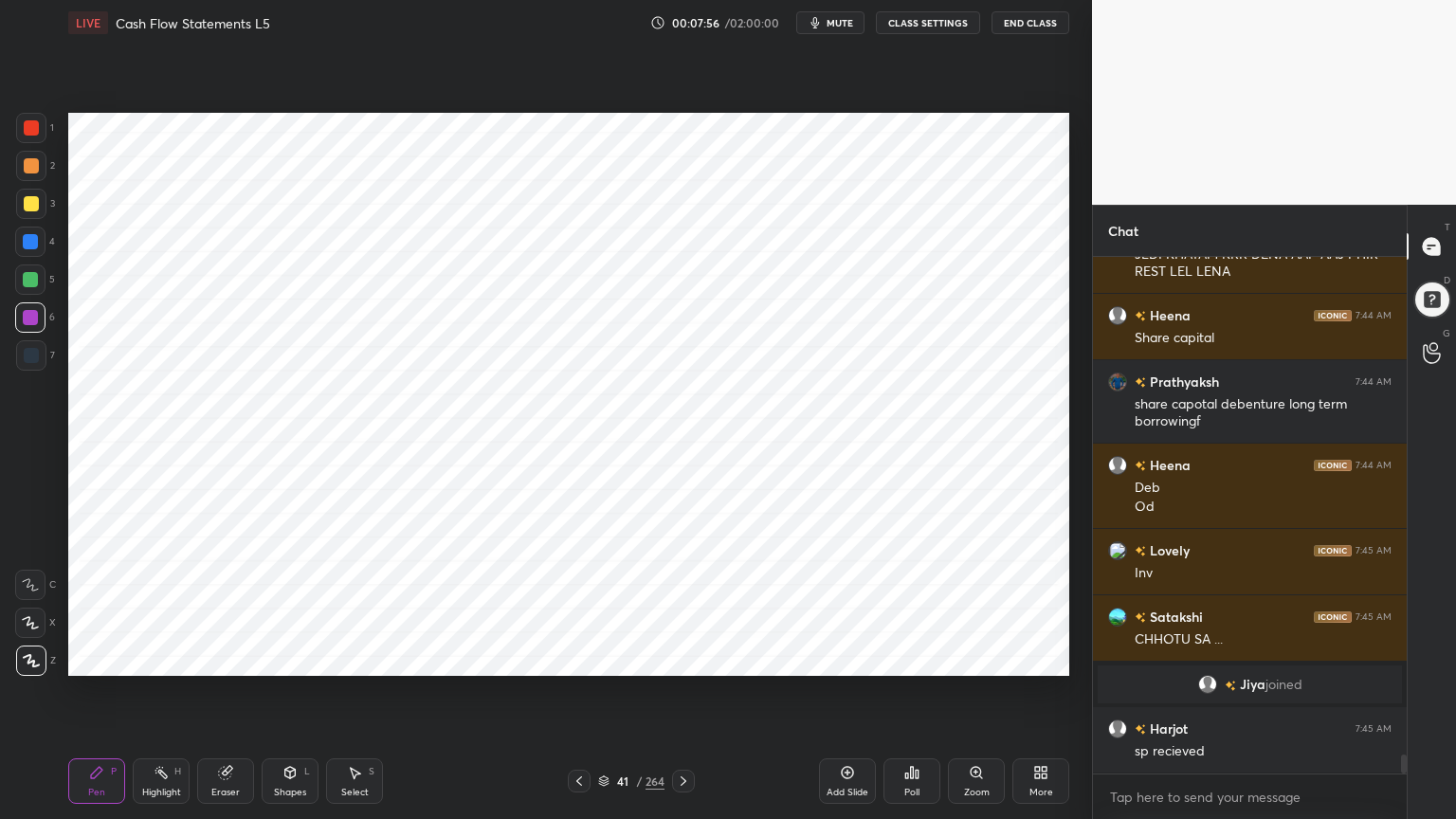 click at bounding box center (31, 355) 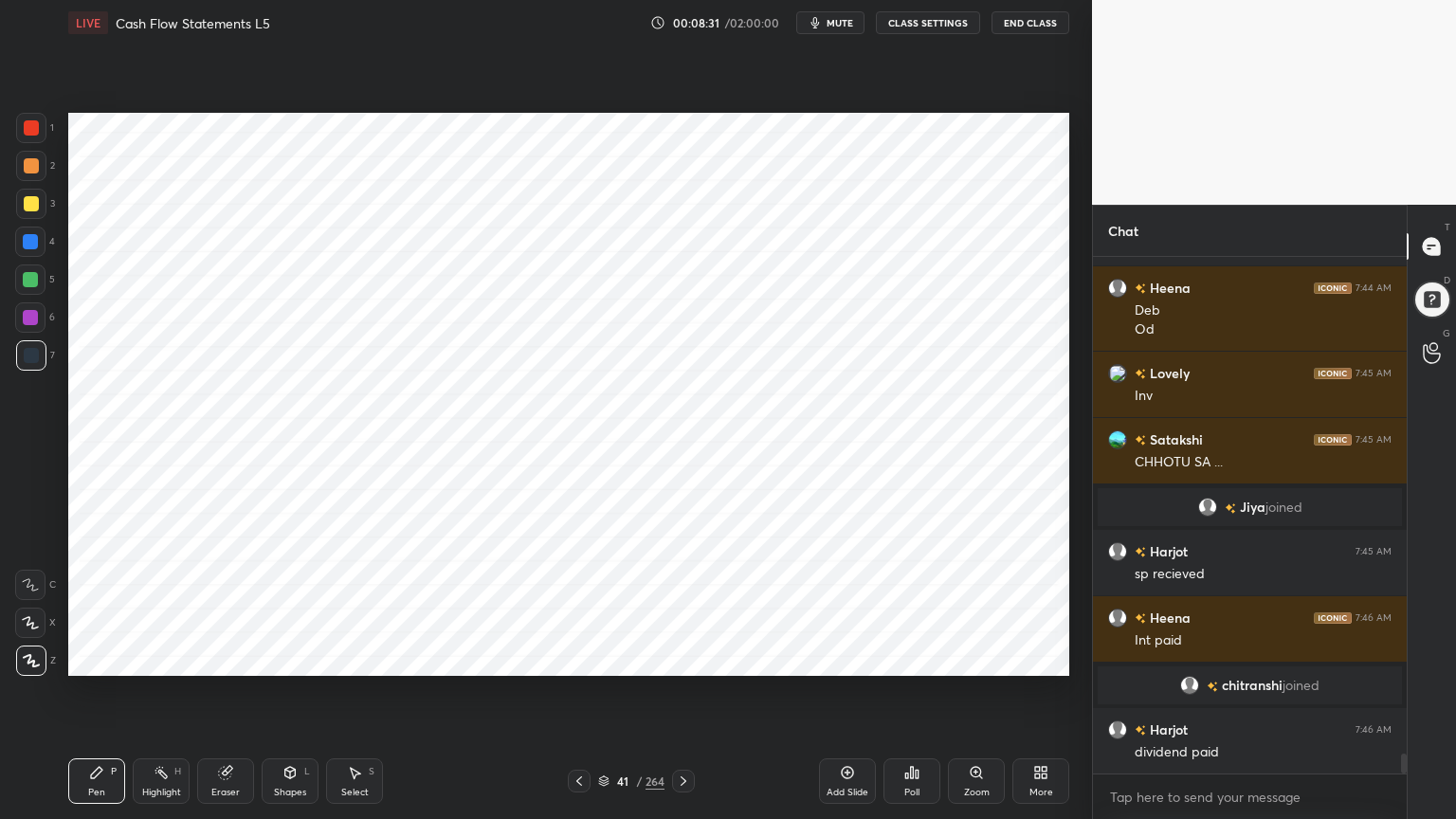 scroll, scrollTop: 13133, scrollLeft: 0, axis: vertical 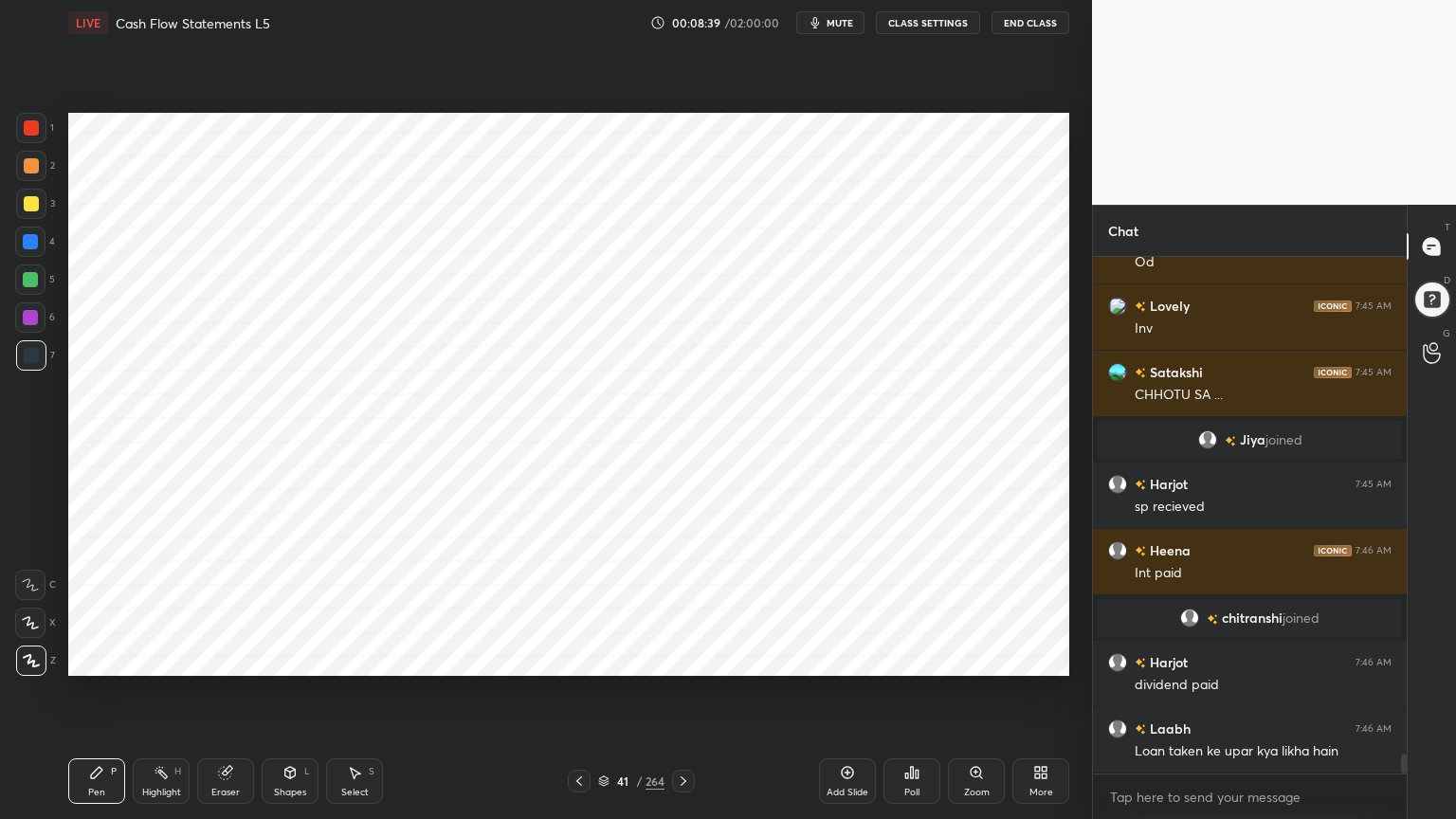 click at bounding box center [30, 318] 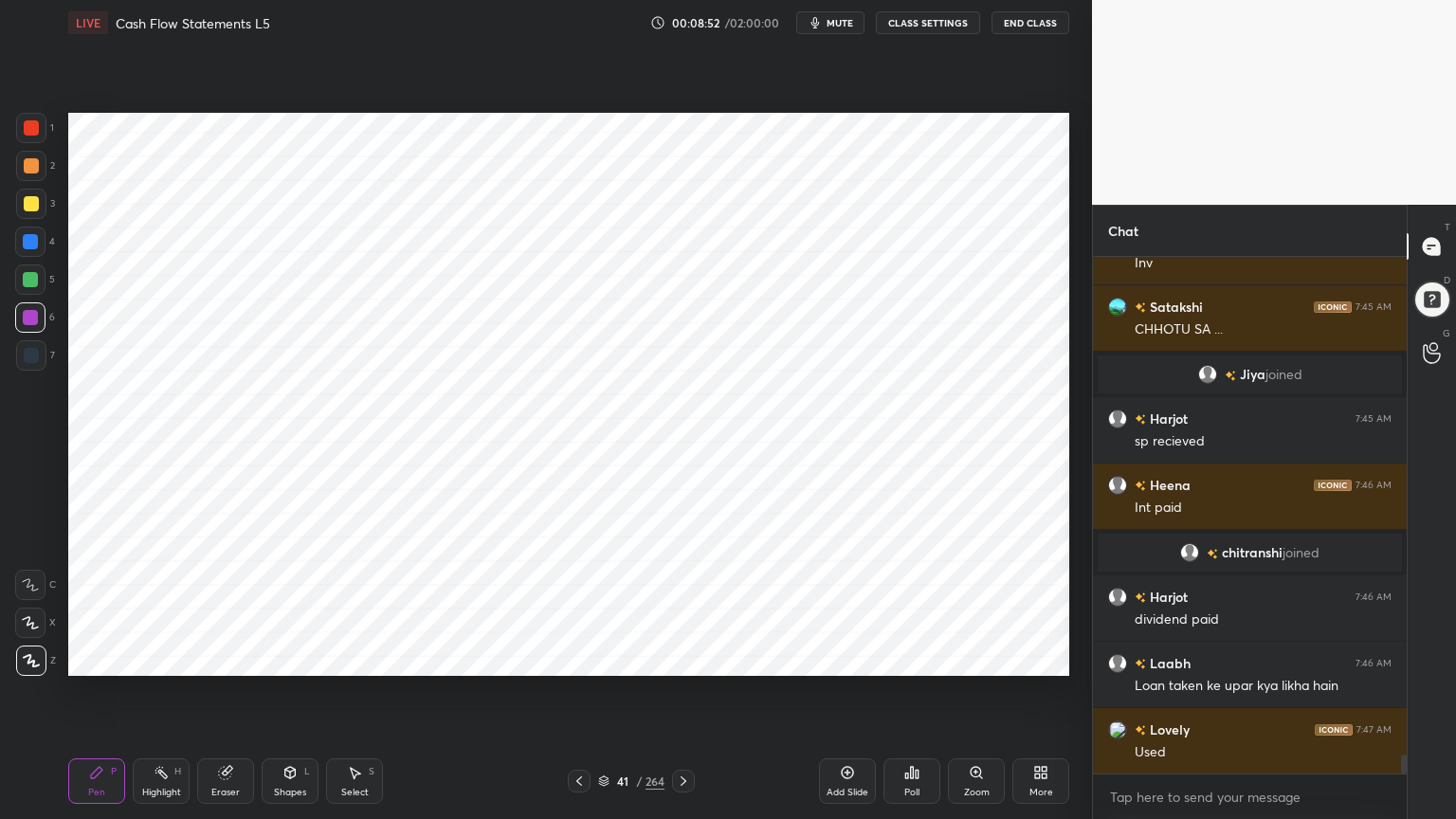 scroll, scrollTop: 13266, scrollLeft: 0, axis: vertical 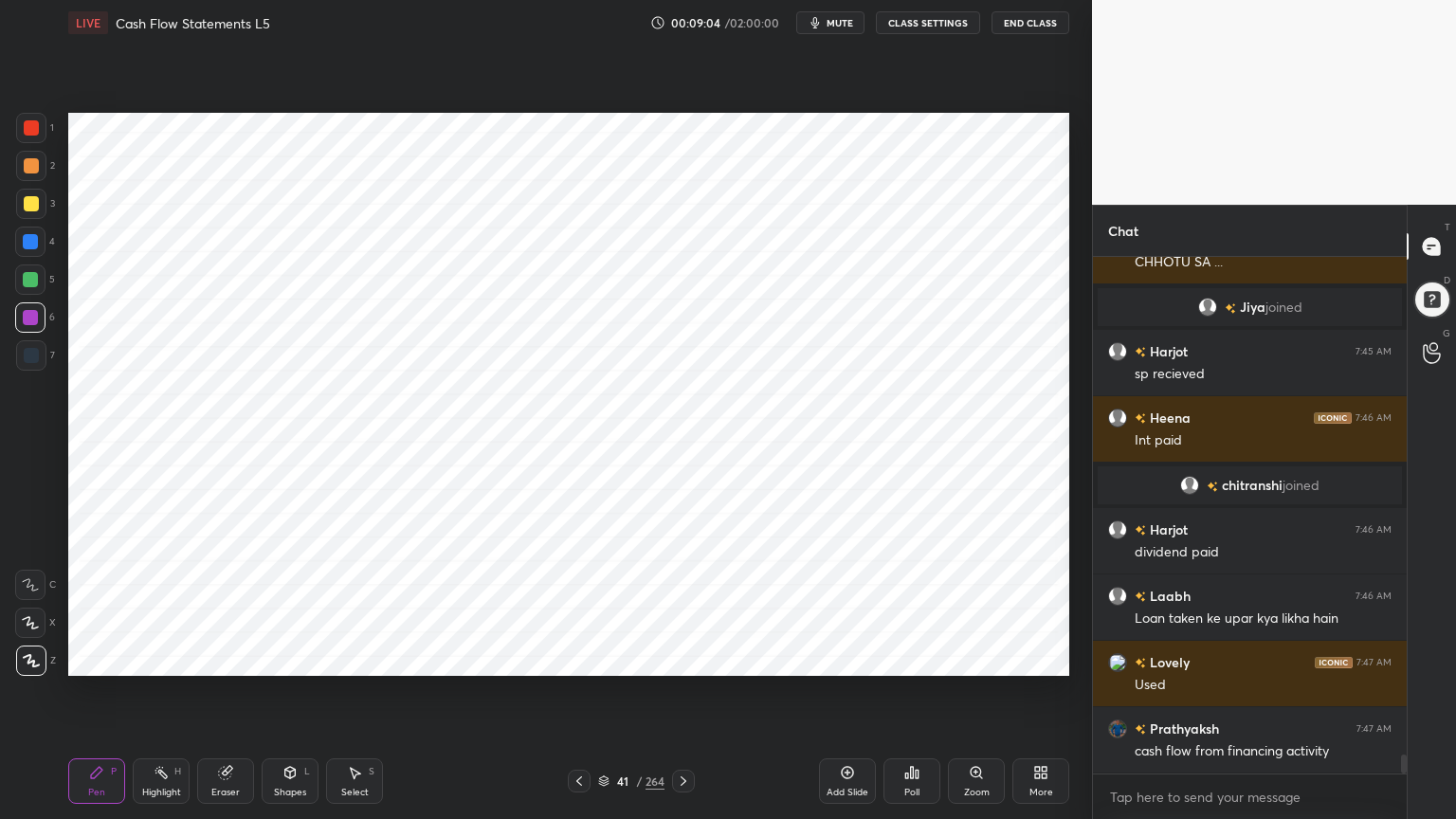 click 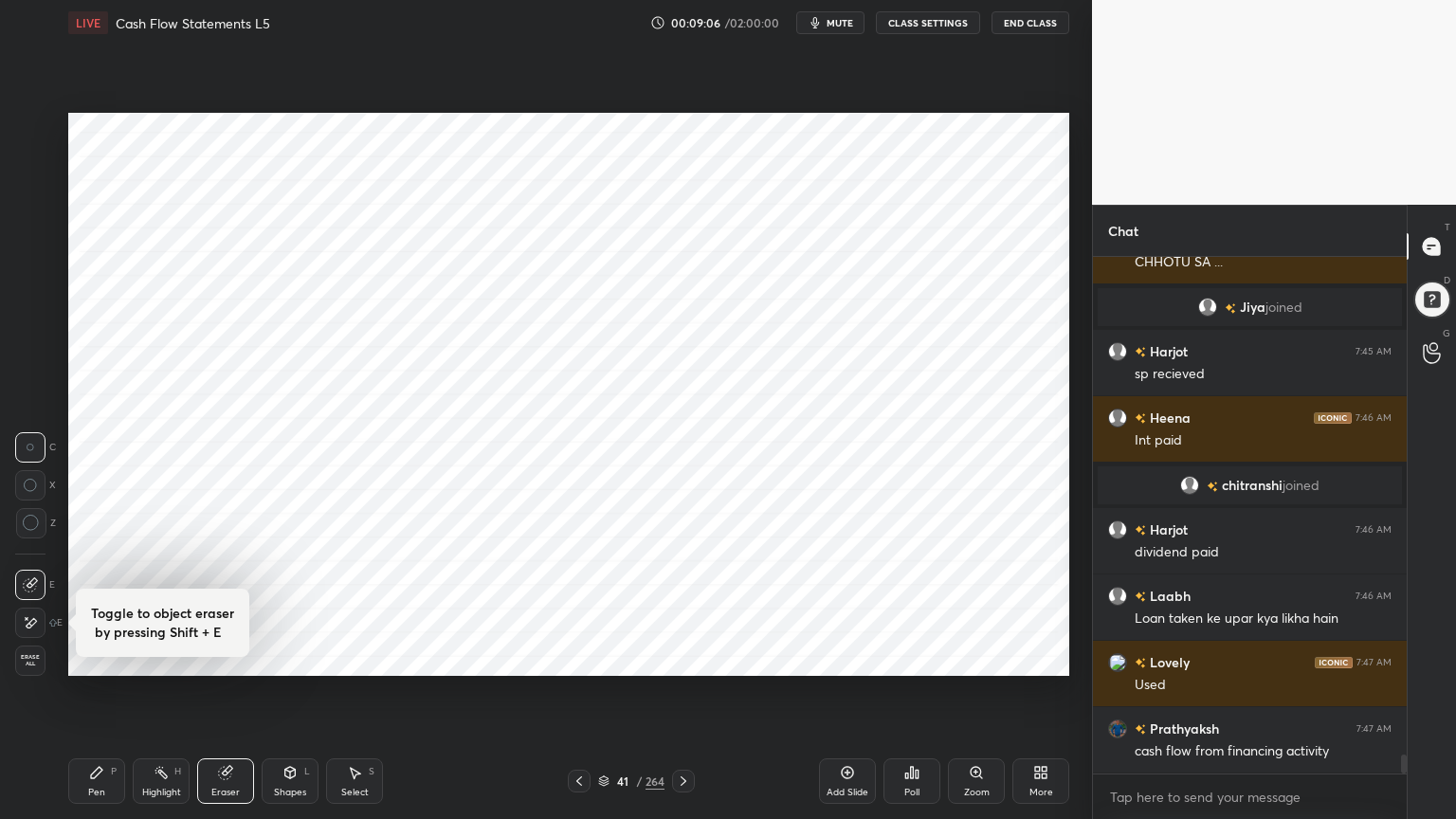 click on "Pen P" at bounding box center [97, 781] 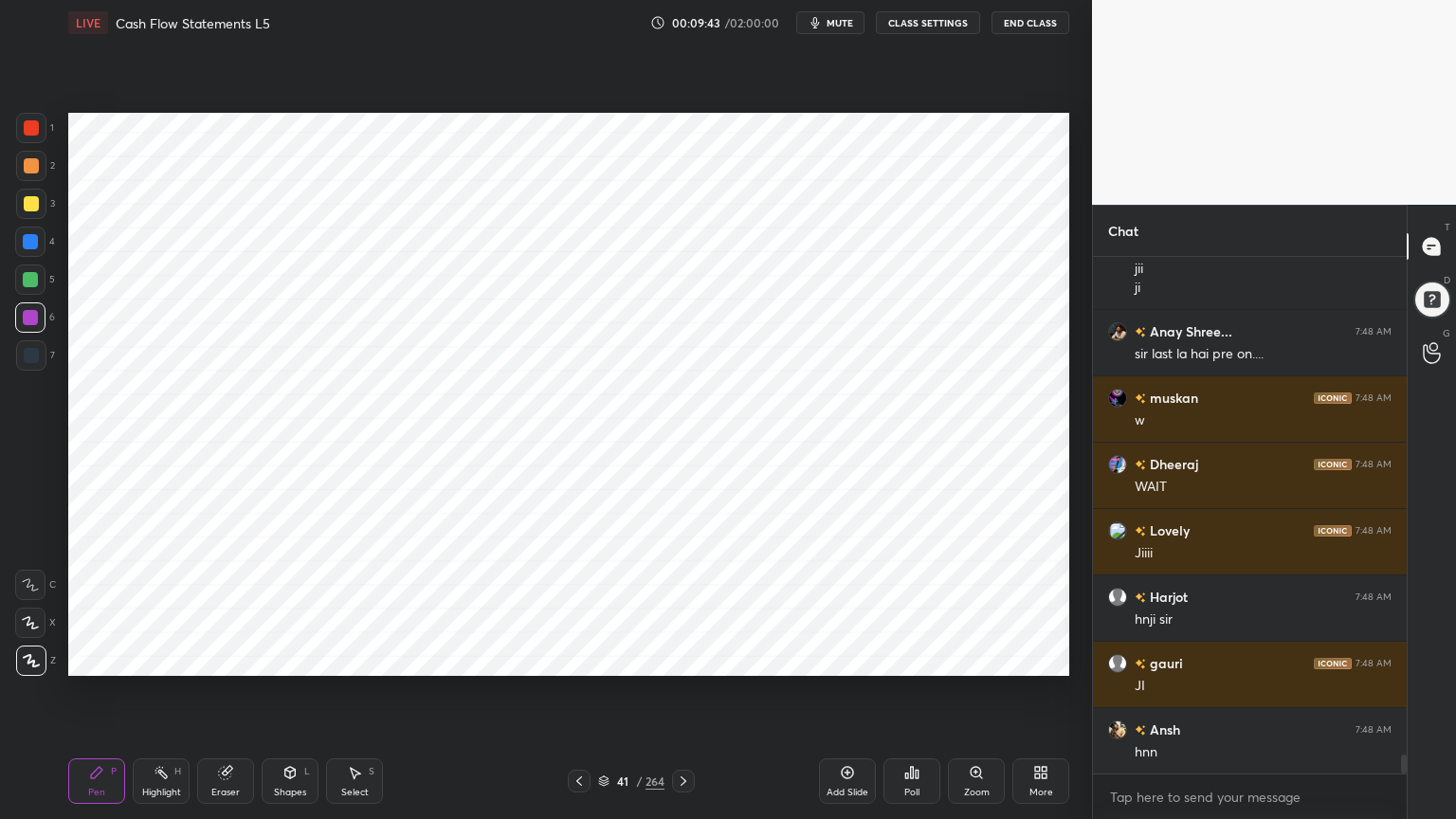 scroll, scrollTop: 13873, scrollLeft: 0, axis: vertical 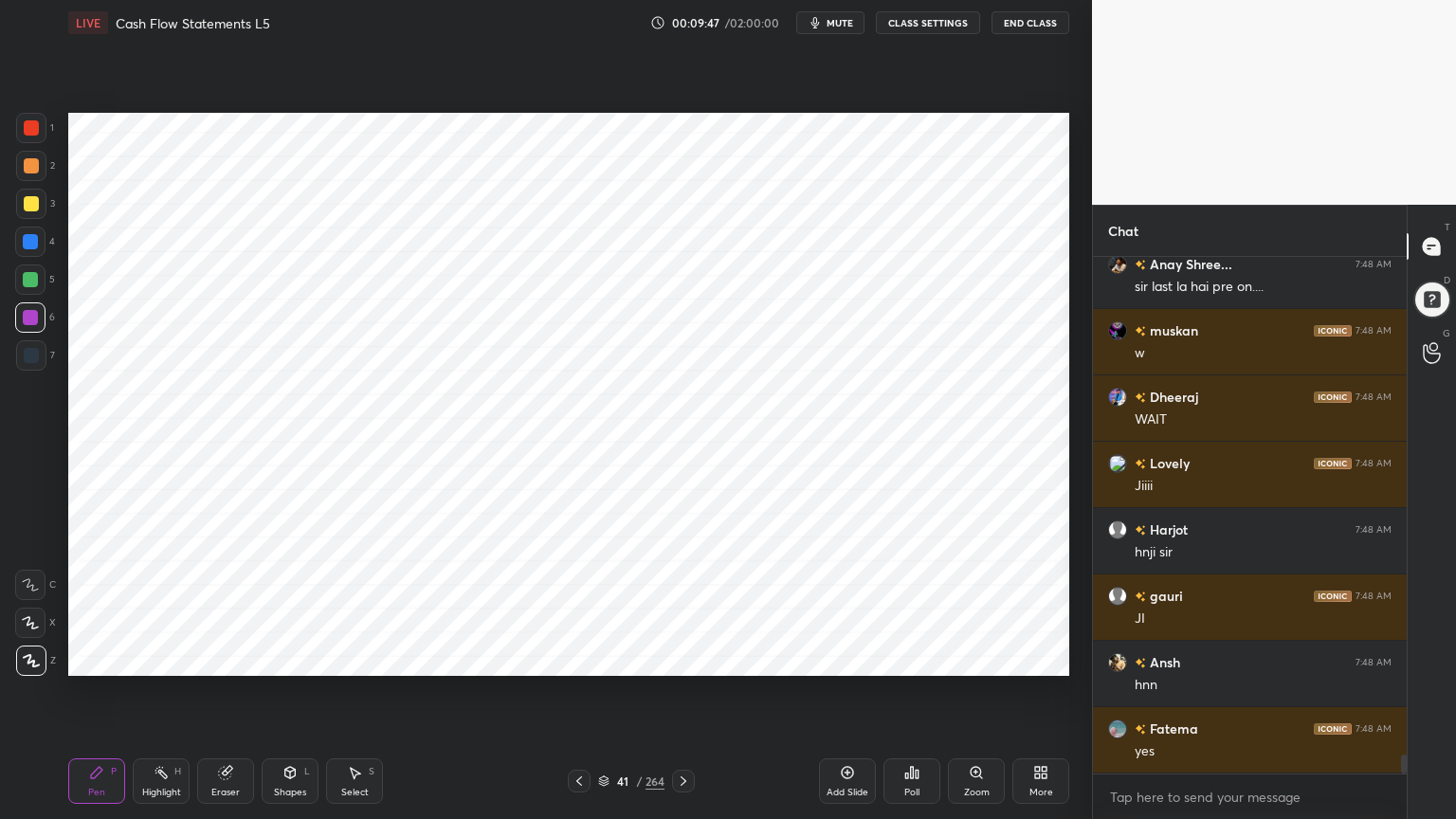 click on "Highlight" at bounding box center [161, 792] 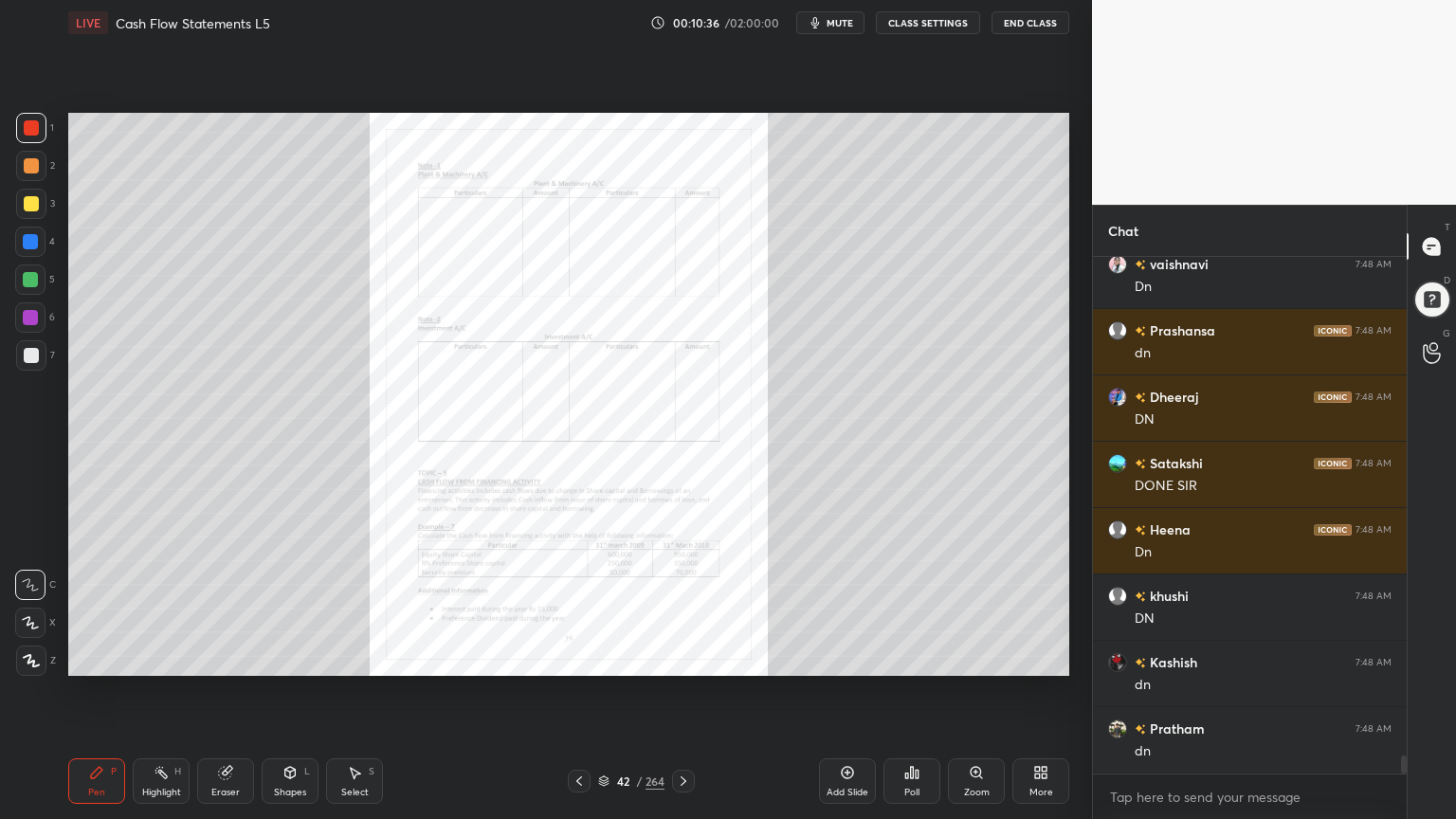 scroll, scrollTop: 14602, scrollLeft: 0, axis: vertical 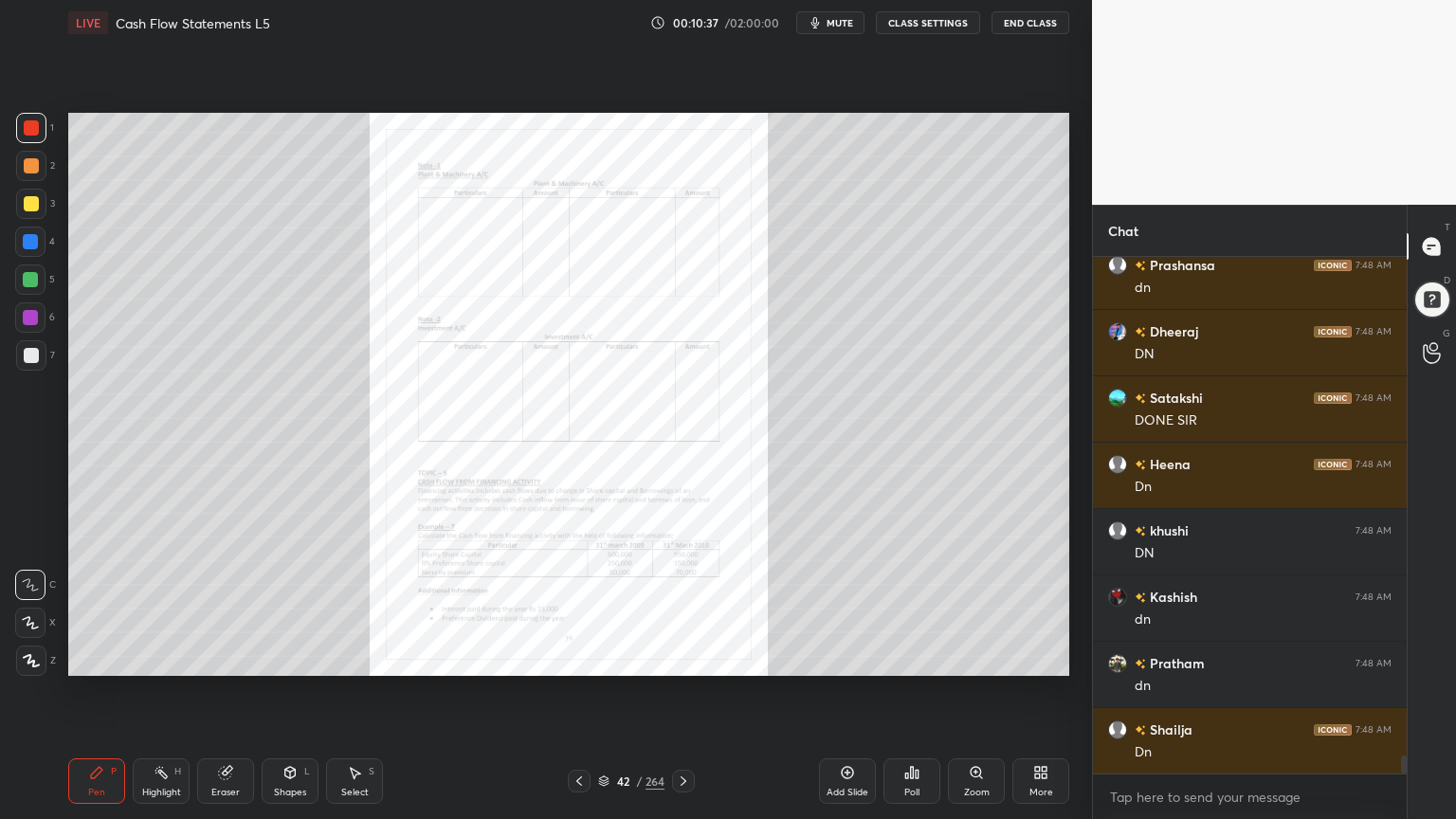 click on "Zoom" at bounding box center [976, 781] 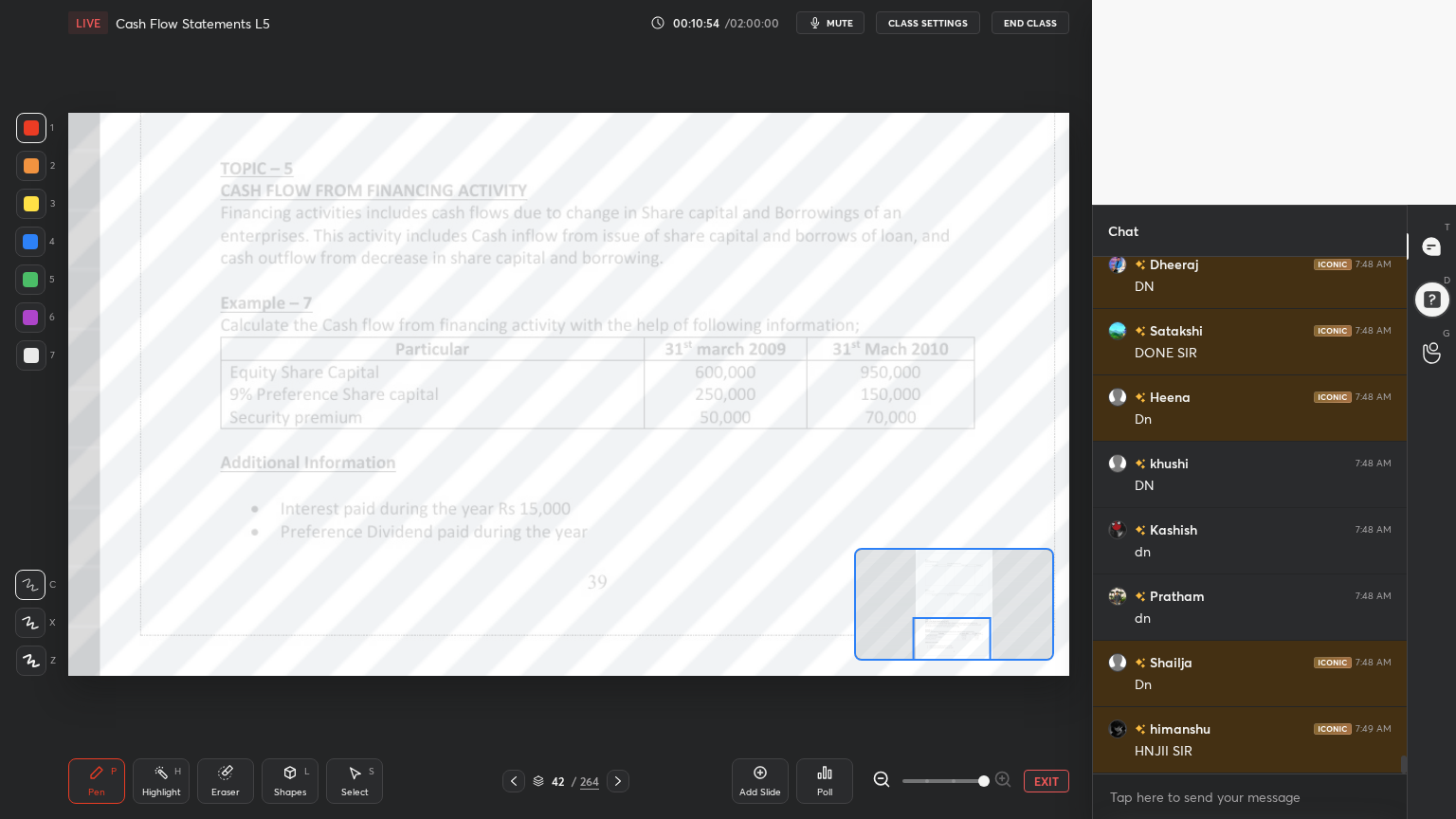 scroll, scrollTop: 14715, scrollLeft: 0, axis: vertical 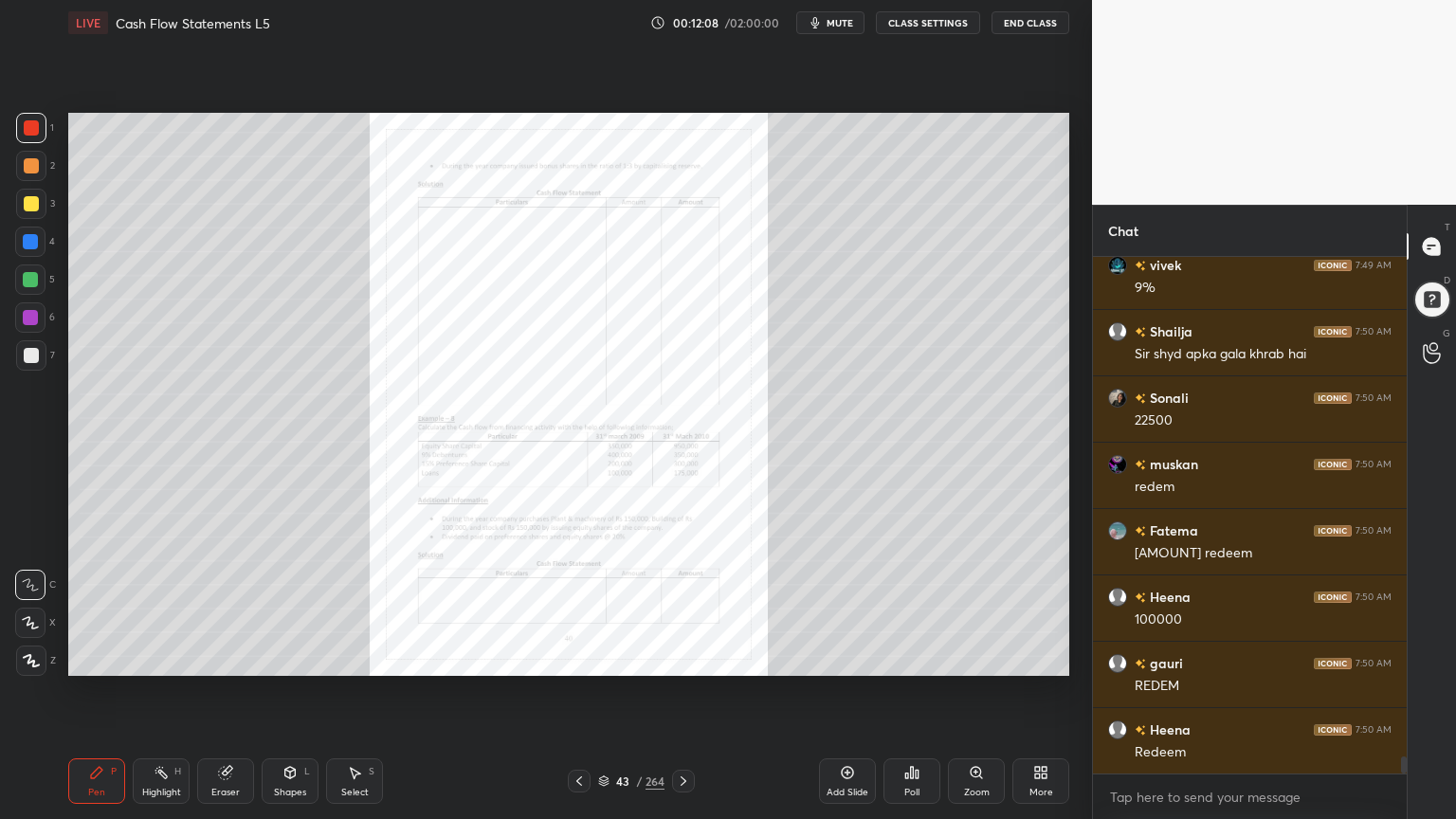 click on "Add Slide" at bounding box center (847, 781) 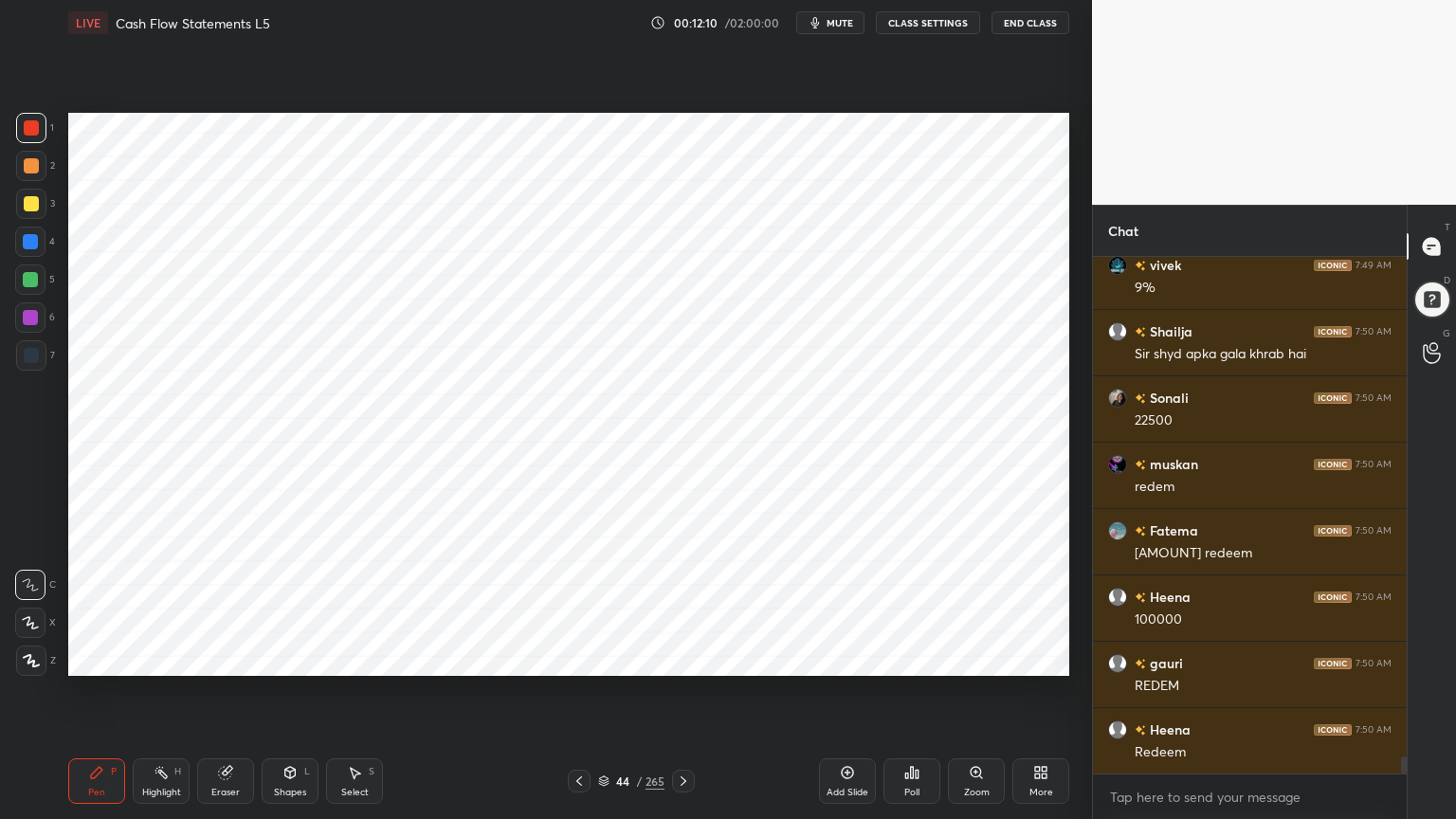 click at bounding box center [30, 242] 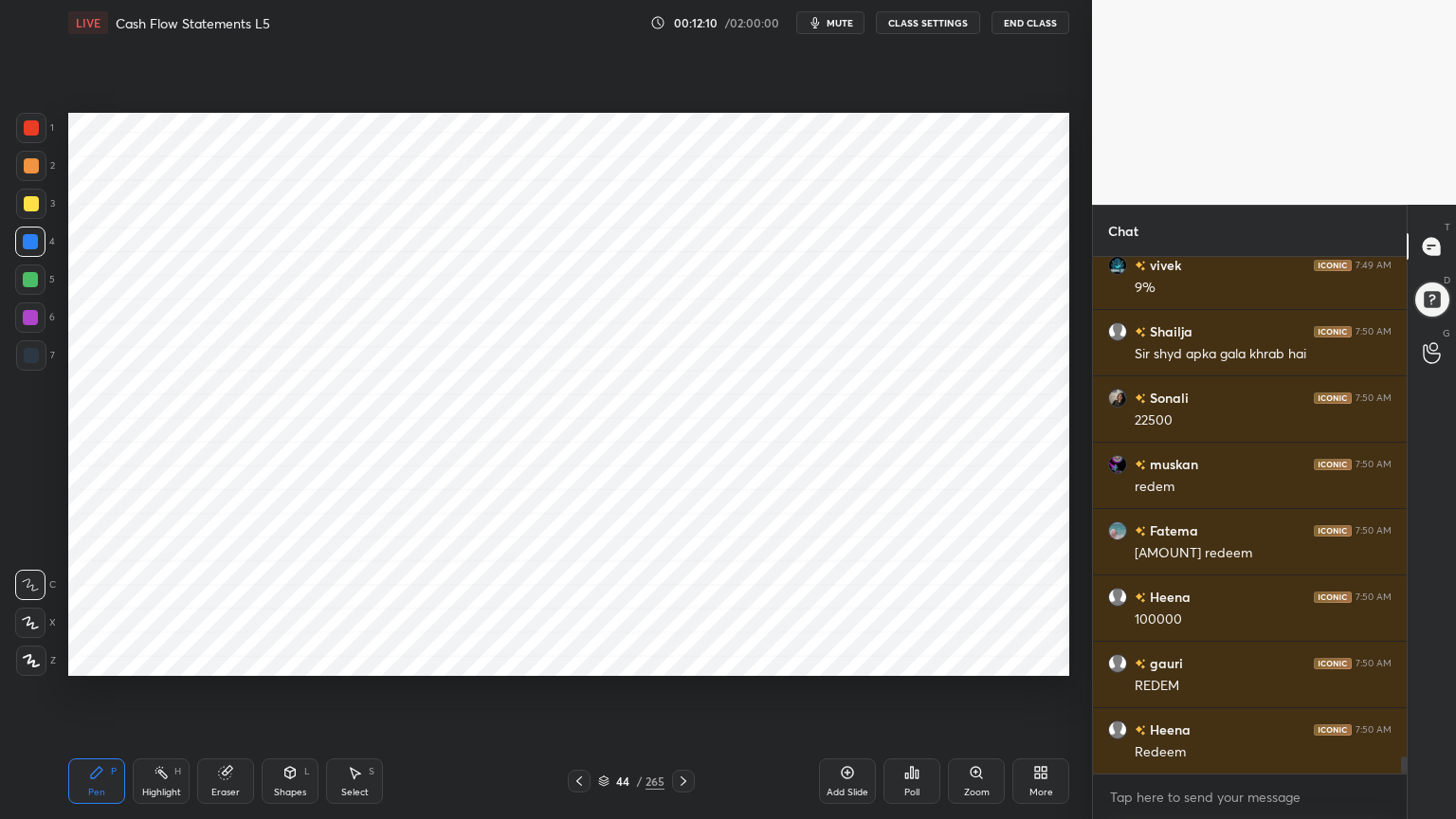 click at bounding box center (31, 661) 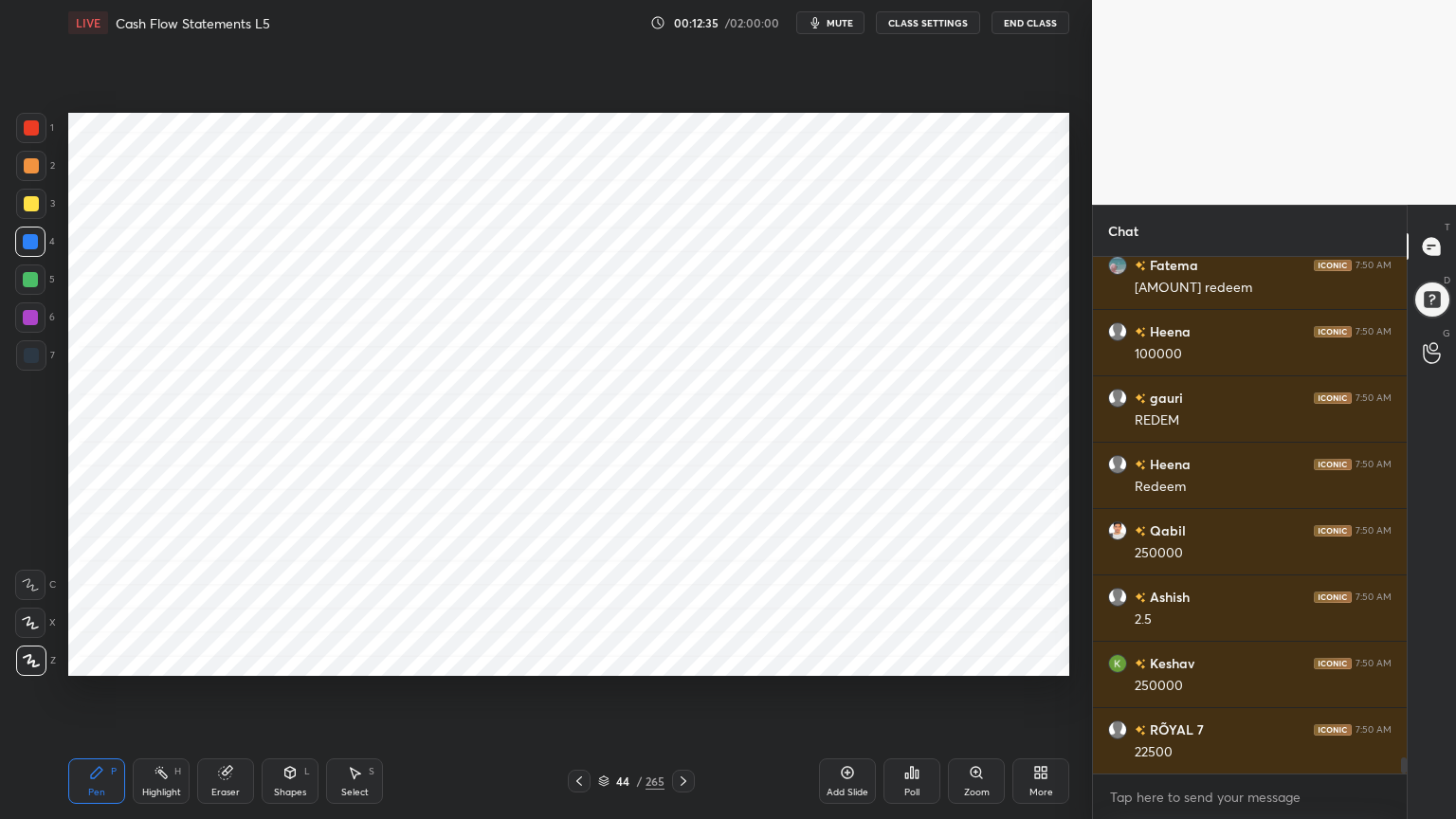 scroll, scrollTop: 15617, scrollLeft: 0, axis: vertical 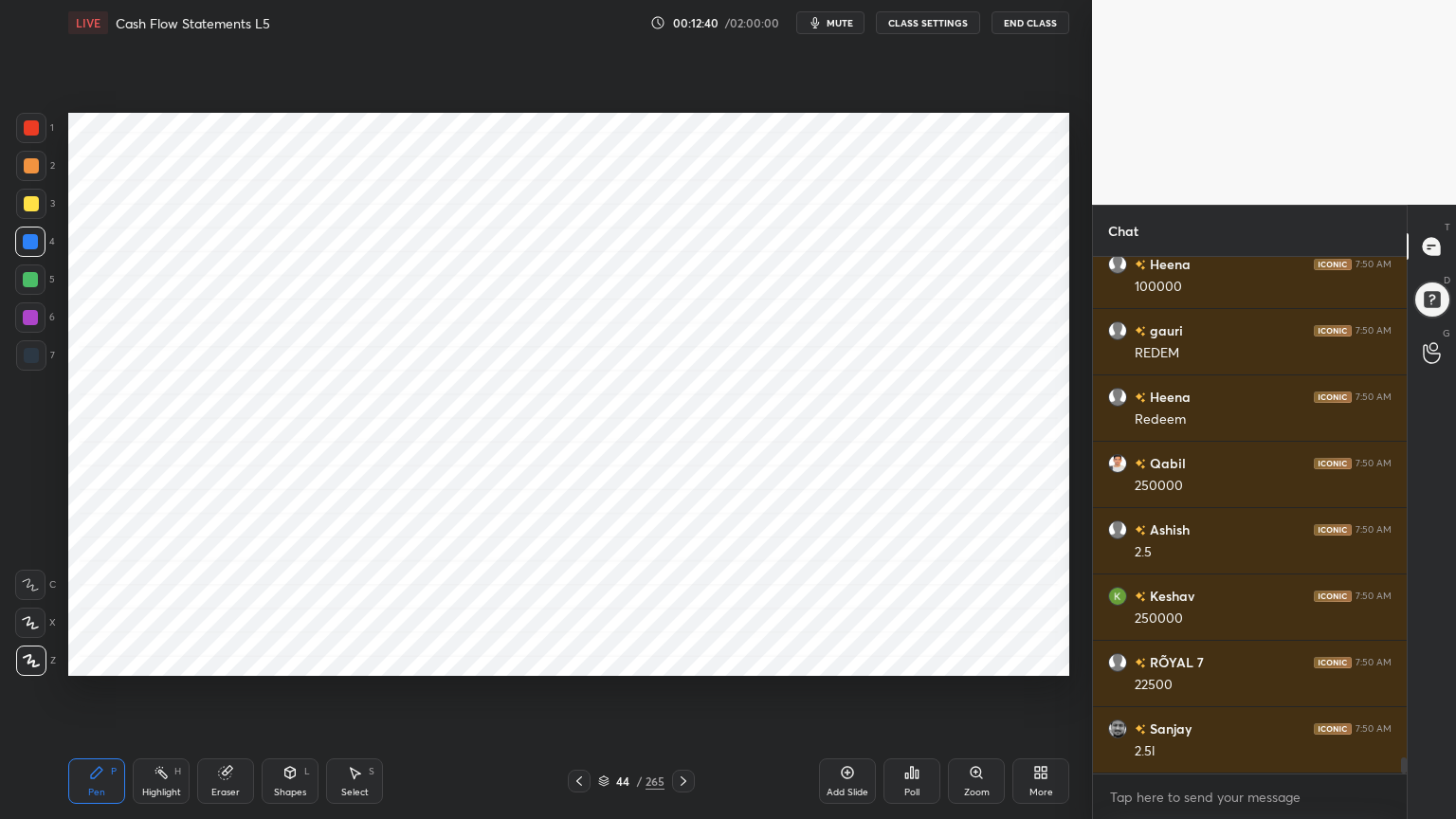 click at bounding box center (30, 318) 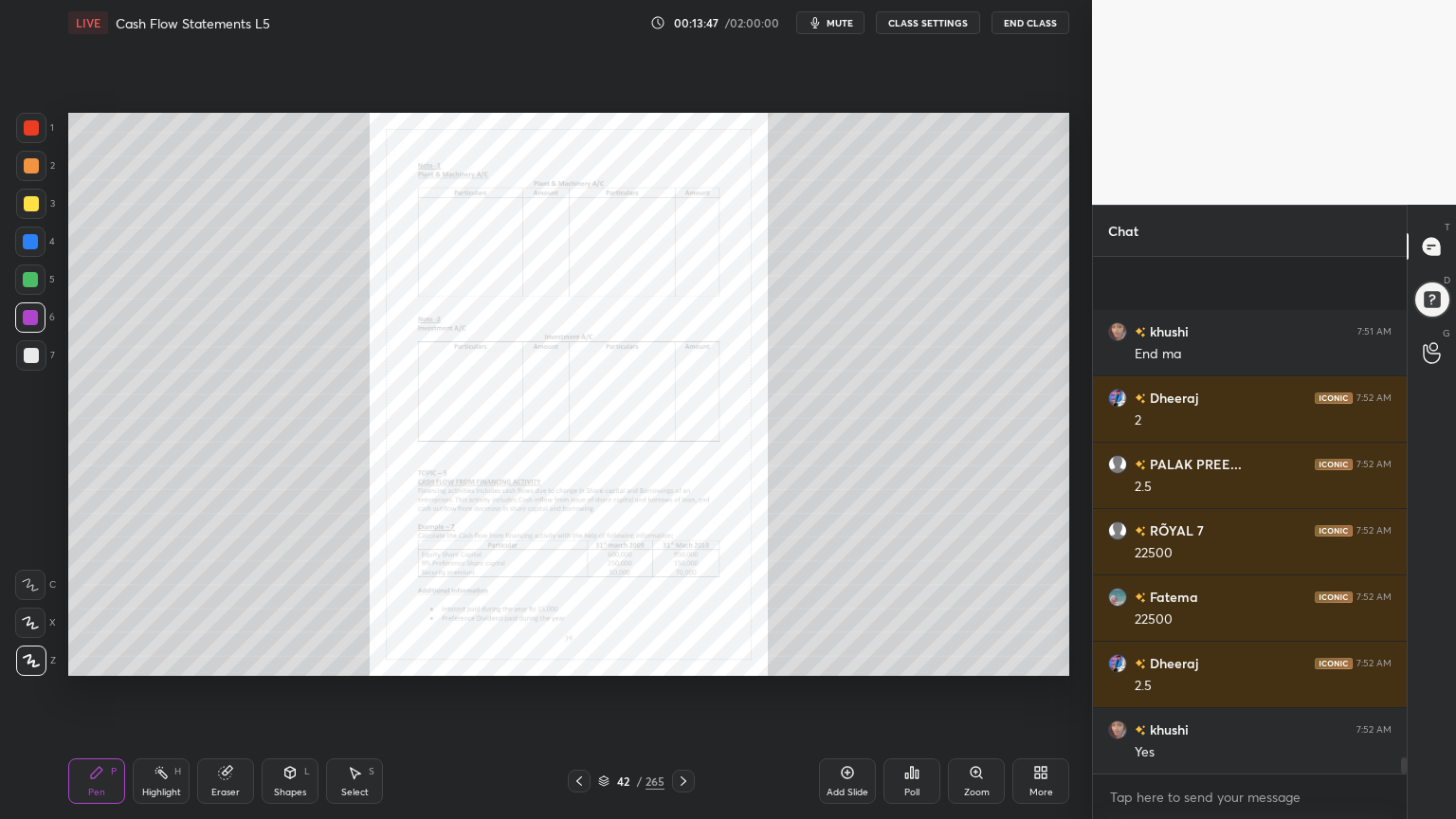 scroll, scrollTop: 16316, scrollLeft: 0, axis: vertical 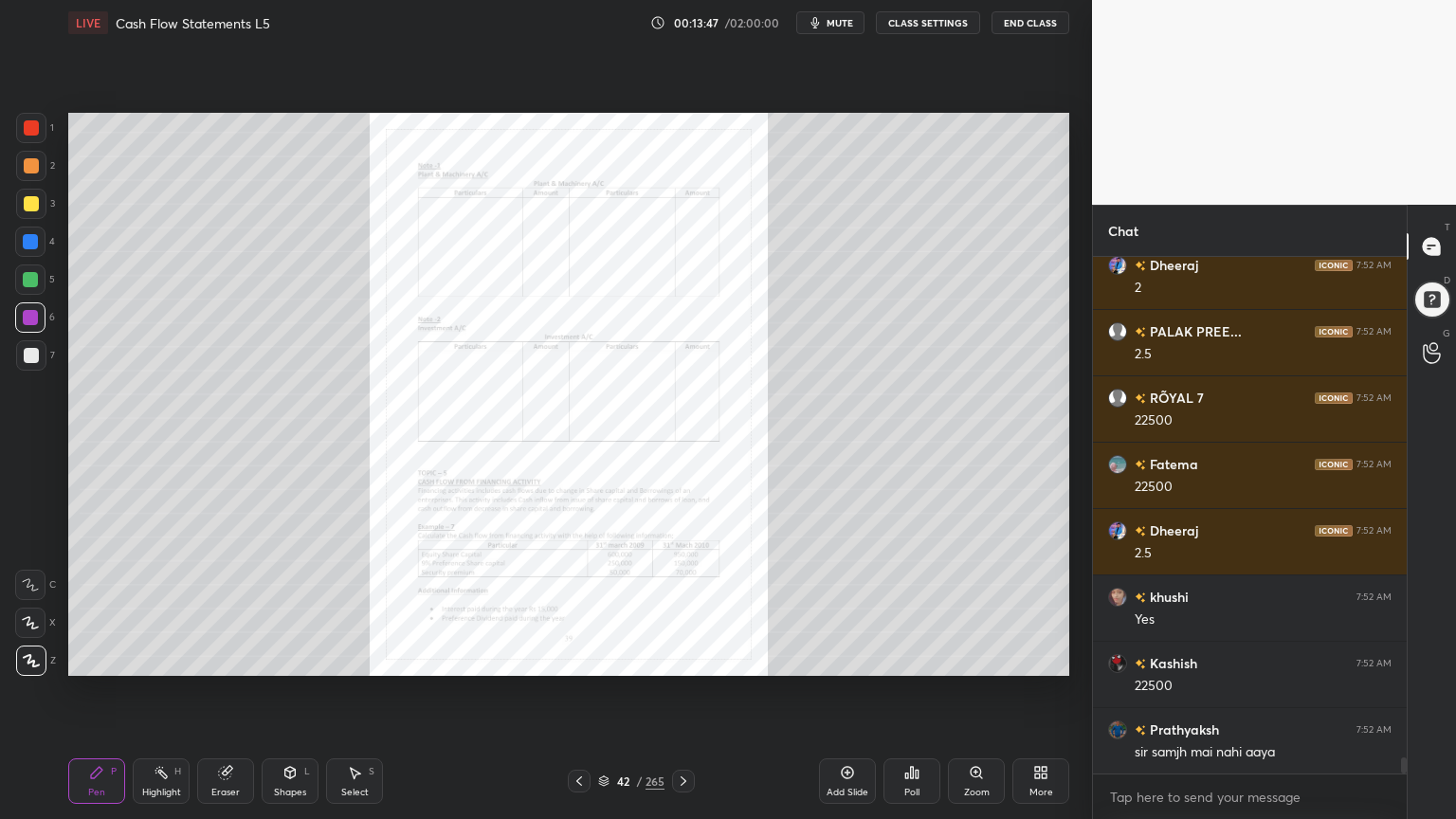 click 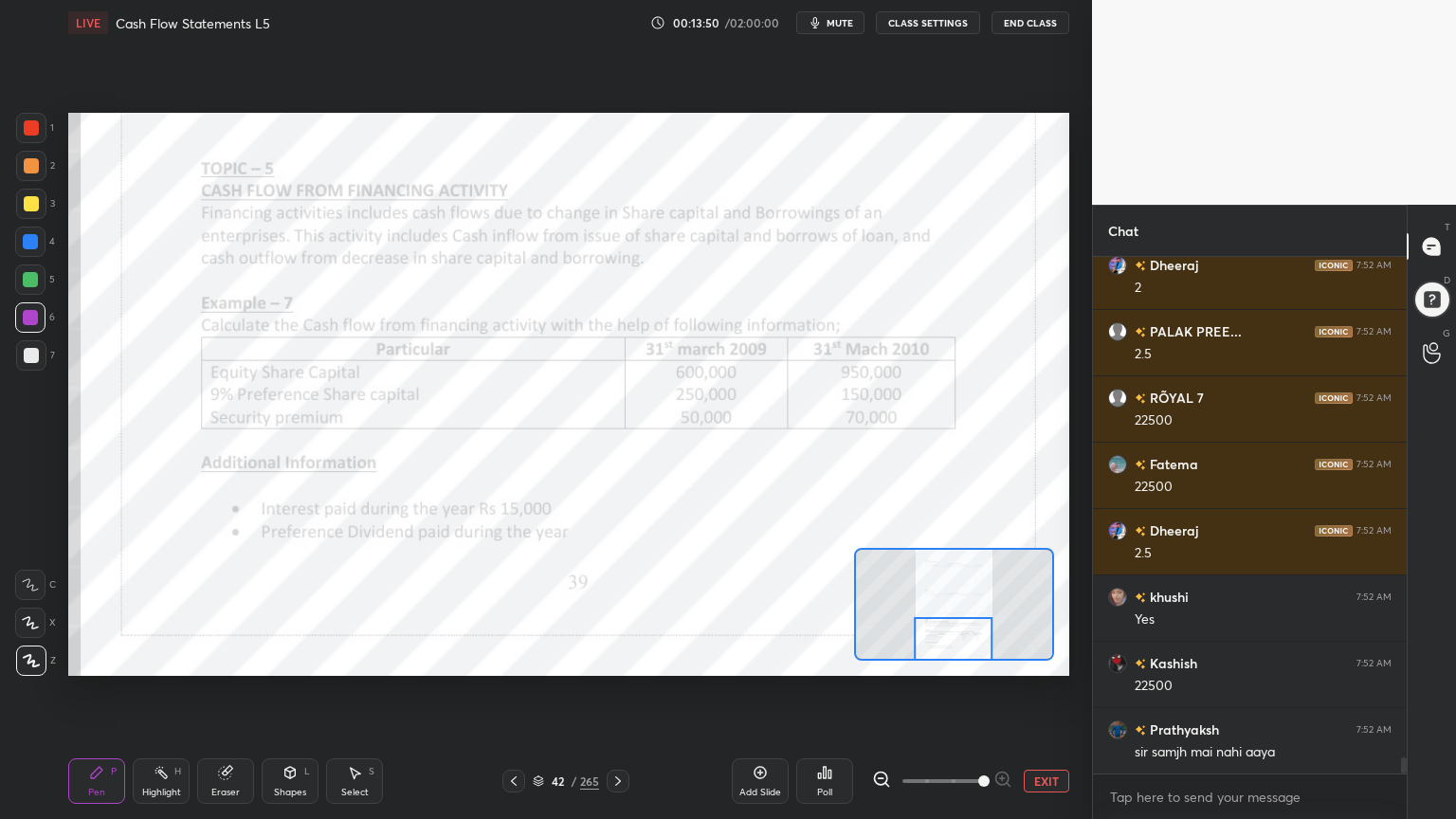 scroll, scrollTop: 16383, scrollLeft: 0, axis: vertical 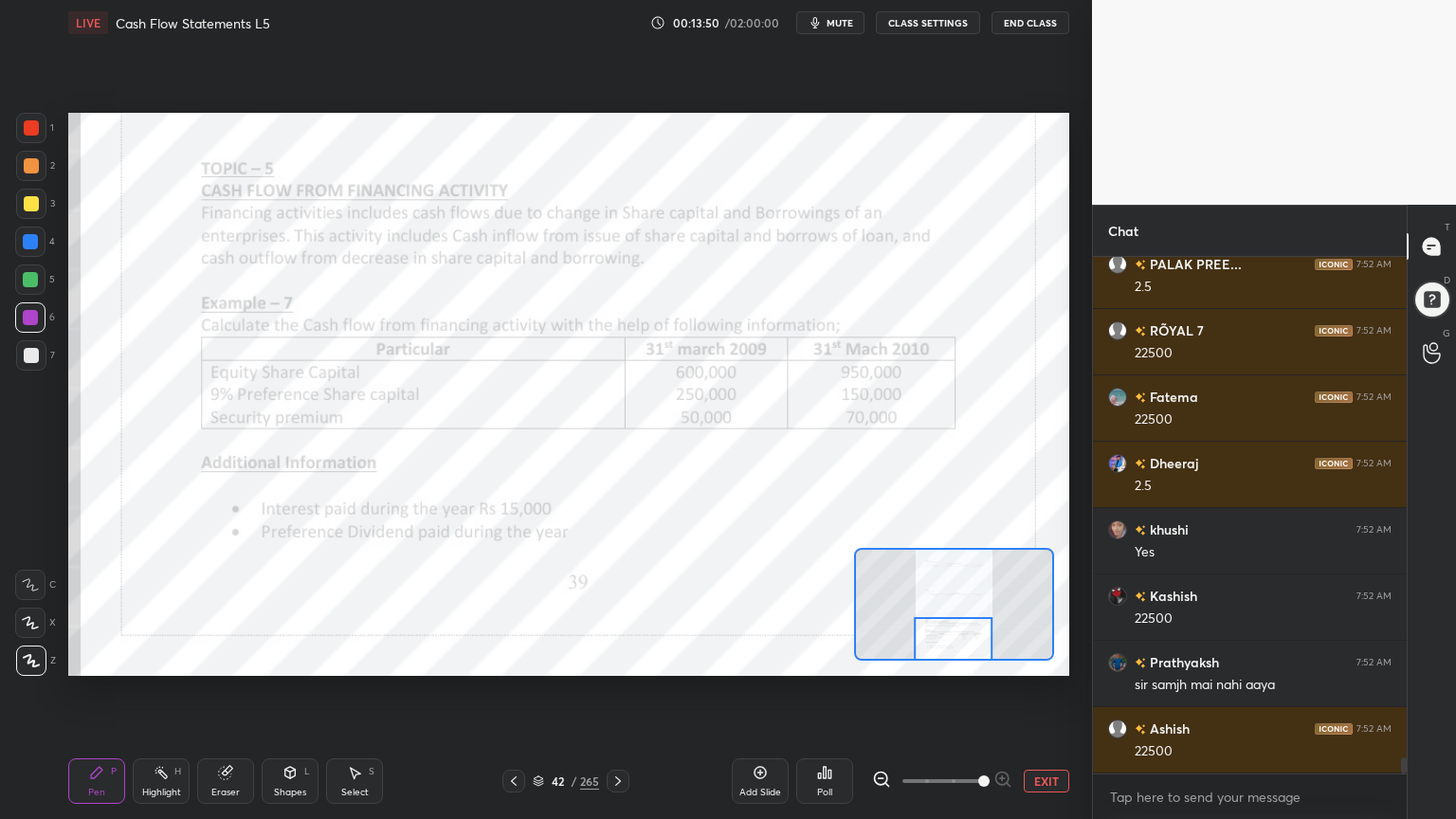 click at bounding box center [30, 585] 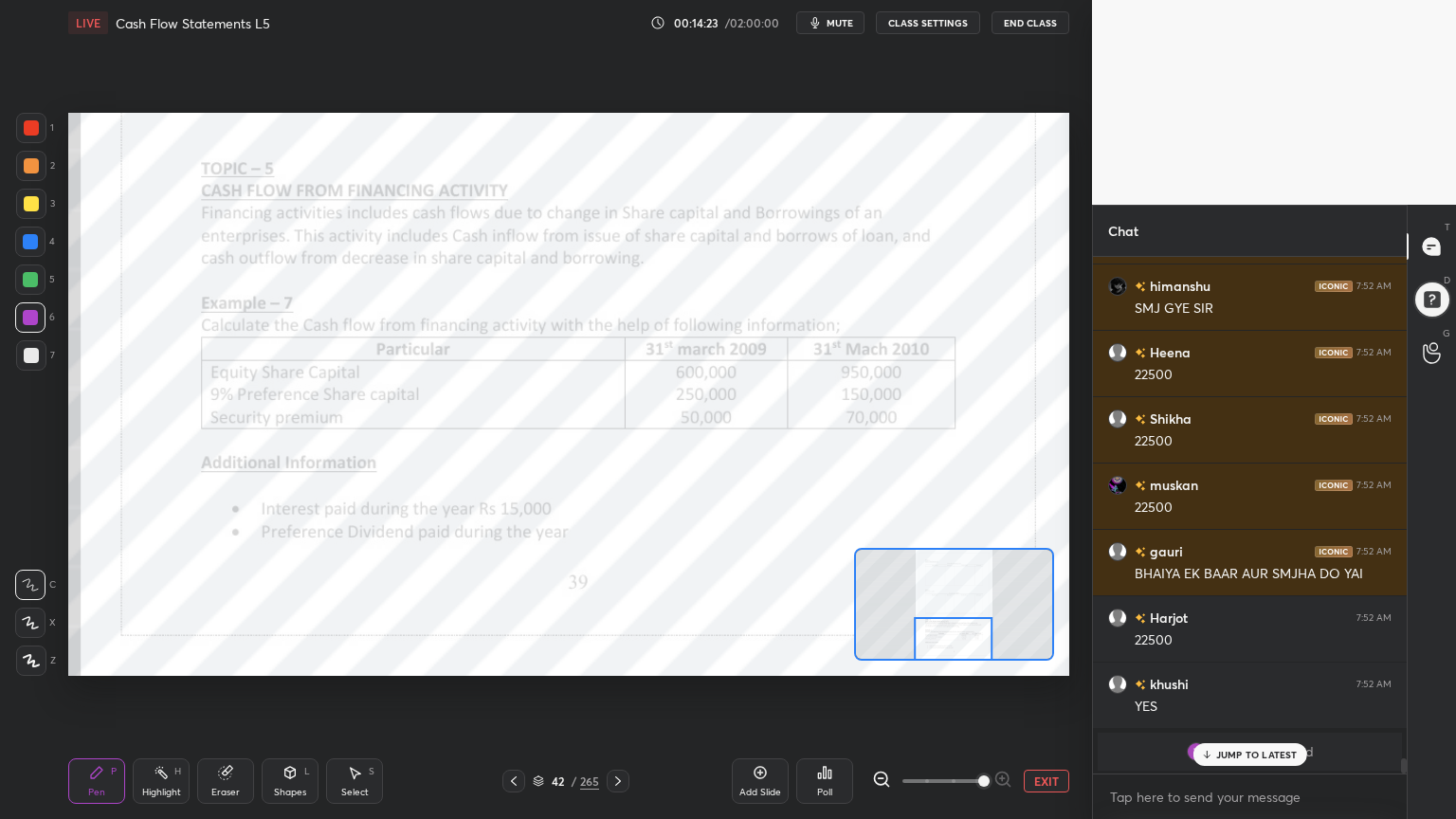 scroll, scrollTop: 16959, scrollLeft: 0, axis: vertical 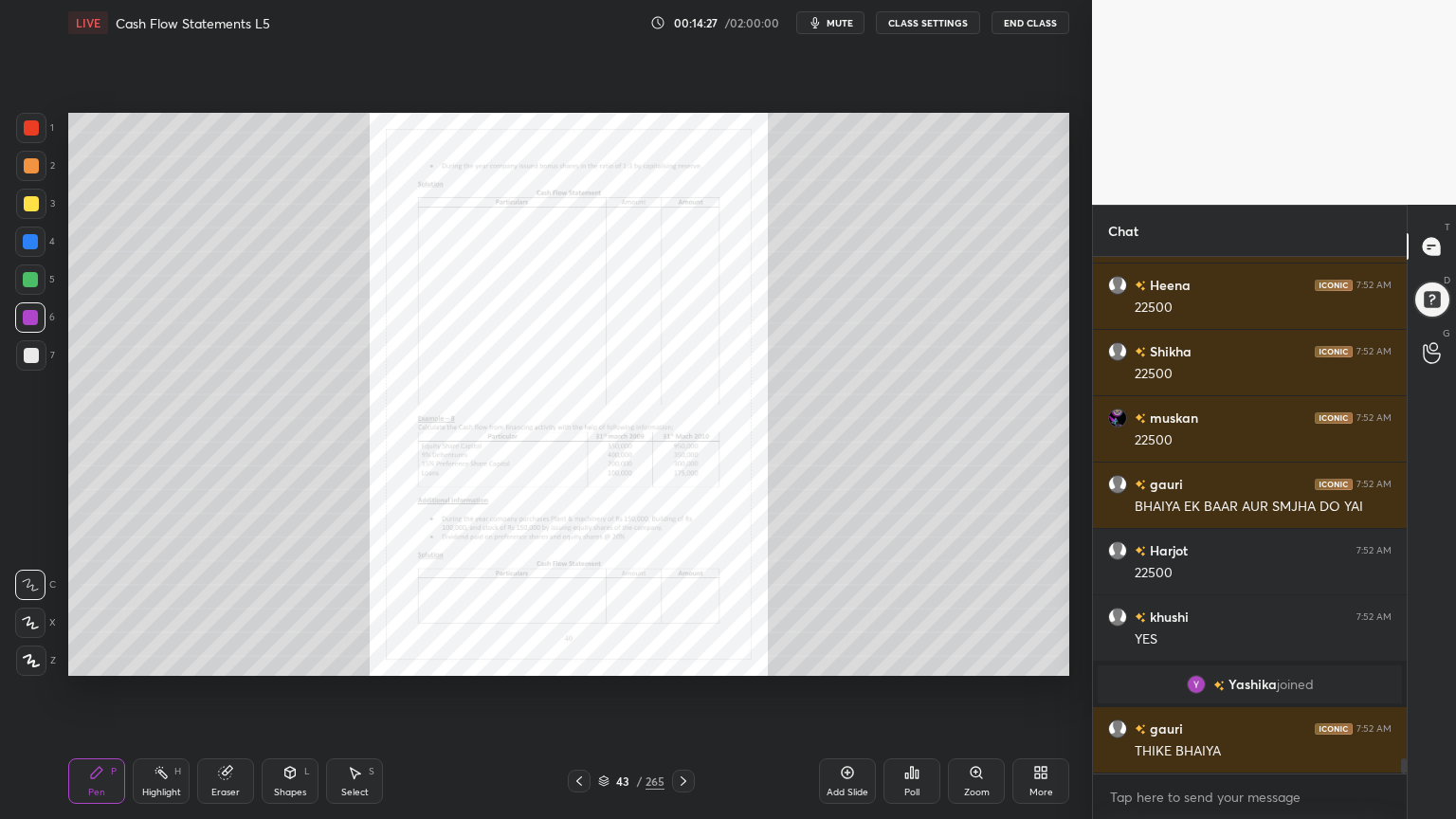 click on "Zoom" at bounding box center (976, 781) 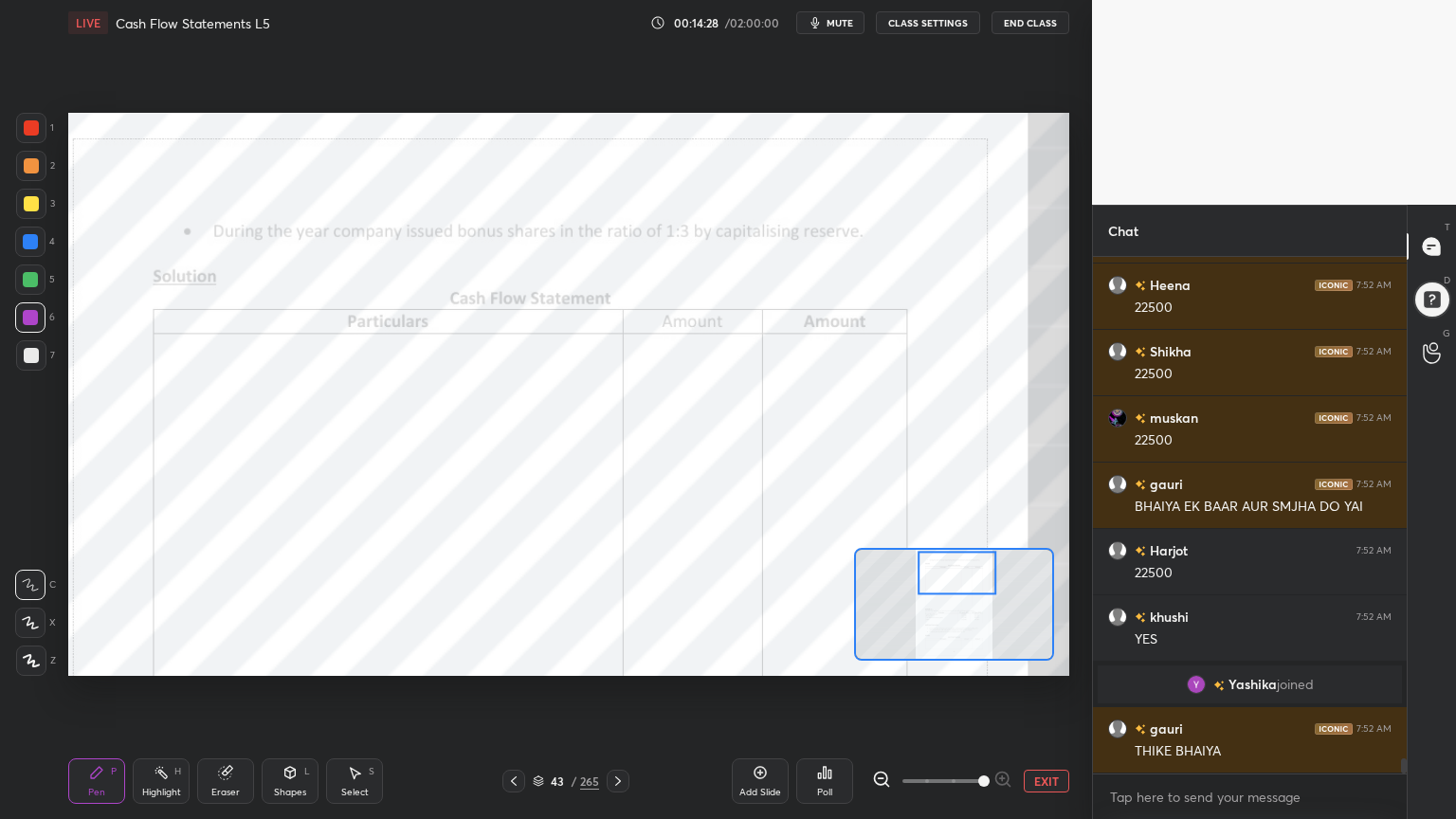 scroll, scrollTop: 17025, scrollLeft: 0, axis: vertical 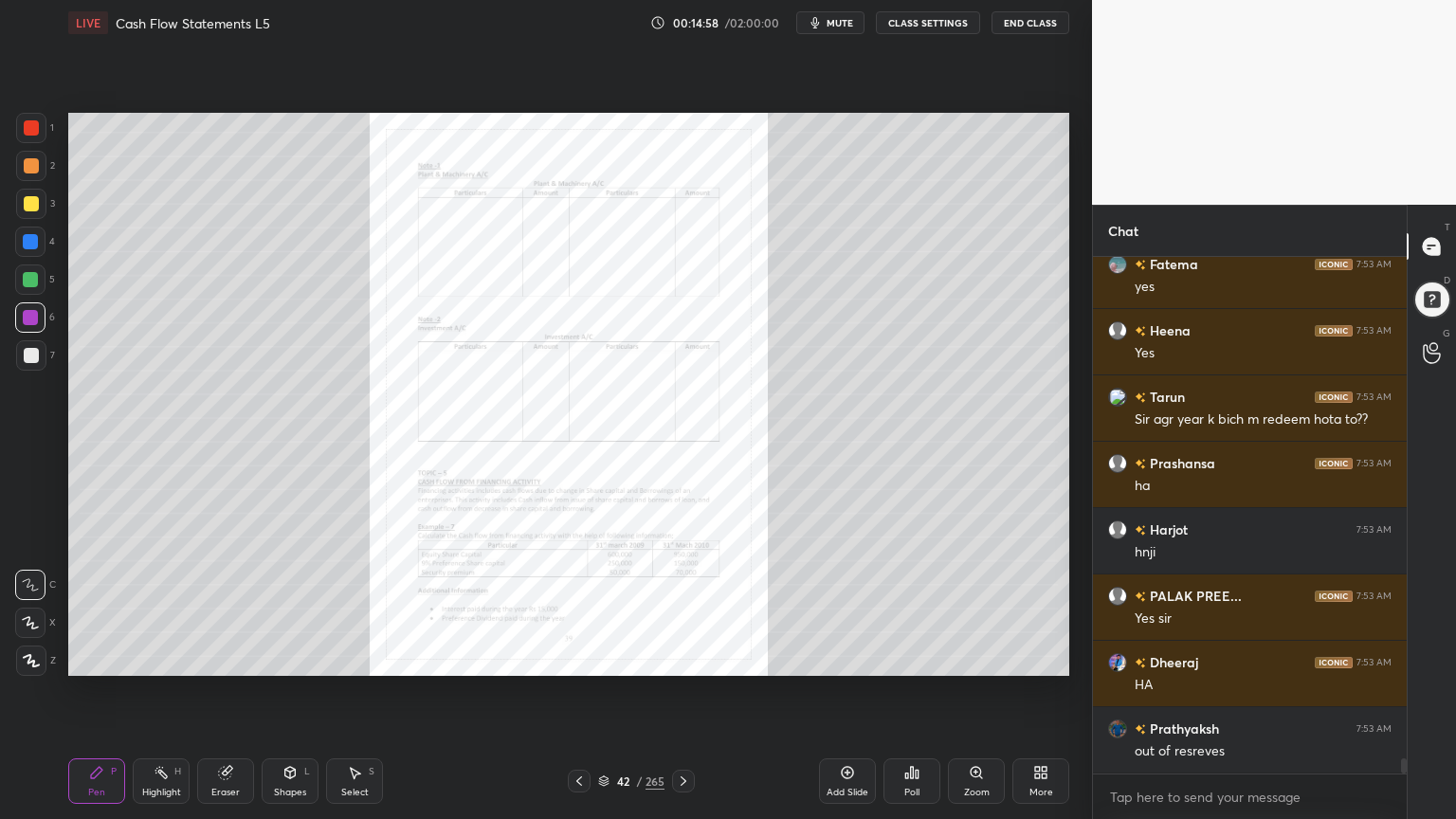 click 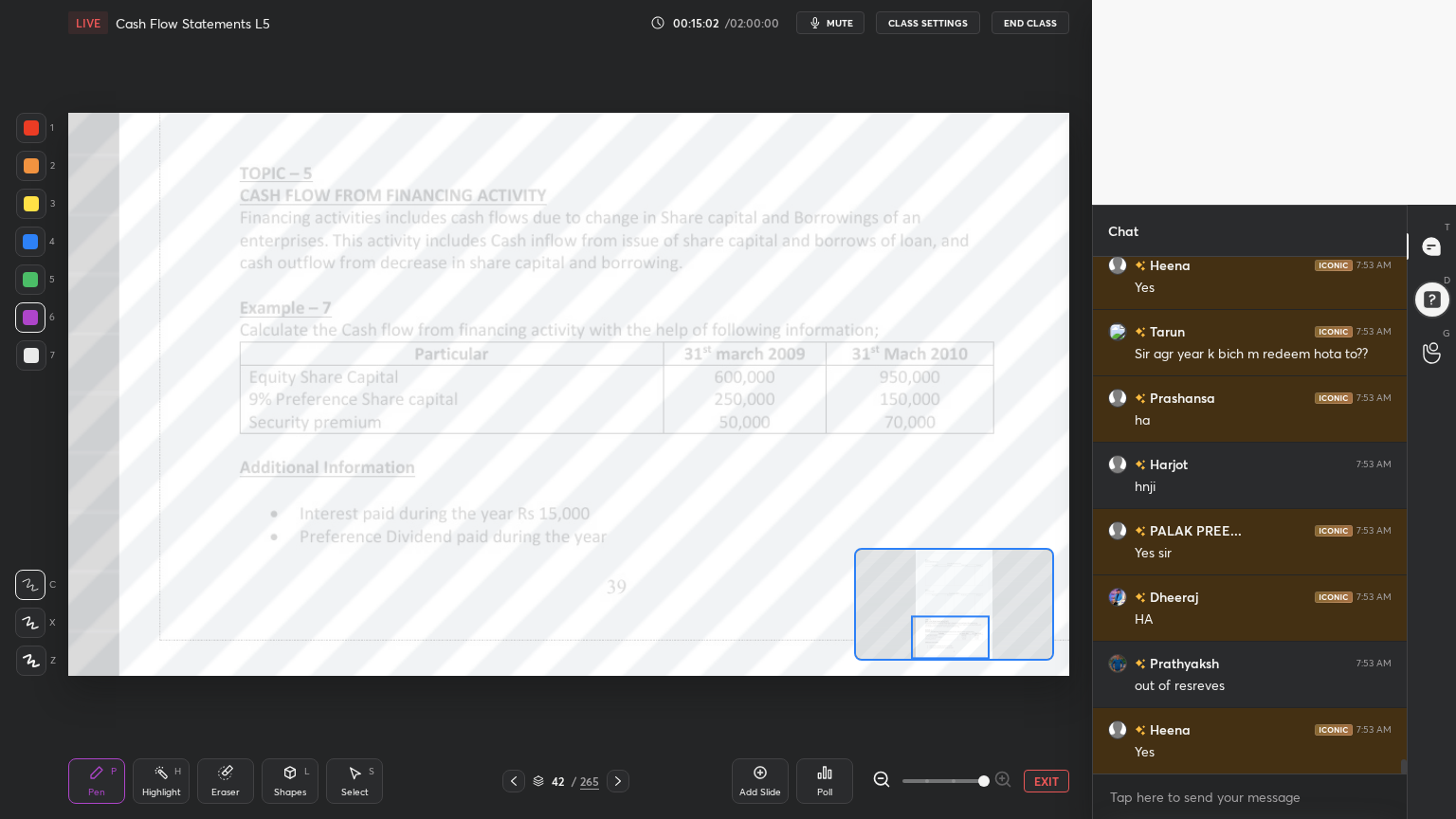 scroll, scrollTop: 17755, scrollLeft: 0, axis: vertical 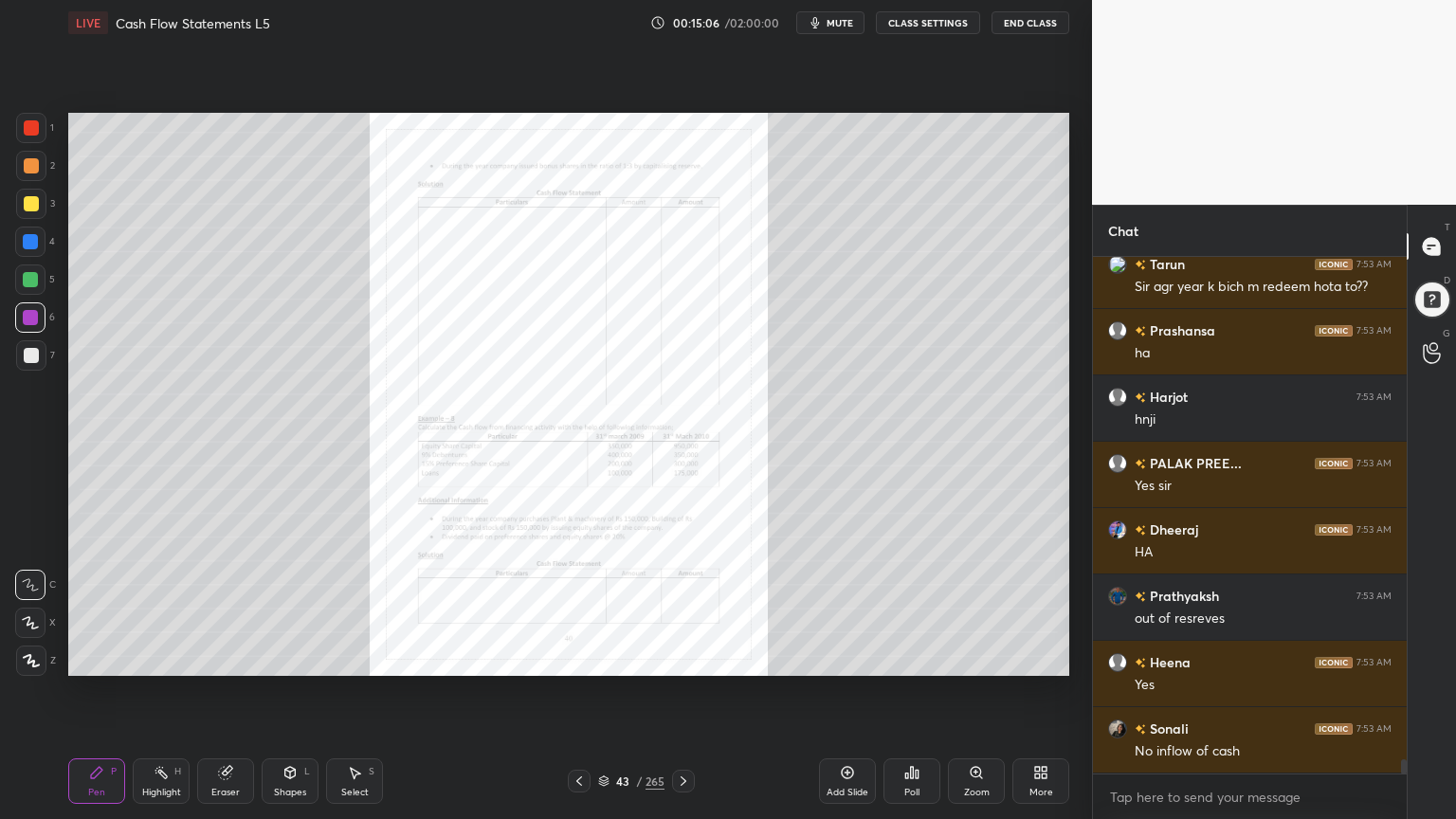 click 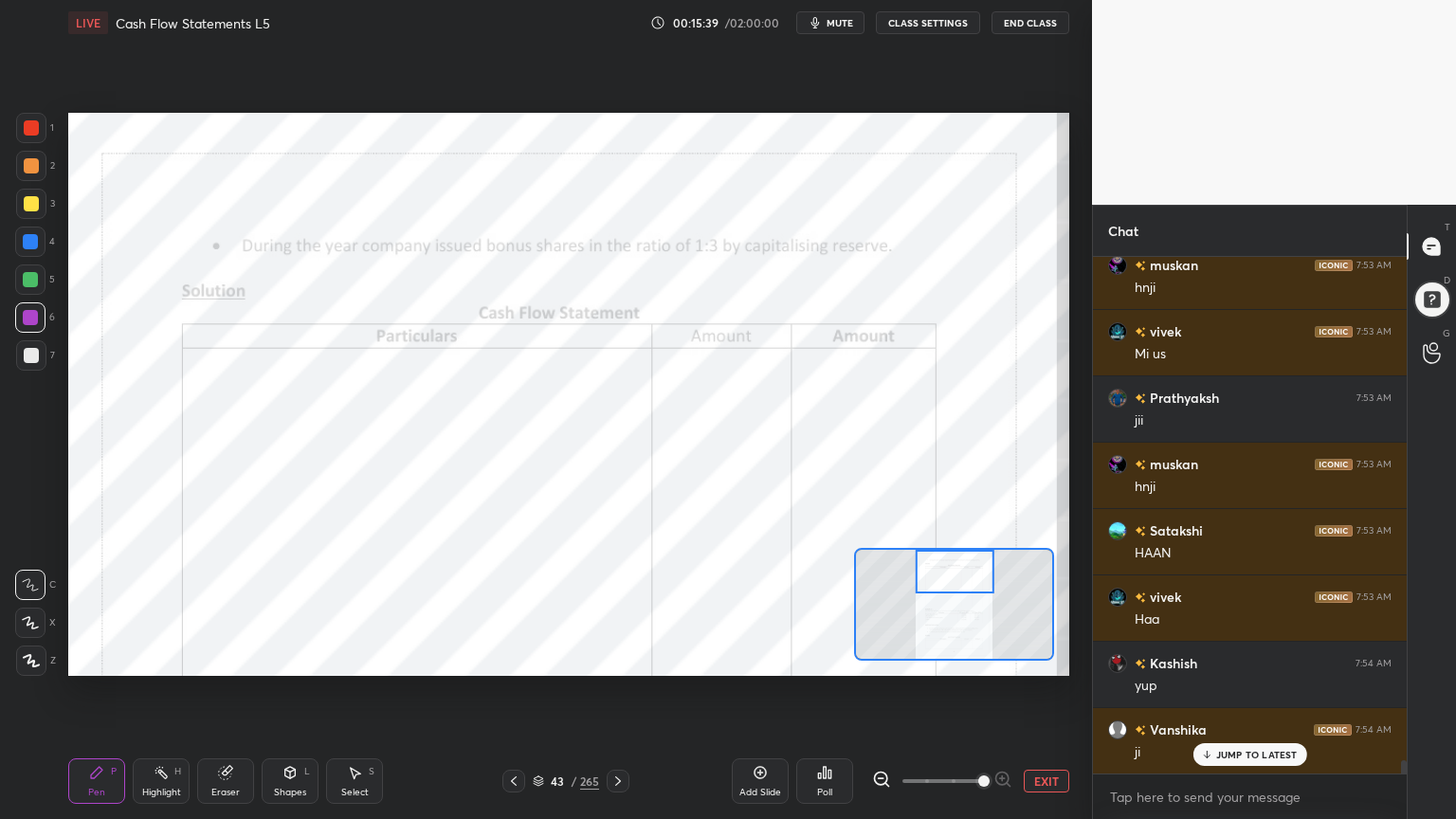 scroll, scrollTop: 18966, scrollLeft: 0, axis: vertical 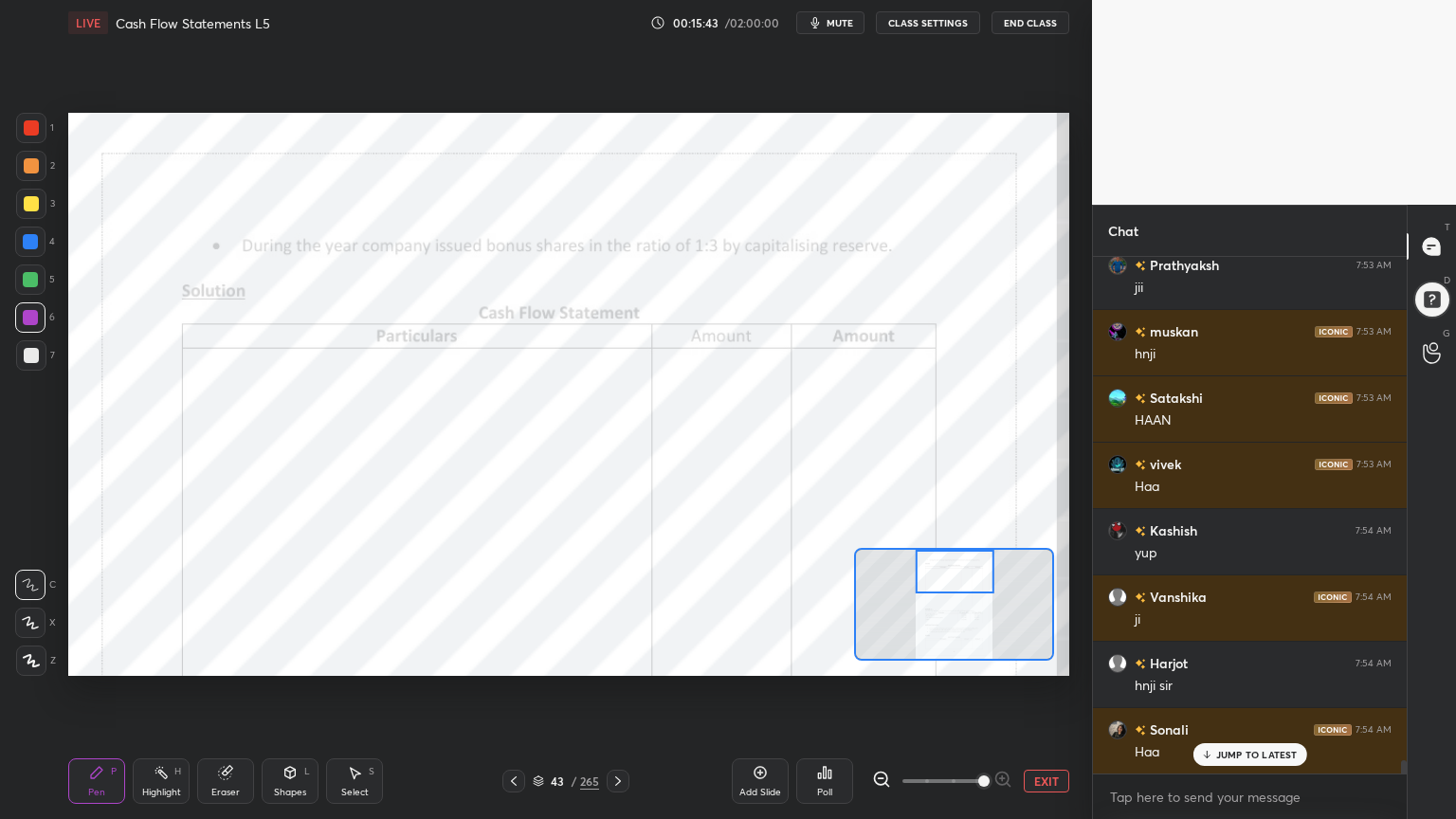 click at bounding box center (31, 128) 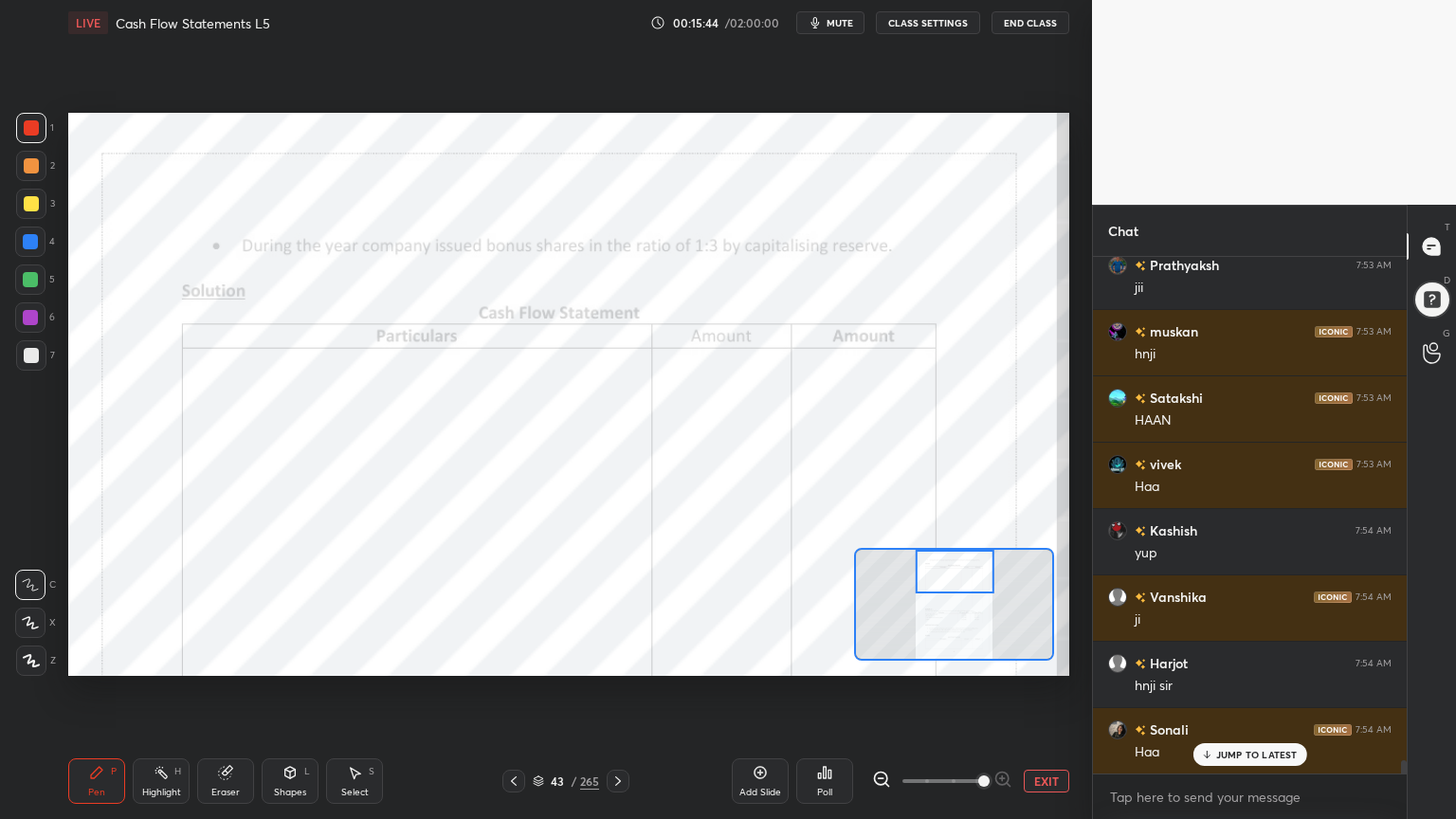 scroll, scrollTop: 19033, scrollLeft: 0, axis: vertical 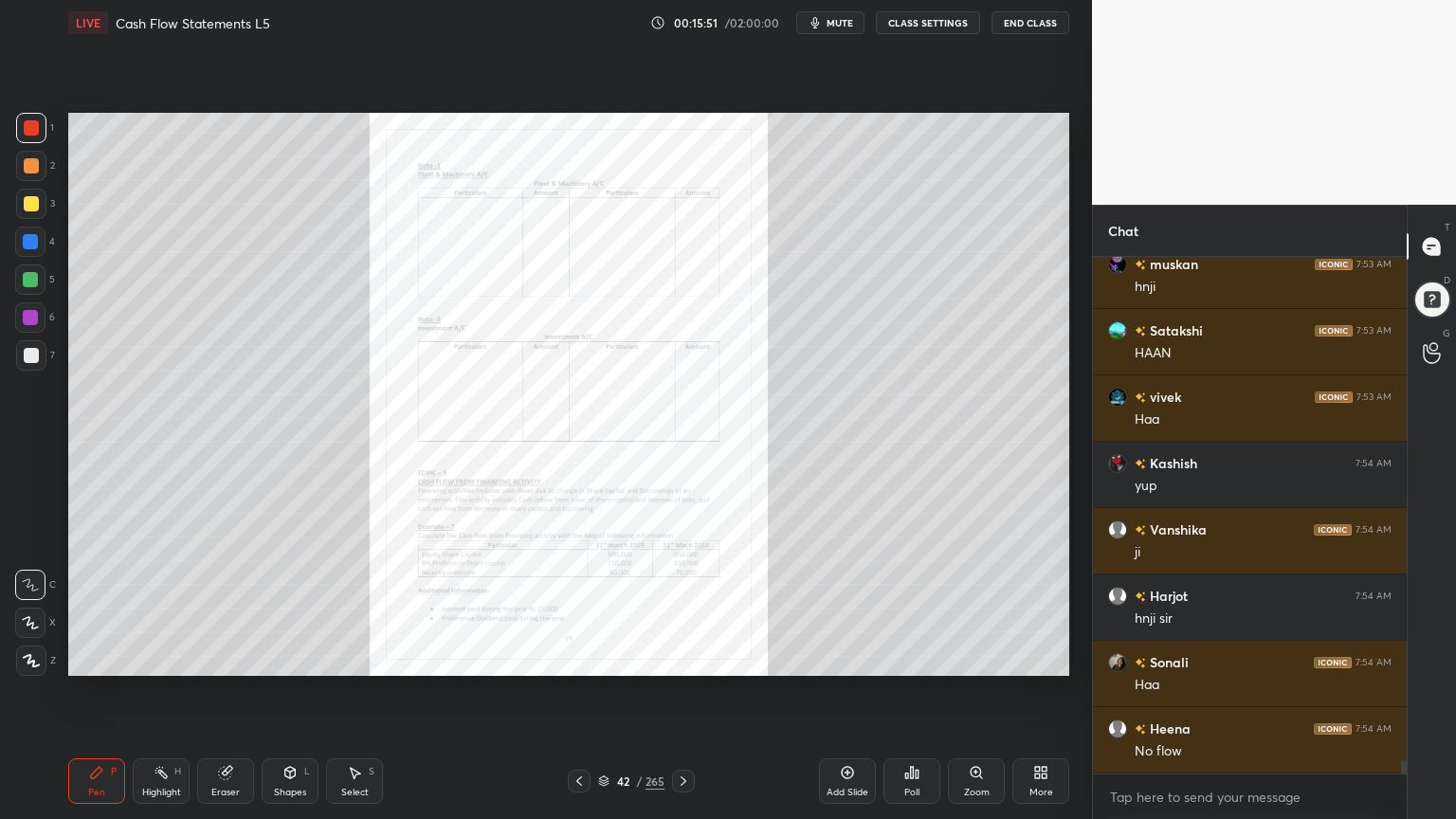 click 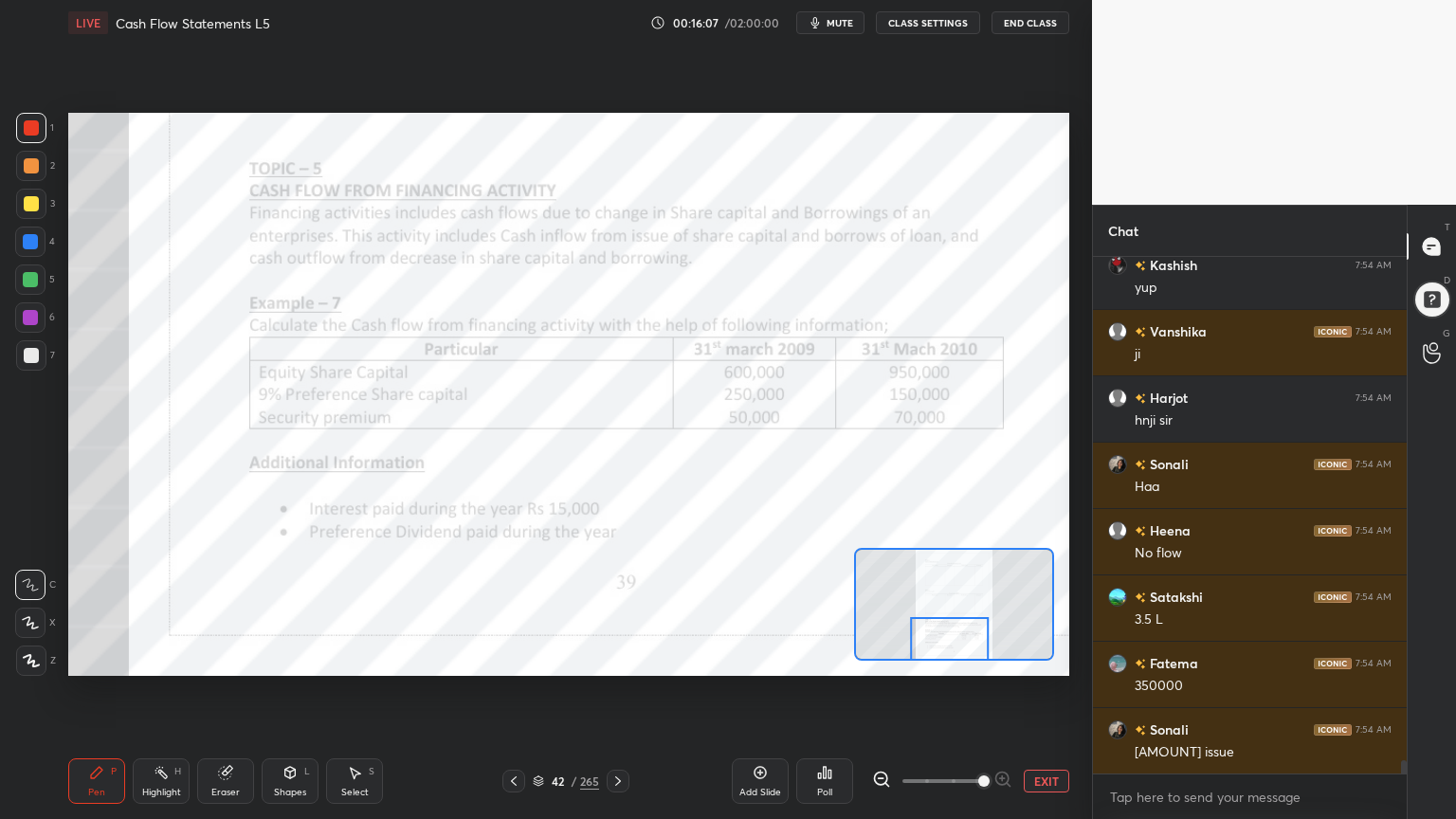 scroll, scrollTop: 19299, scrollLeft: 0, axis: vertical 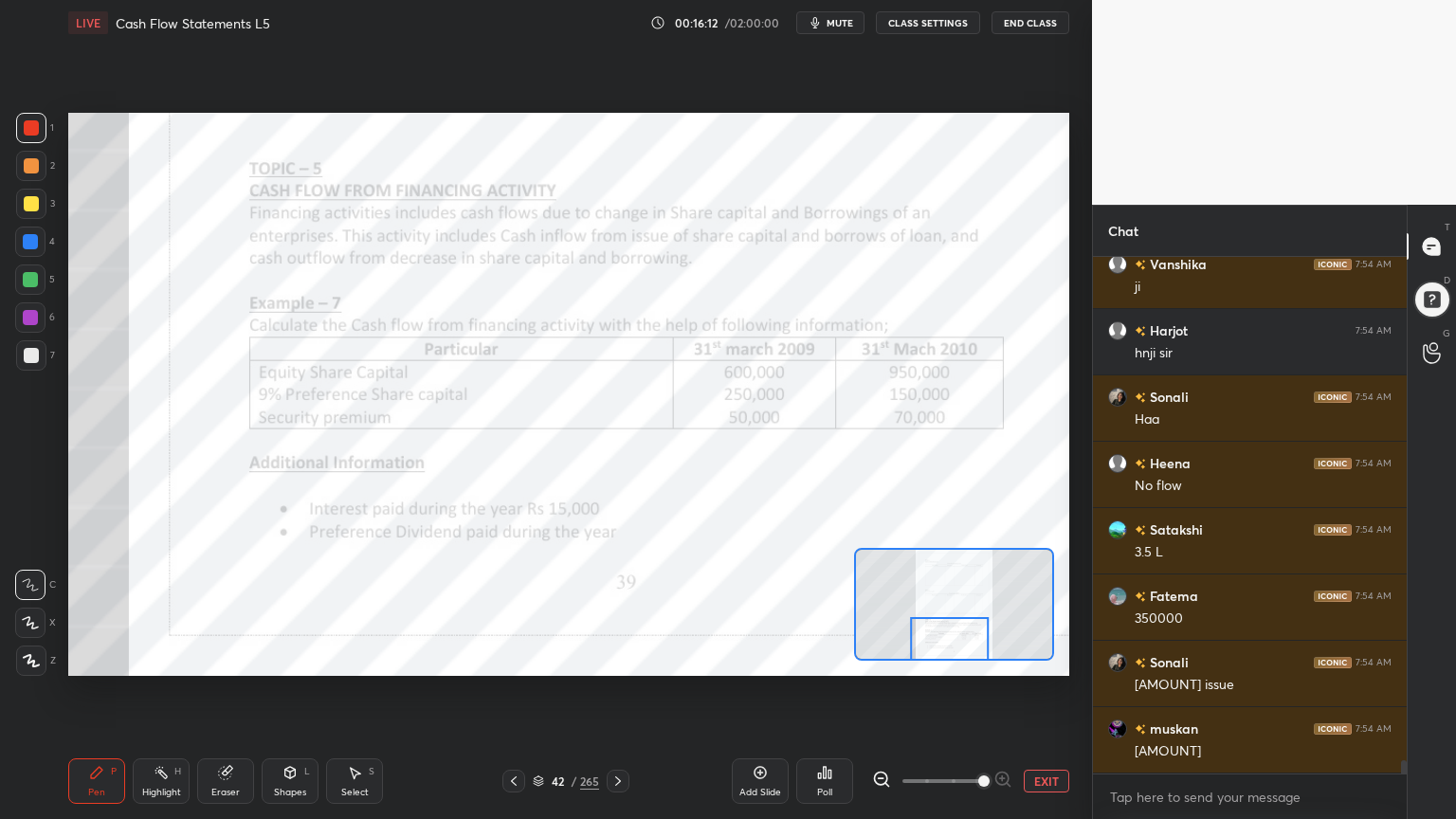 click at bounding box center [30, 318] 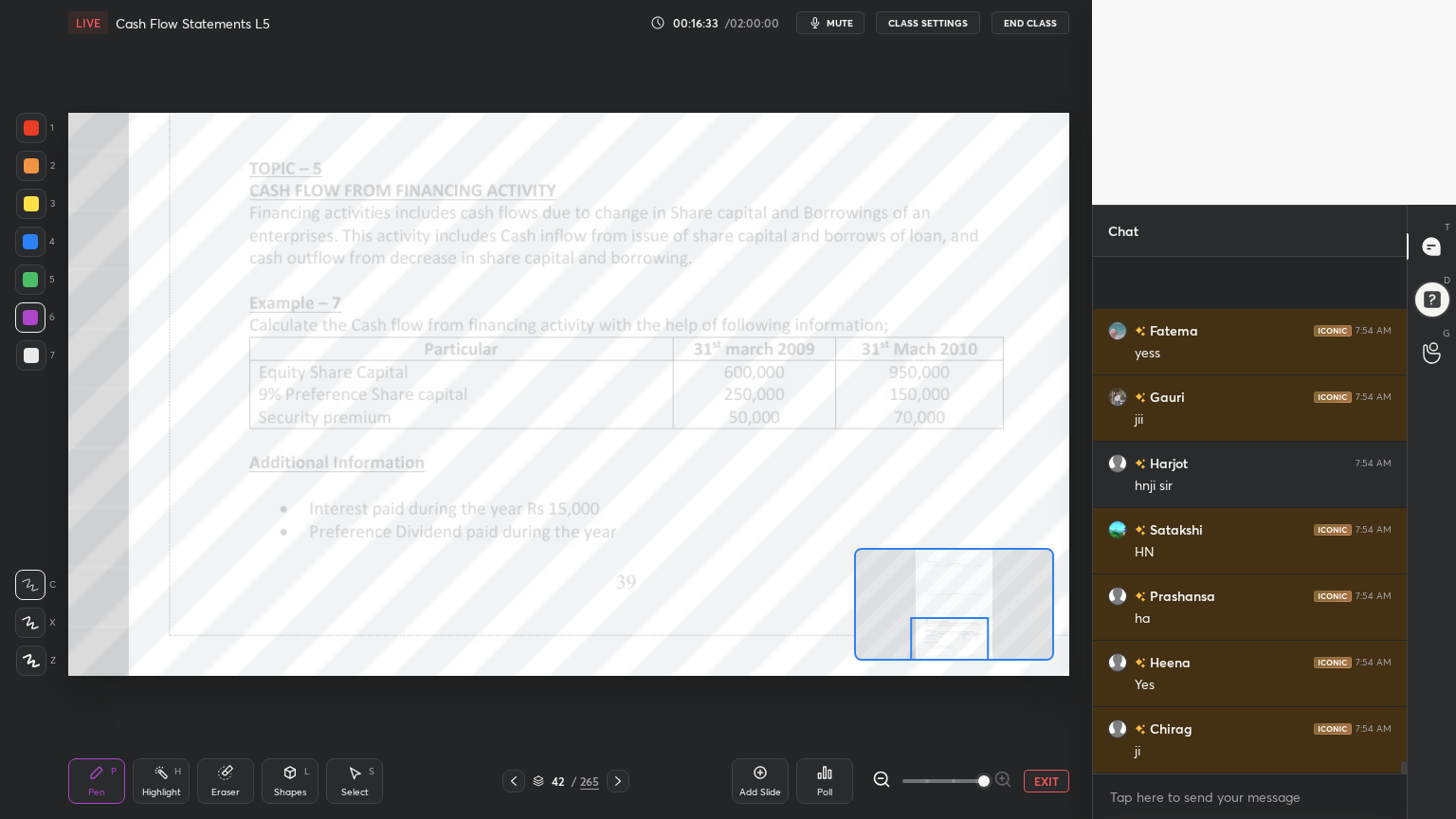 scroll, scrollTop: 20758, scrollLeft: 0, axis: vertical 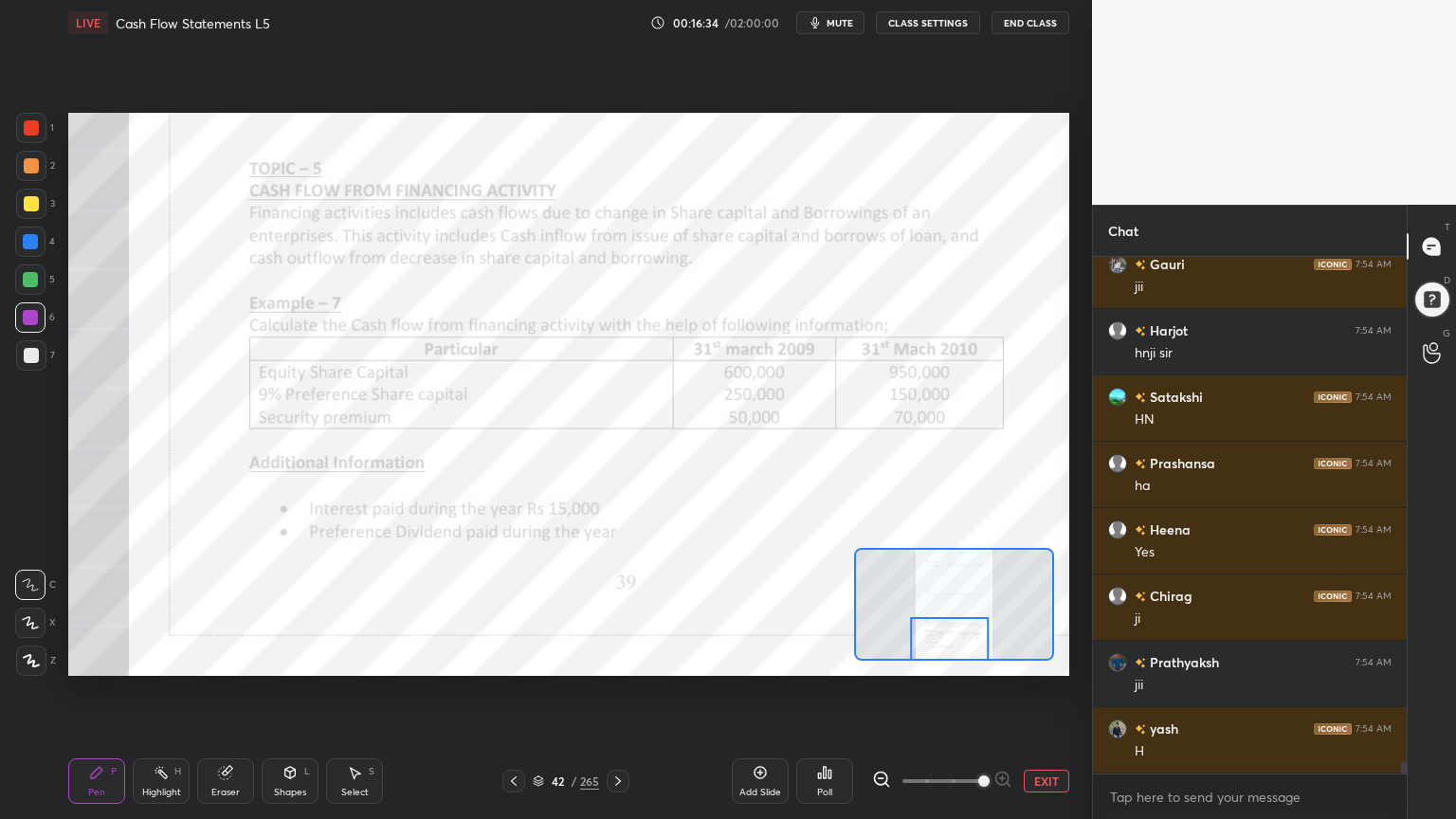 click at bounding box center (31, 166) 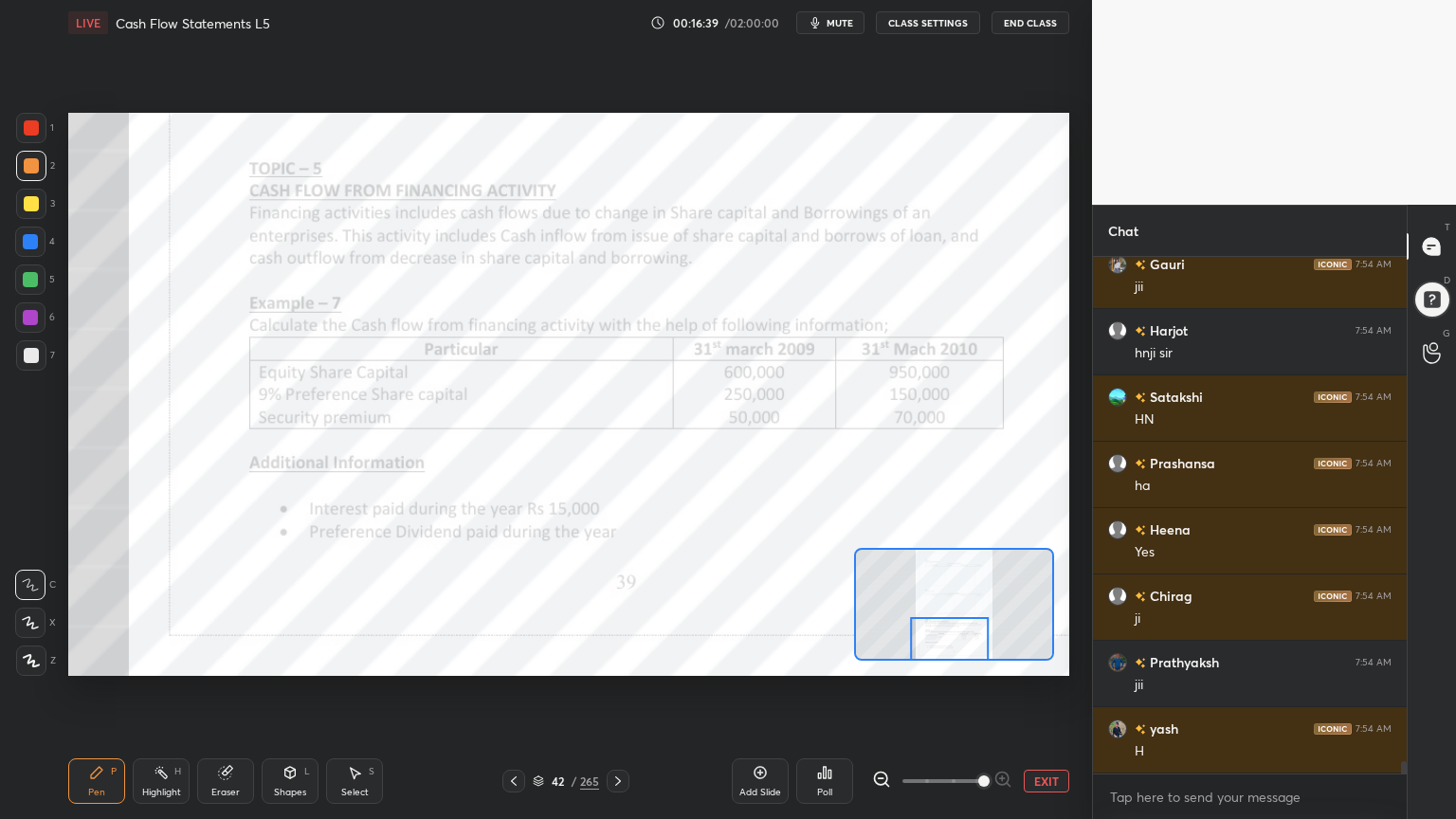 scroll, scrollTop: 20824, scrollLeft: 0, axis: vertical 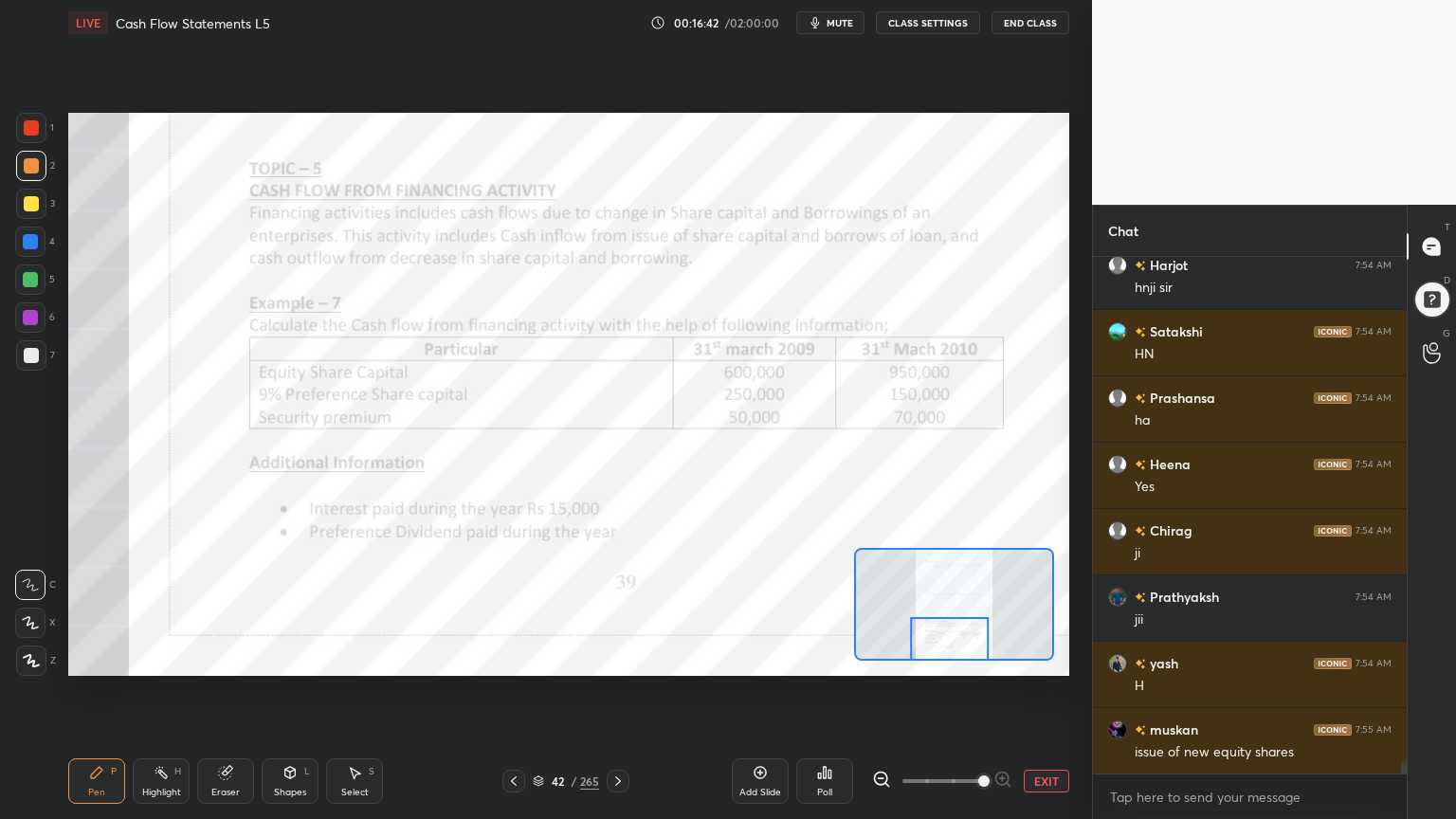 click at bounding box center (31, 128) 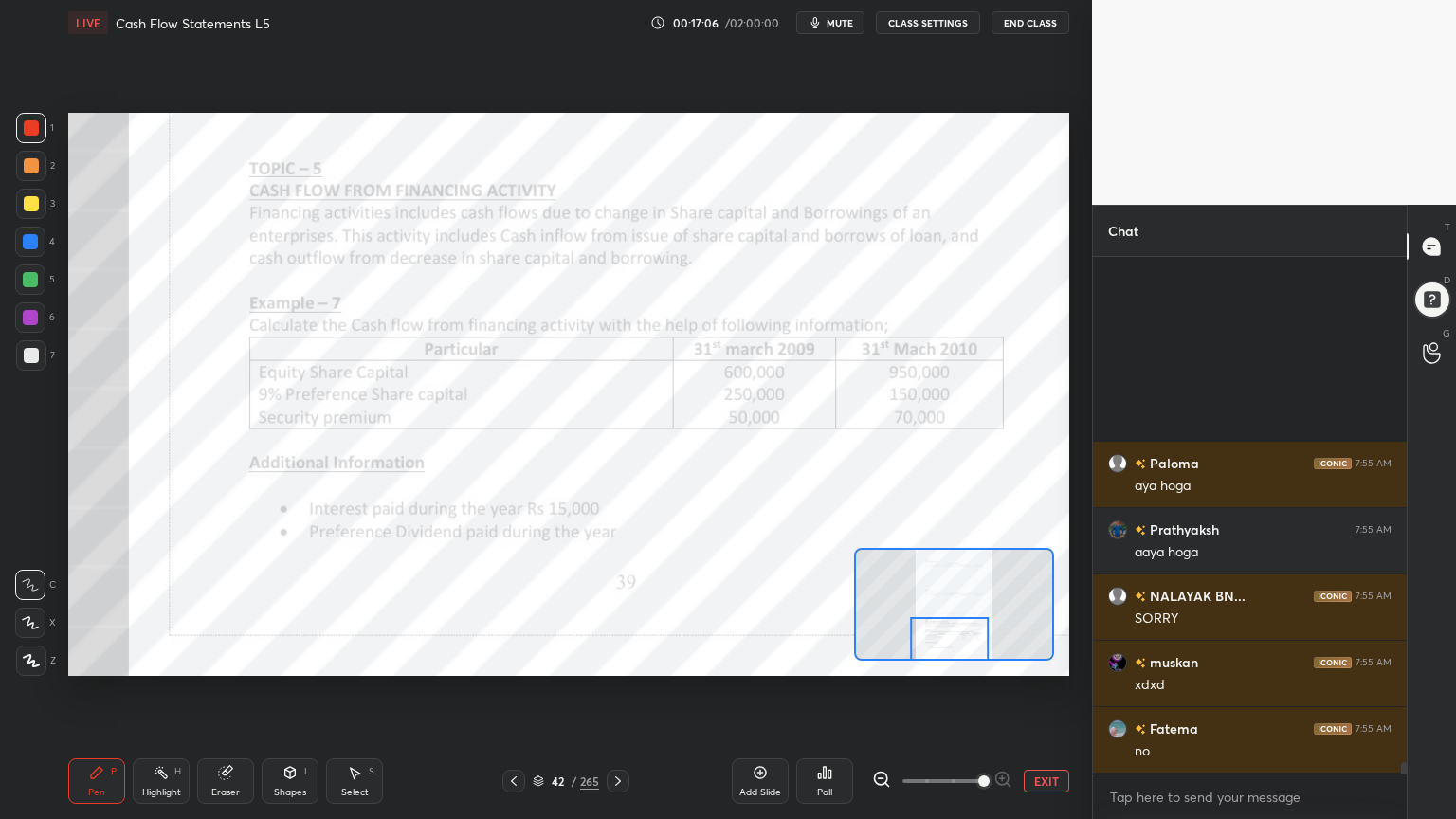 scroll, scrollTop: 22484, scrollLeft: 0, axis: vertical 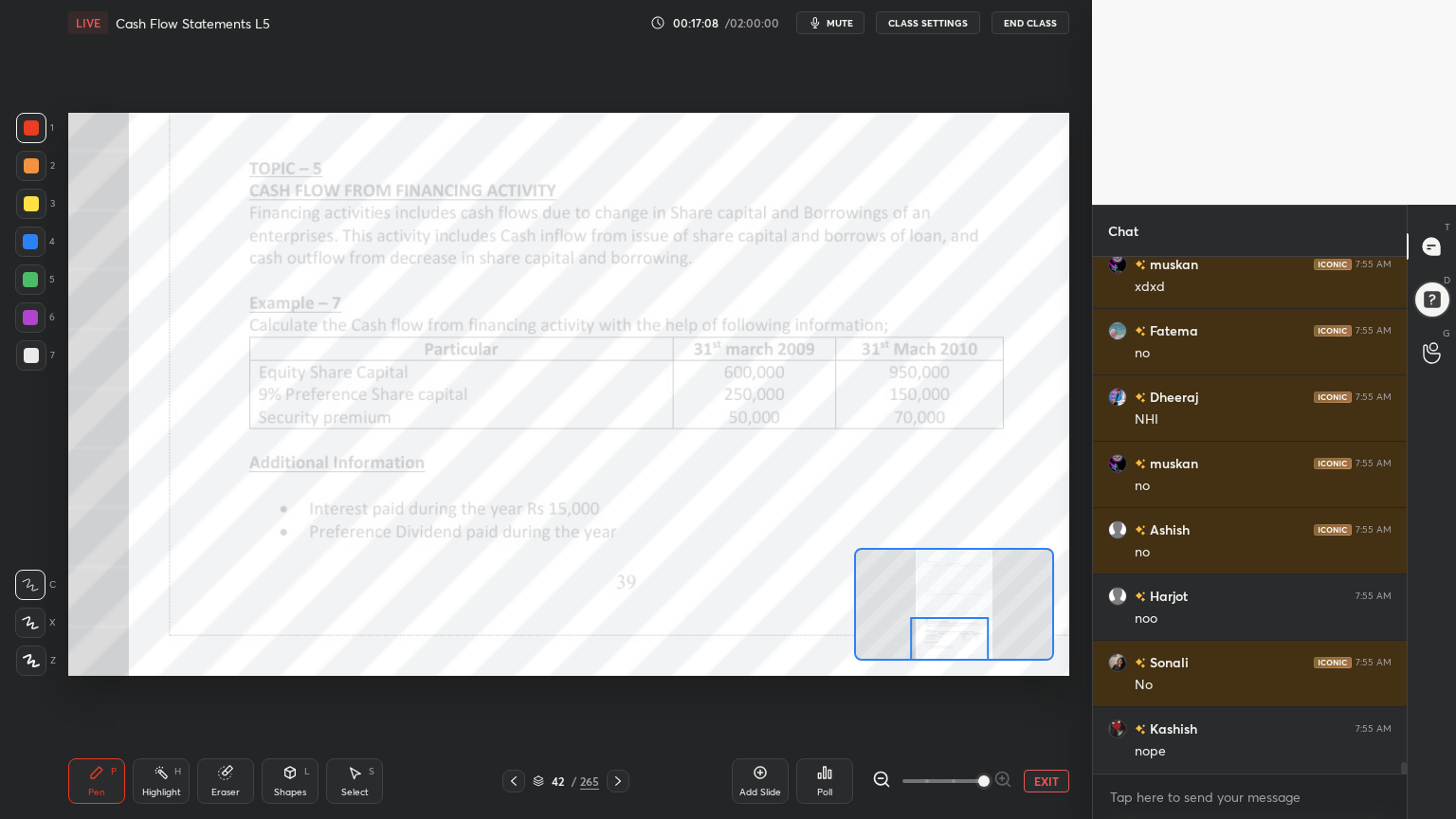 click on "Highlight H" at bounding box center [161, 781] 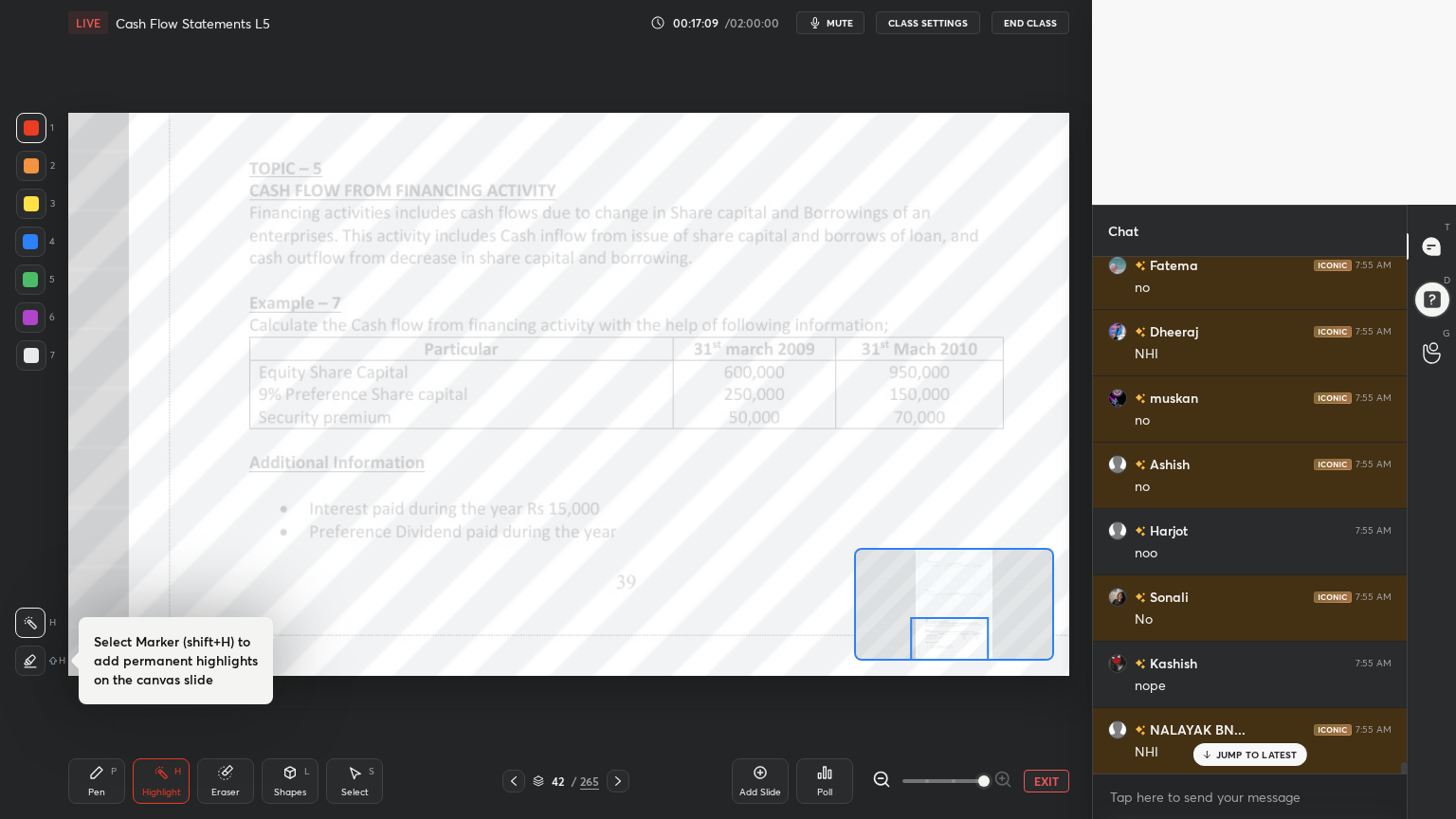 scroll, scrollTop: 22814, scrollLeft: 0, axis: vertical 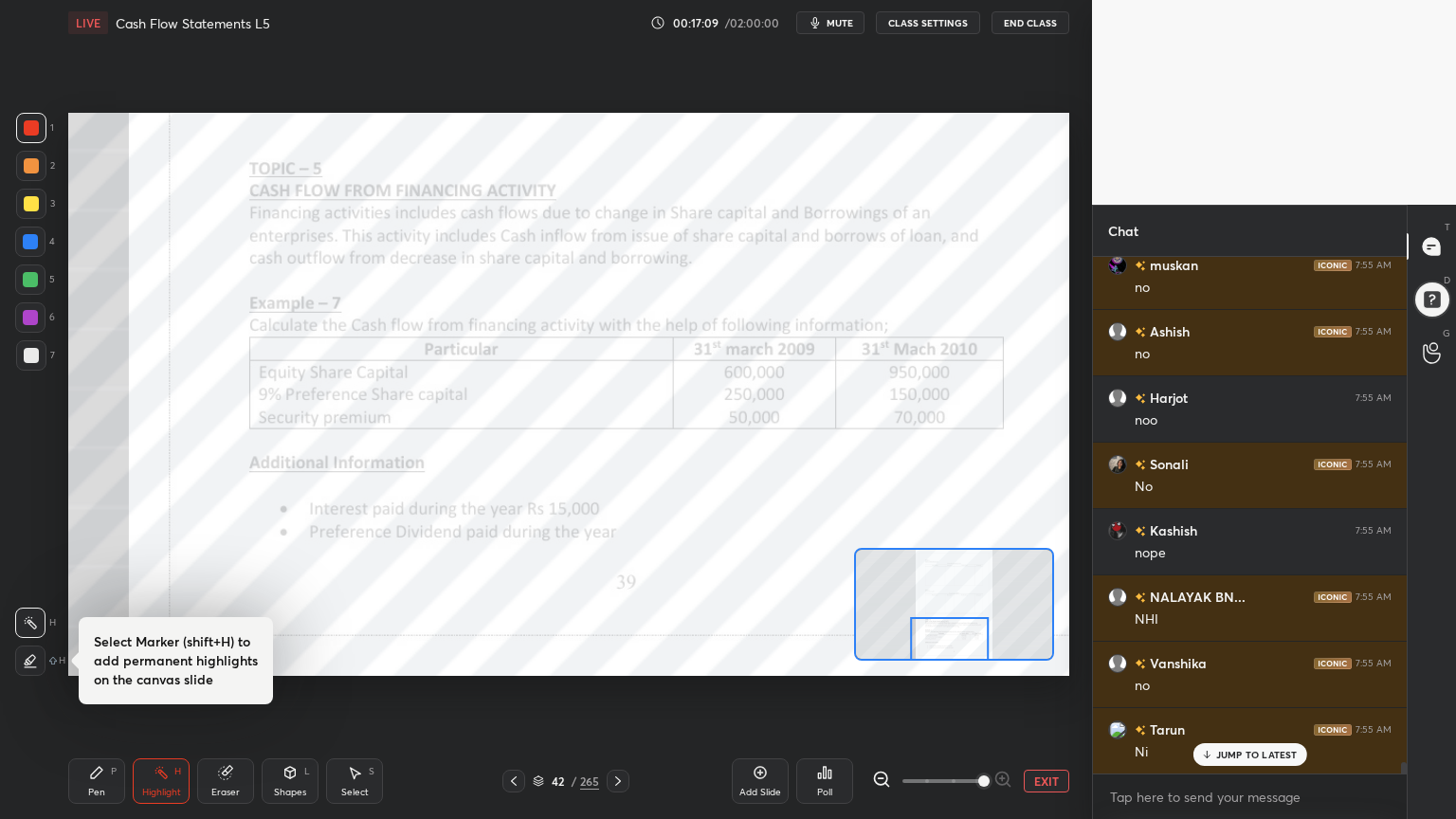 click at bounding box center (30, 280) 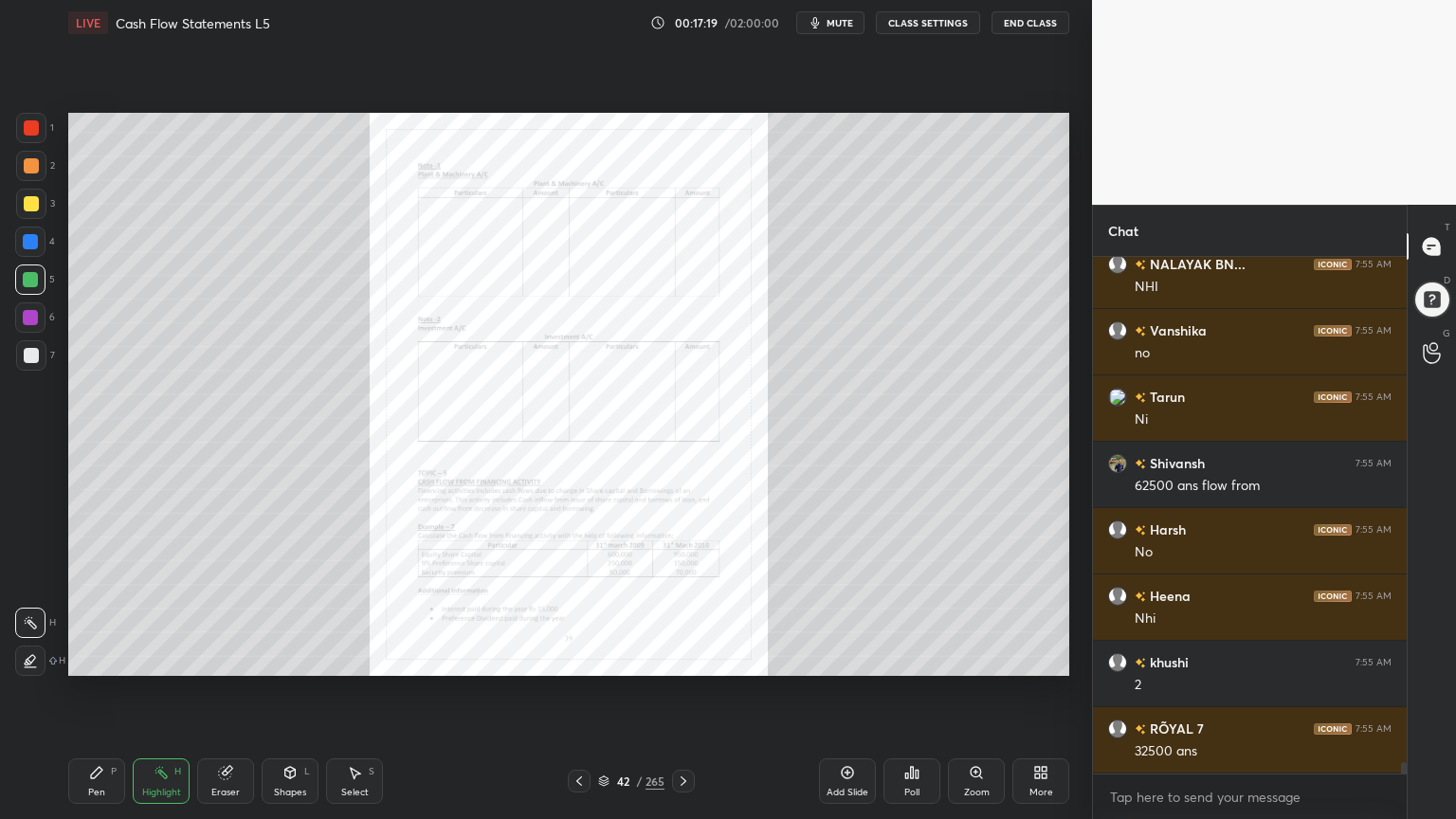 scroll, scrollTop: 23213, scrollLeft: 0, axis: vertical 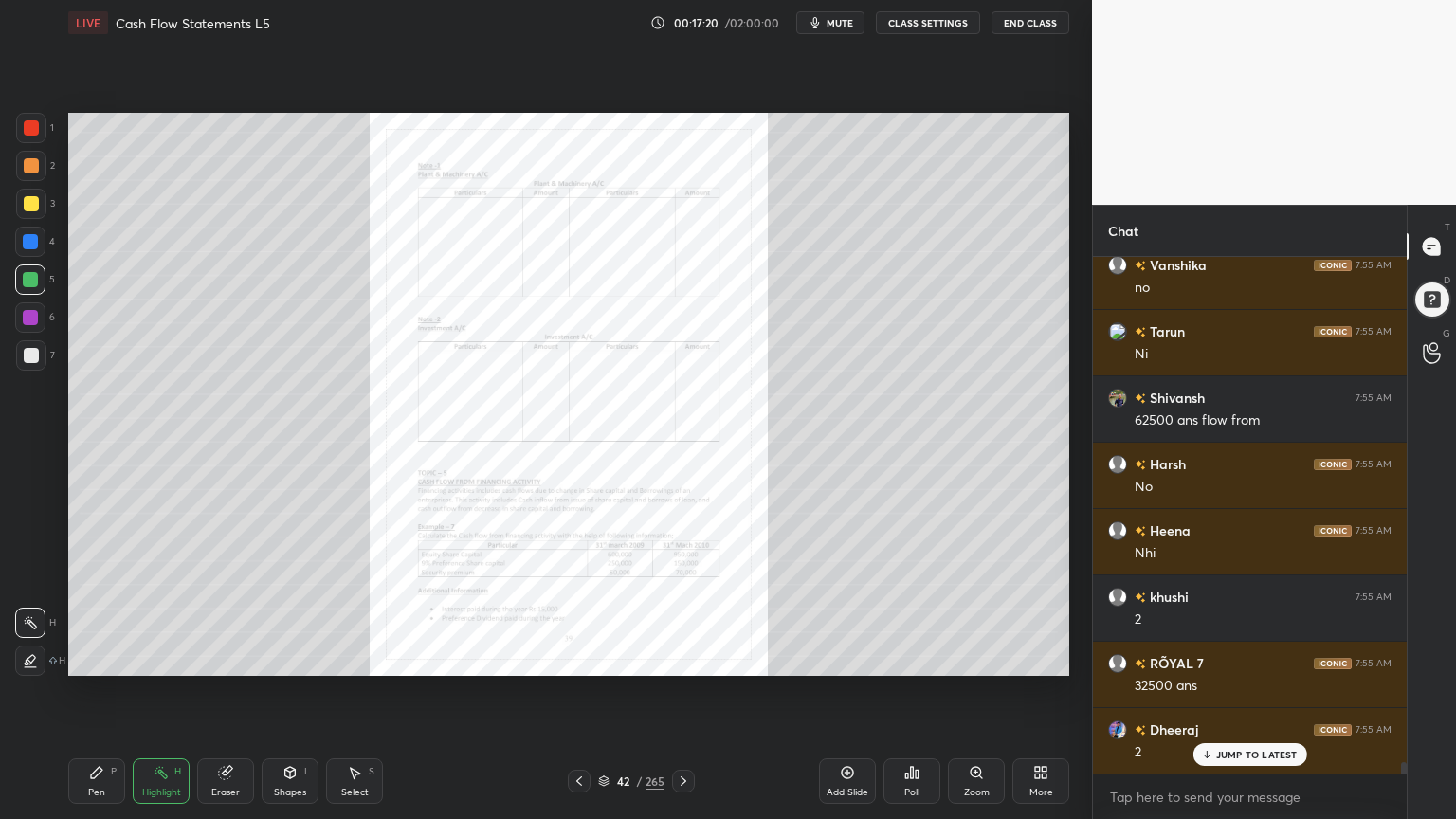 click 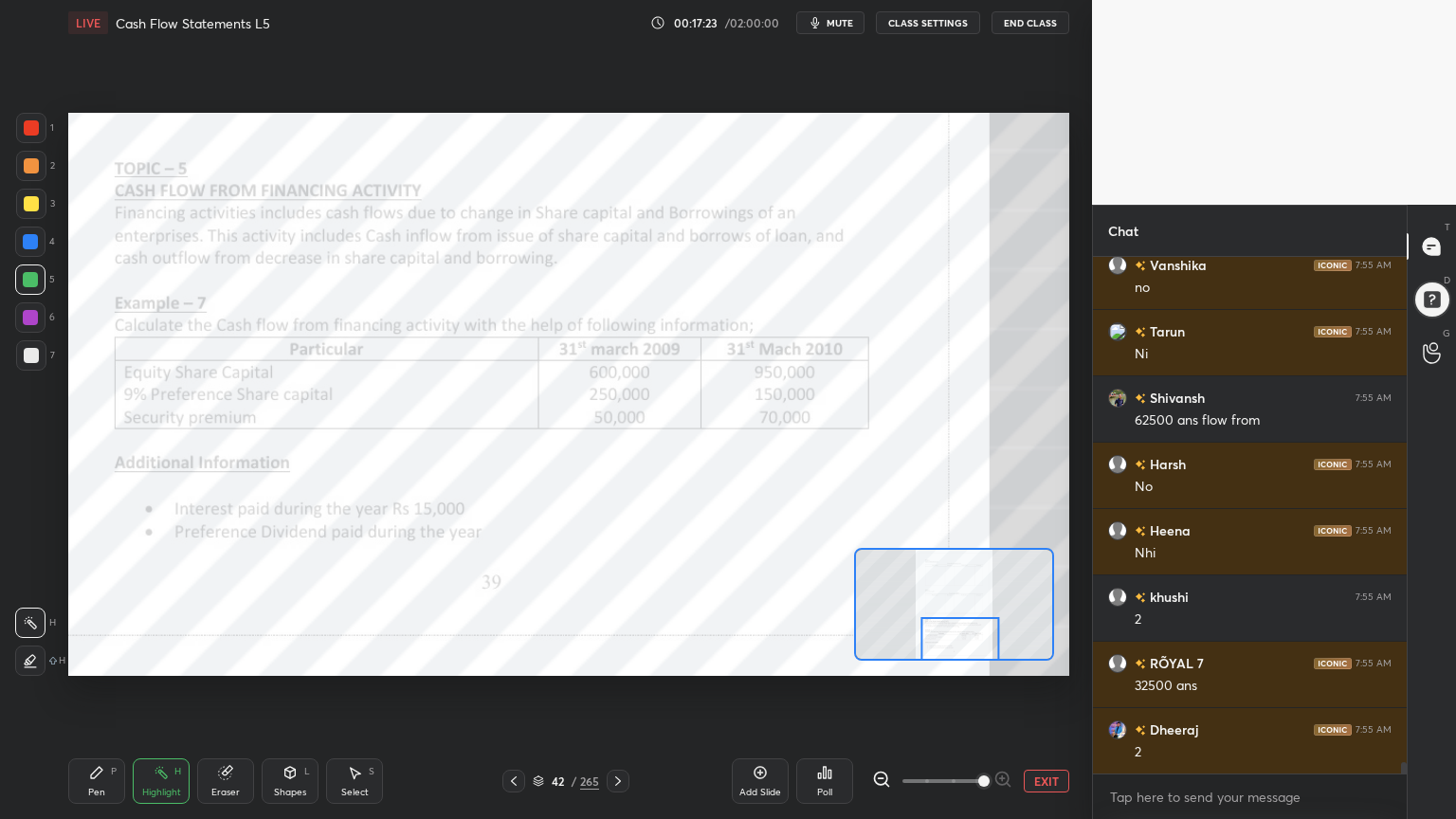 scroll, scrollTop: 23280, scrollLeft: 0, axis: vertical 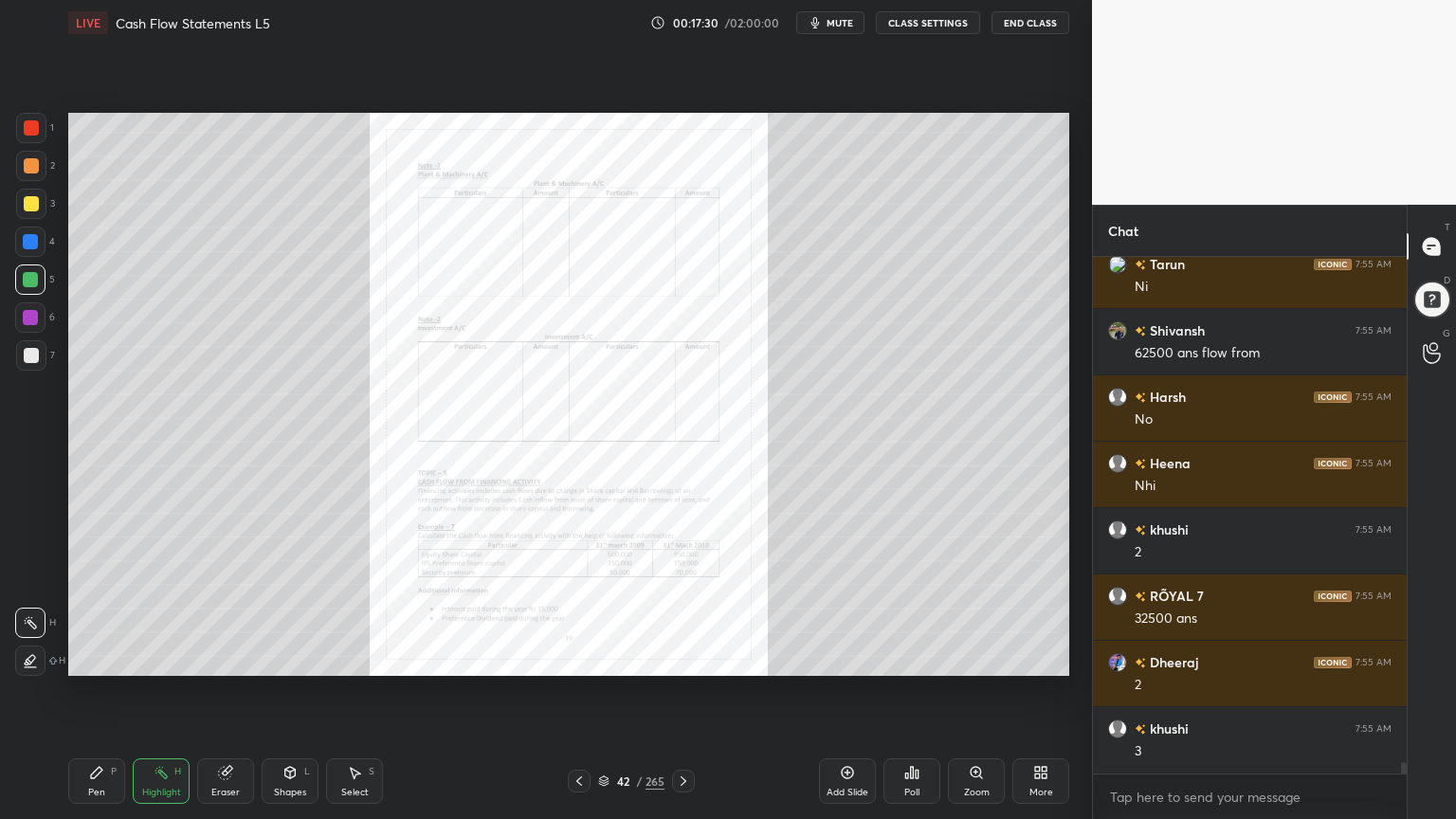 click 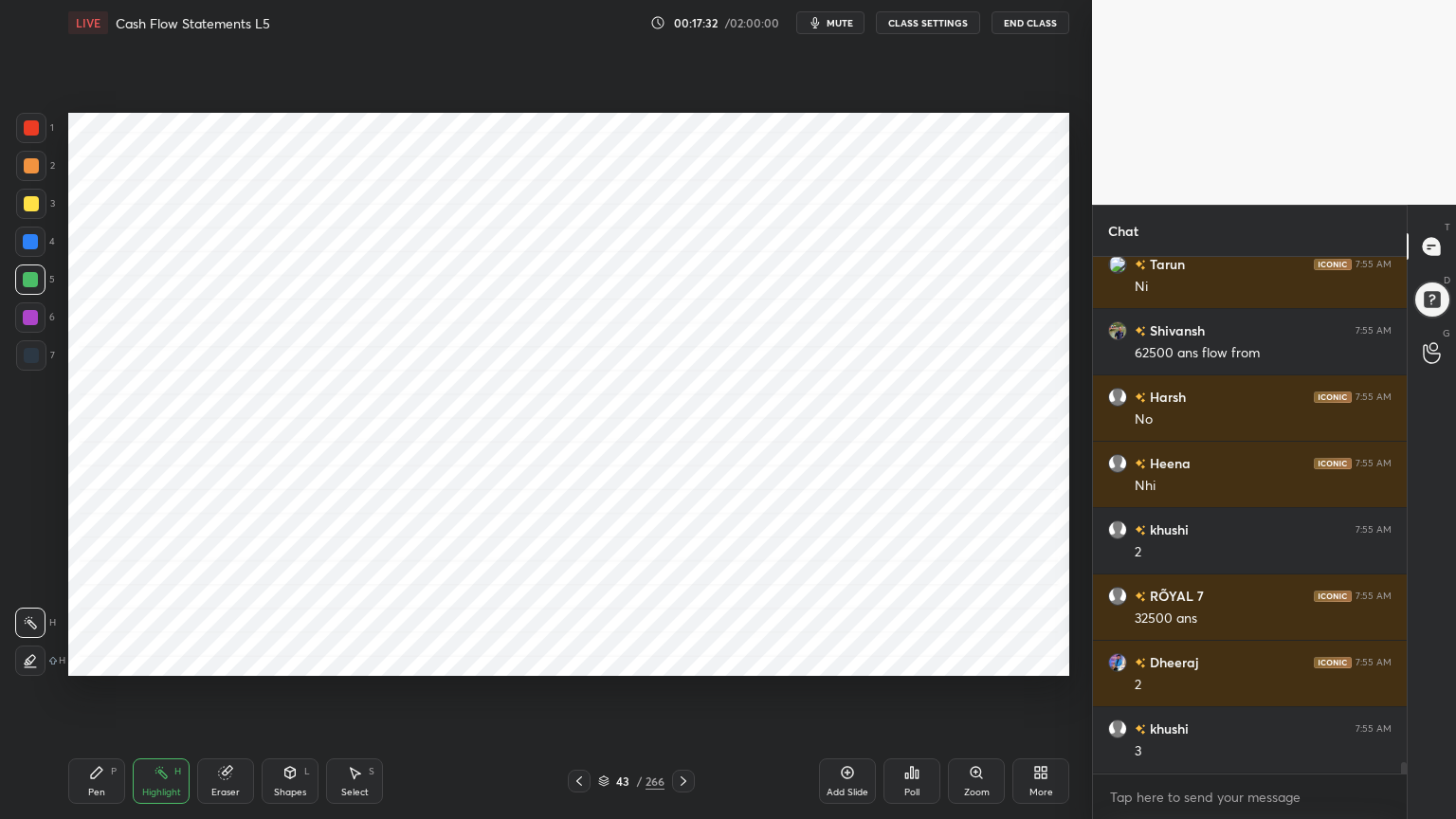 click at bounding box center [30, 242] 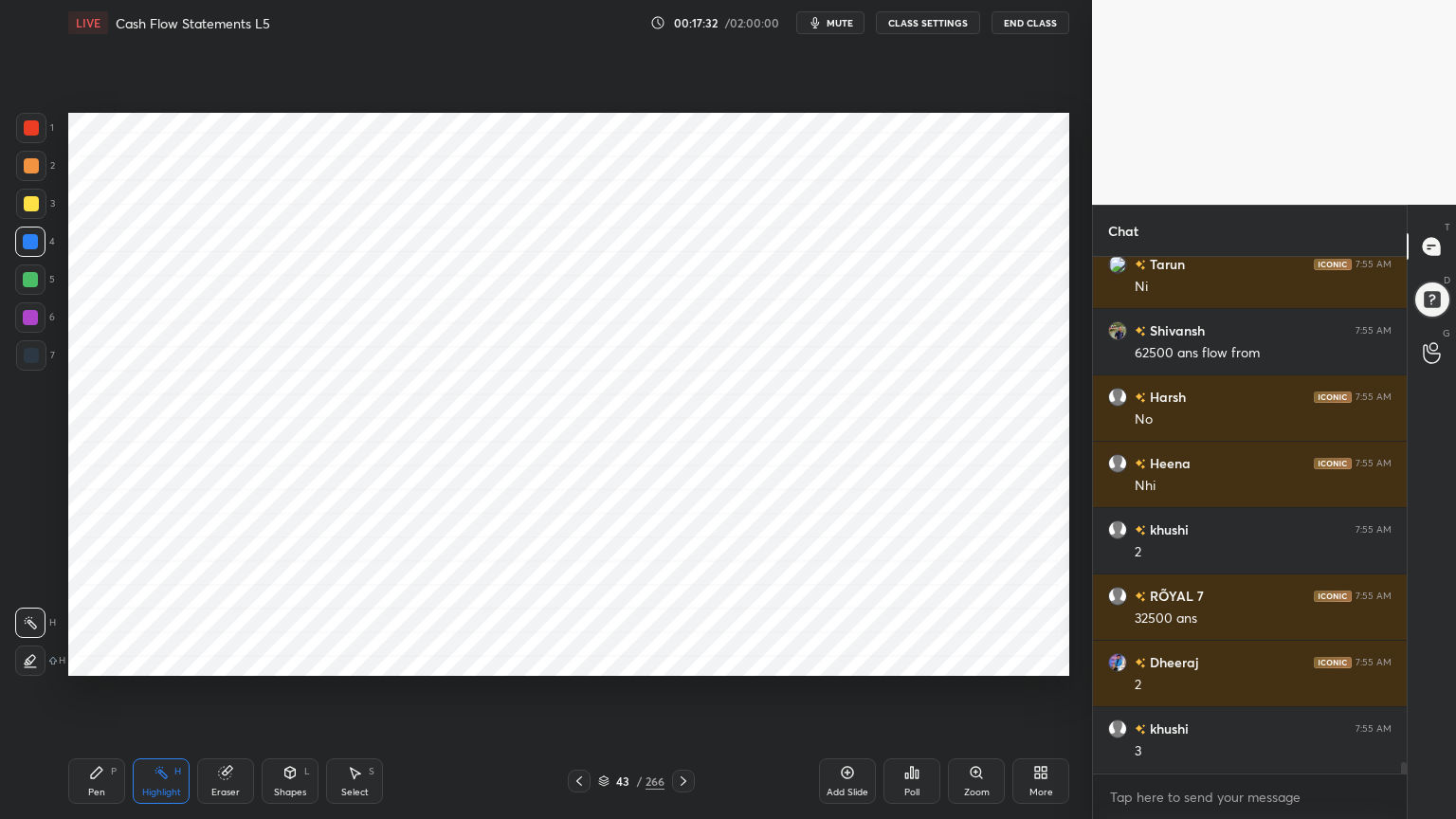 click at bounding box center [30, 661] 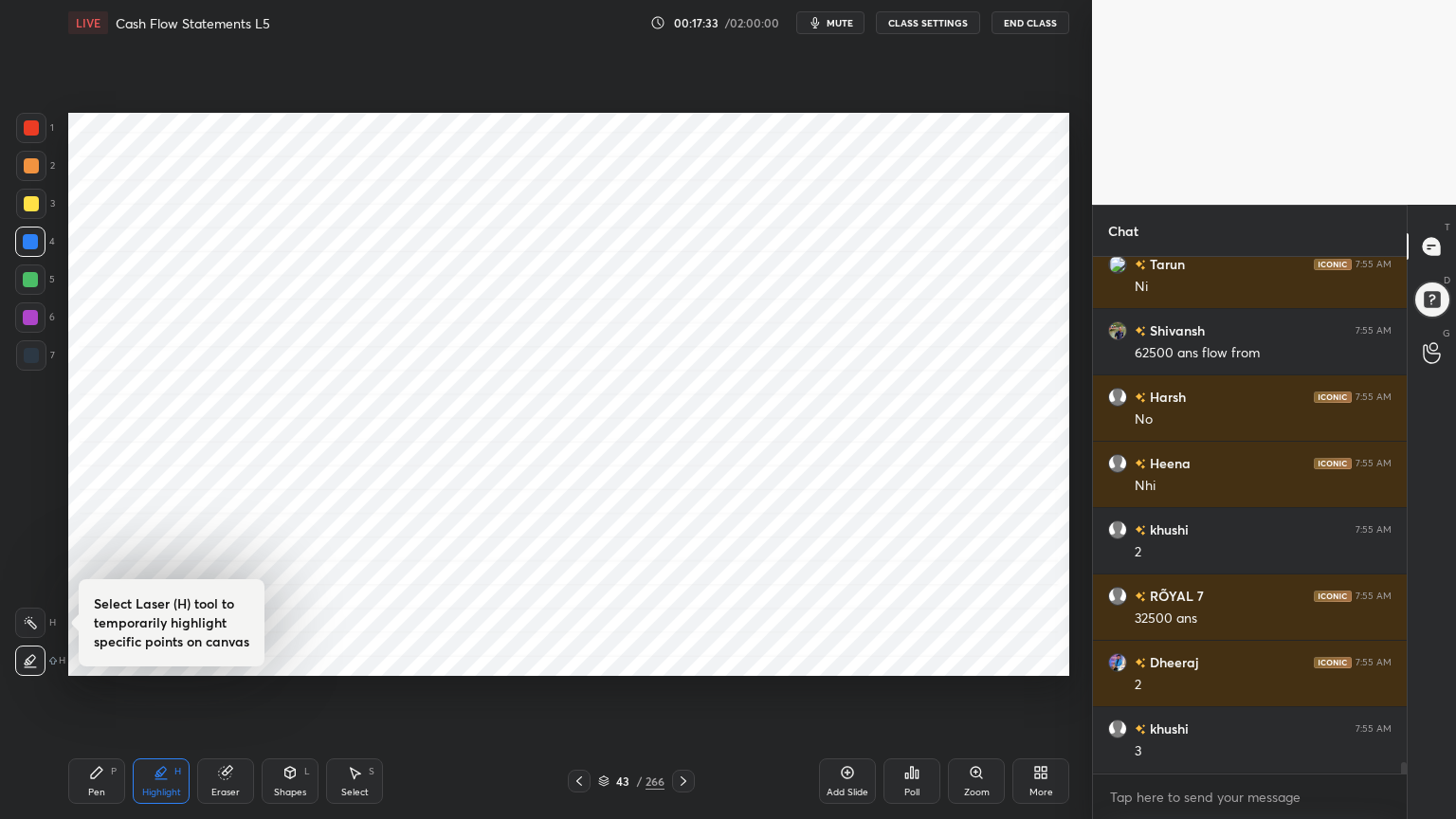 click on "Pen P" at bounding box center [97, 781] 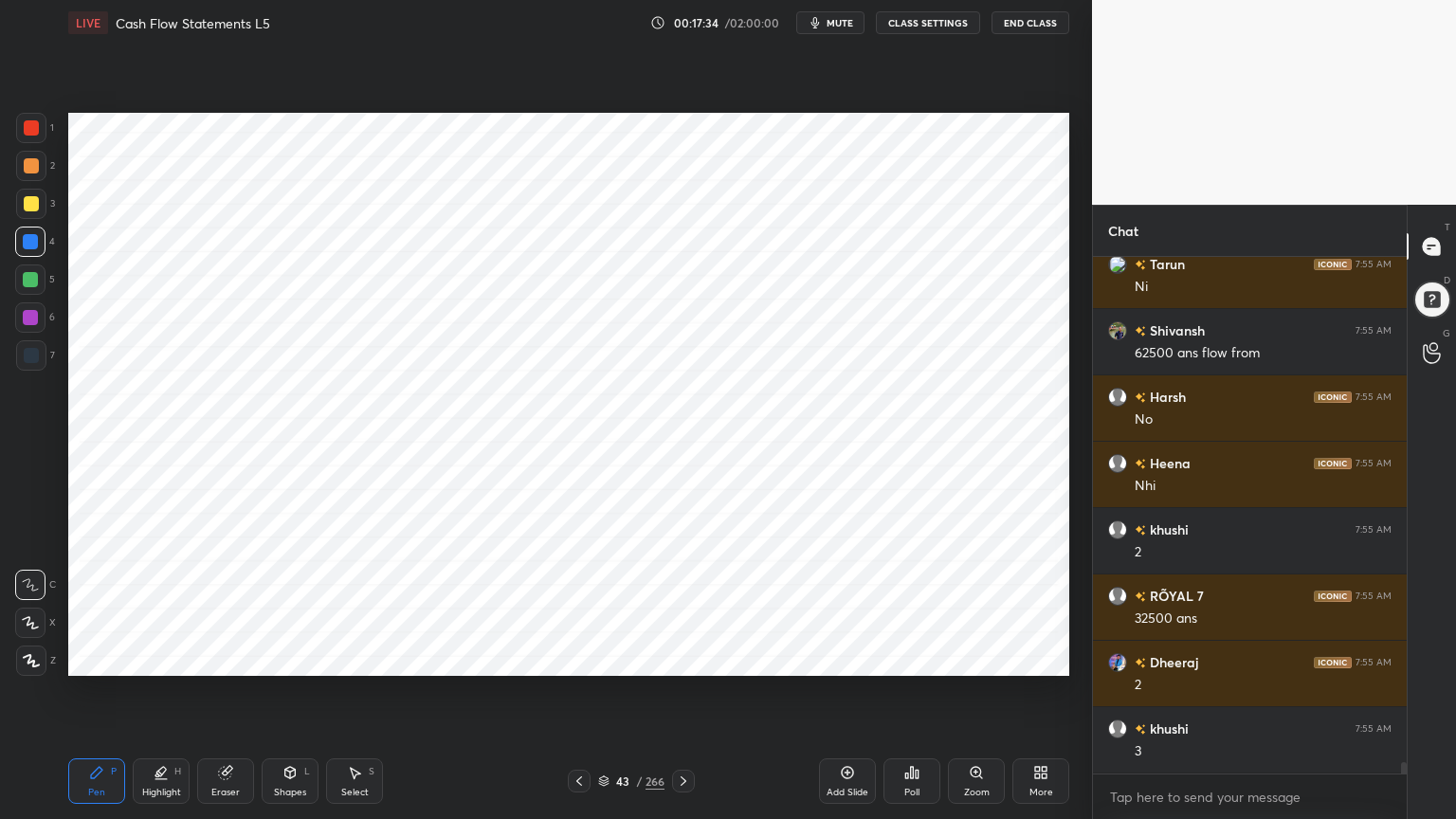 click 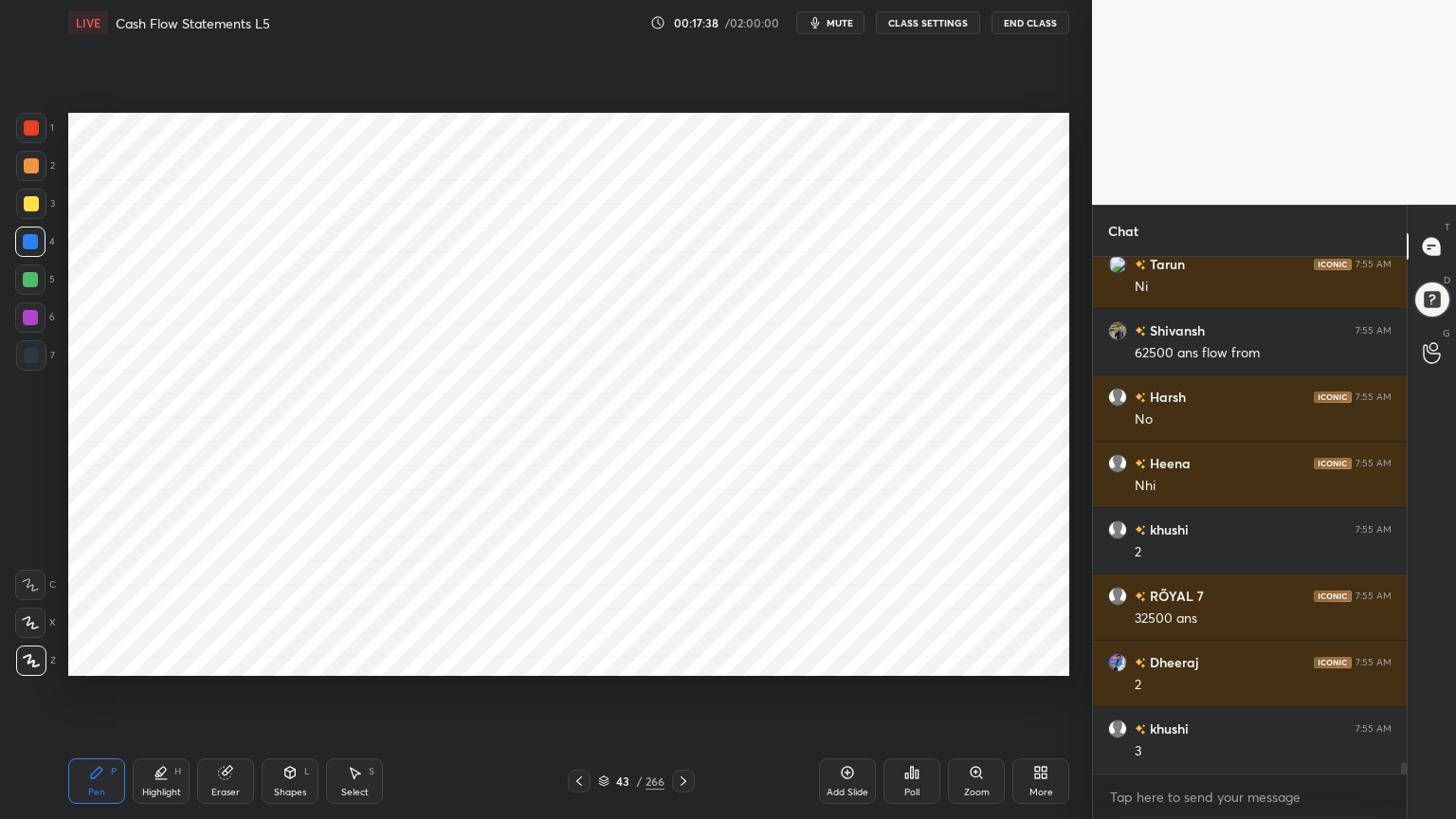 scroll, scrollTop: 23345, scrollLeft: 0, axis: vertical 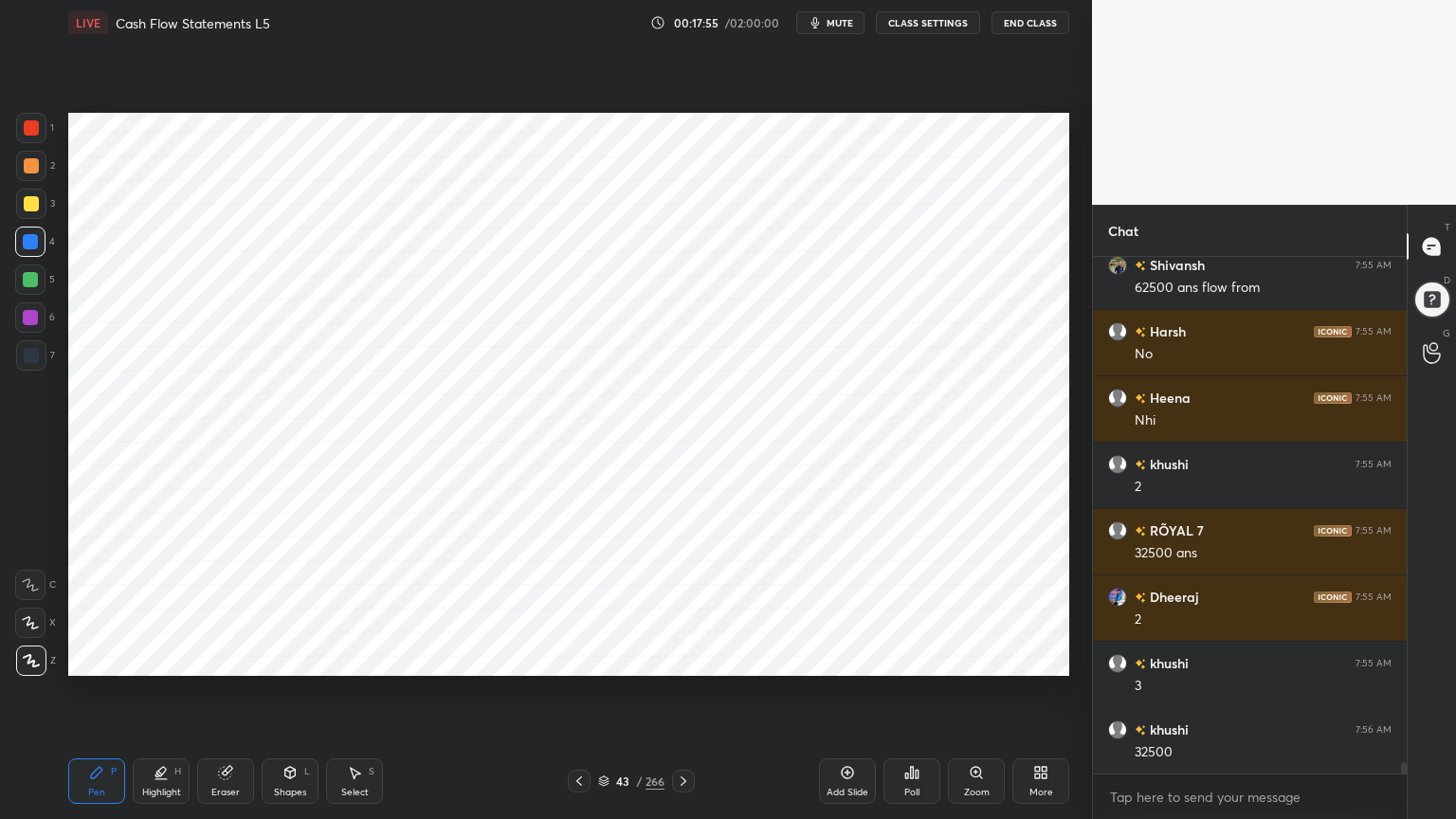 click on "Shapes" at bounding box center [290, 792] 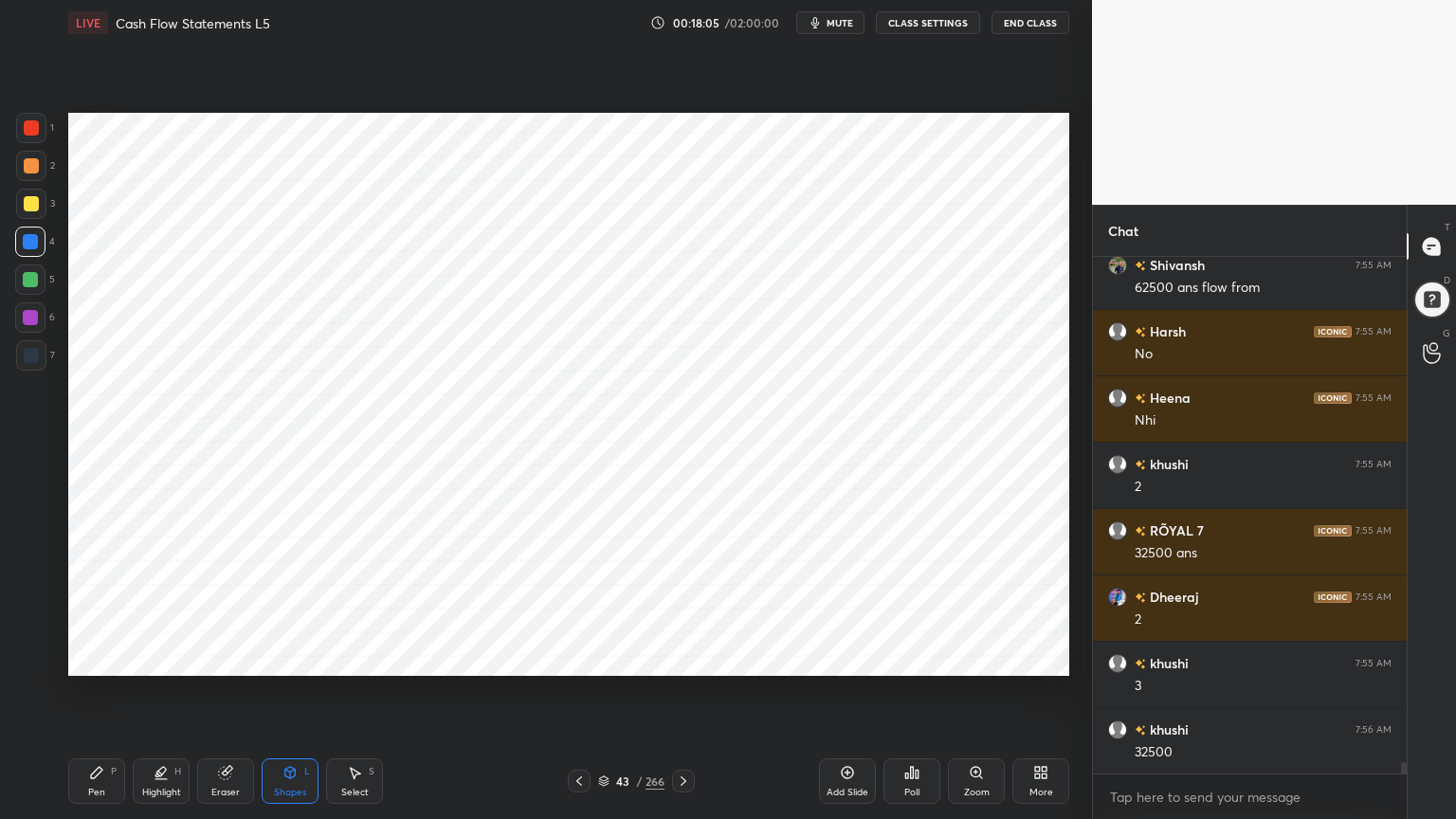click 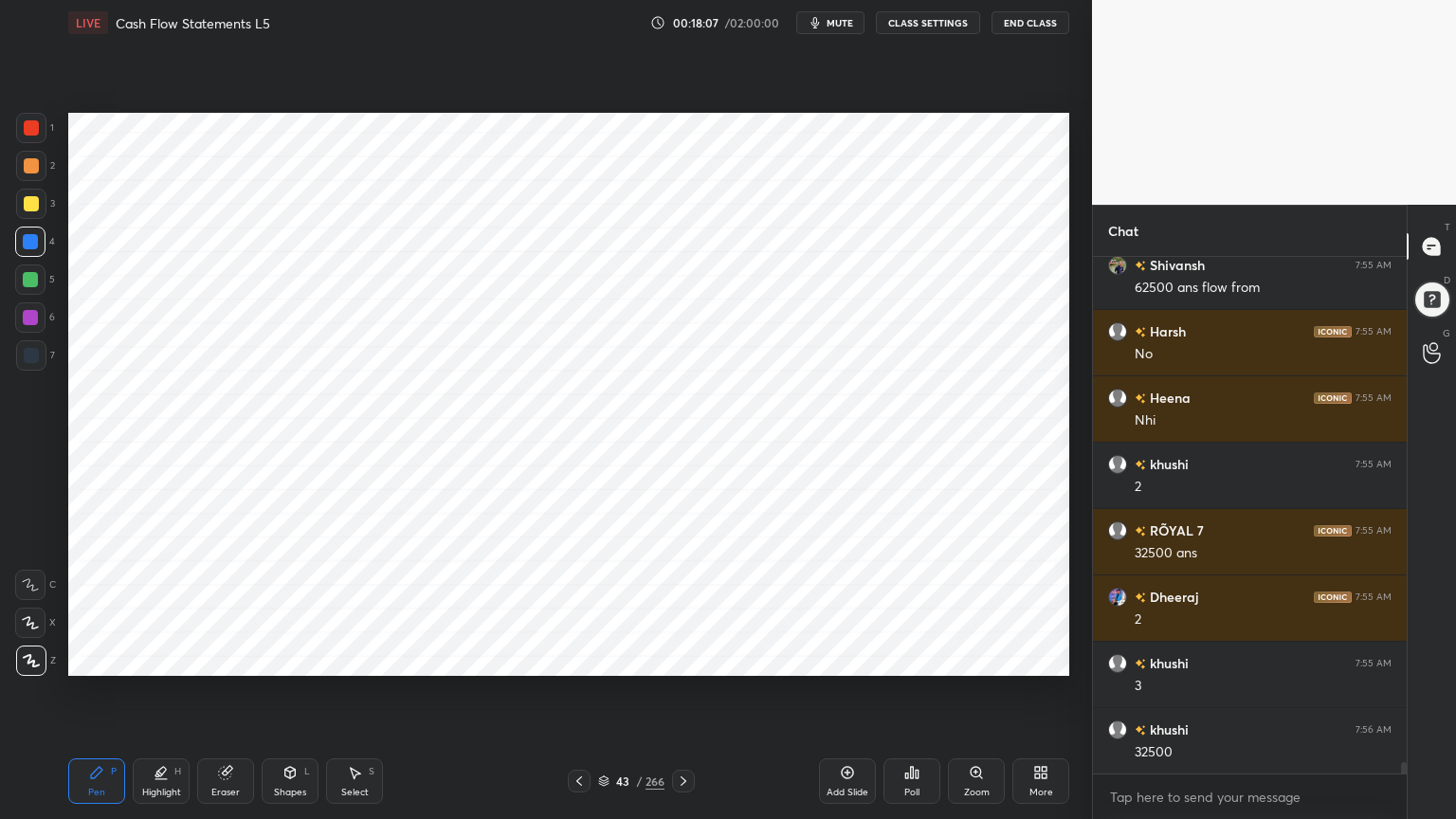 click at bounding box center (31, 355) 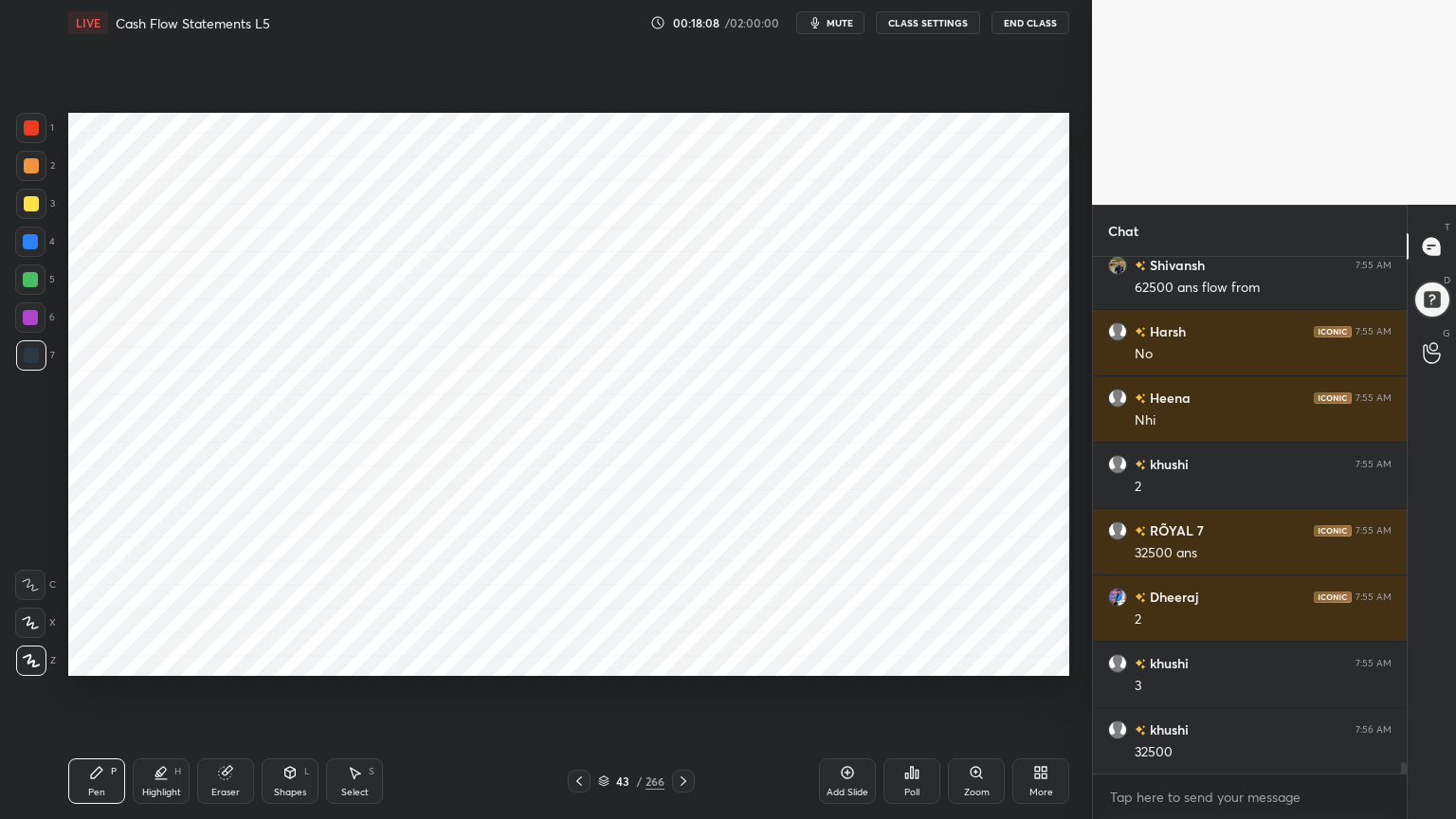 click at bounding box center (30, 318) 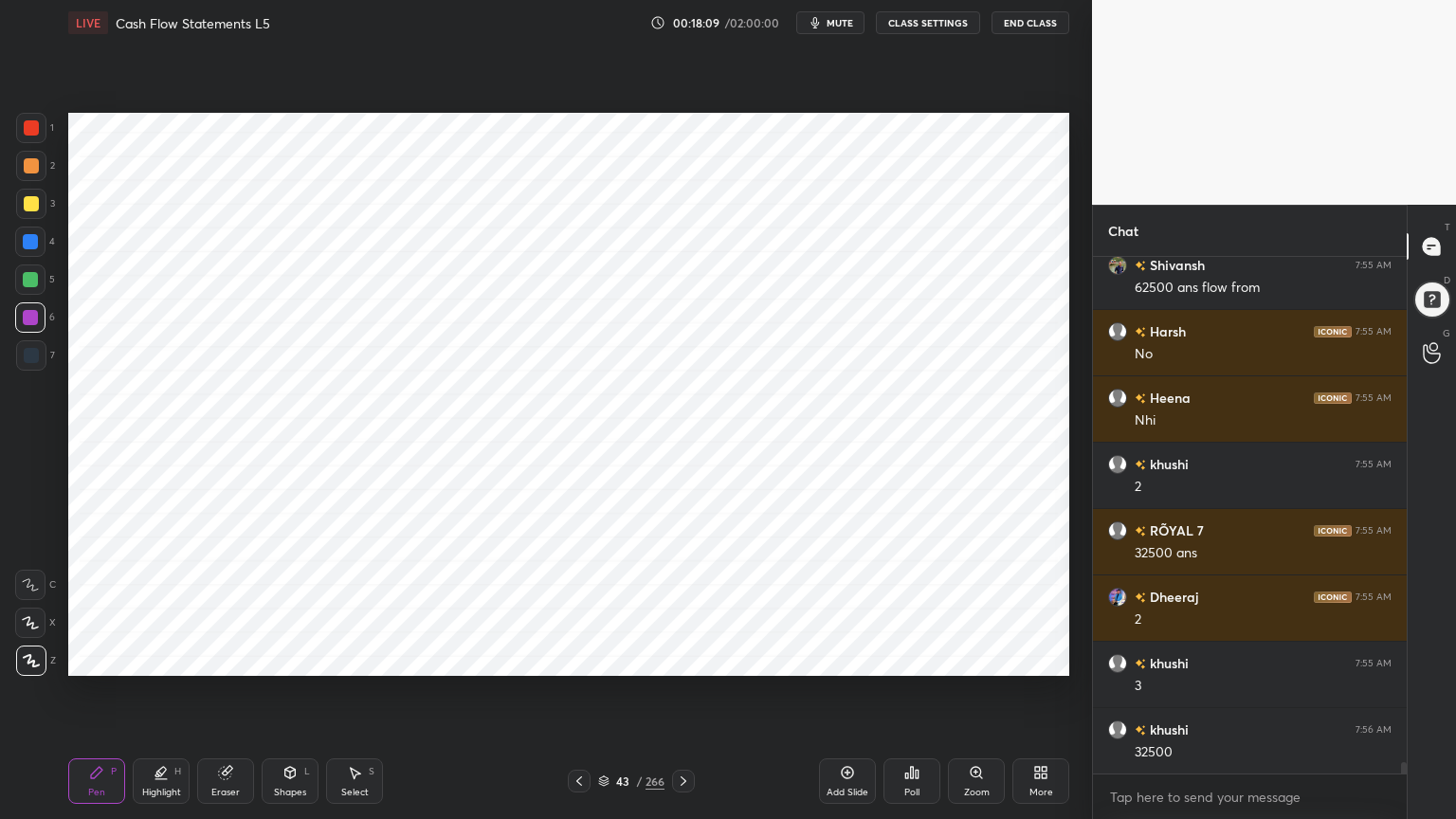 scroll, scrollTop: 23429, scrollLeft: 0, axis: vertical 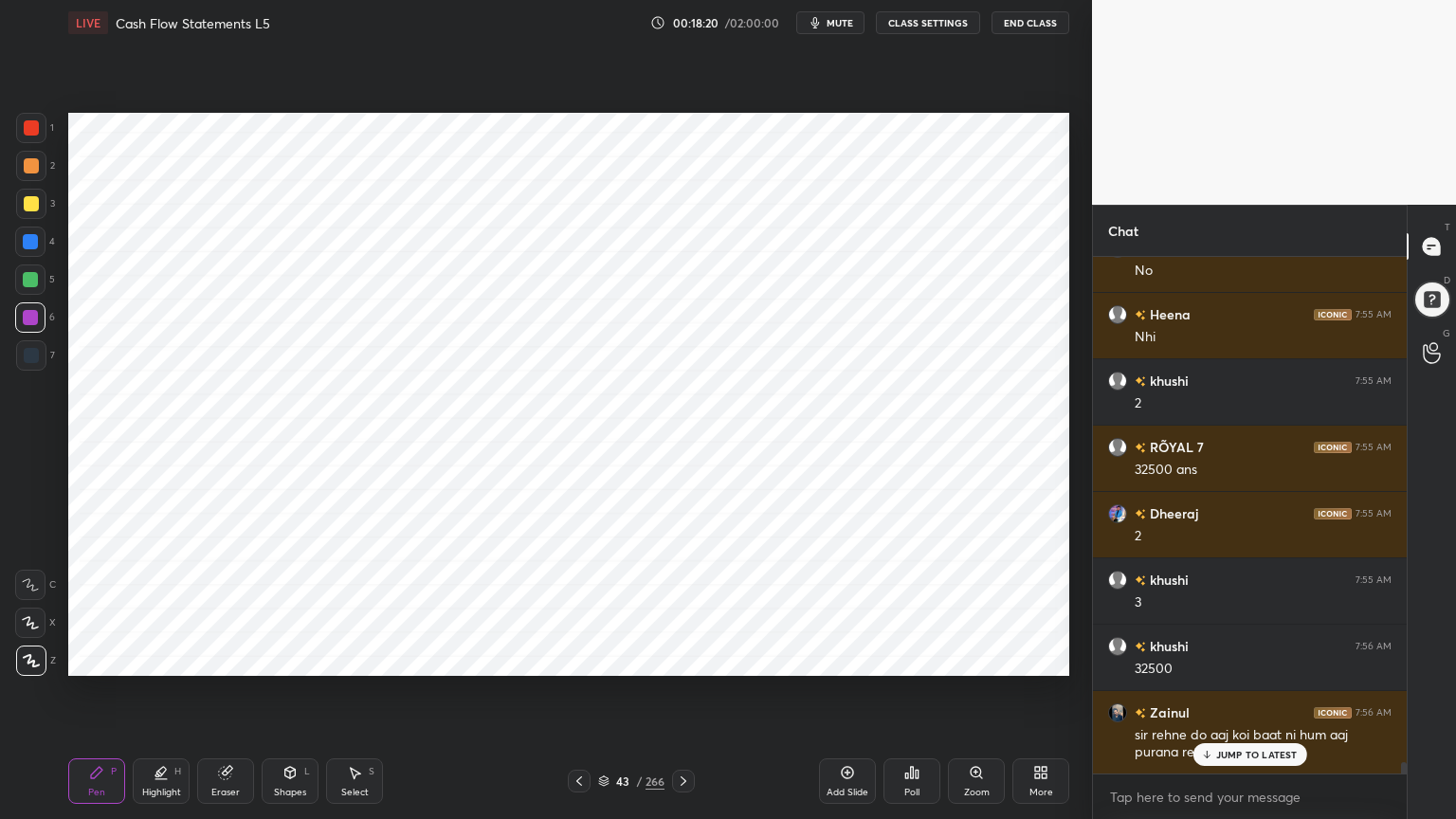 click at bounding box center (31, 355) 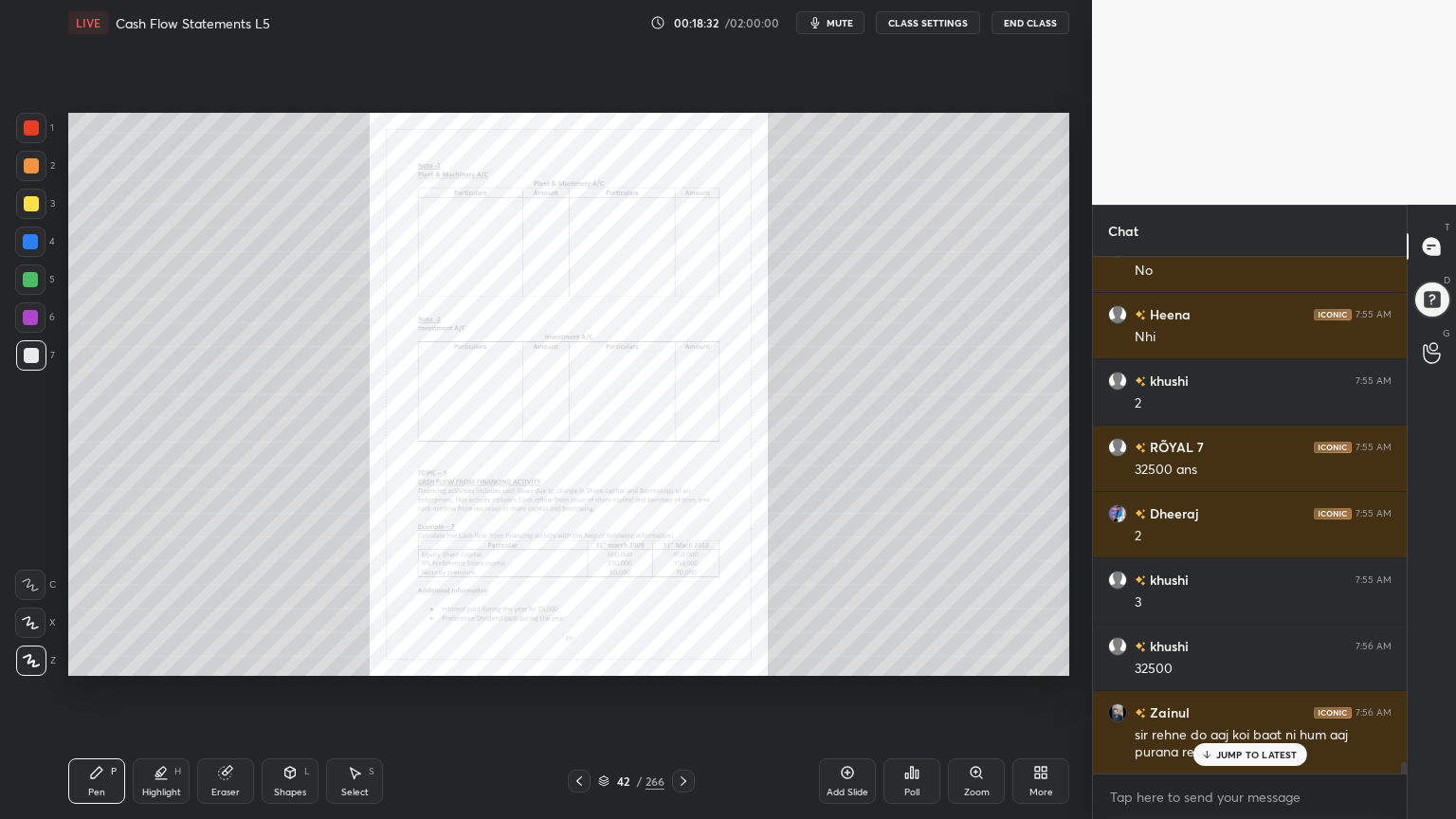 scroll, scrollTop: 23512, scrollLeft: 0, axis: vertical 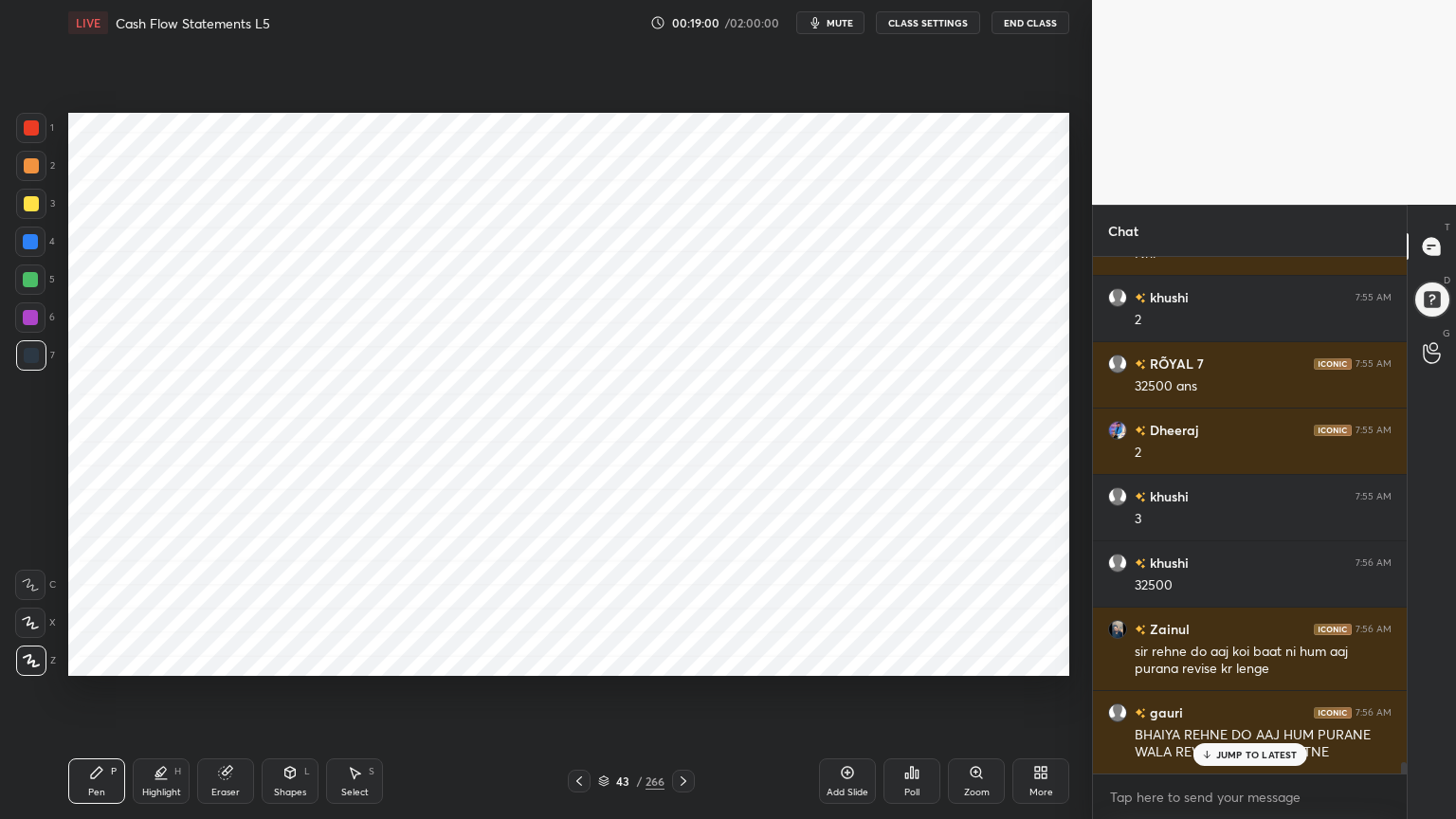 click at bounding box center [30, 318] 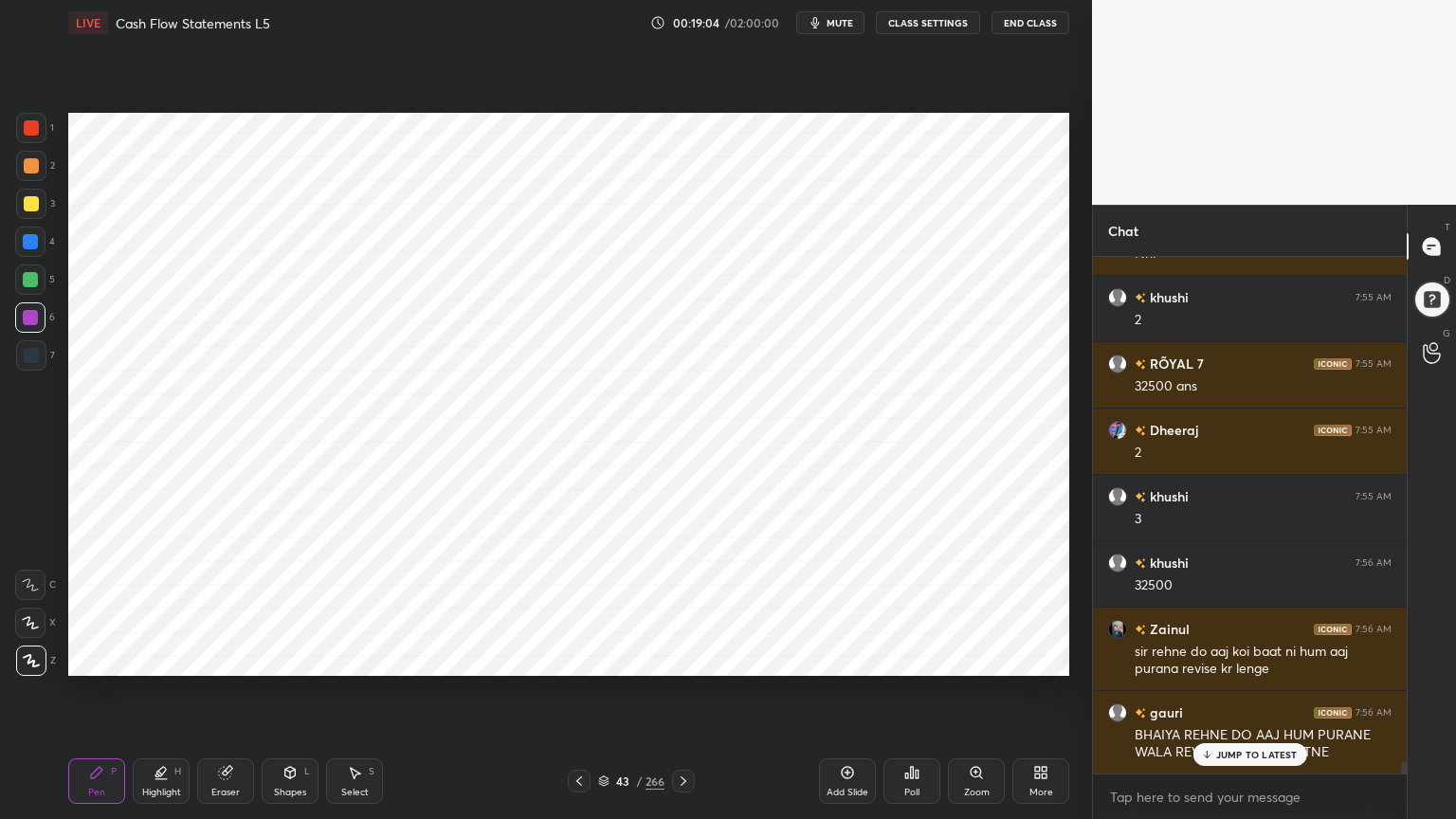 click on "Eraser" at bounding box center (226, 781) 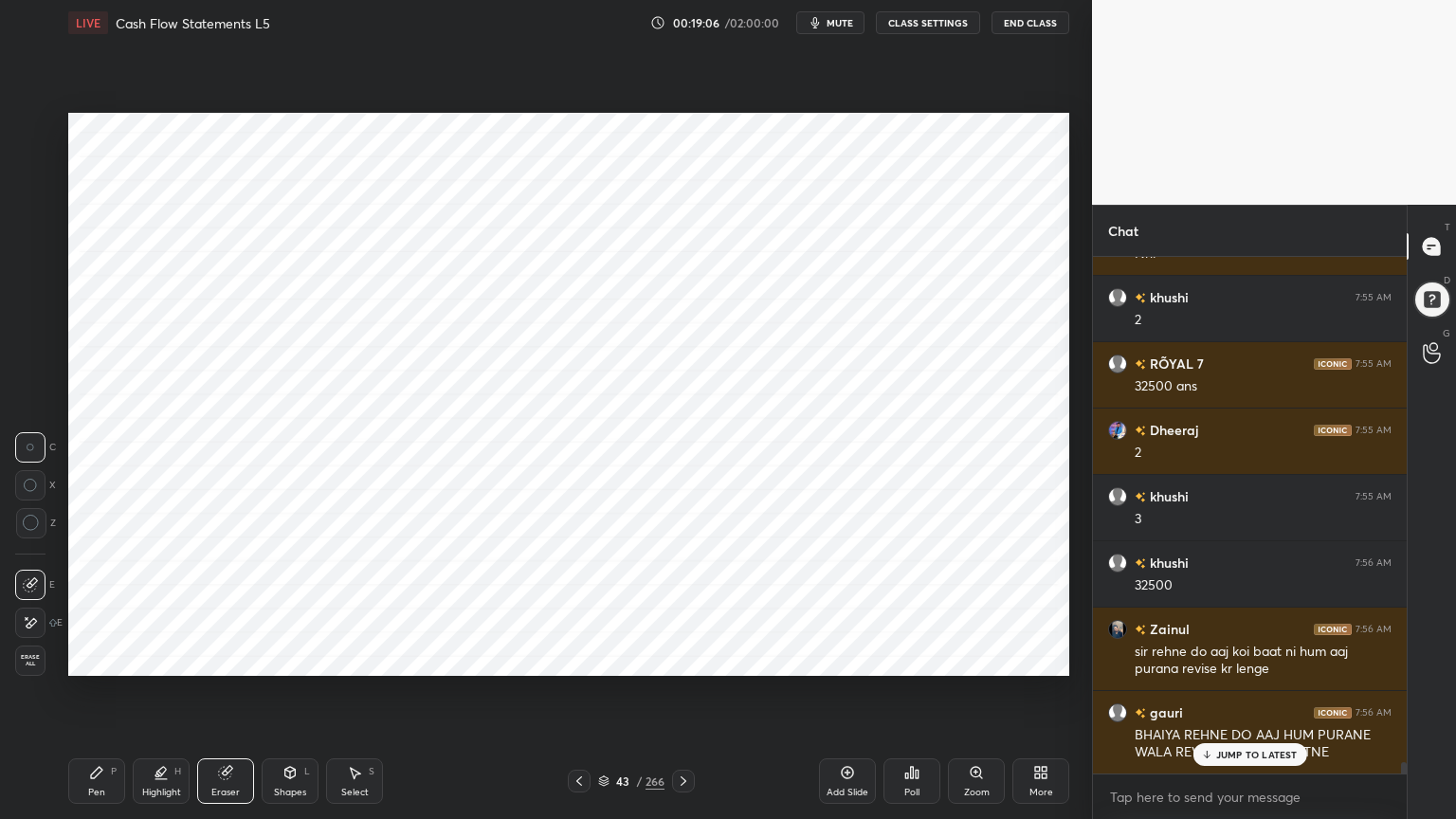 click on "Pen" at bounding box center [97, 792] 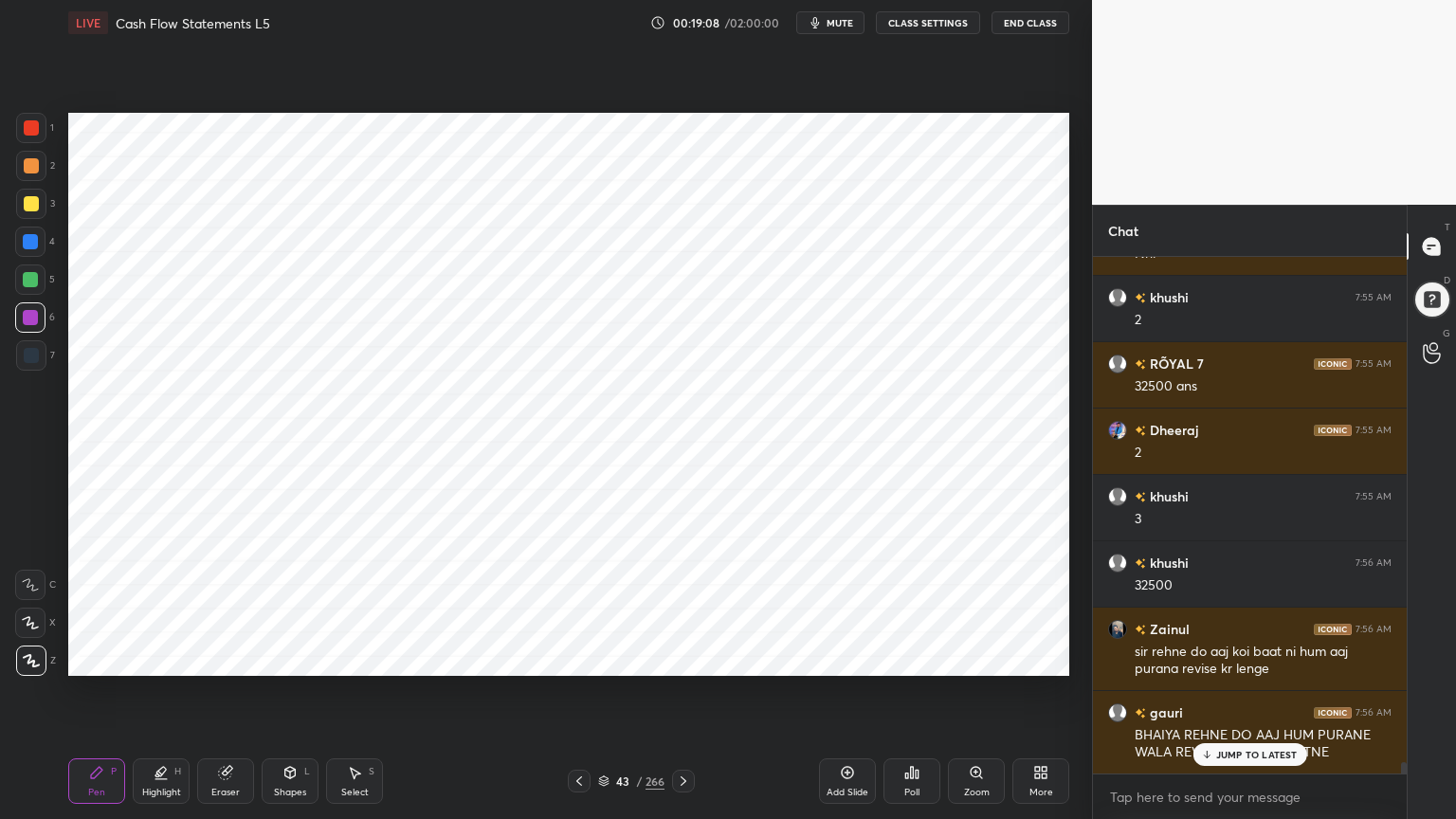 click at bounding box center [31, 355] 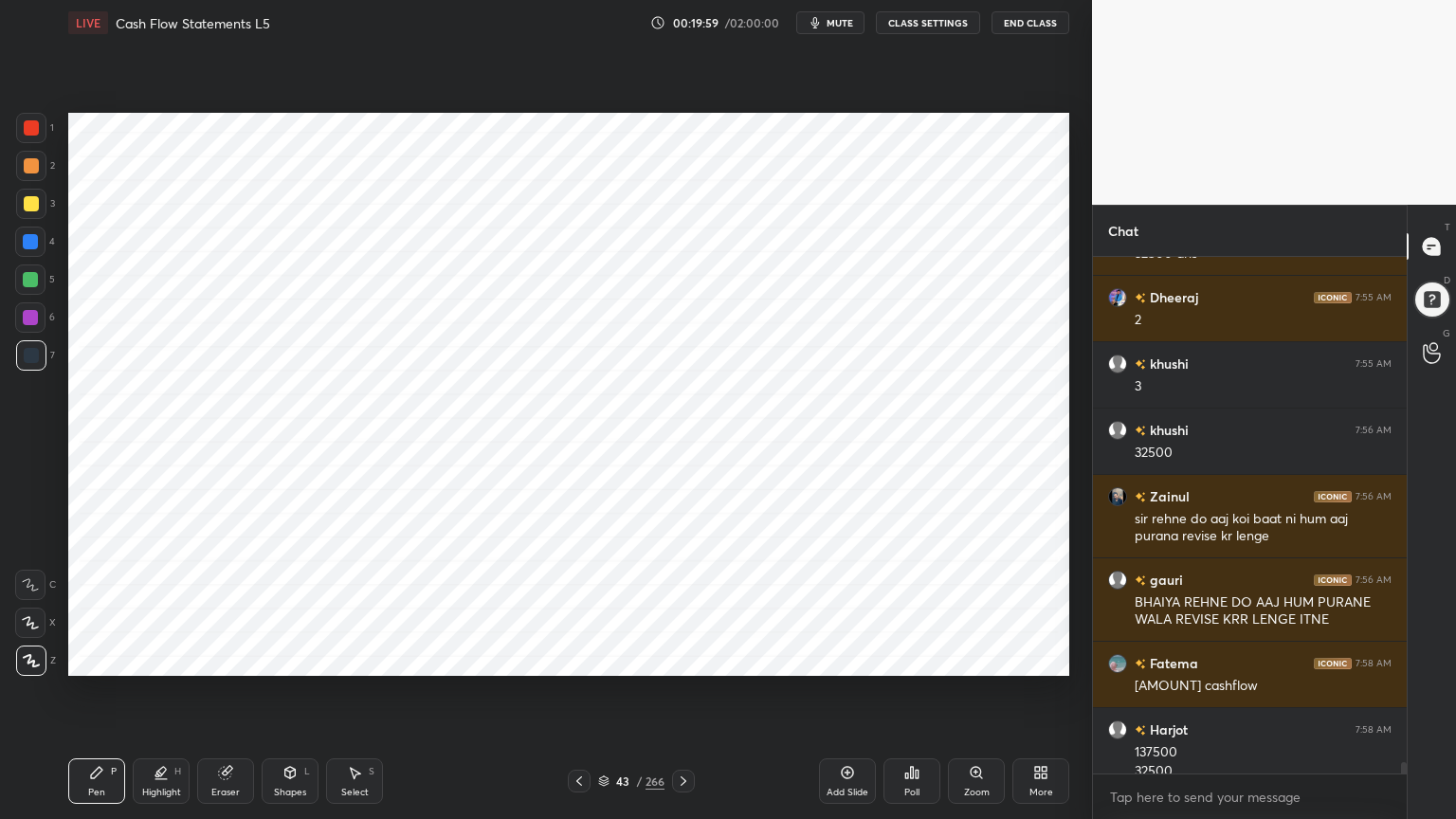 scroll, scrollTop: 23664, scrollLeft: 0, axis: vertical 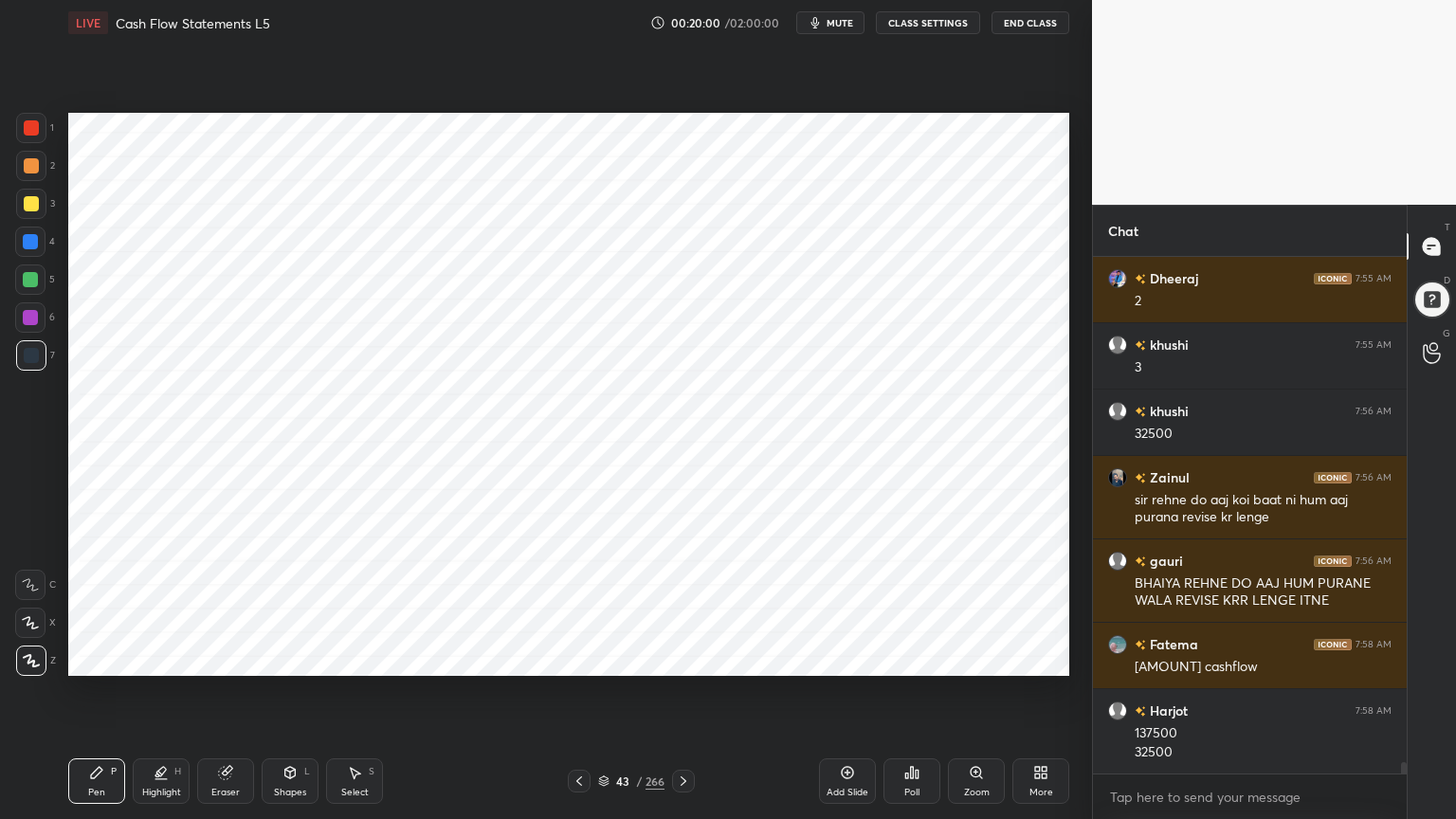 click on "Eraser" at bounding box center (226, 792) 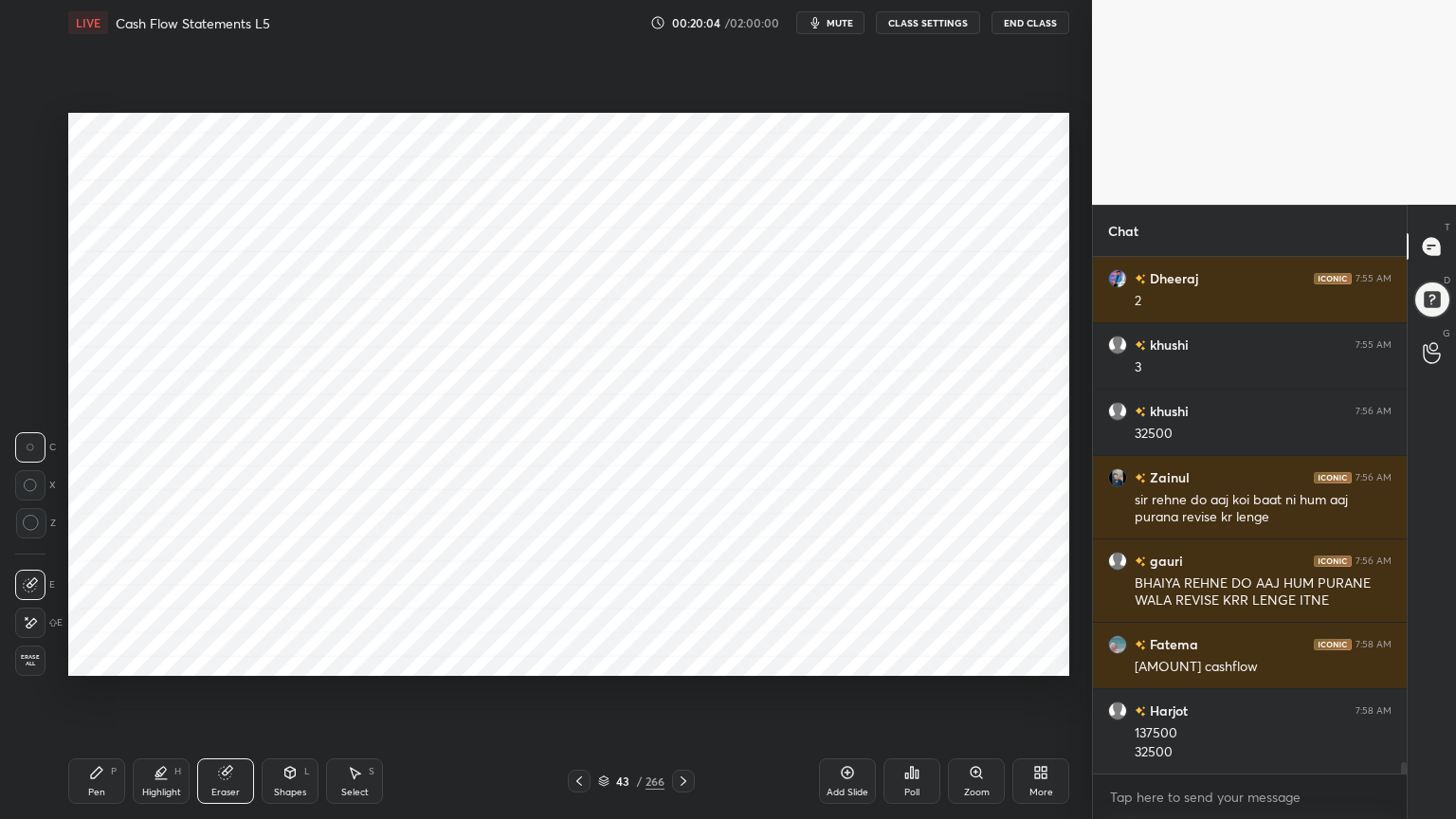 click on "Pen" at bounding box center (97, 792) 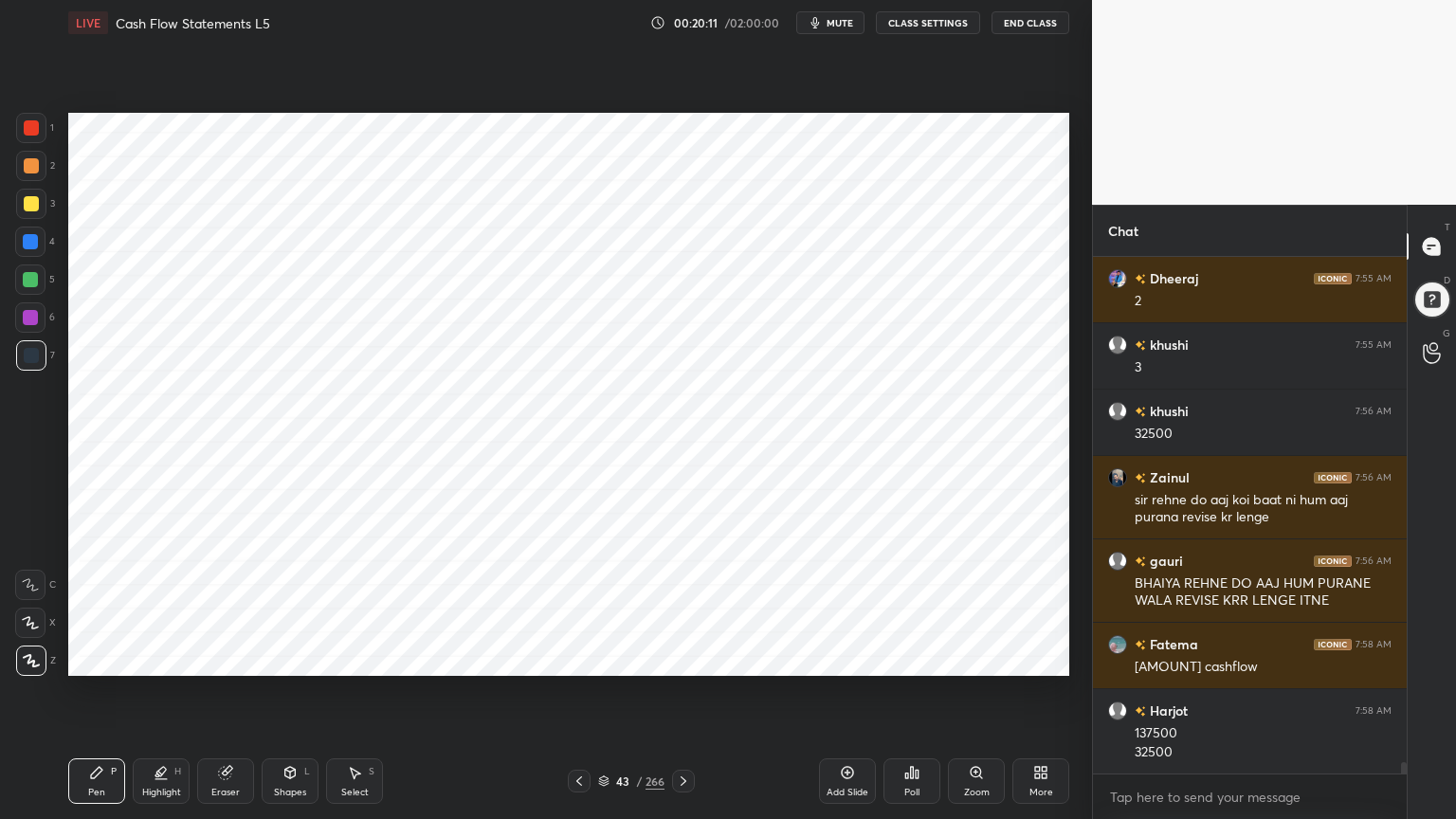 click at bounding box center [31, 128] 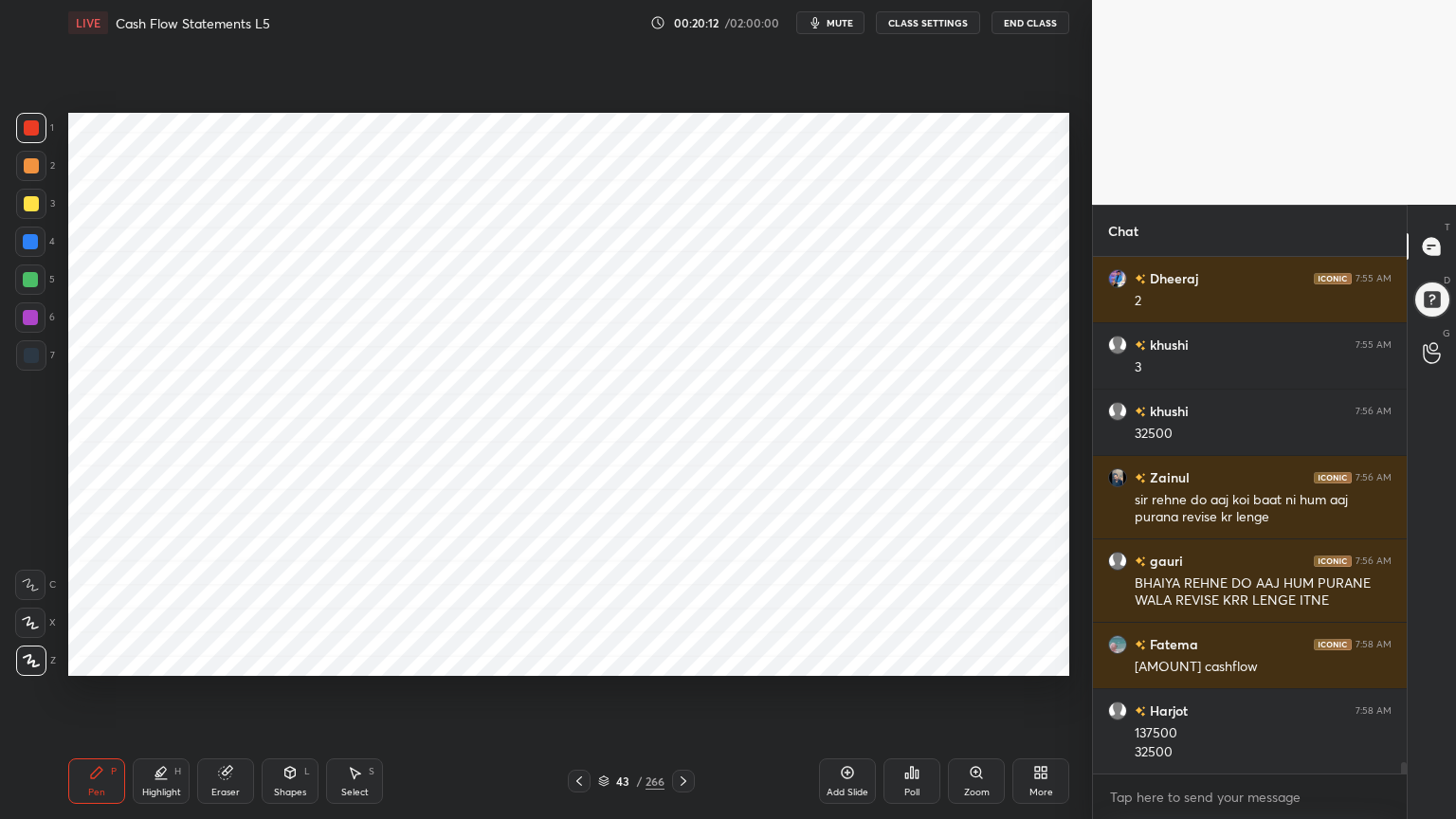 click on "5" at bounding box center (35, 283) 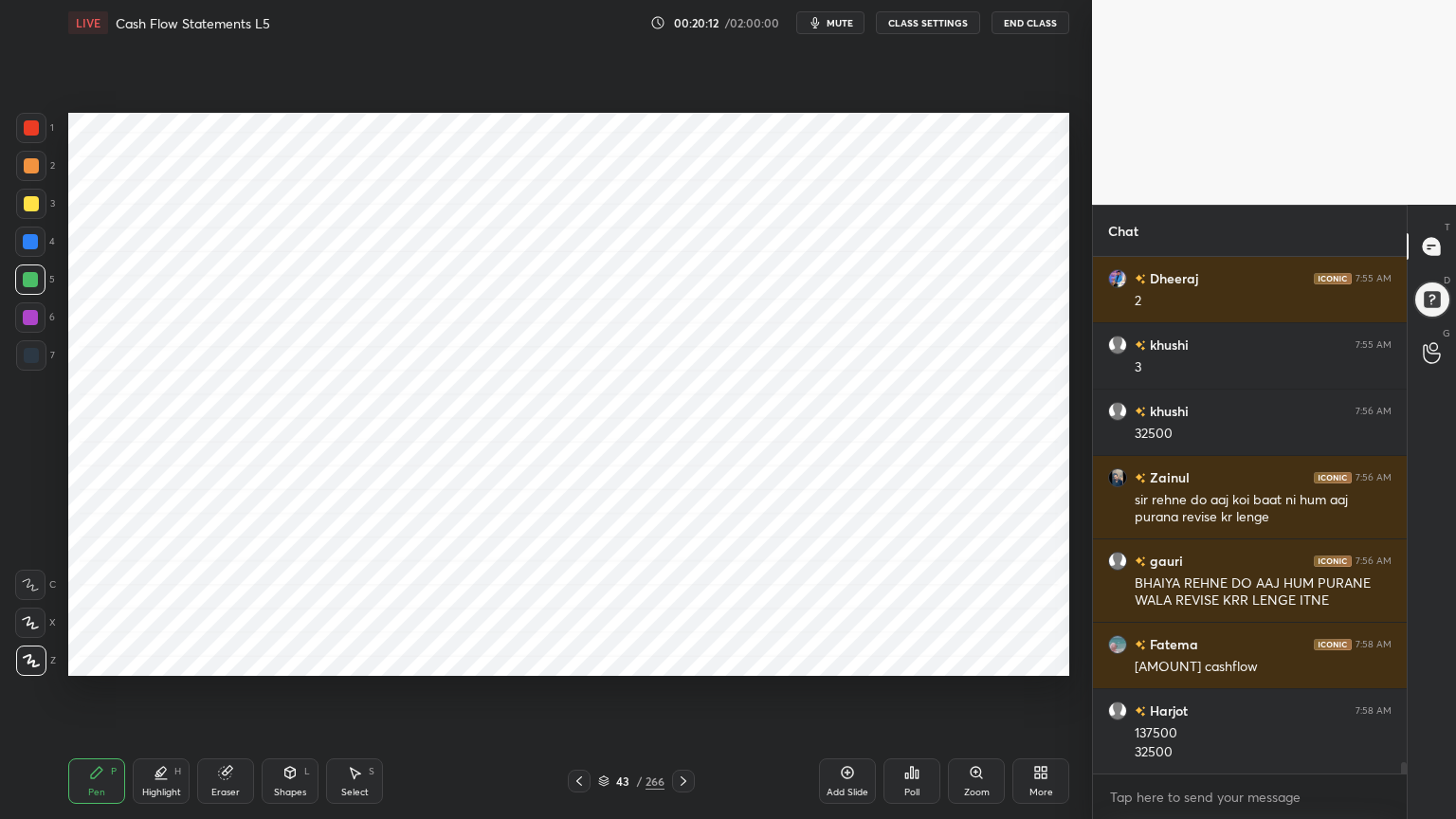 click at bounding box center (30, 318) 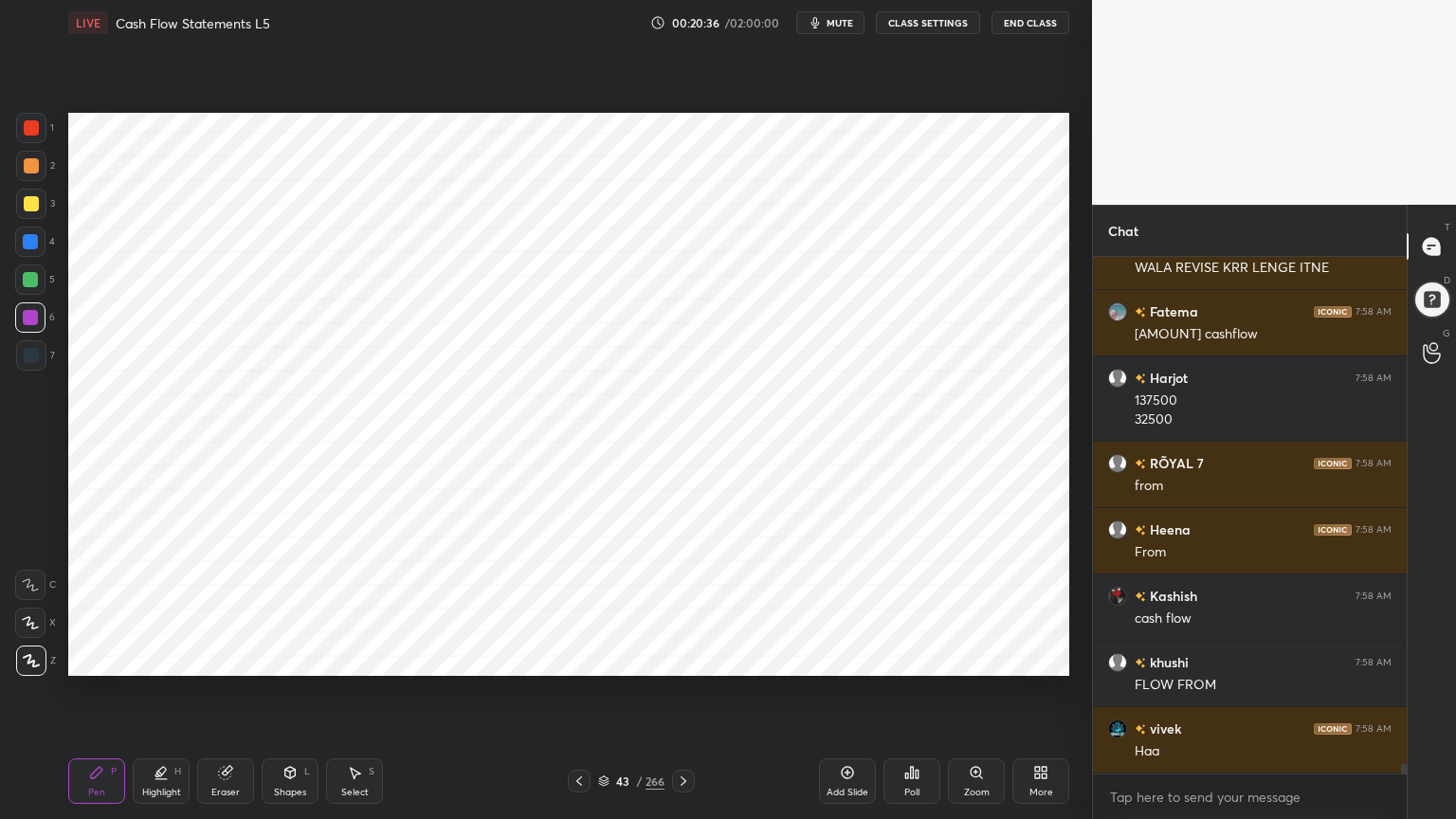 scroll, scrollTop: 24062, scrollLeft: 0, axis: vertical 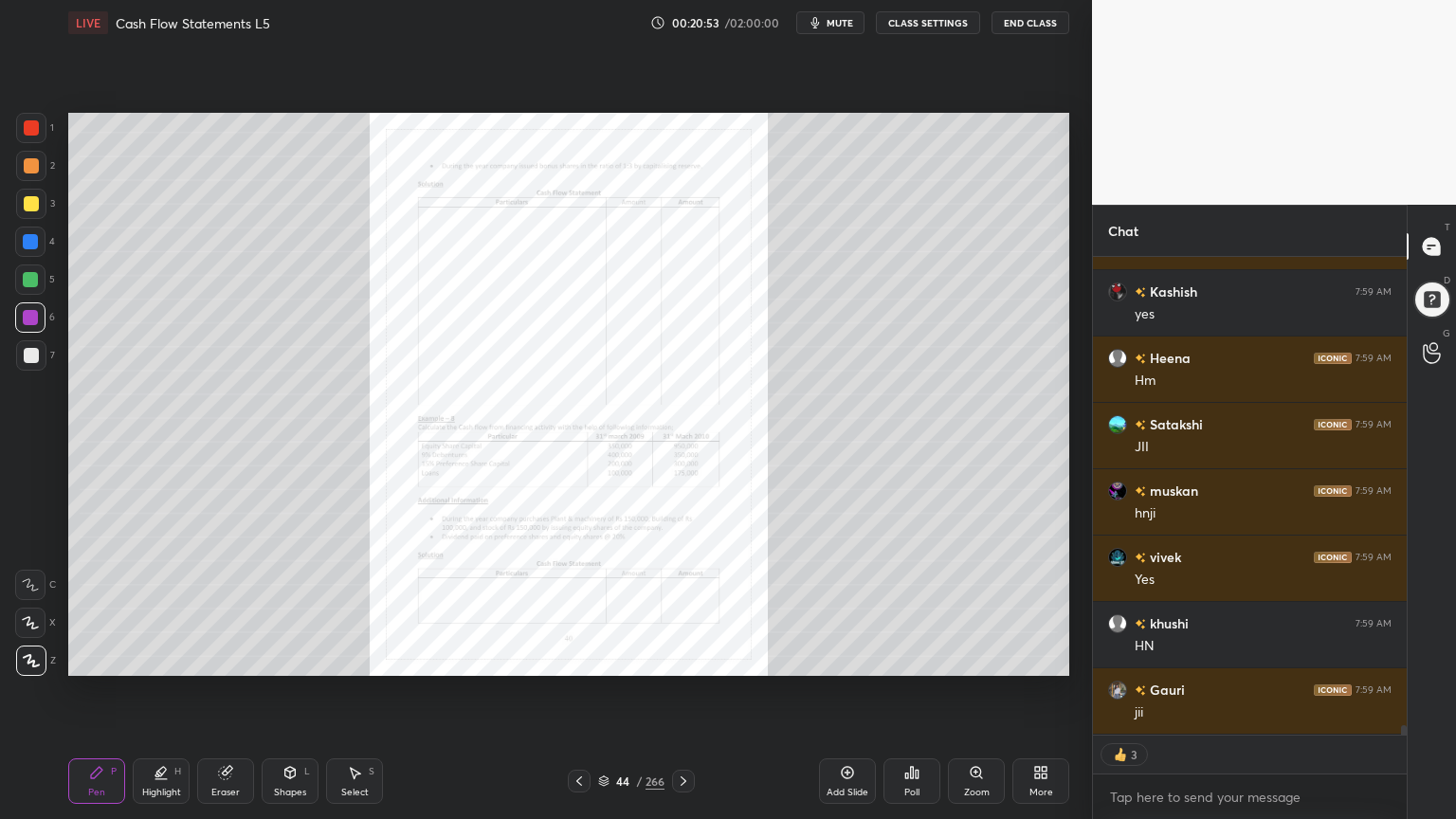 click 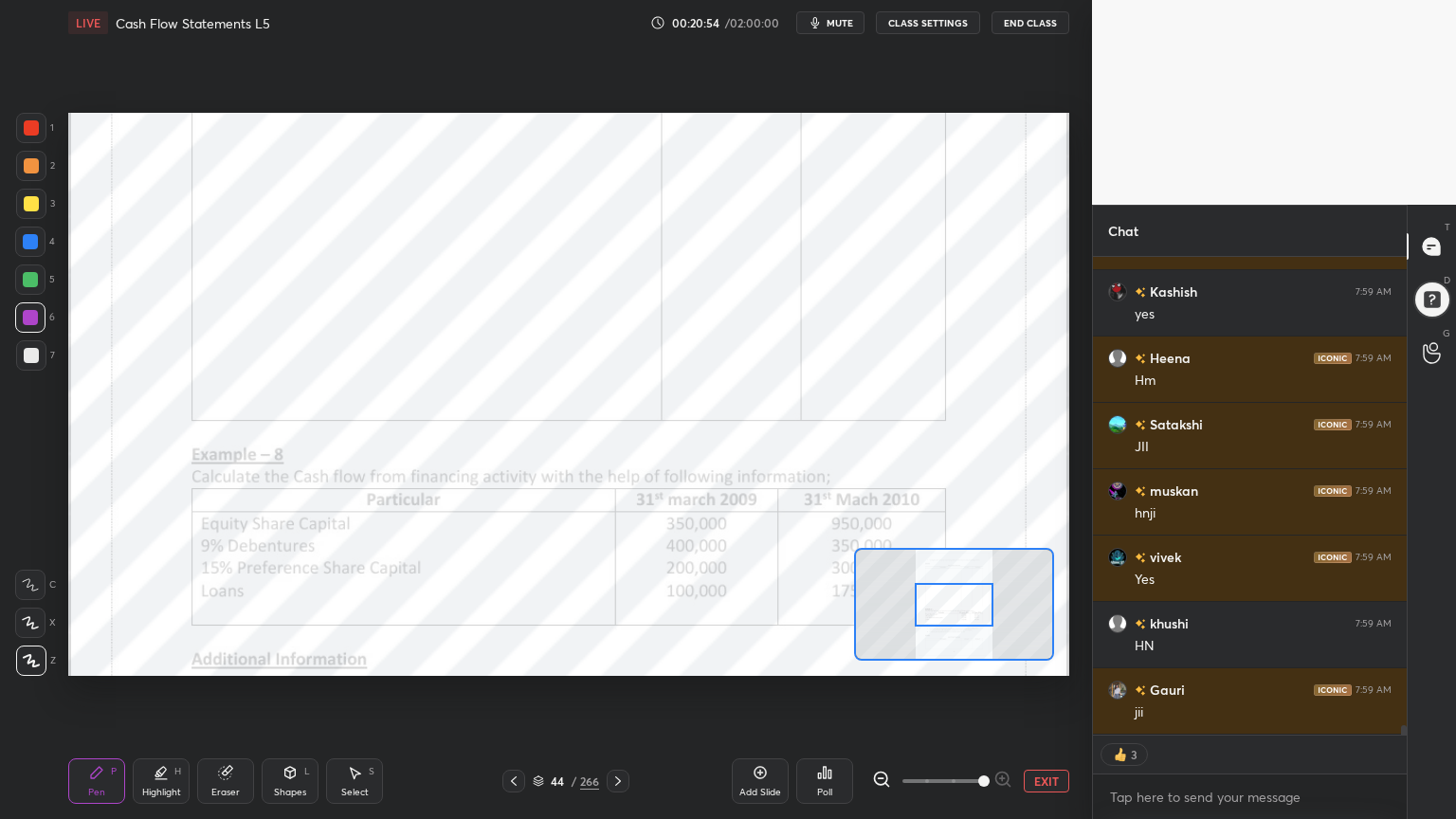 scroll, scrollTop: 24633, scrollLeft: 0, axis: vertical 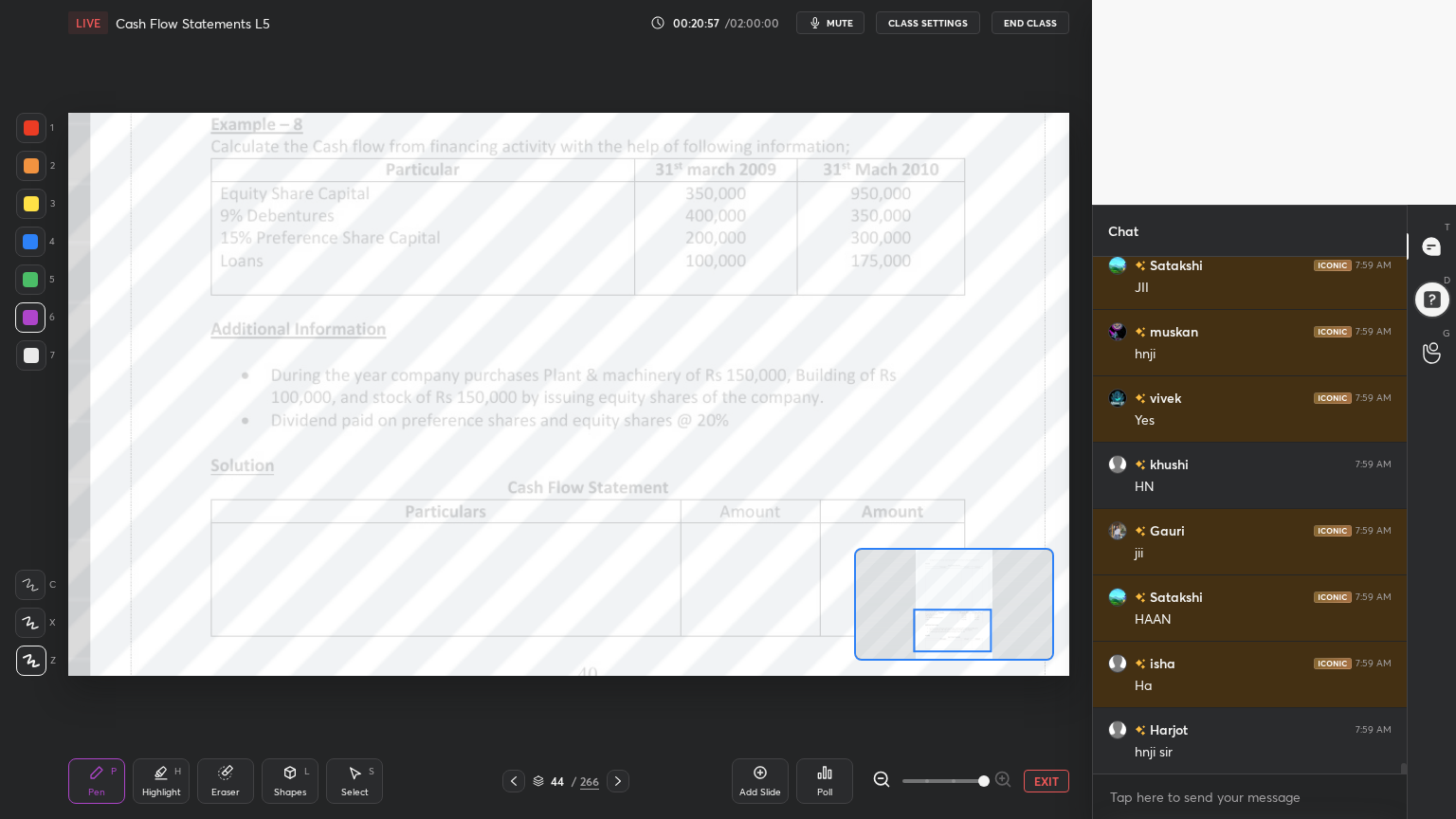 click on "1" at bounding box center [35, 132] 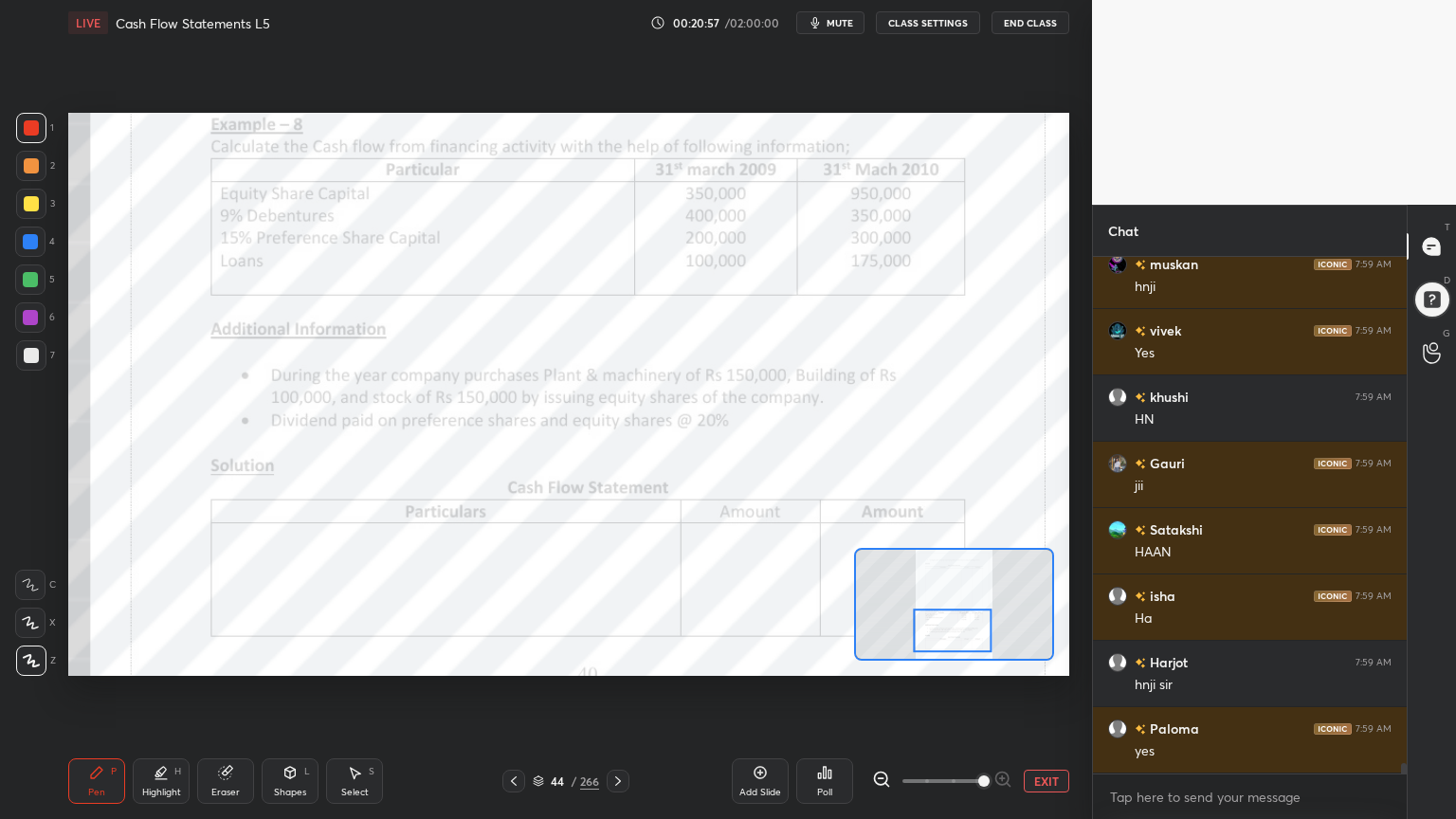 click at bounding box center [30, 585] 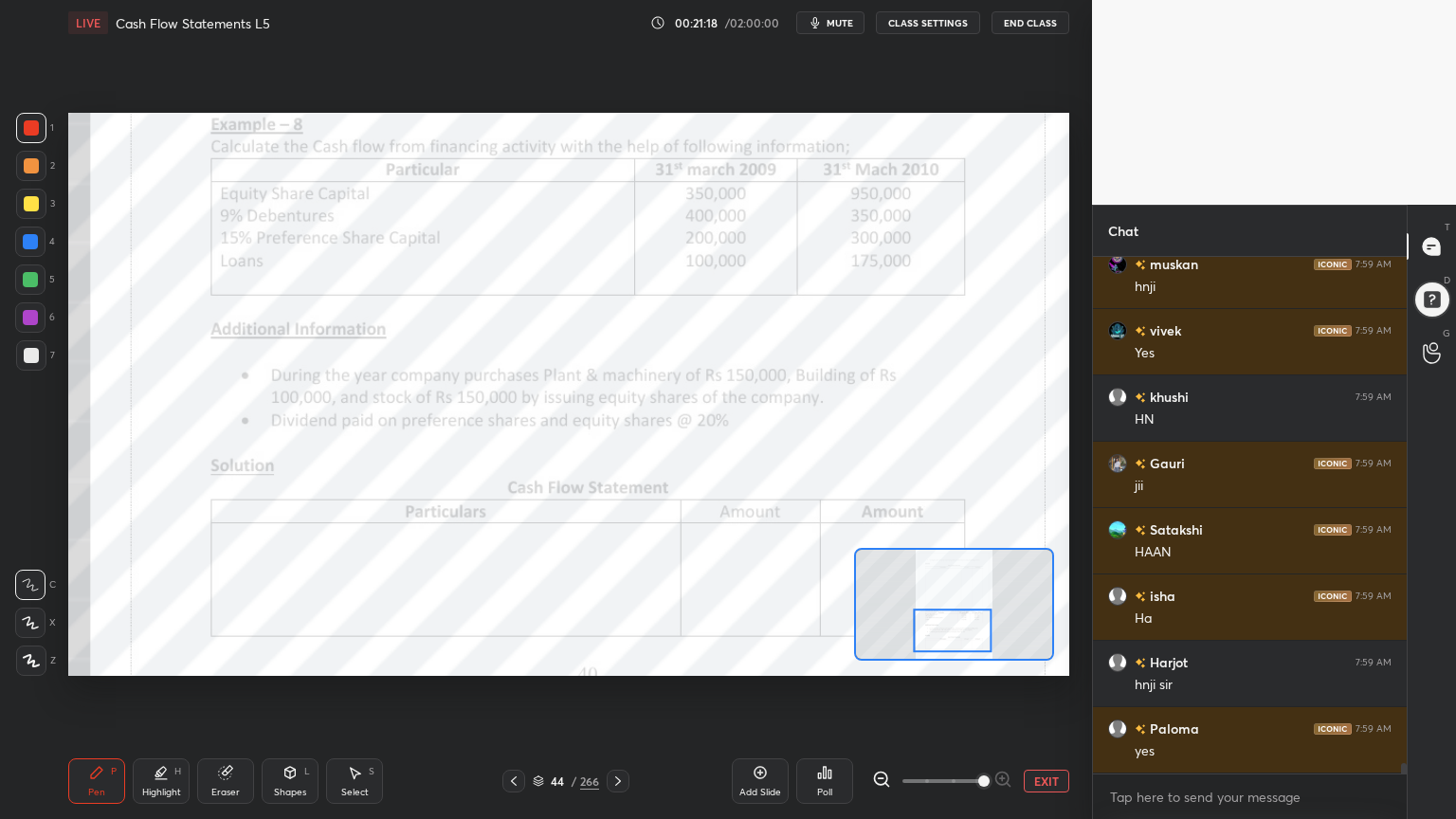 click at bounding box center (30, 318) 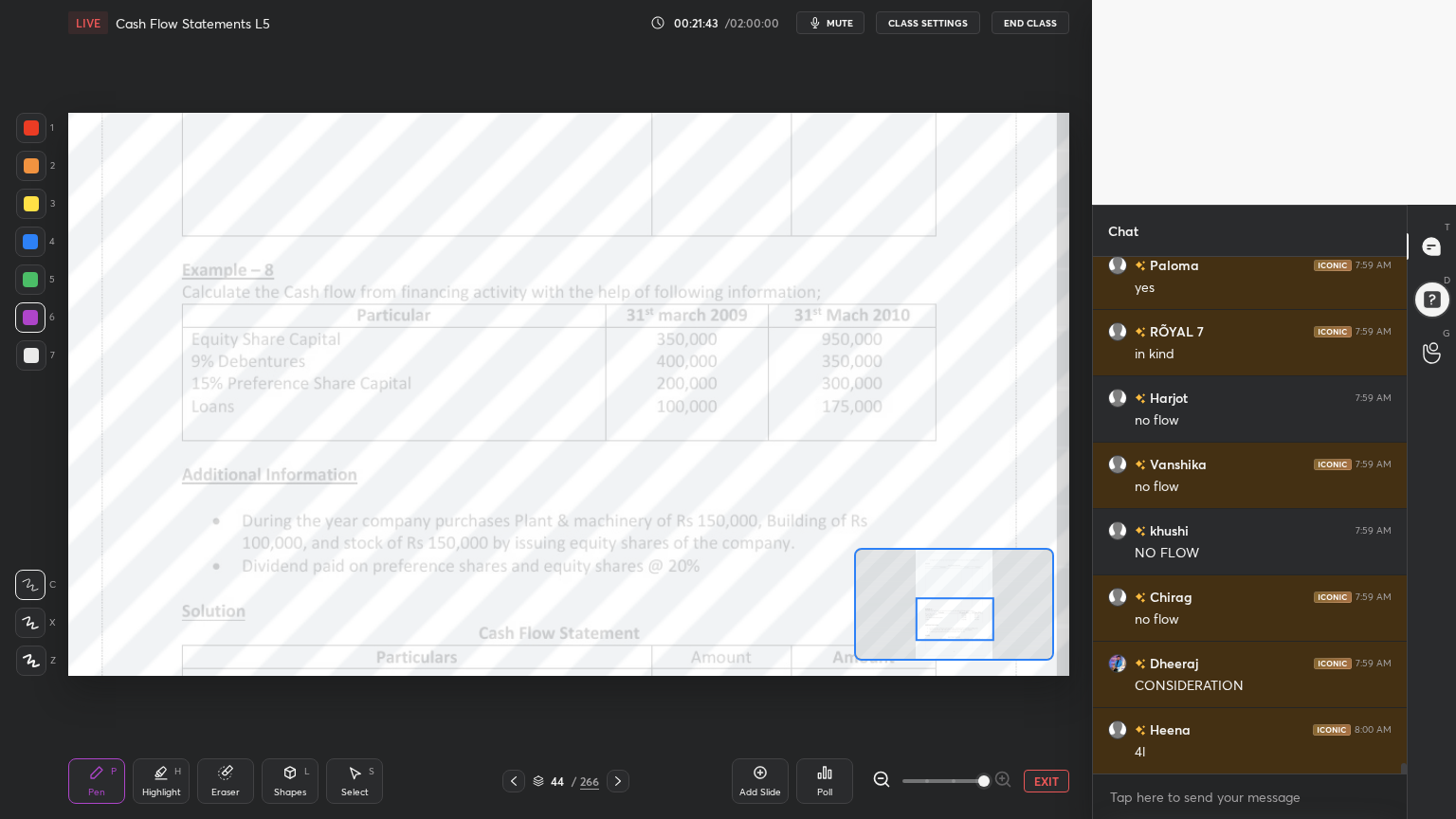scroll, scrollTop: 25324, scrollLeft: 0, axis: vertical 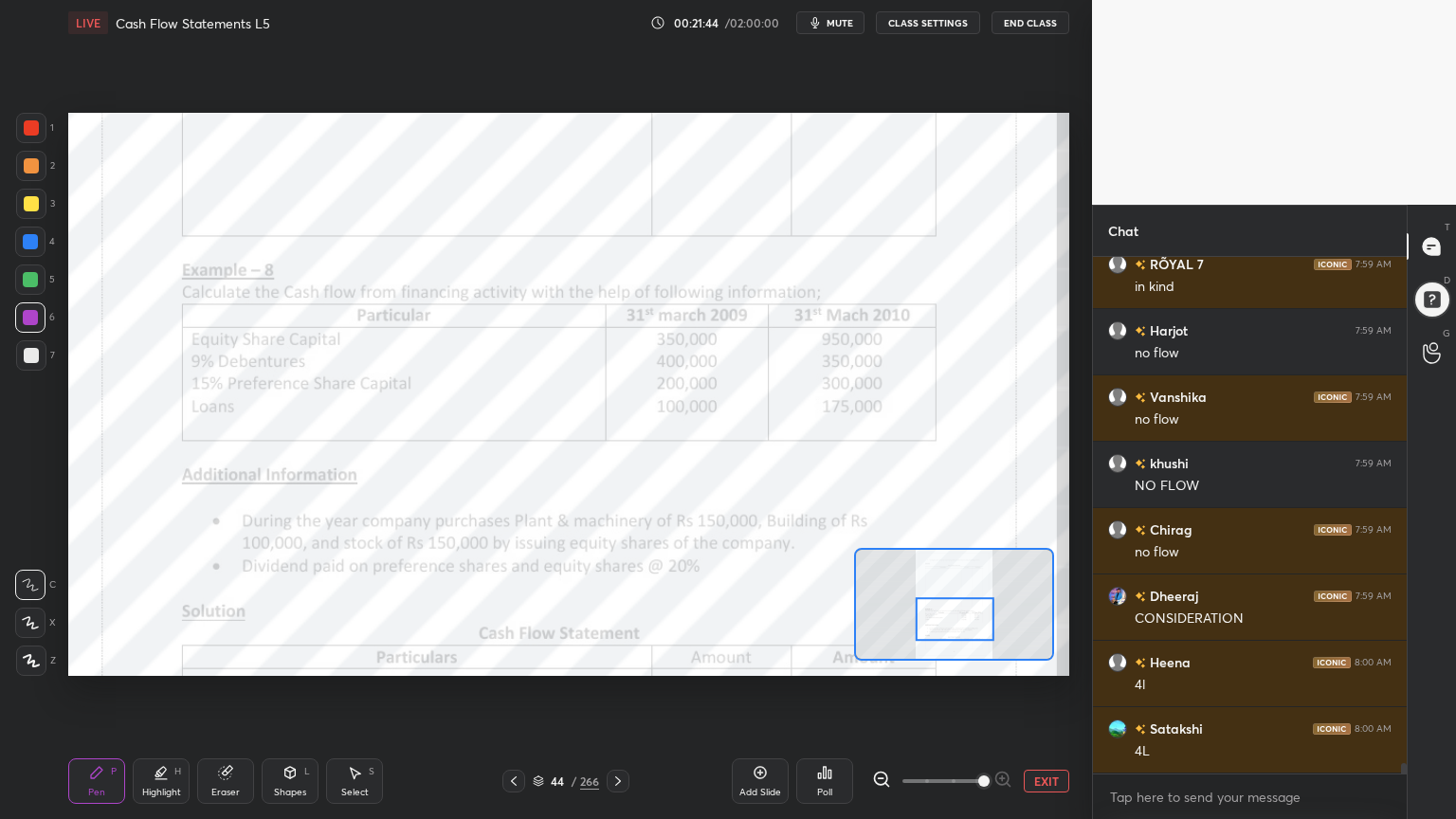 click at bounding box center (31, 128) 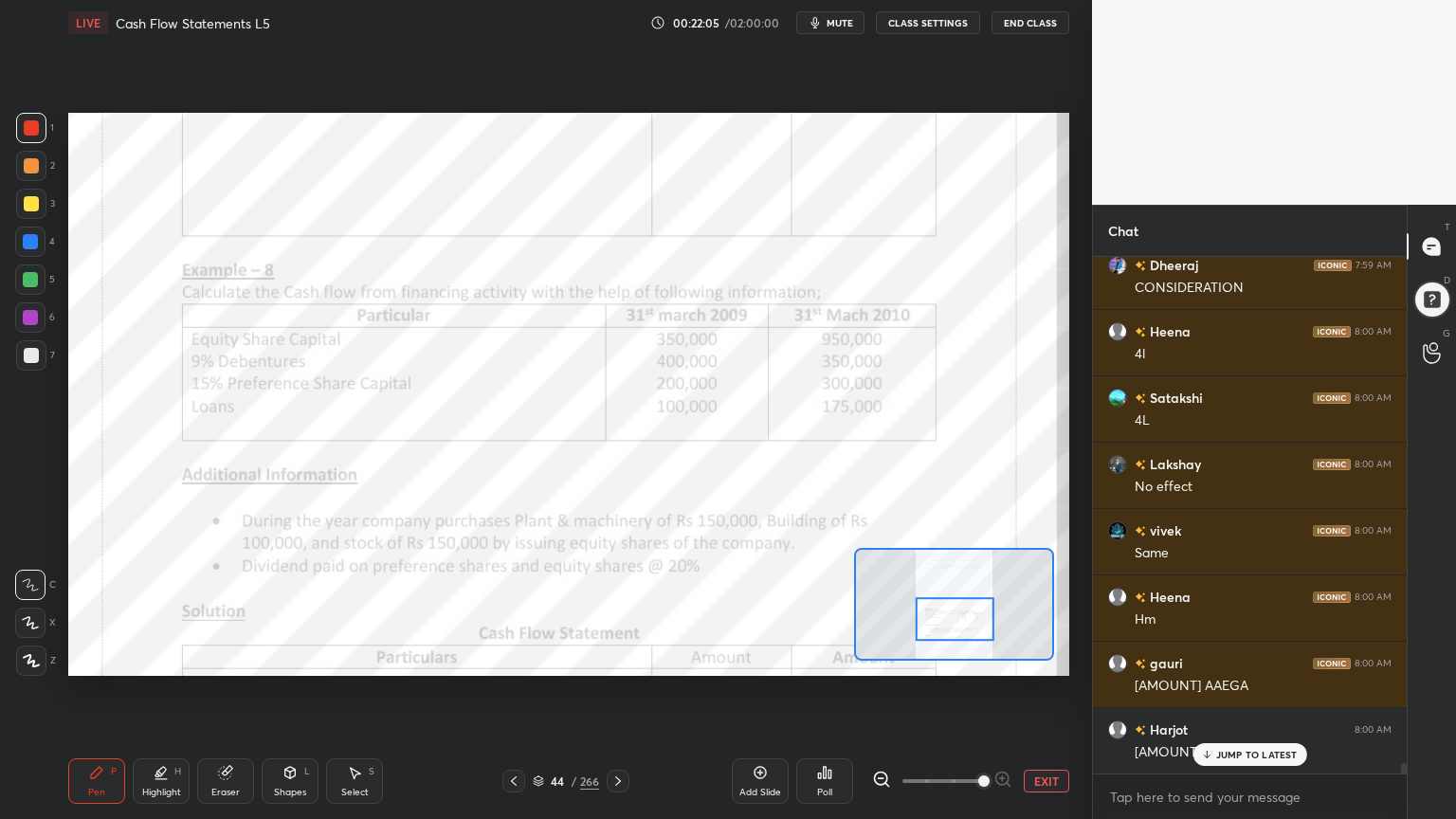 scroll, scrollTop: 25722, scrollLeft: 0, axis: vertical 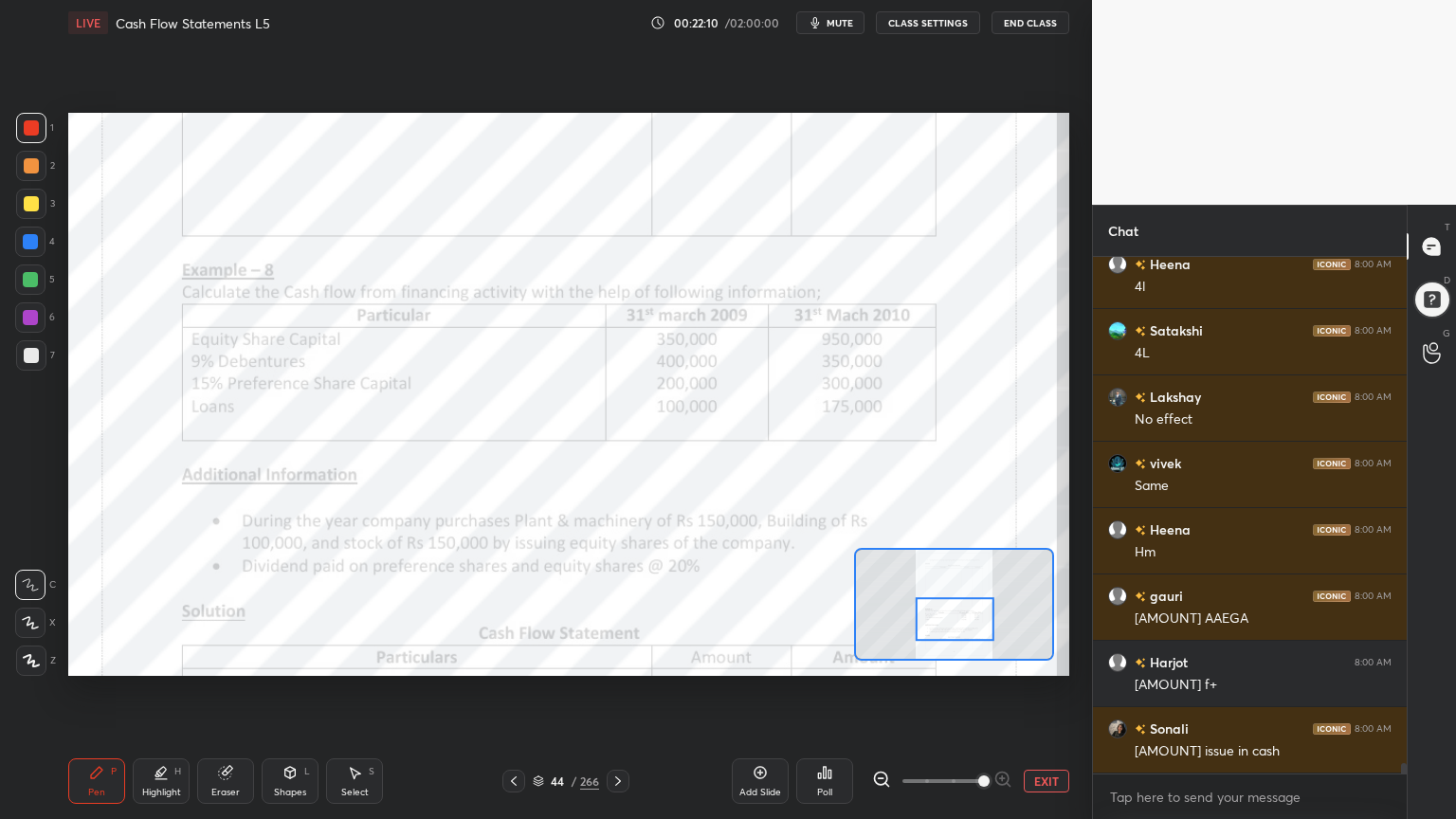 click at bounding box center [30, 318] 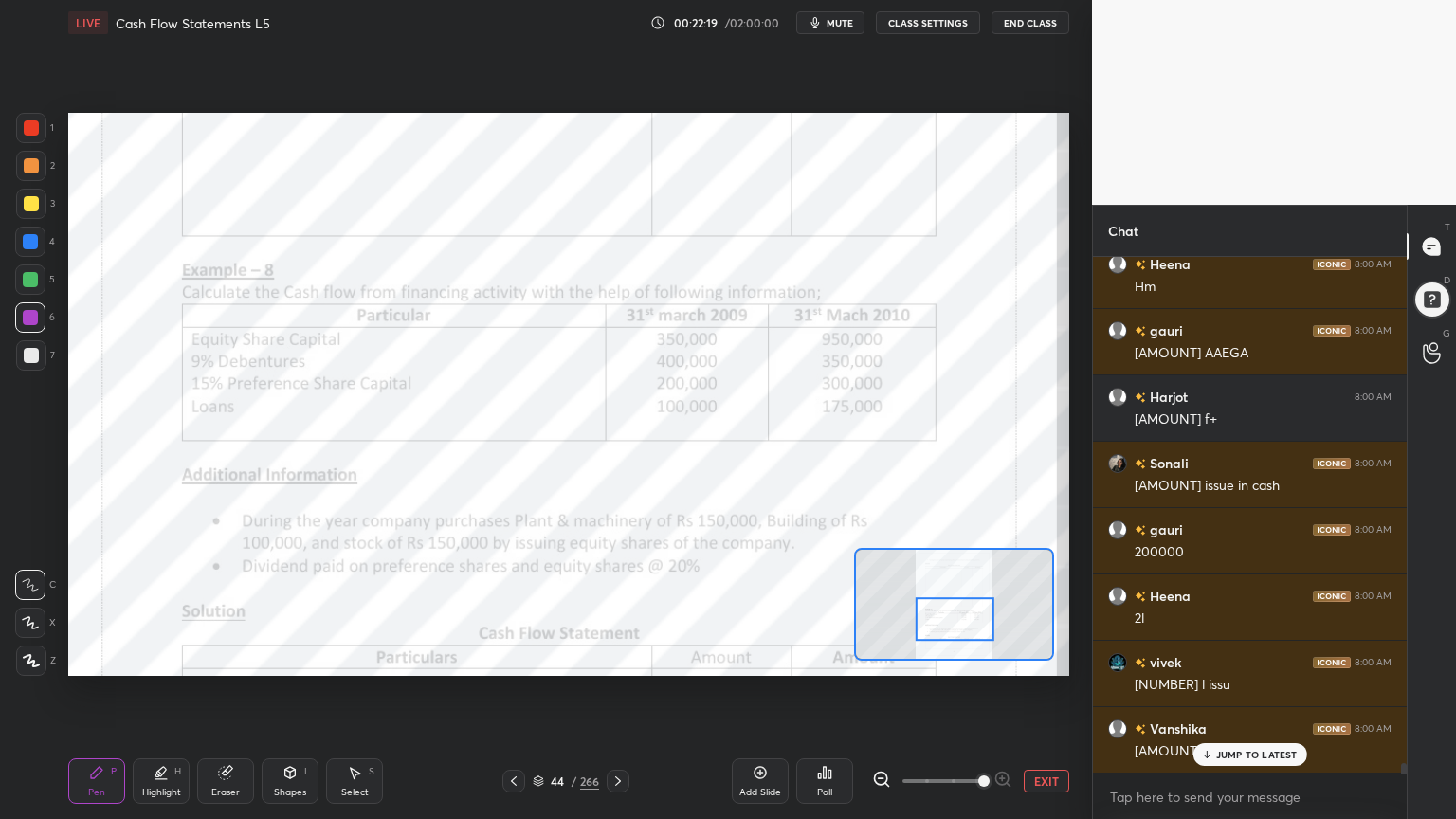 scroll, scrollTop: 26053, scrollLeft: 0, axis: vertical 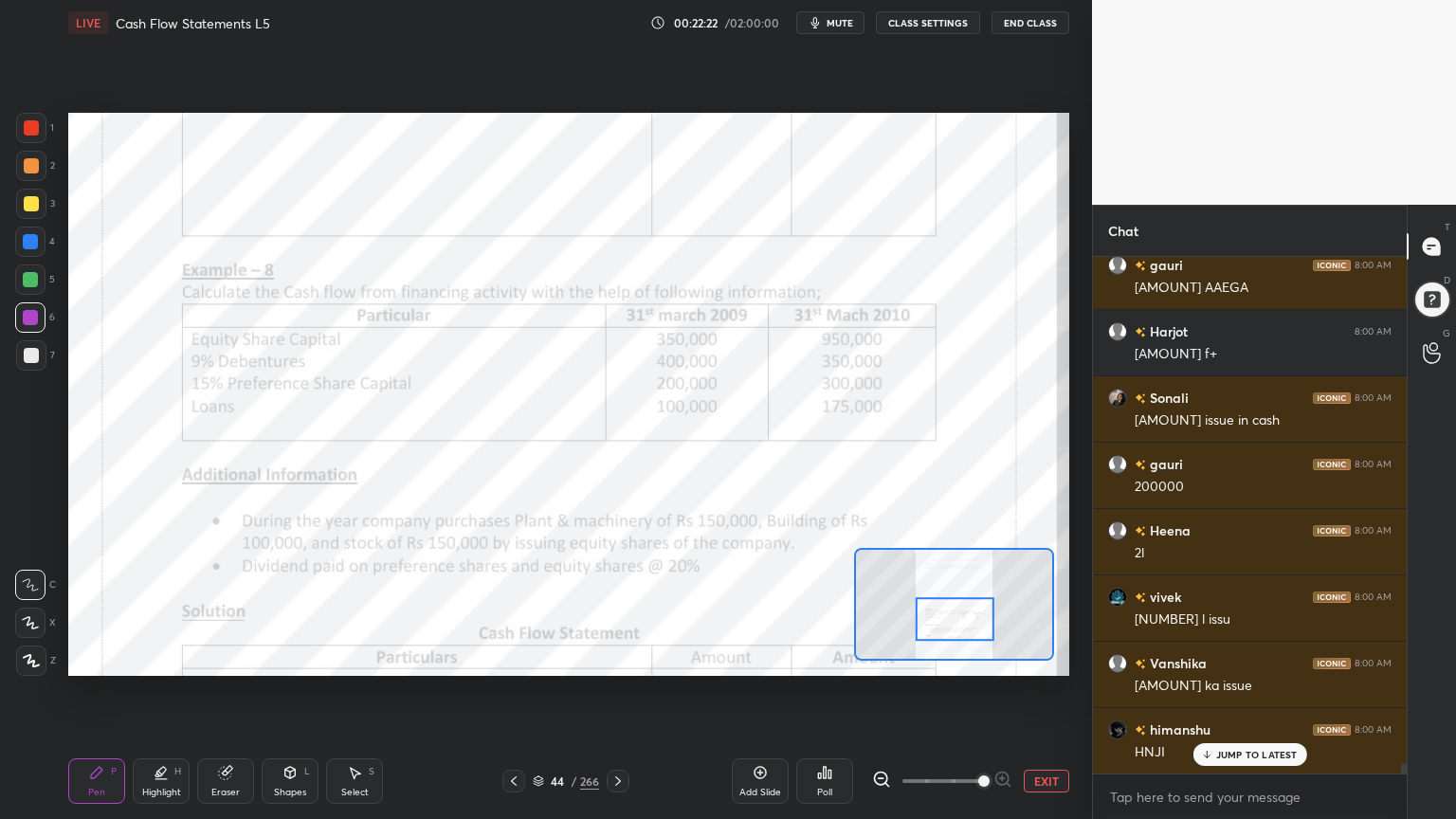 click at bounding box center [31, 128] 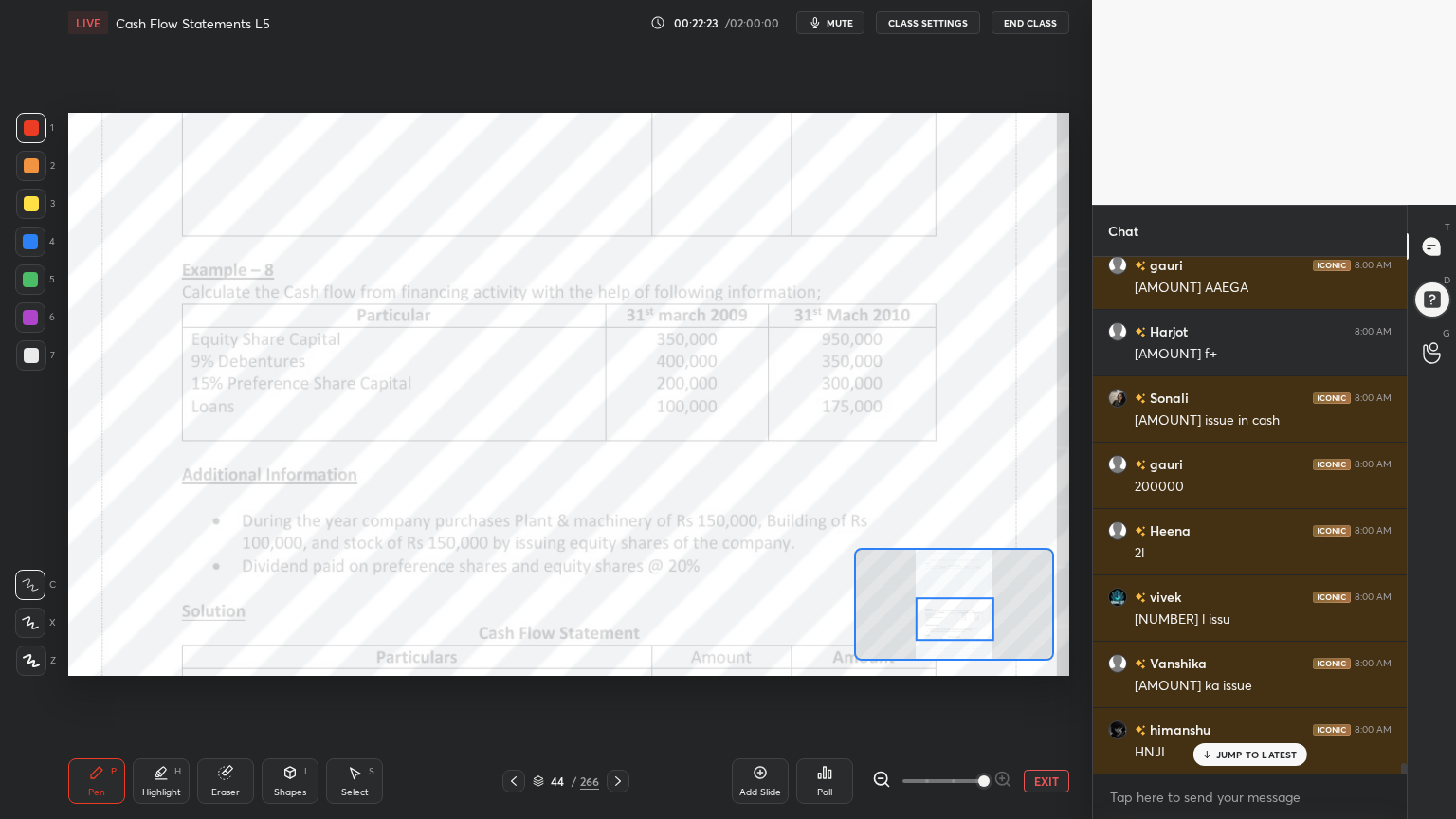 click at bounding box center [955, 619] 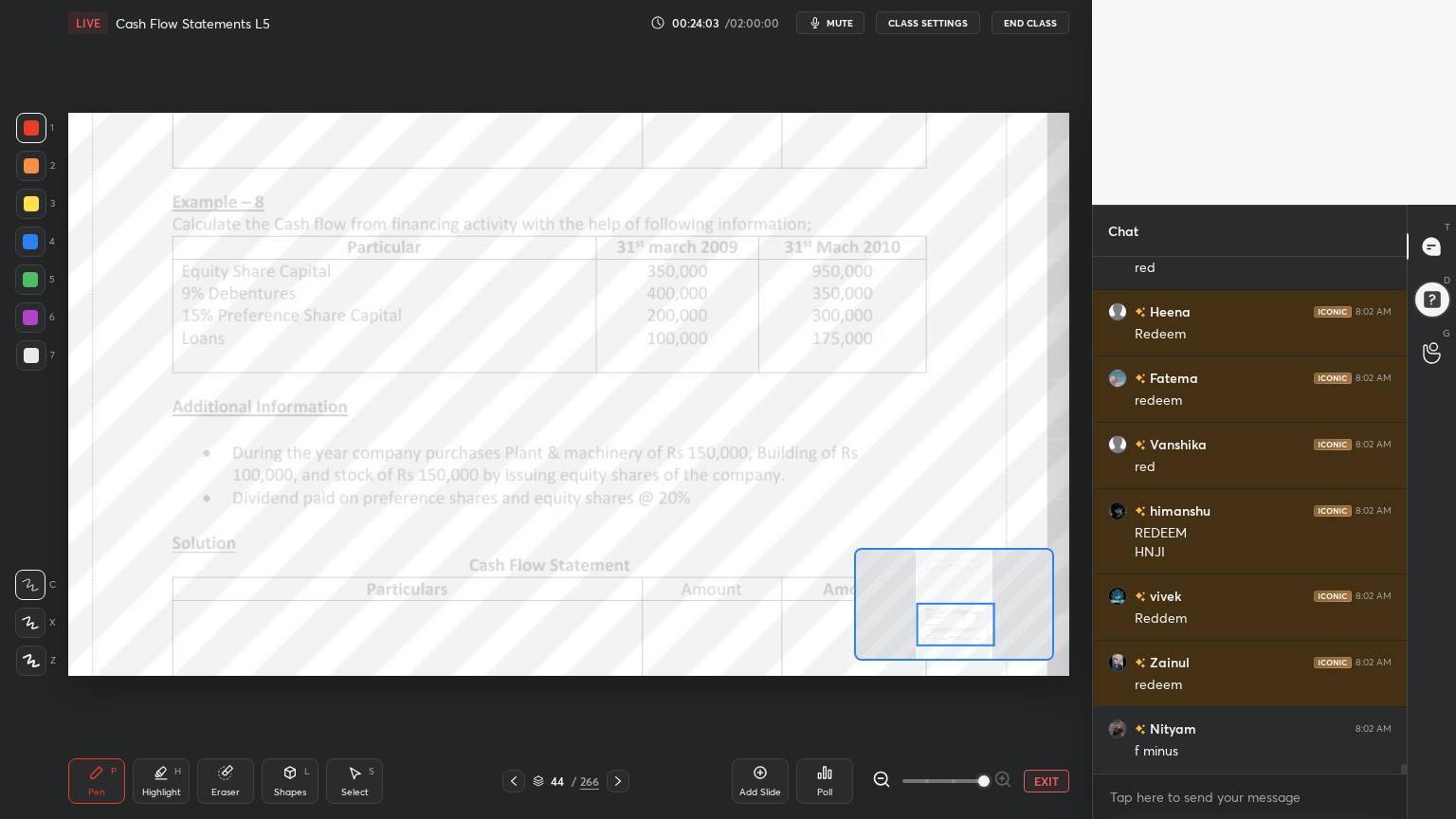 scroll, scrollTop: 28631, scrollLeft: 0, axis: vertical 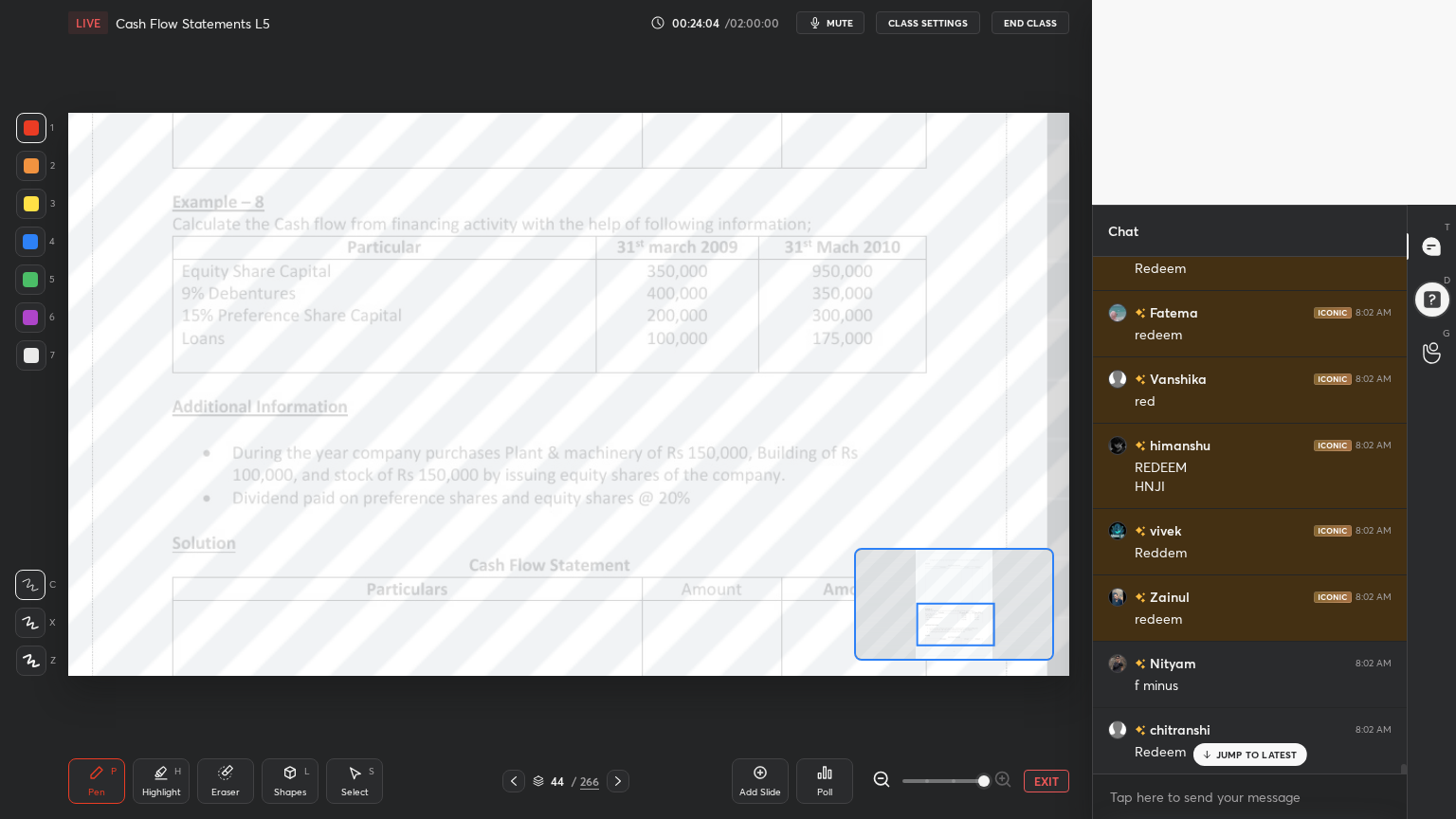 click at bounding box center [30, 318] 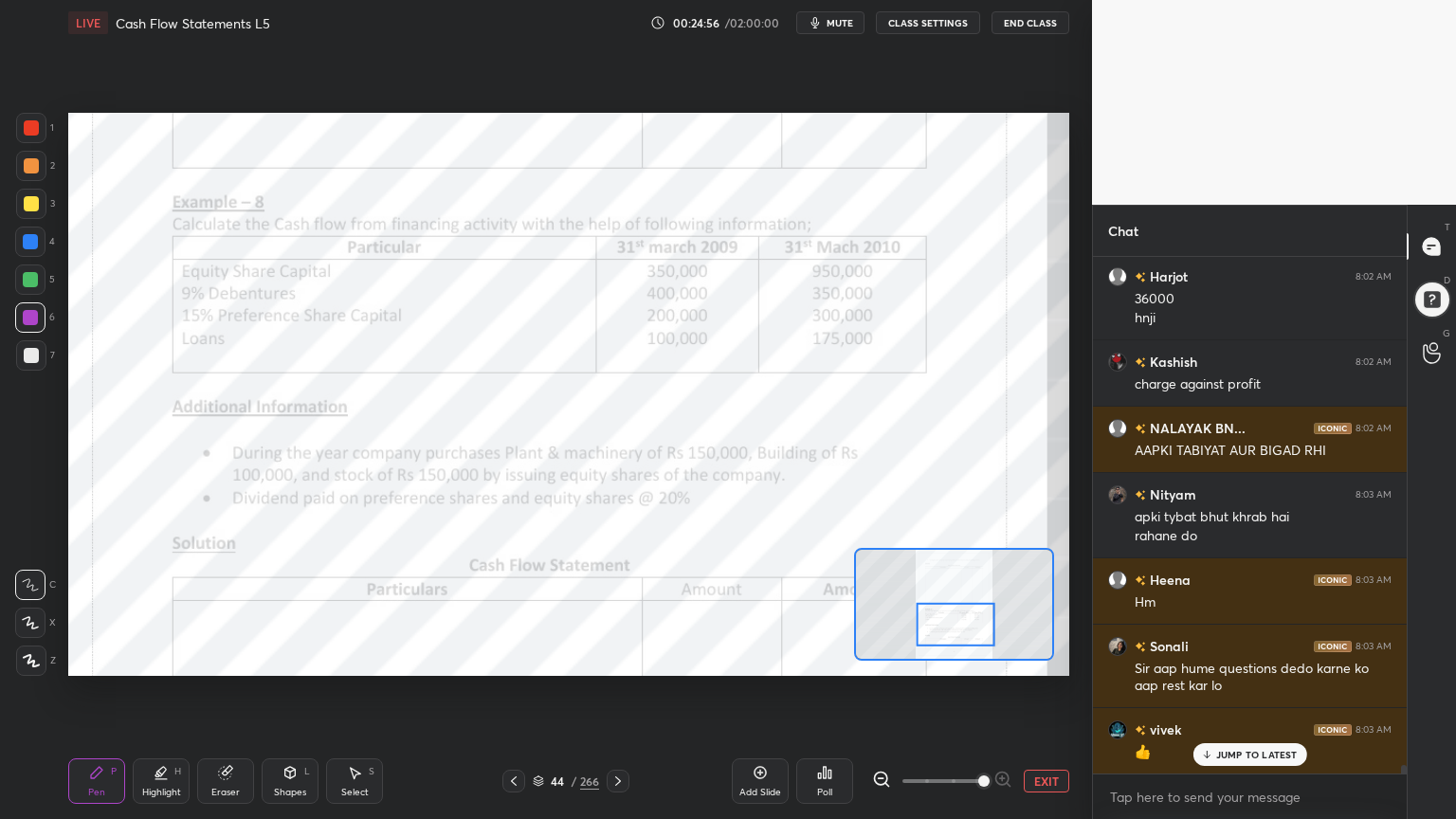 scroll, scrollTop: 30147, scrollLeft: 0, axis: vertical 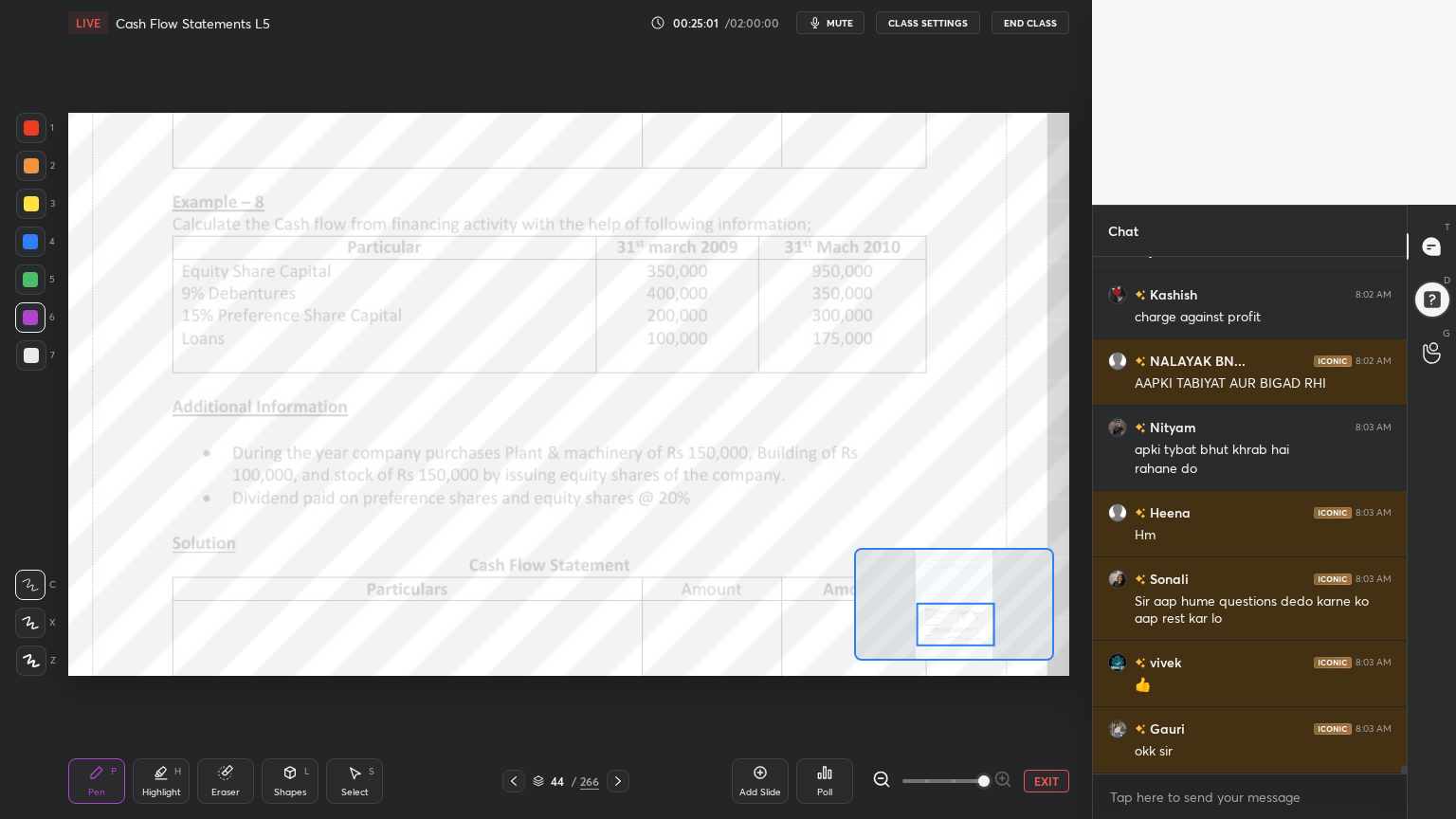 click at bounding box center [31, 128] 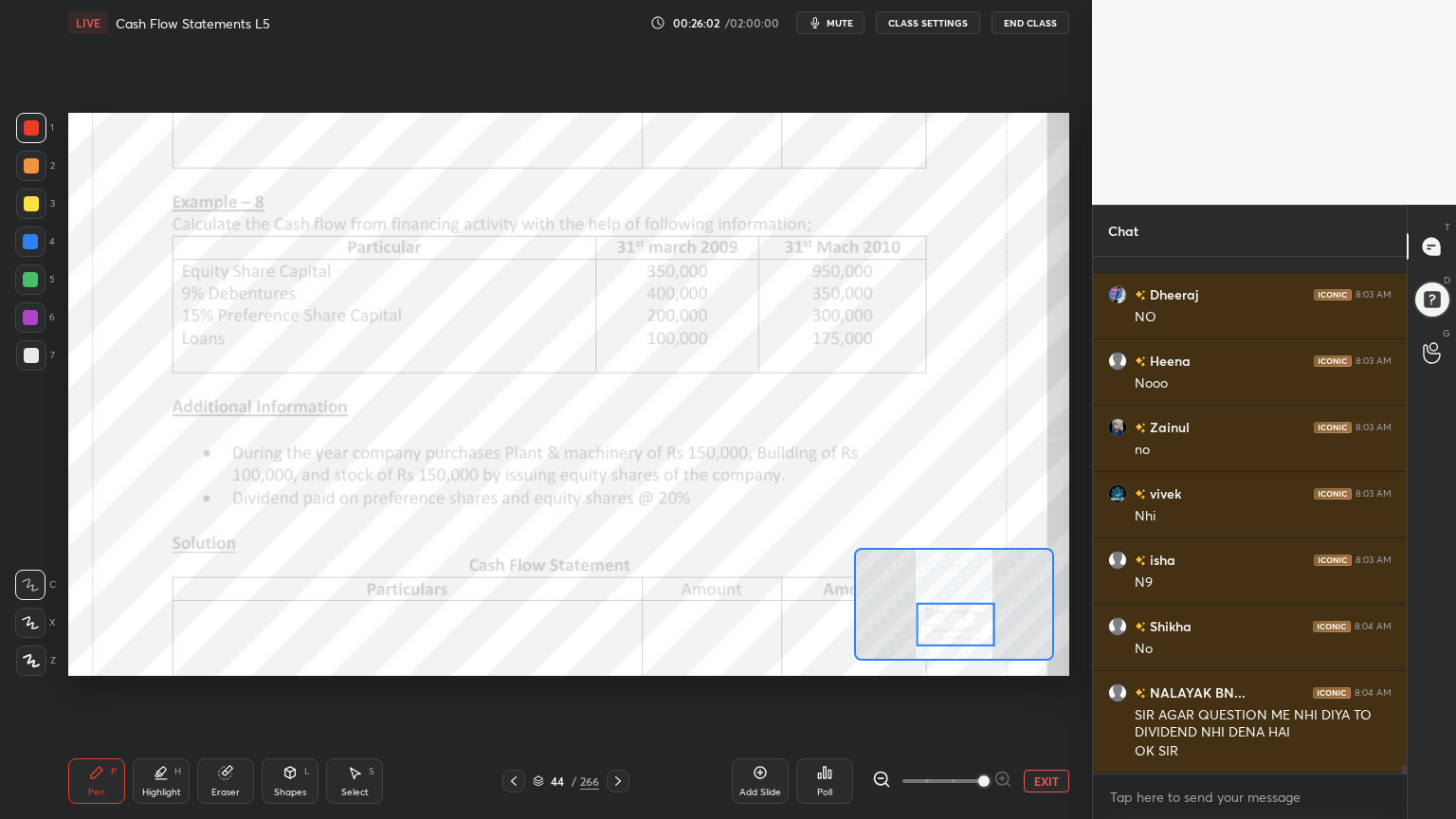 scroll, scrollTop: 31641, scrollLeft: 0, axis: vertical 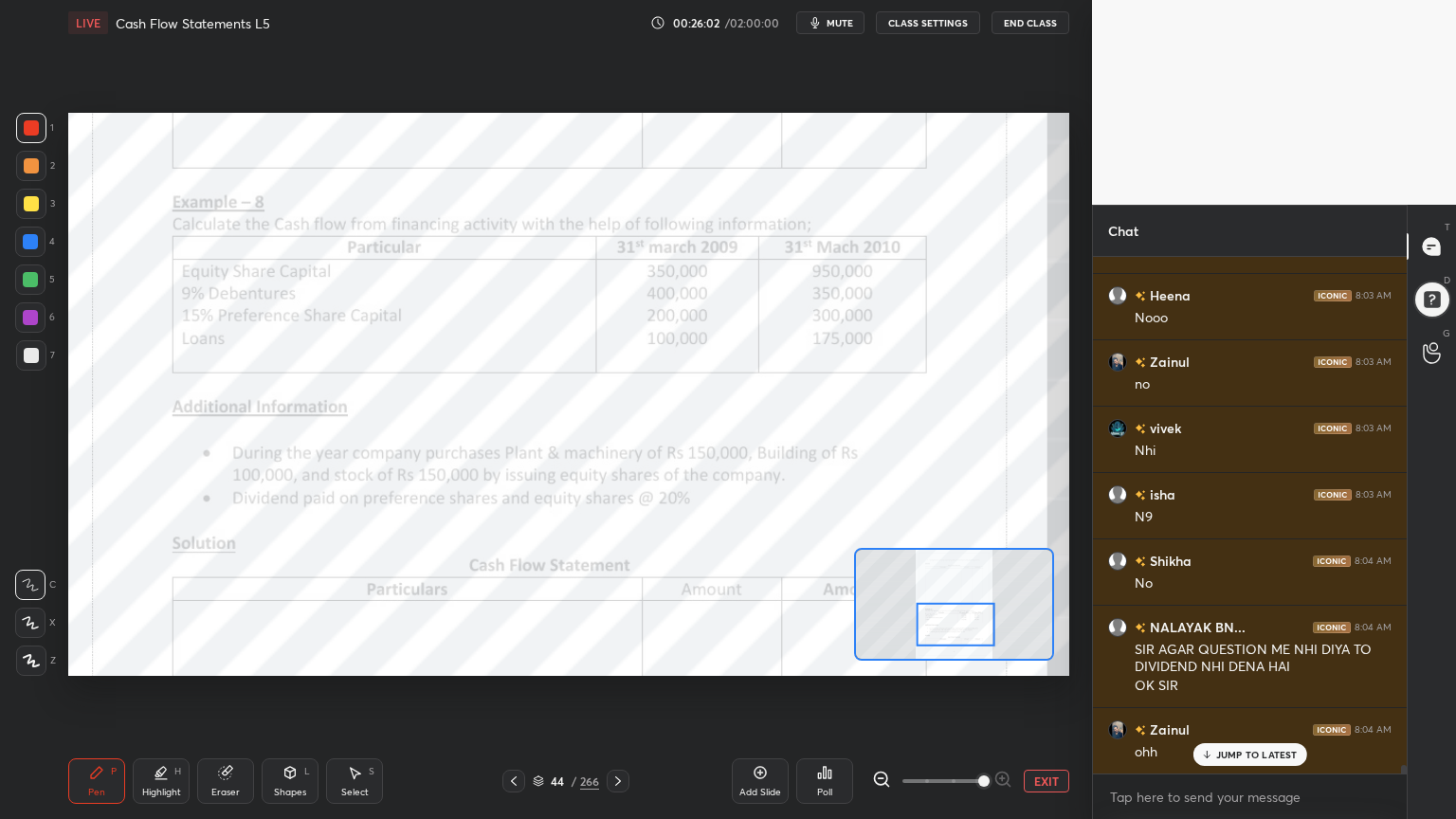 click 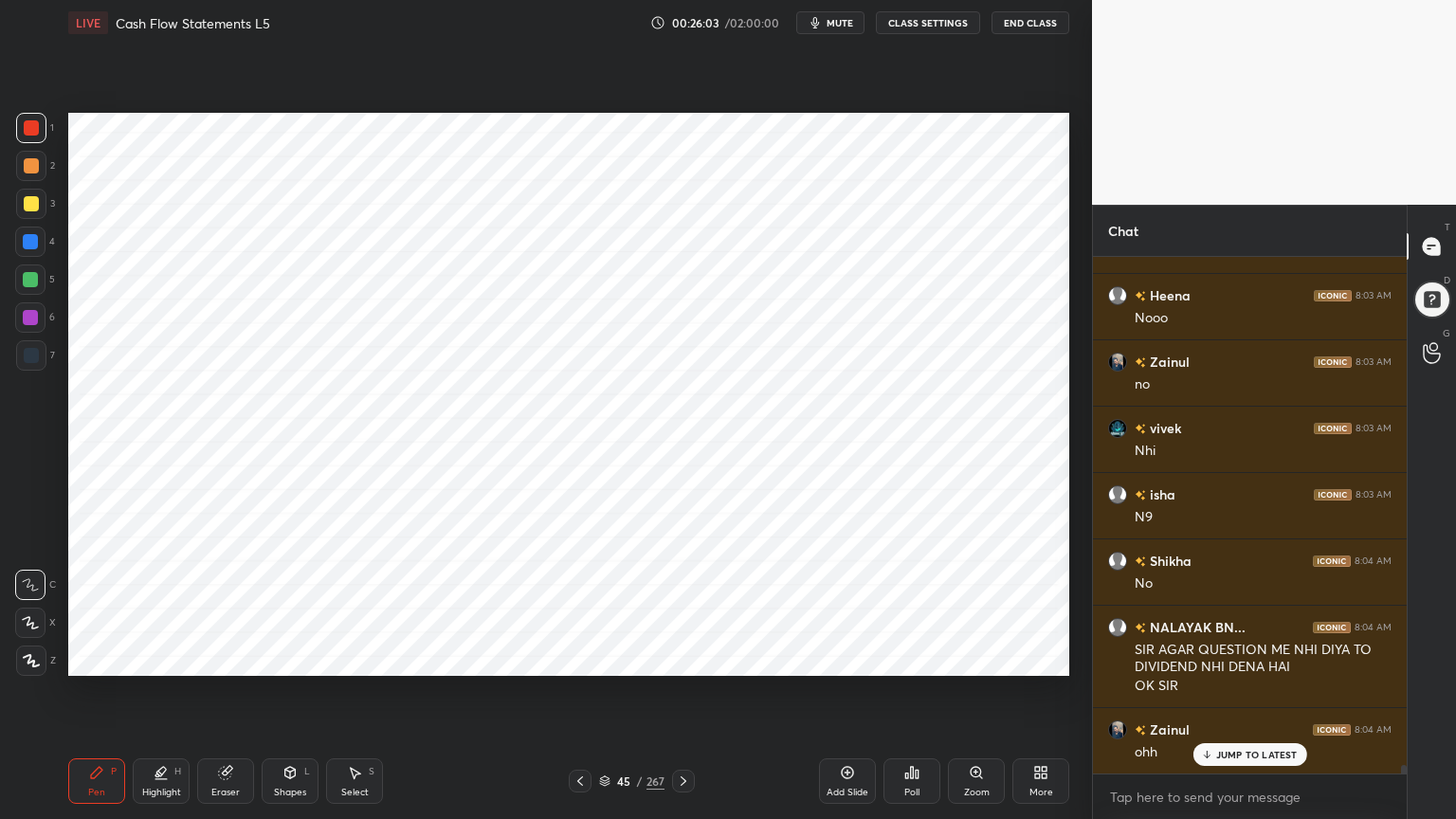 click at bounding box center [30, 242] 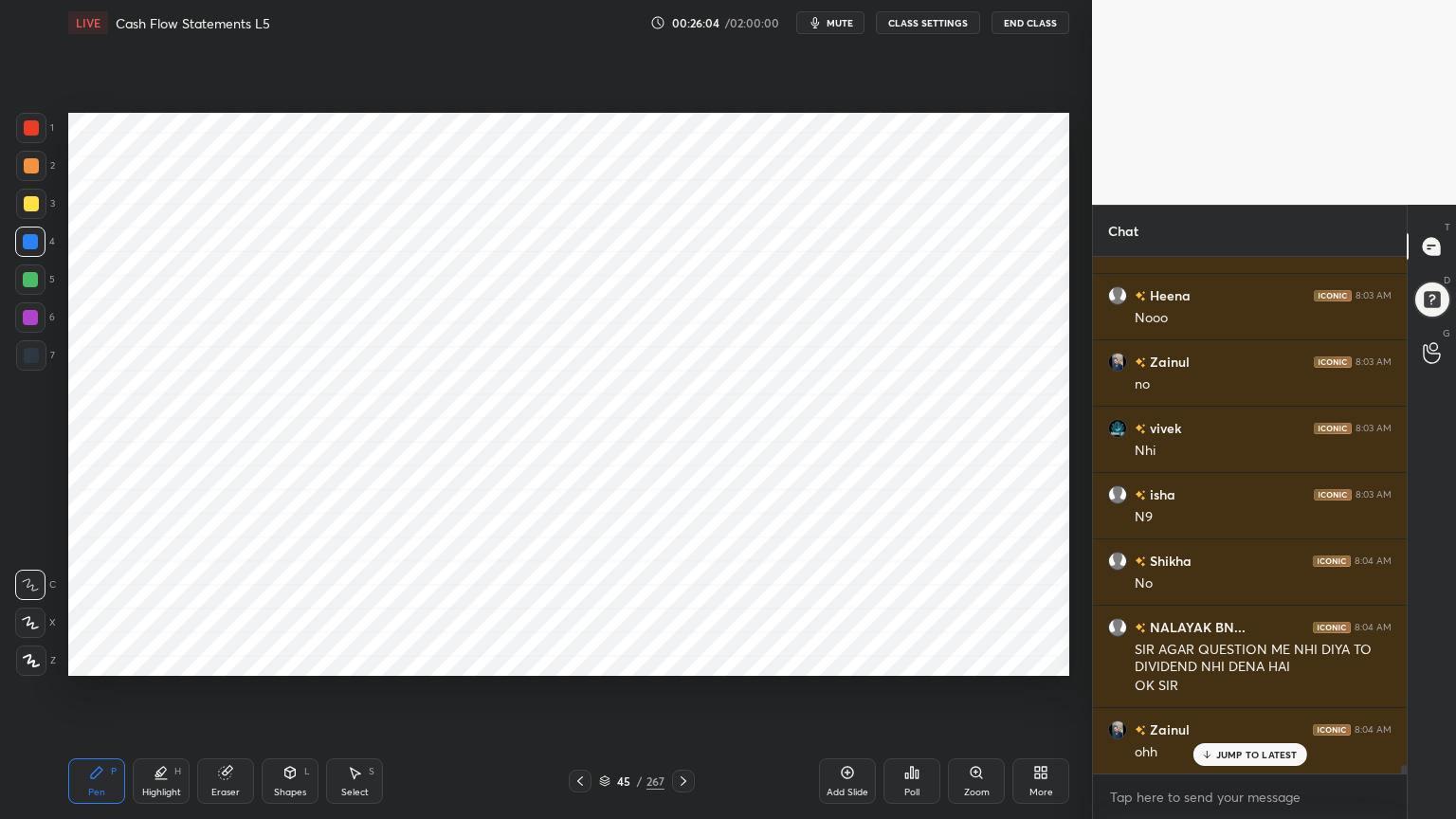 scroll, scrollTop: 31660, scrollLeft: 0, axis: vertical 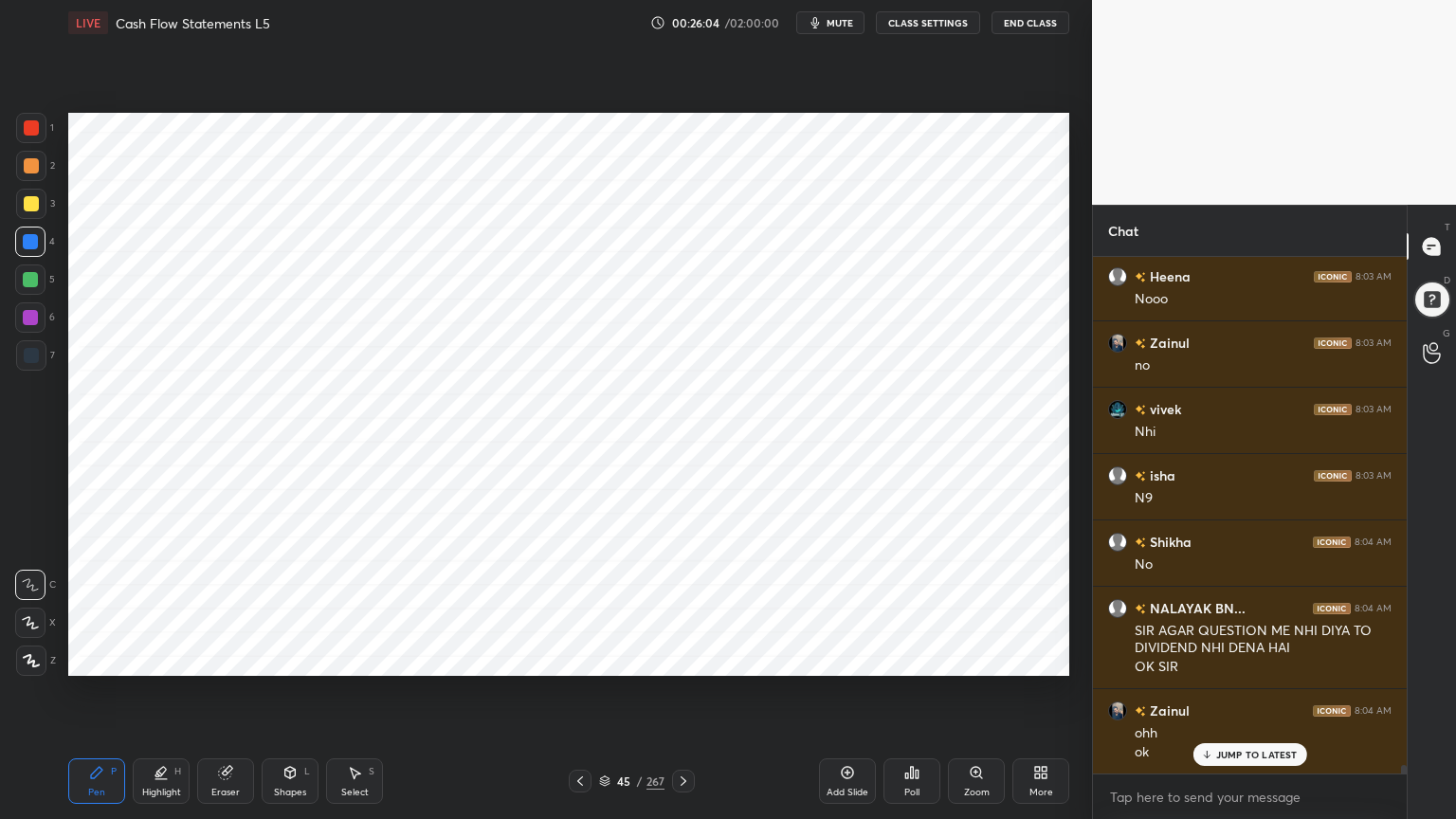 click at bounding box center [31, 661] 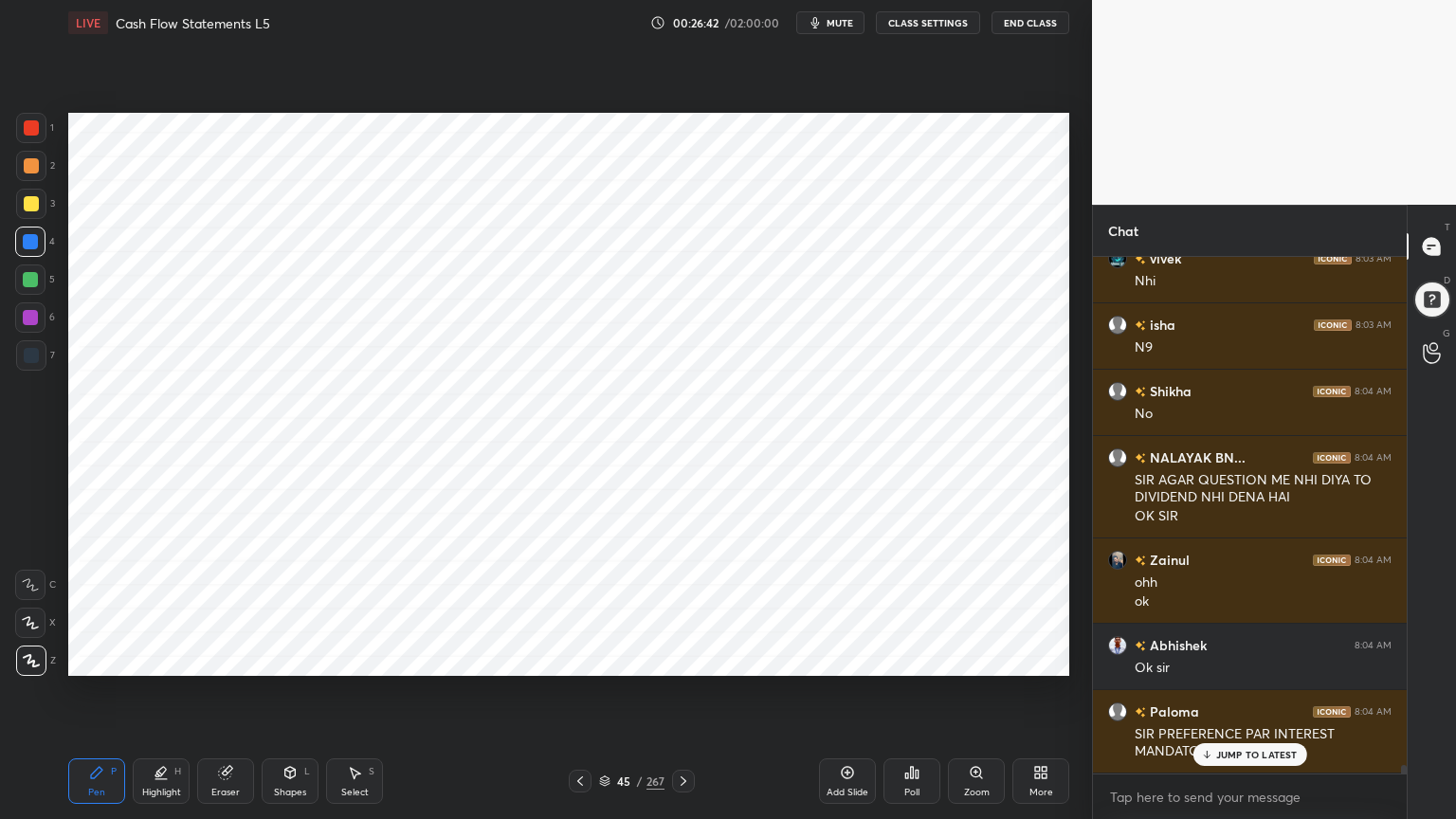 scroll, scrollTop: 31877, scrollLeft: 0, axis: vertical 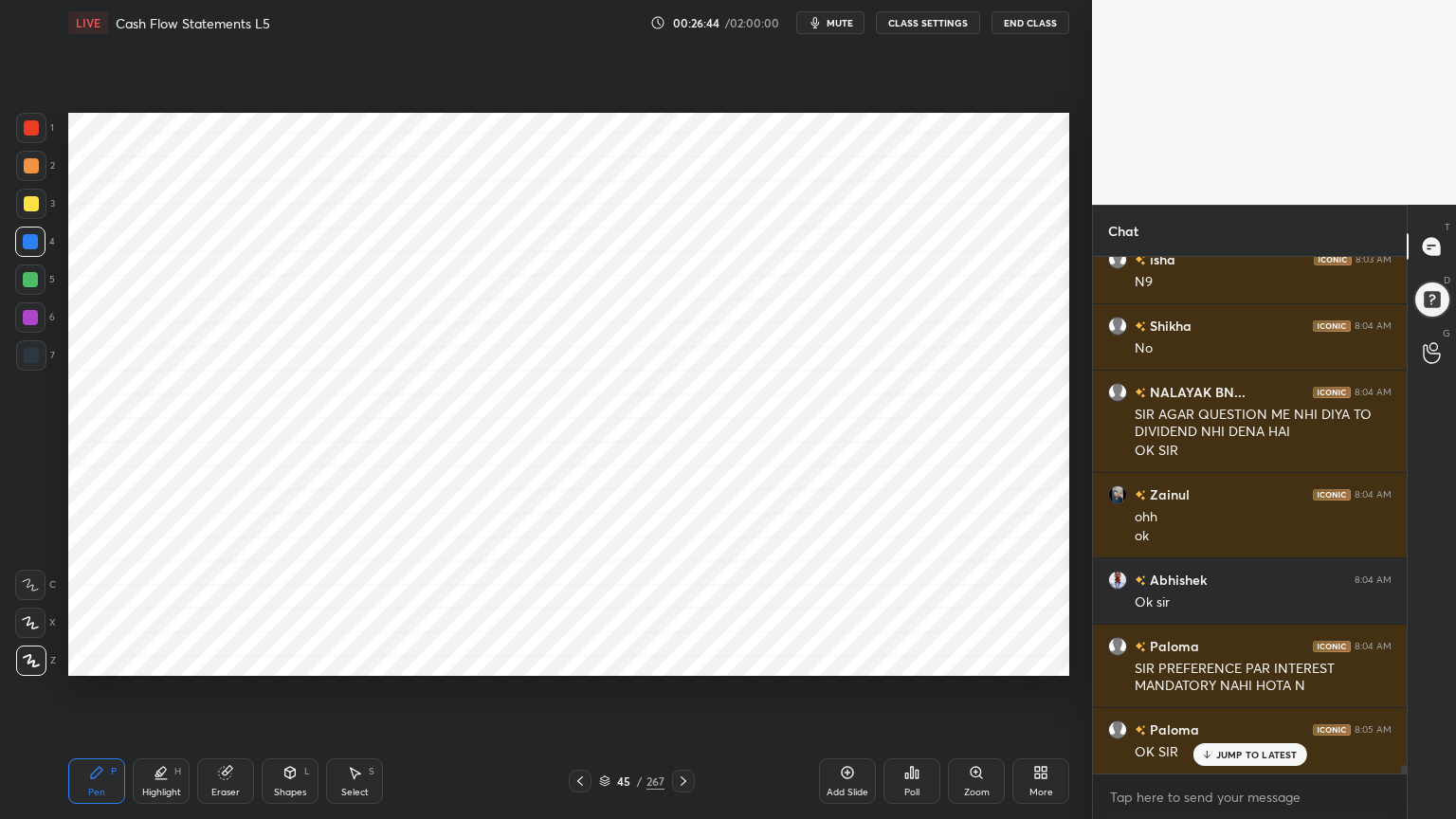 click 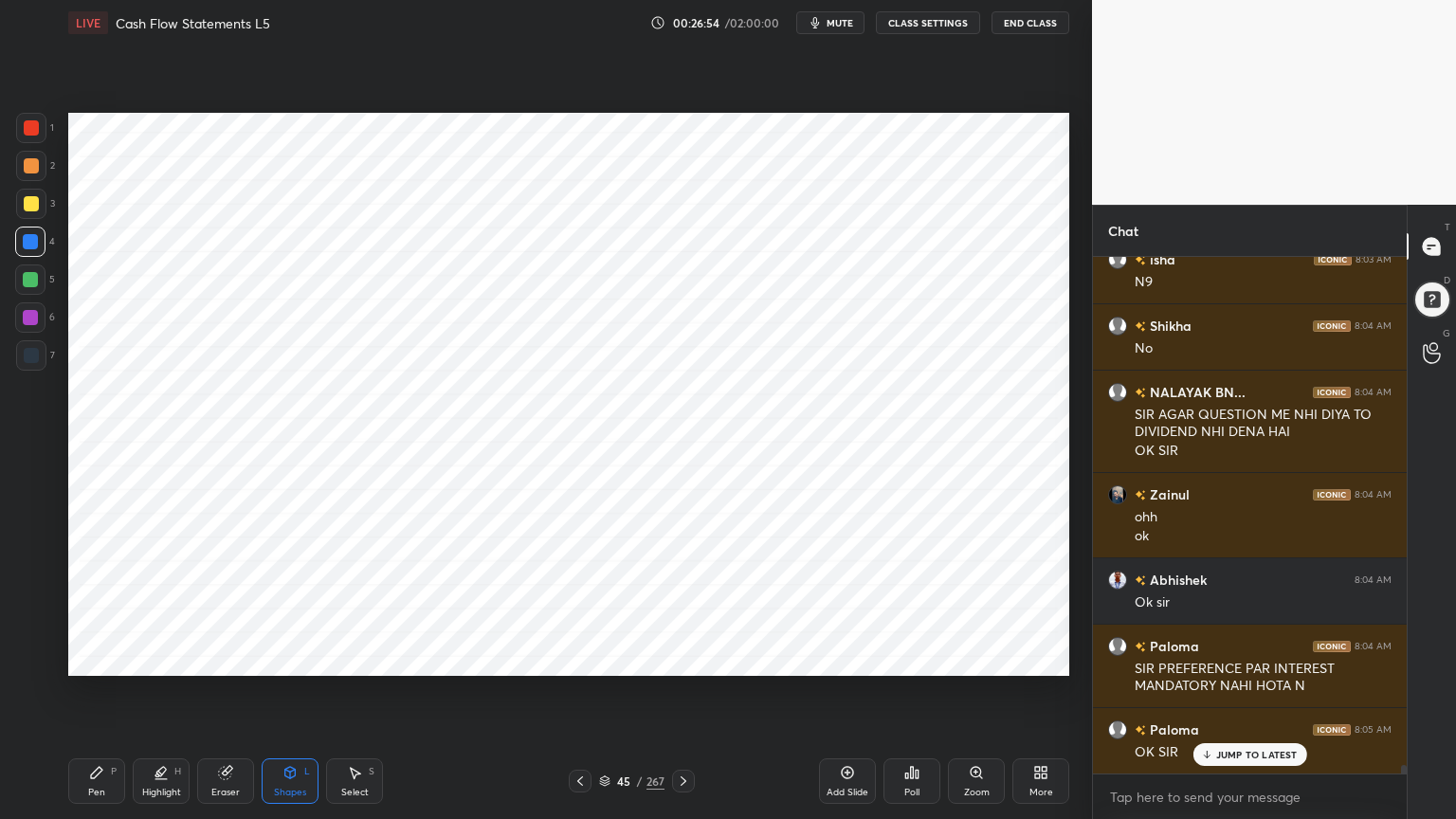 scroll, scrollTop: 31944, scrollLeft: 0, axis: vertical 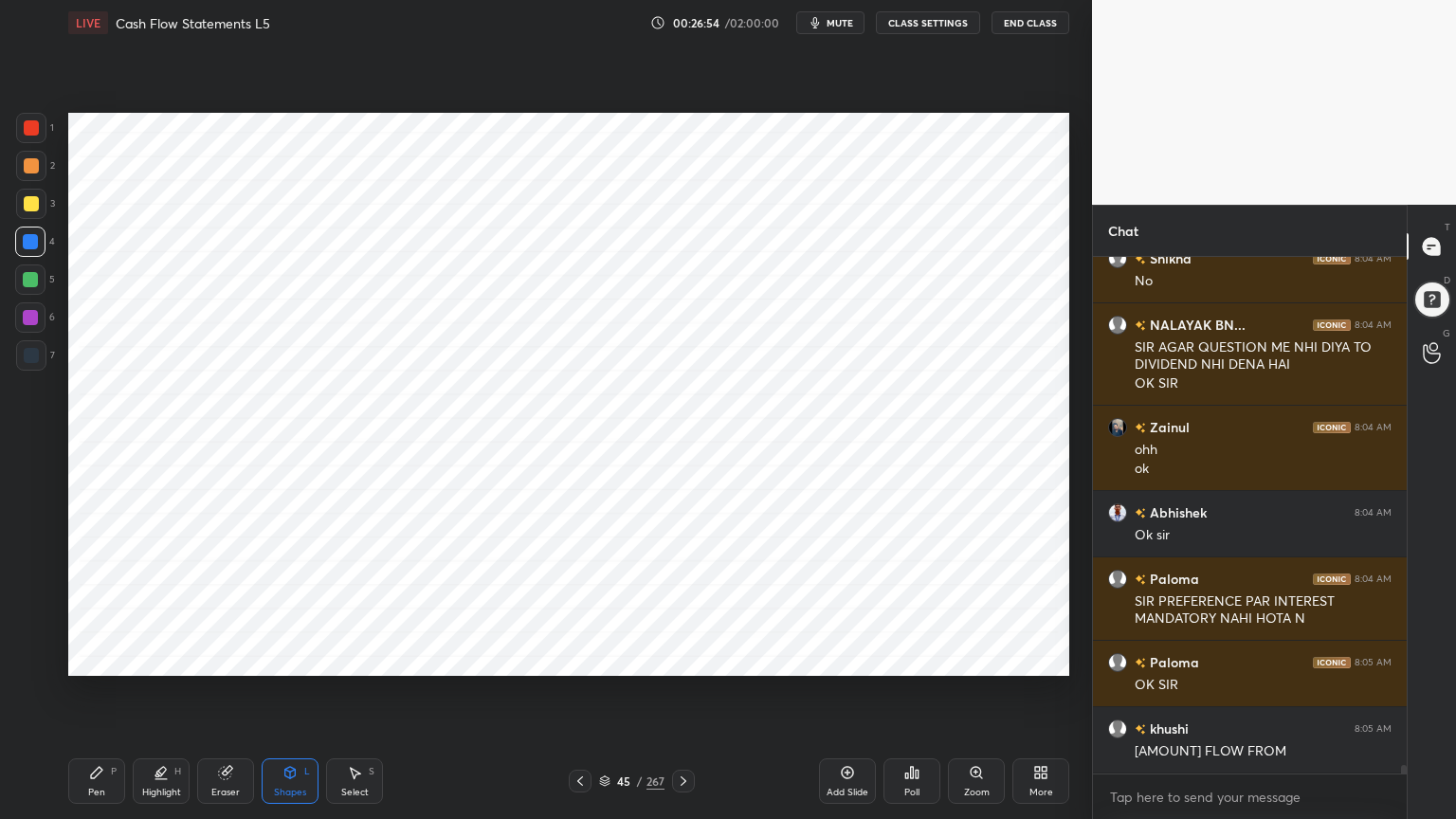 click at bounding box center (31, 355) 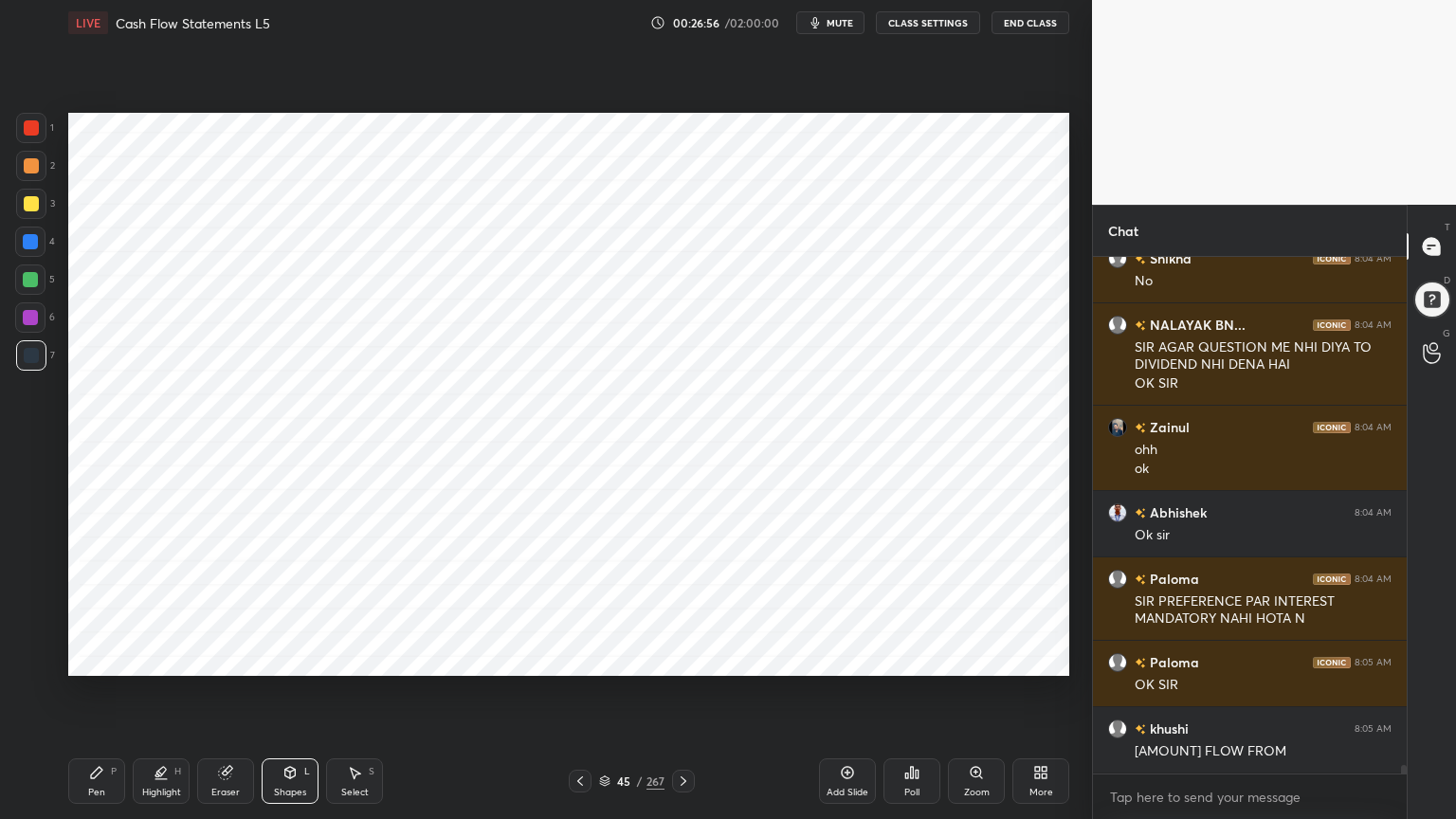 click at bounding box center (30, 318) 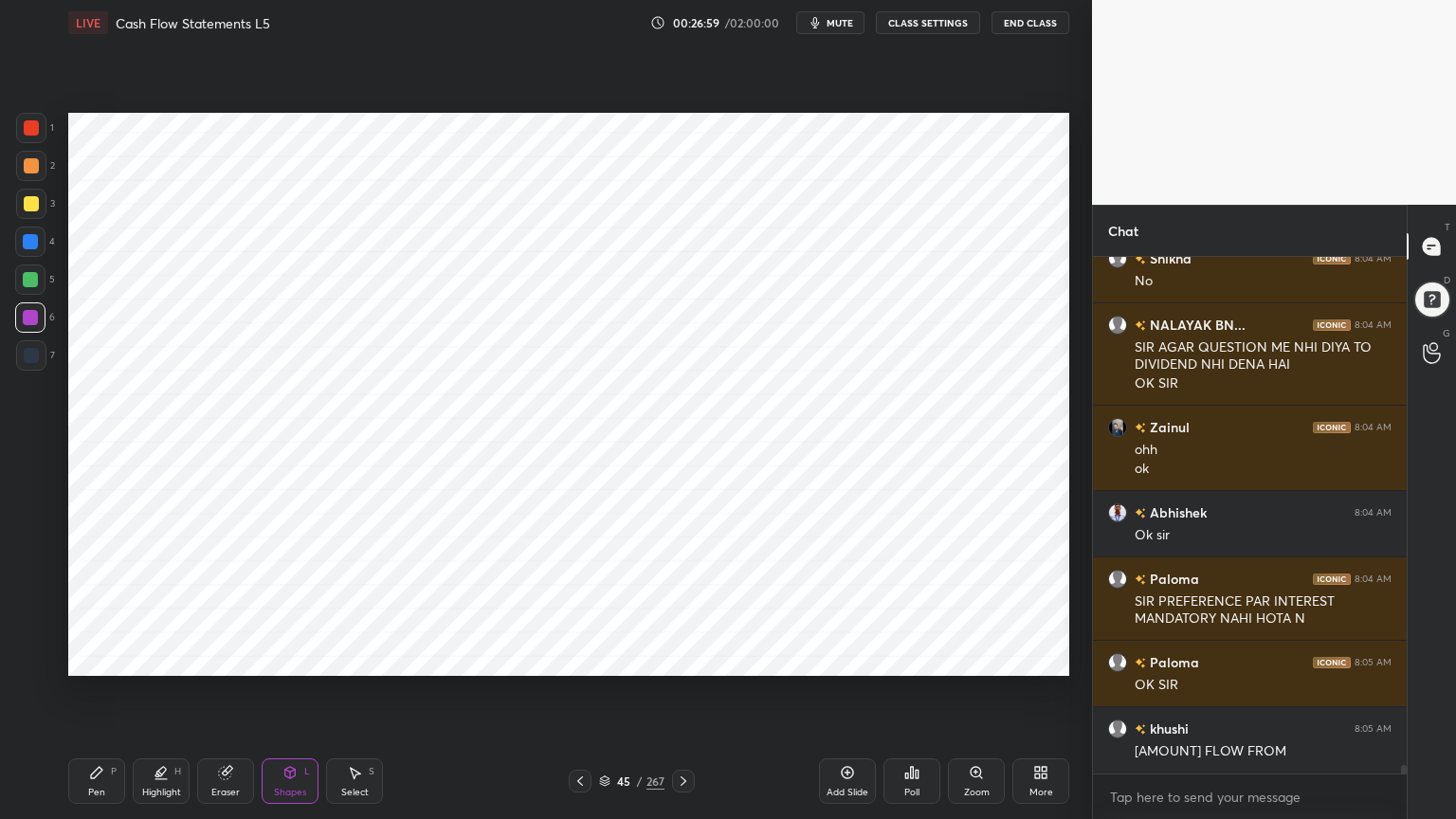 click on "Pen" at bounding box center [97, 792] 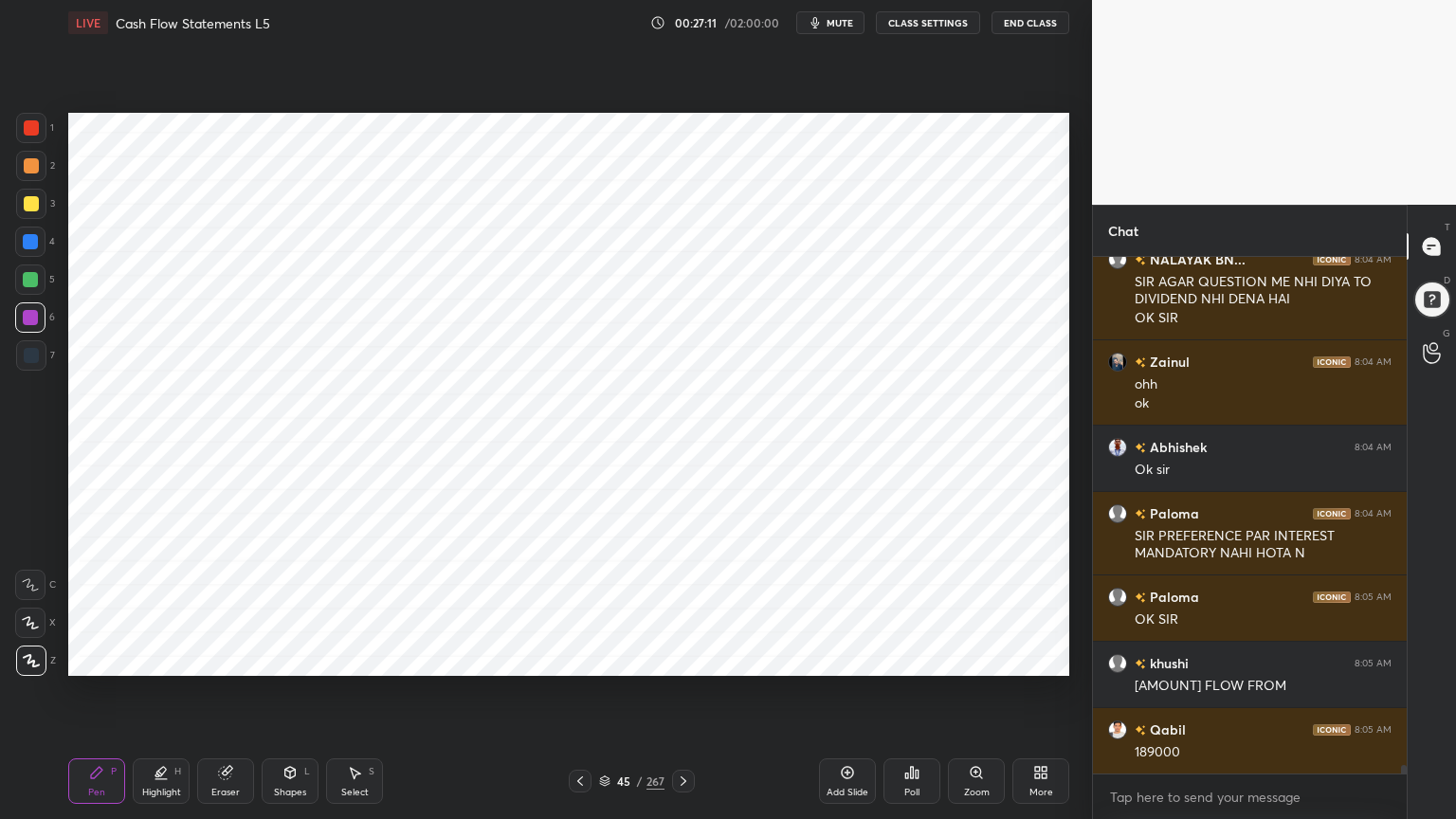 scroll, scrollTop: 32077, scrollLeft: 0, axis: vertical 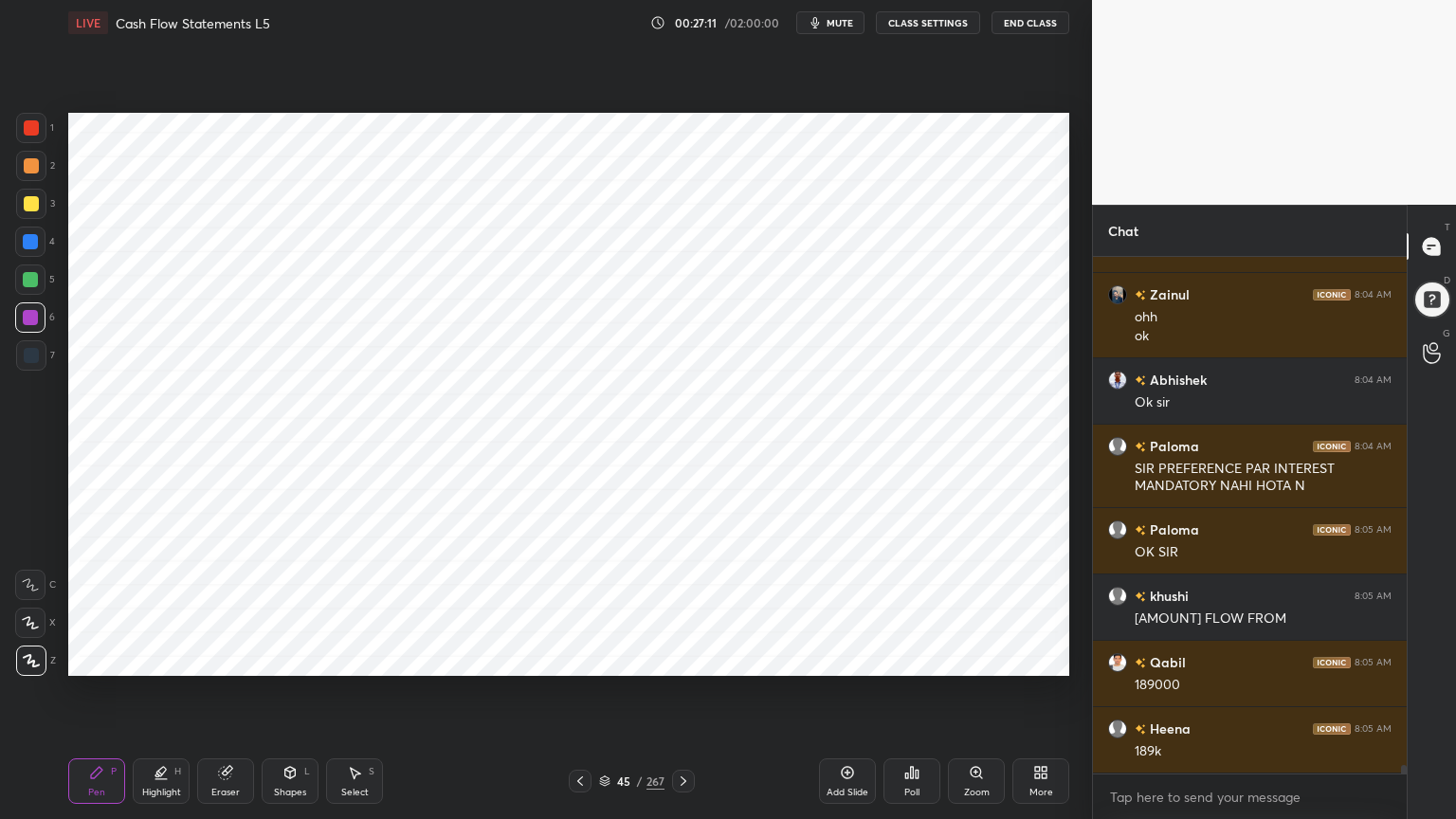 click at bounding box center (31, 355) 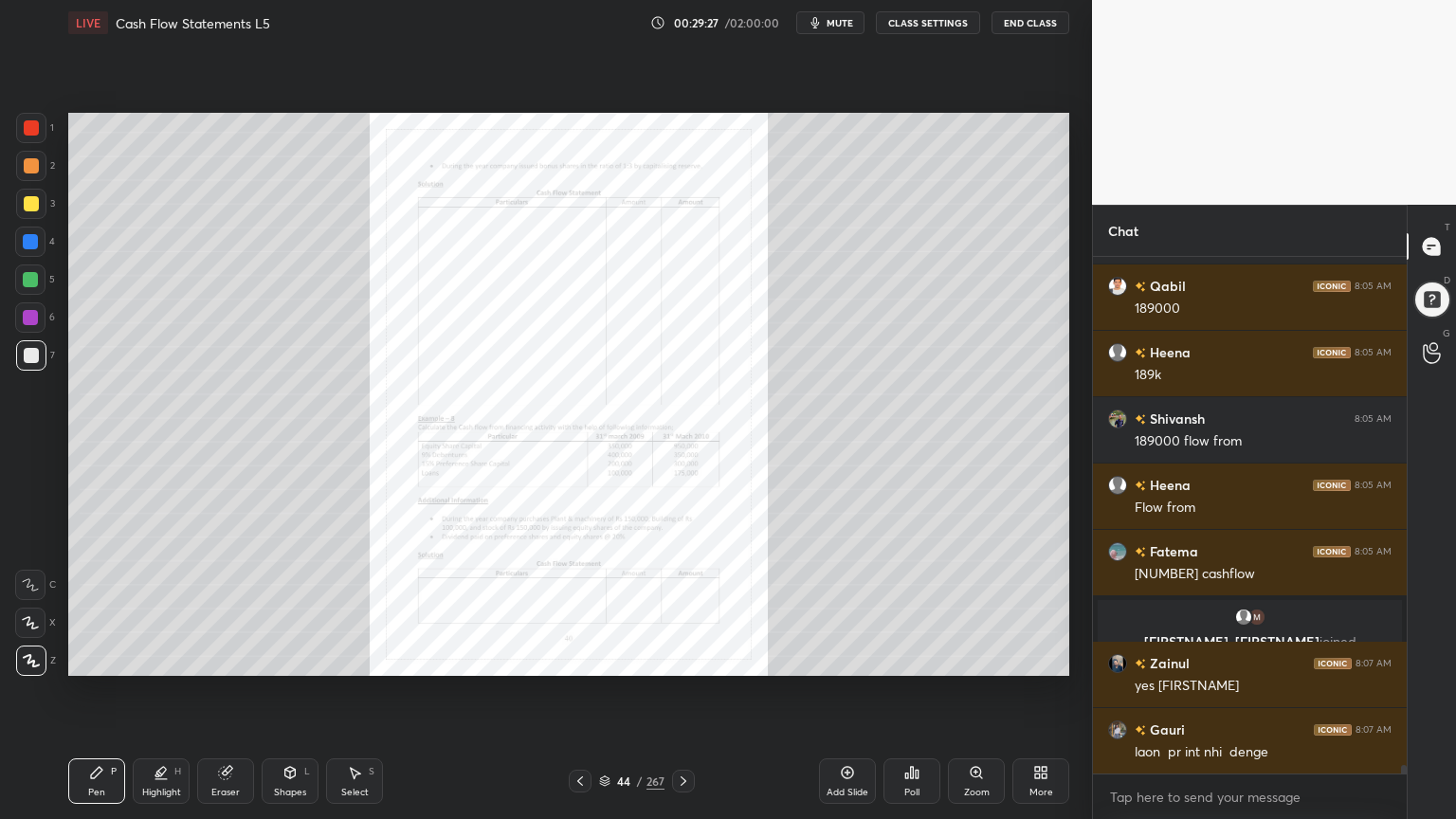 scroll, scrollTop: 32521, scrollLeft: 0, axis: vertical 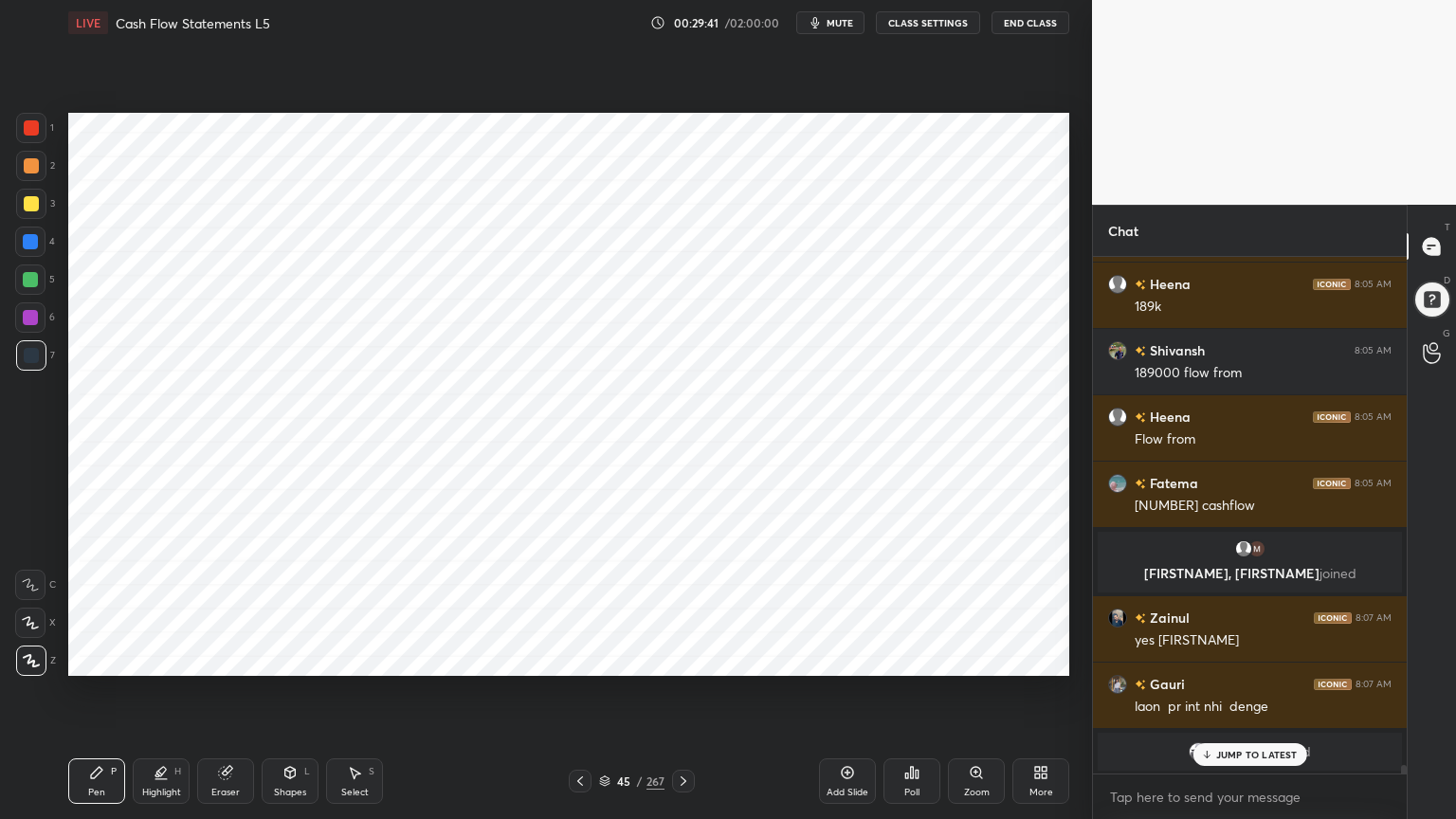 click on "Shapes L" at bounding box center (290, 781) 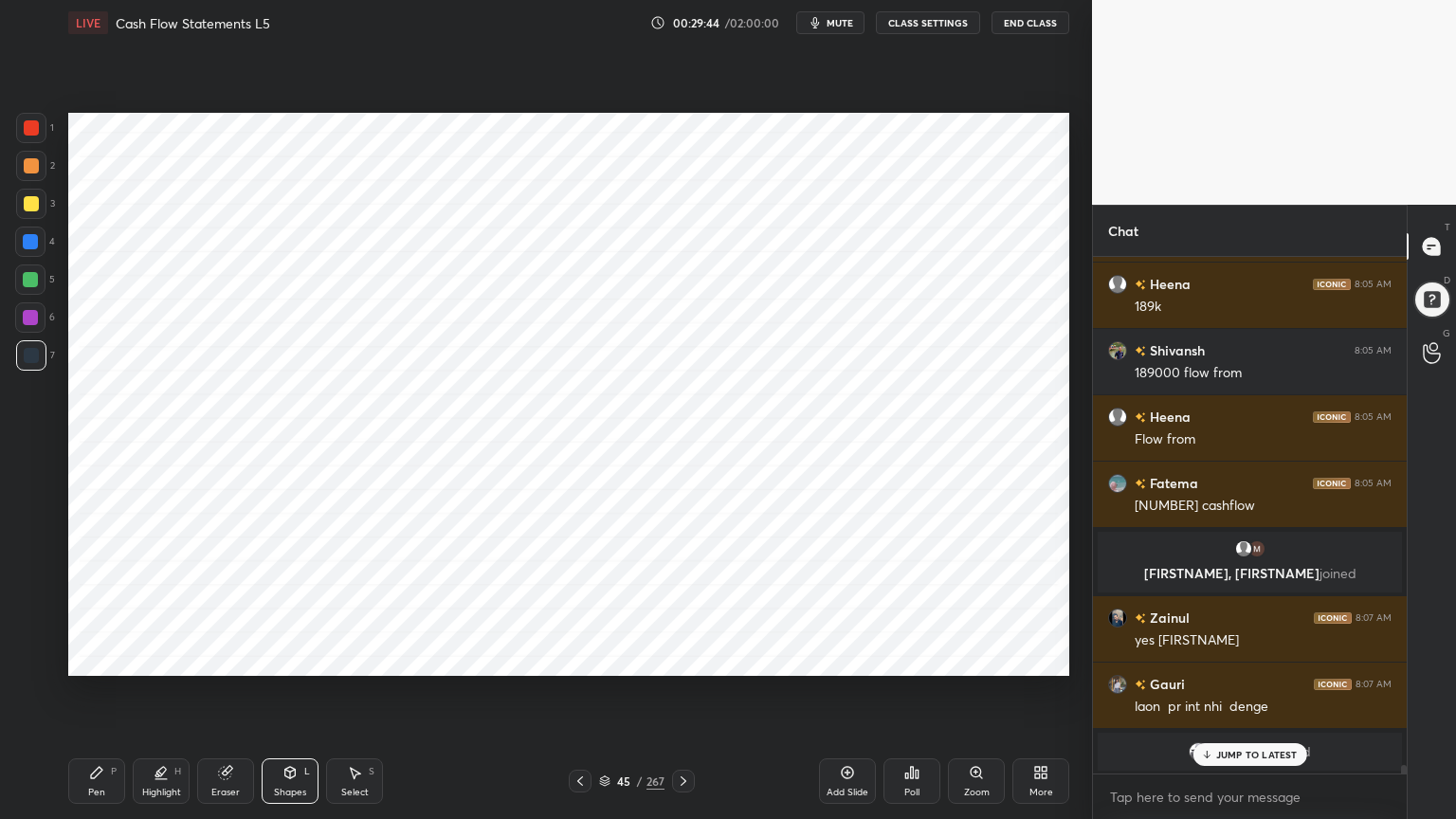 click on "Pen P" at bounding box center [97, 781] 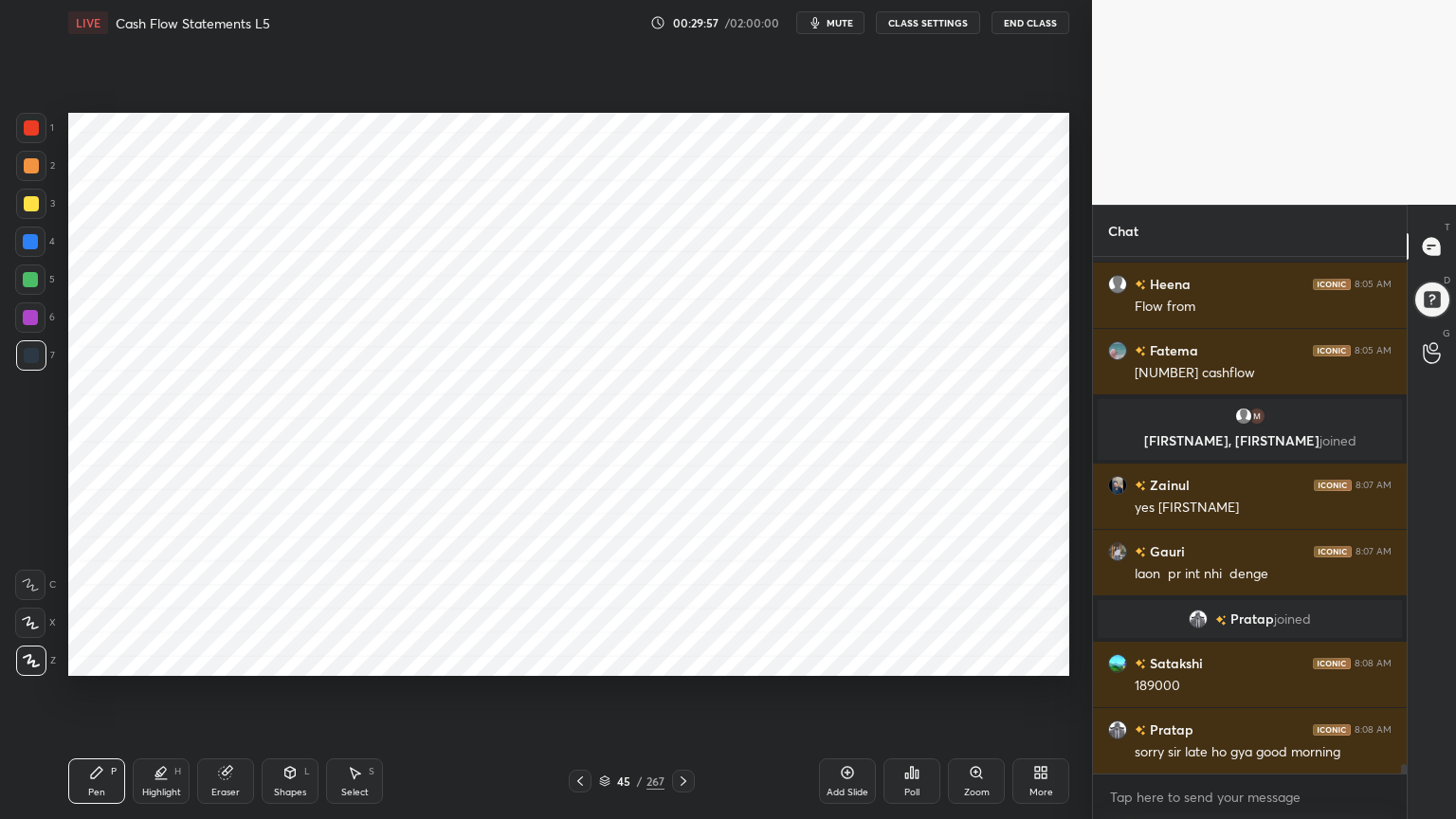 scroll, scrollTop: 27822, scrollLeft: 0, axis: vertical 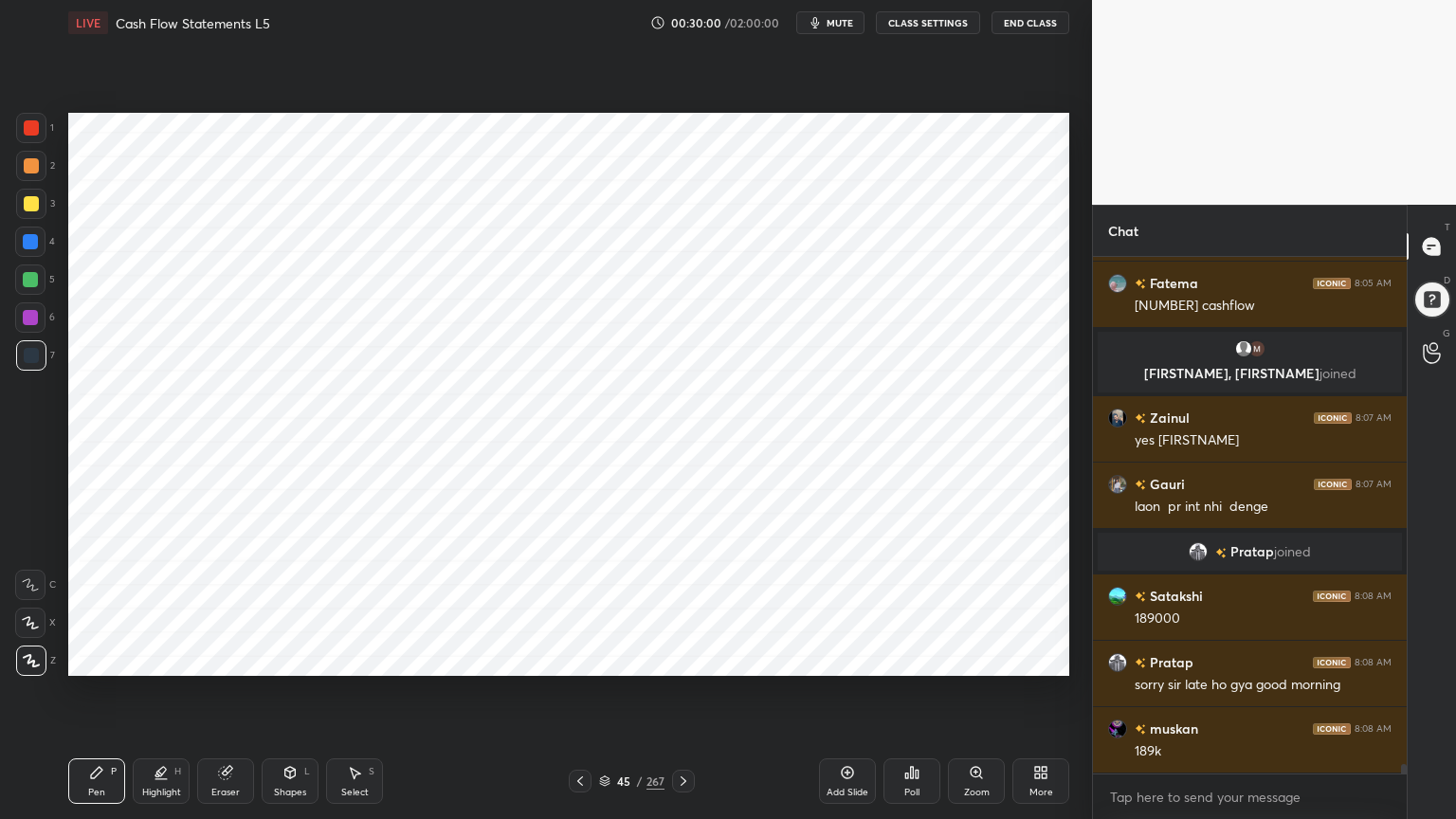 click at bounding box center (30, 318) 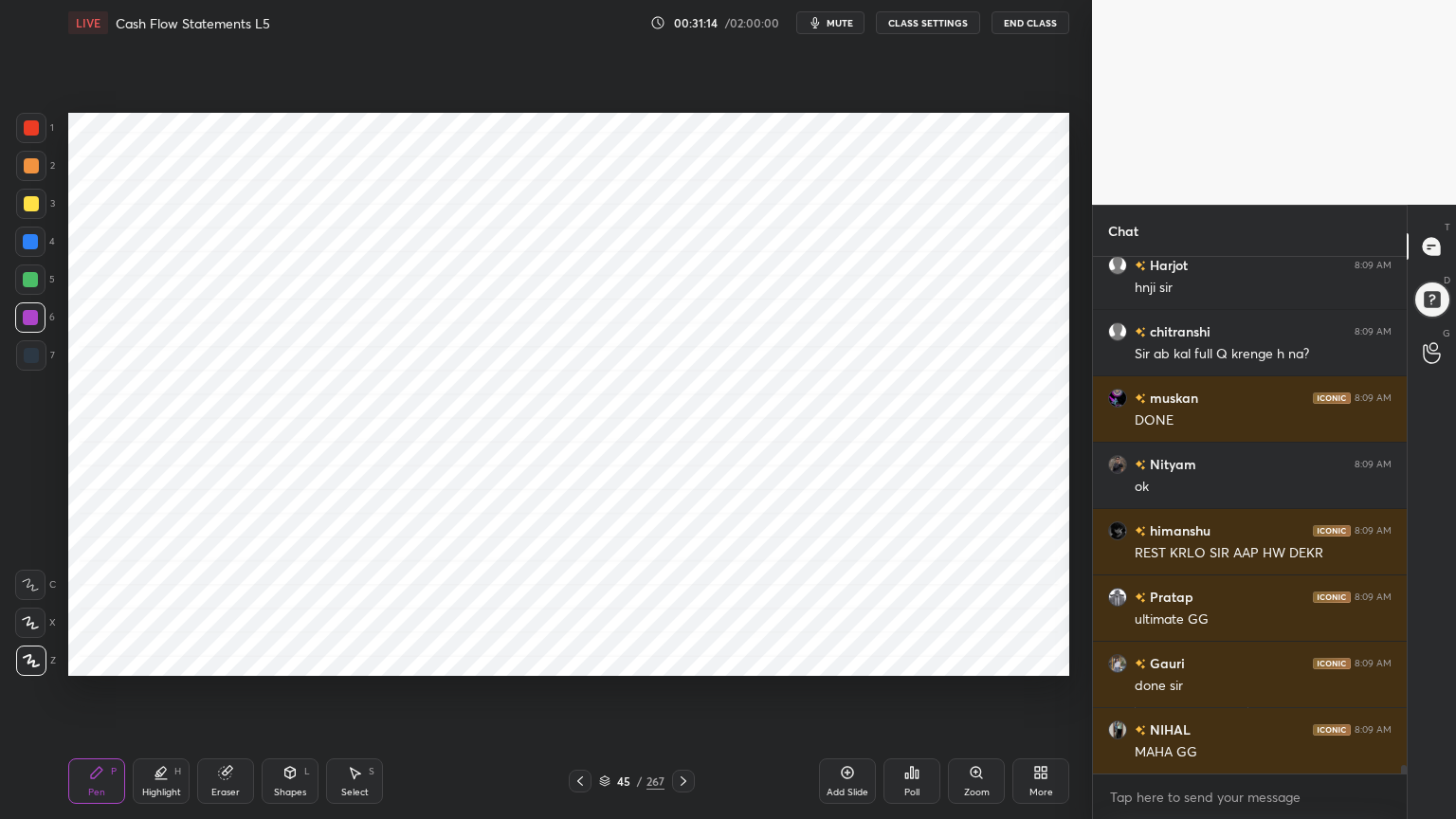 scroll, scrollTop: 29896, scrollLeft: 0, axis: vertical 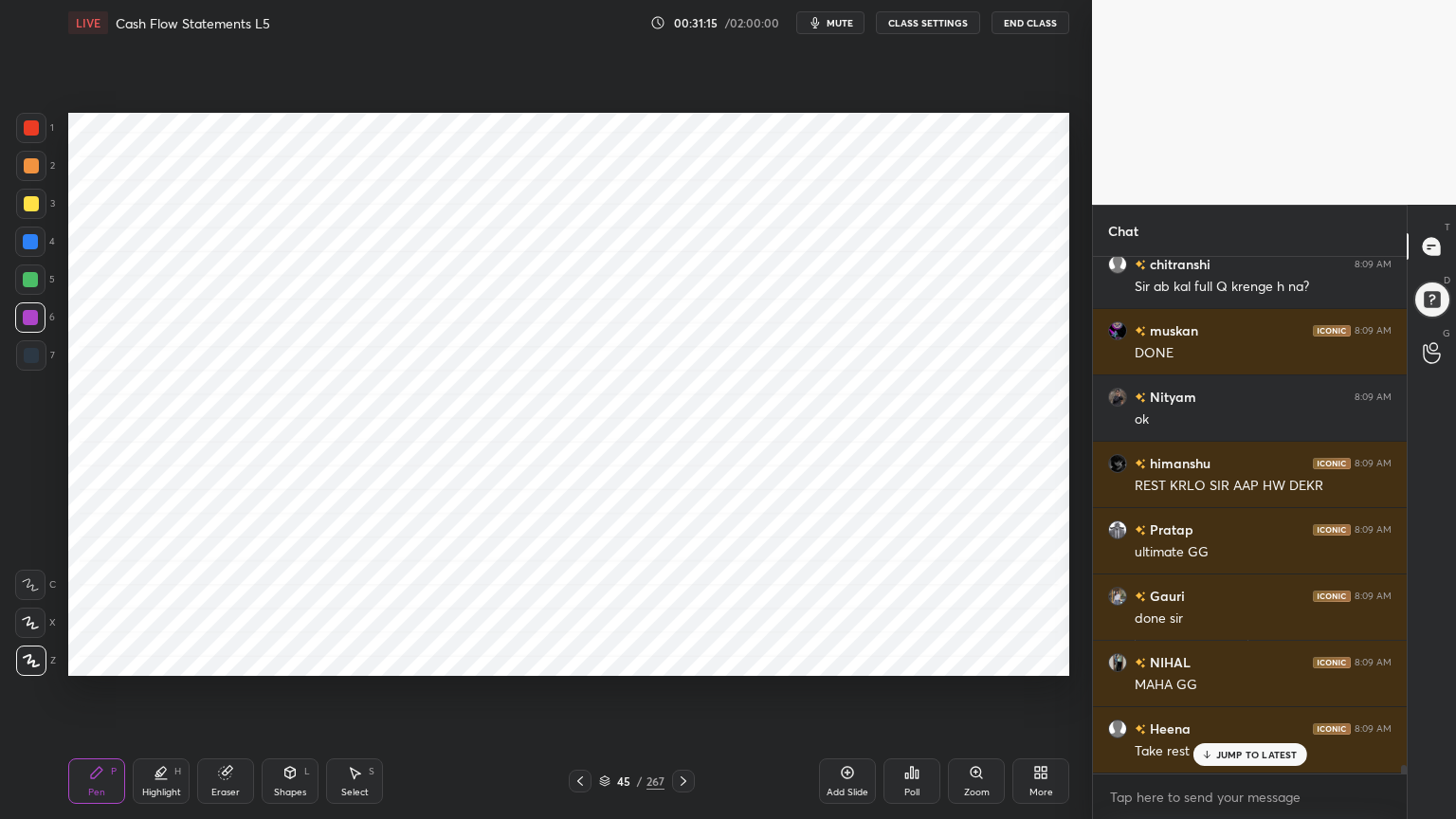 click 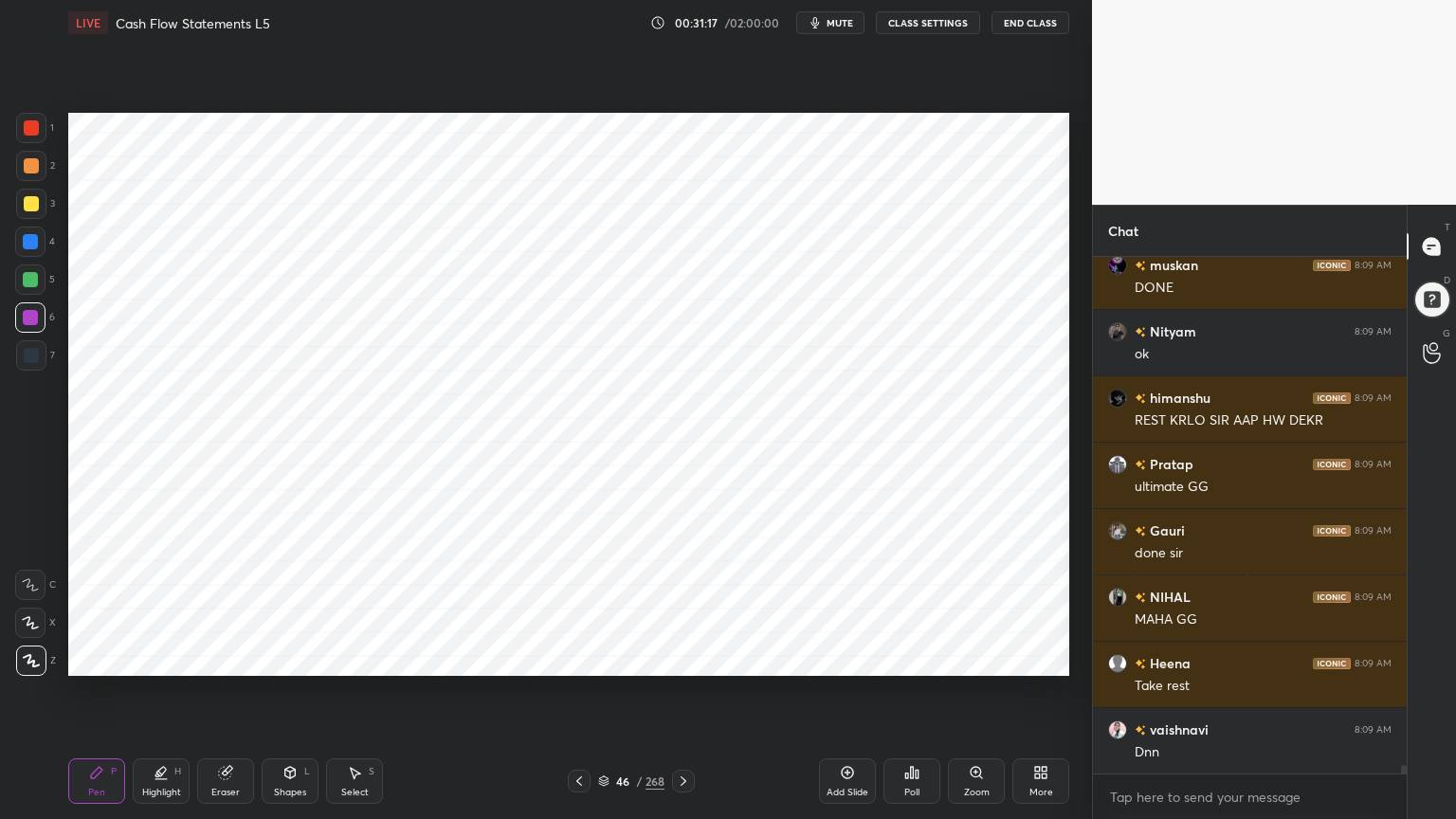 scroll, scrollTop: 30029, scrollLeft: 0, axis: vertical 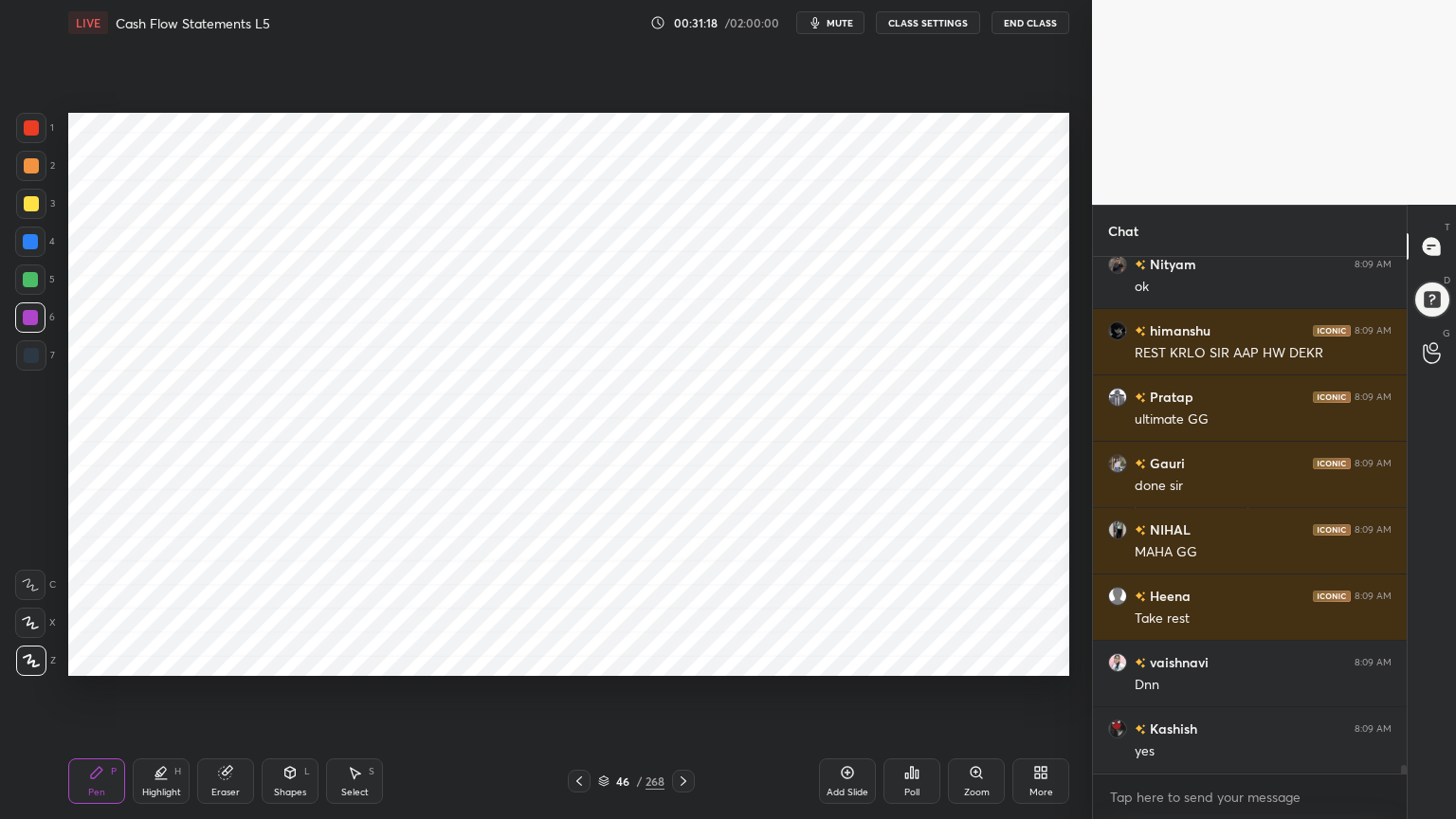 click at bounding box center [30, 242] 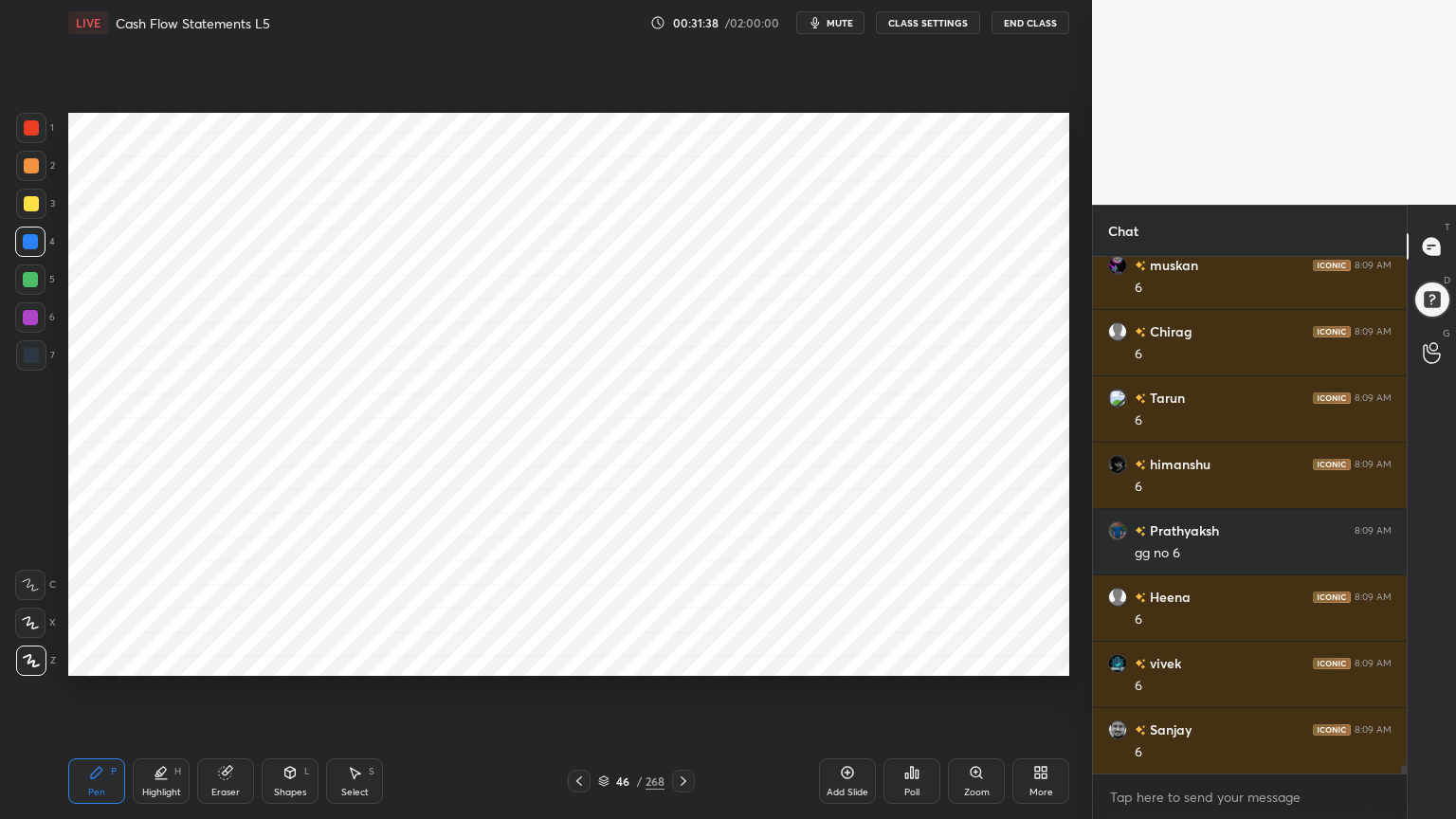 scroll, scrollTop: 31058, scrollLeft: 0, axis: vertical 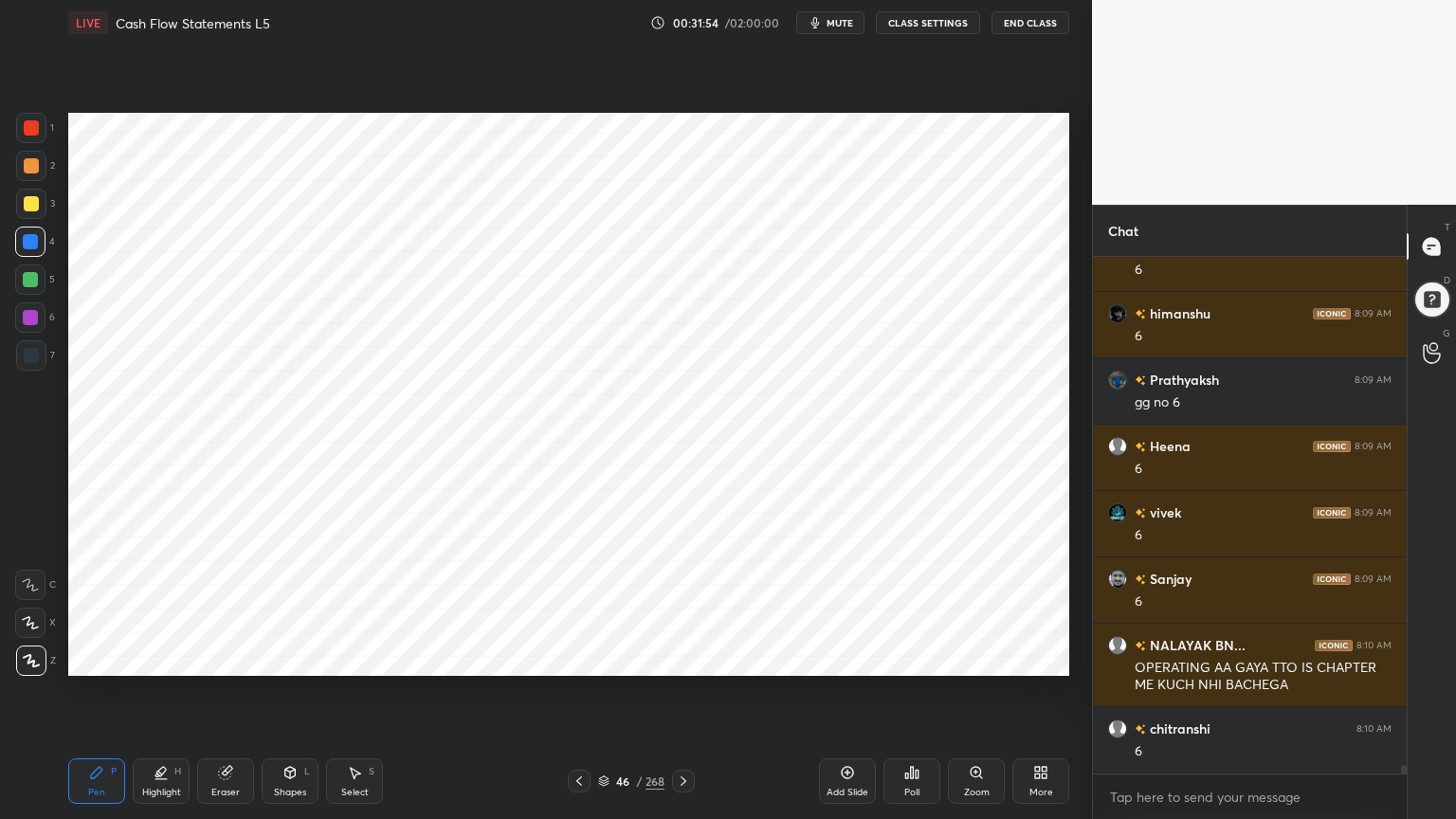 click 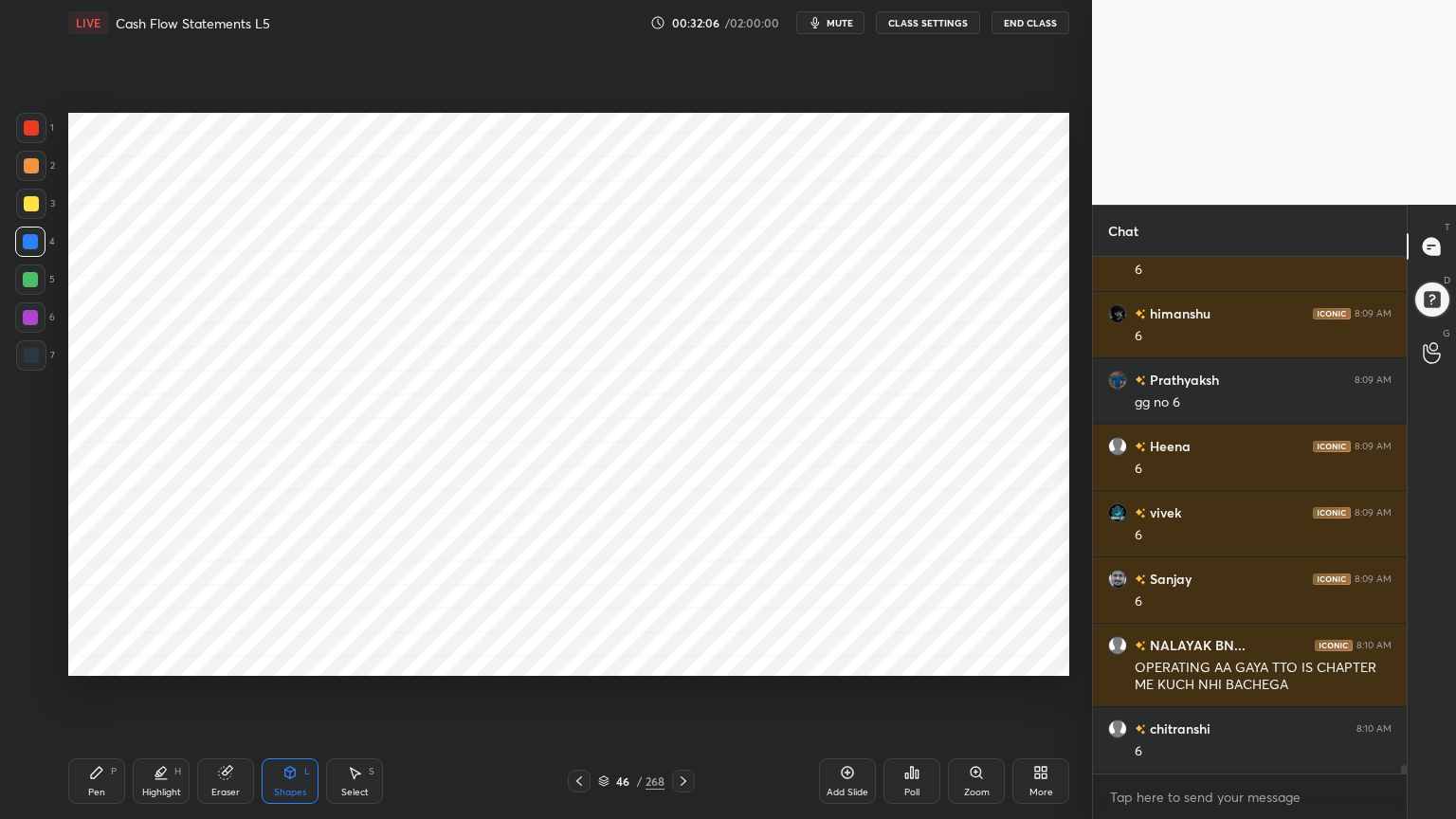 click on "Pen P" at bounding box center [97, 781] 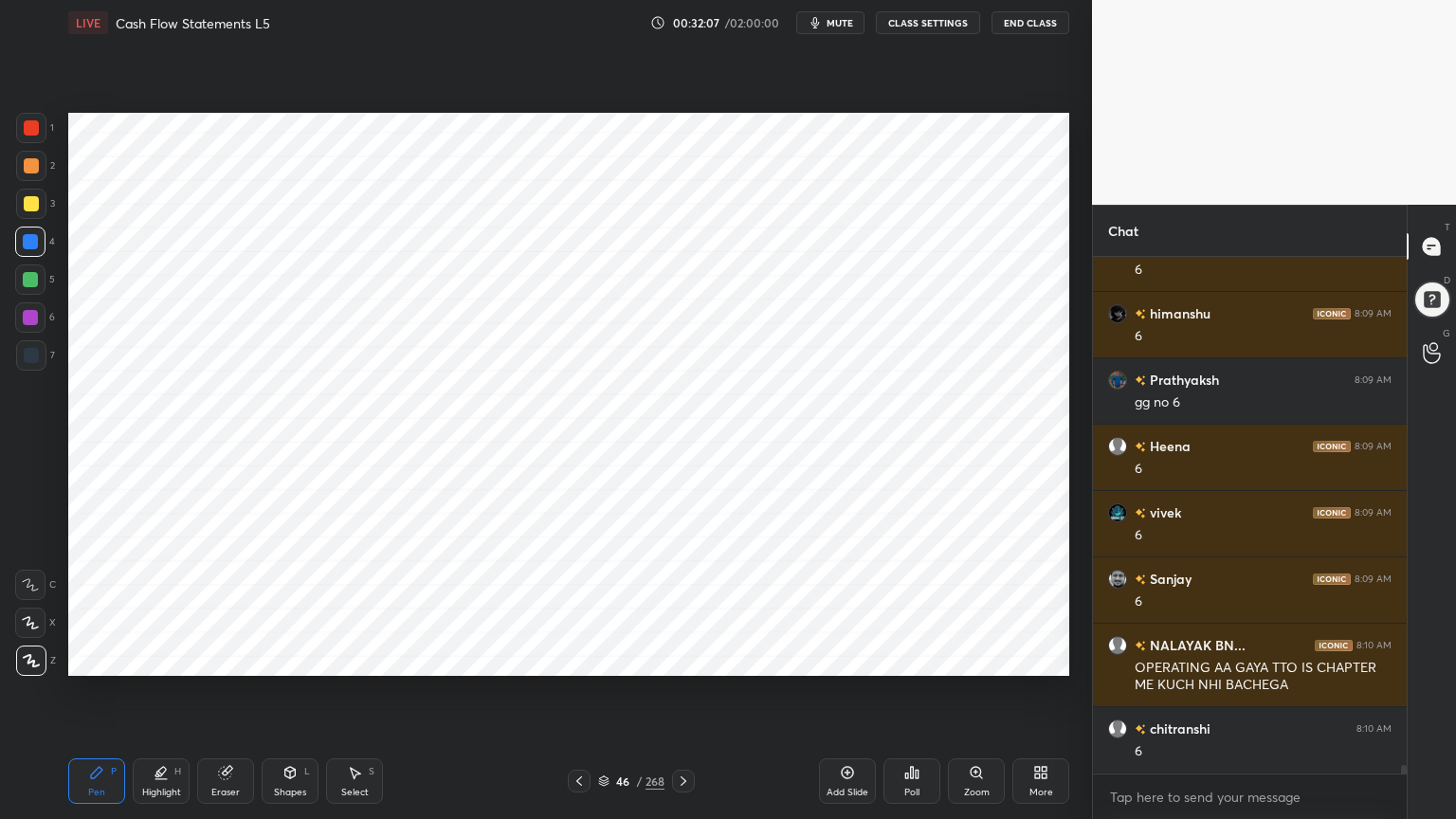 click at bounding box center (31, 355) 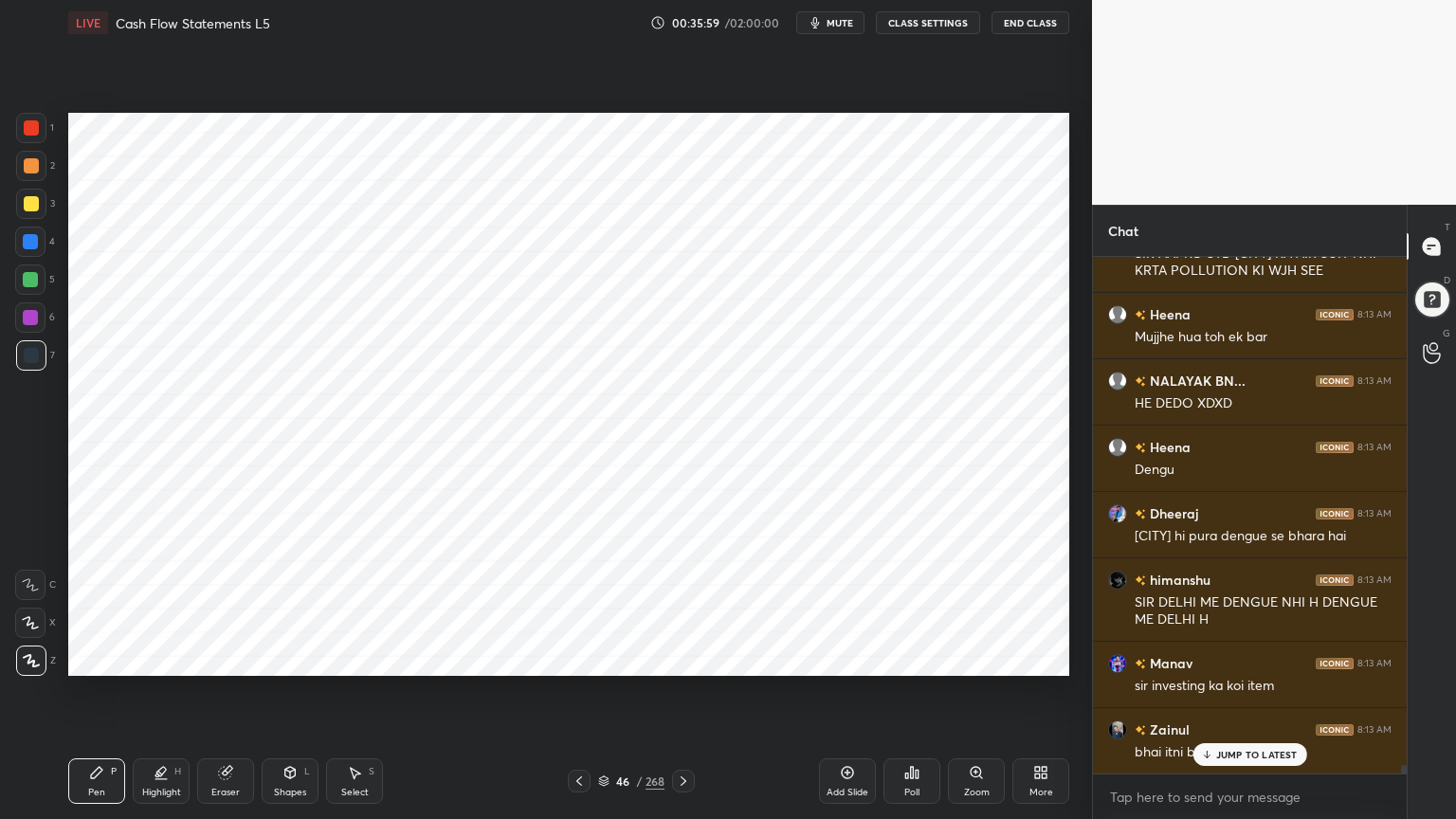 scroll, scrollTop: 31634, scrollLeft: 0, axis: vertical 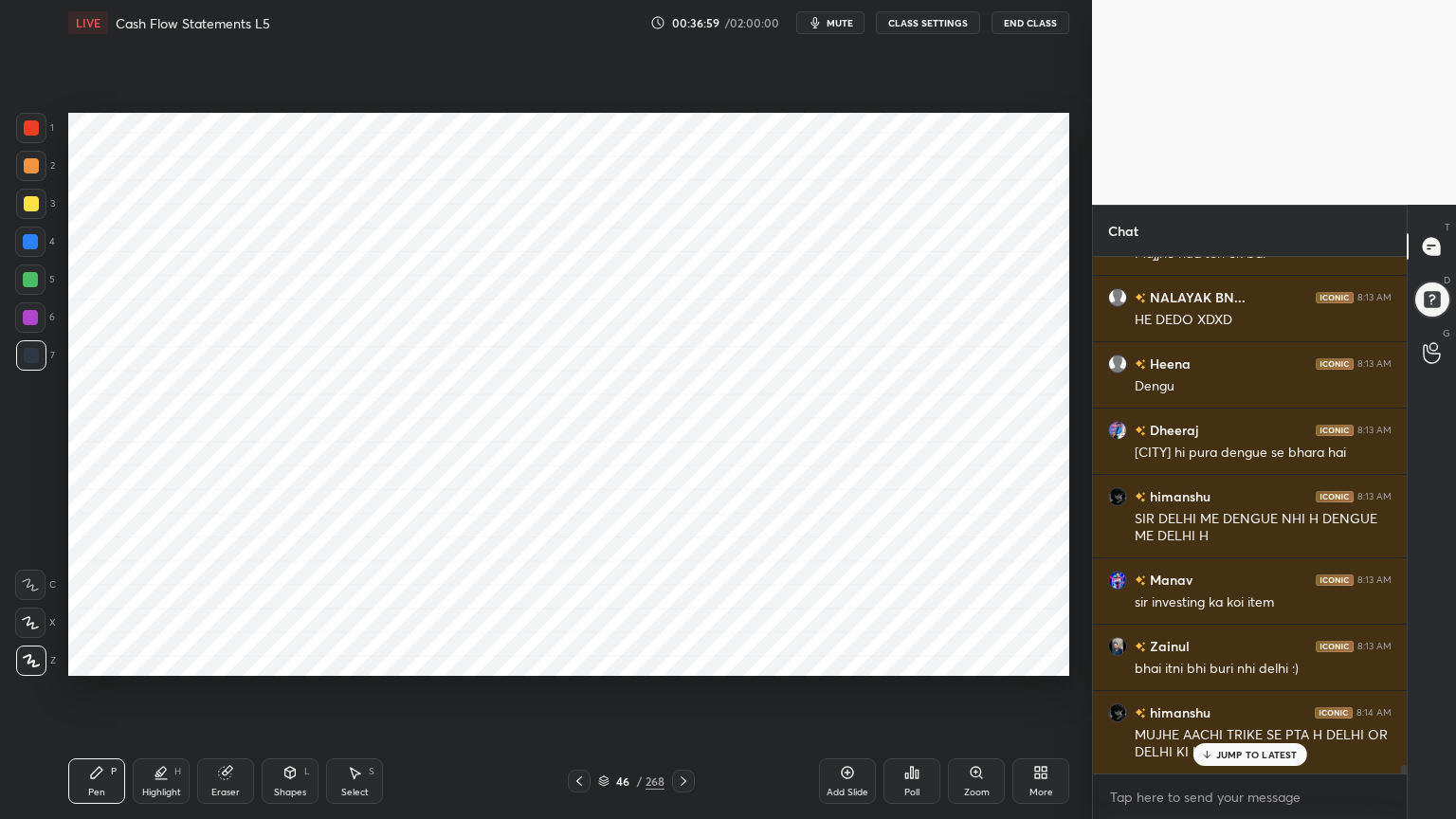 click on "Shapes L" at bounding box center (290, 781) 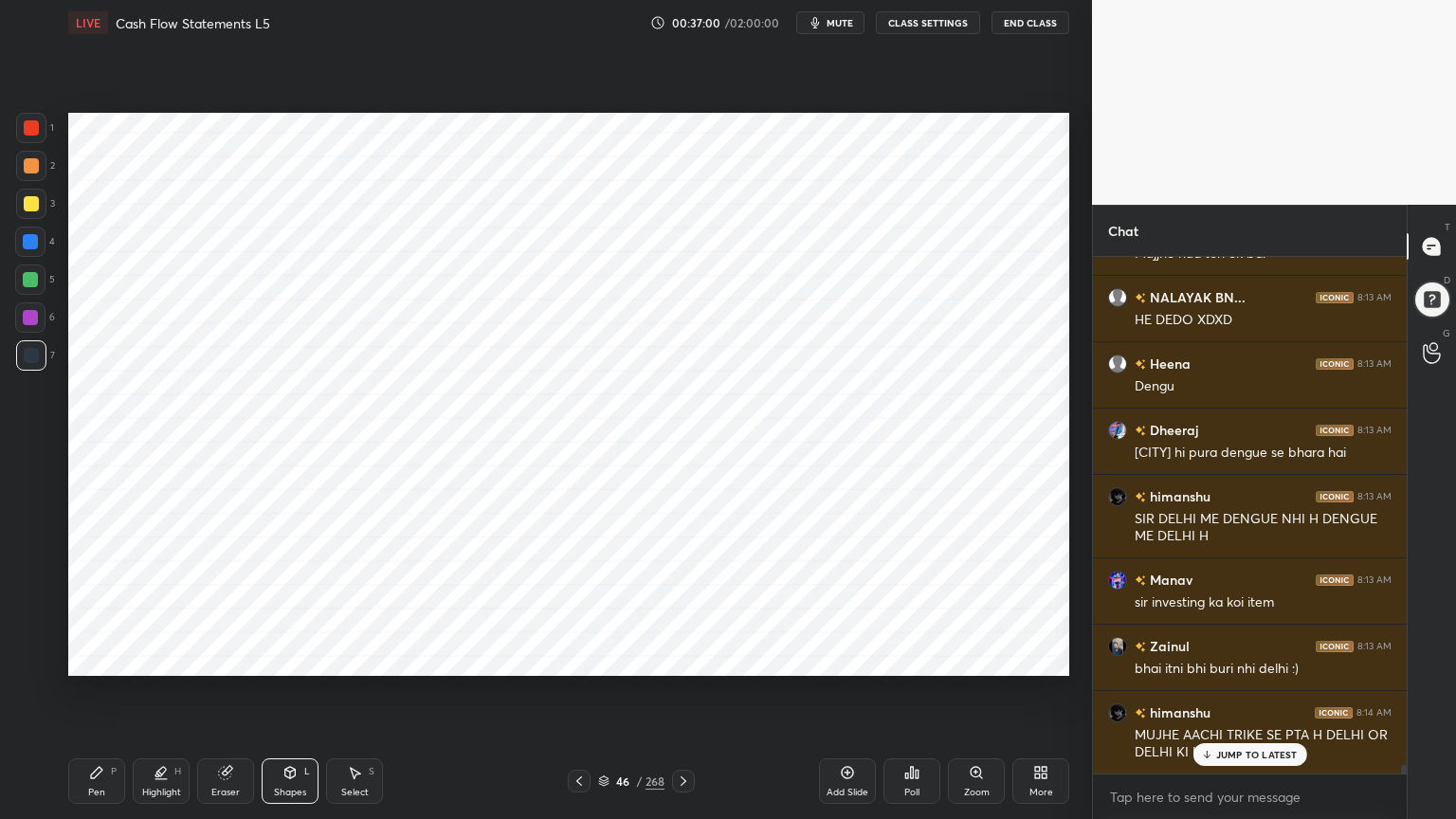 click at bounding box center (30, 242) 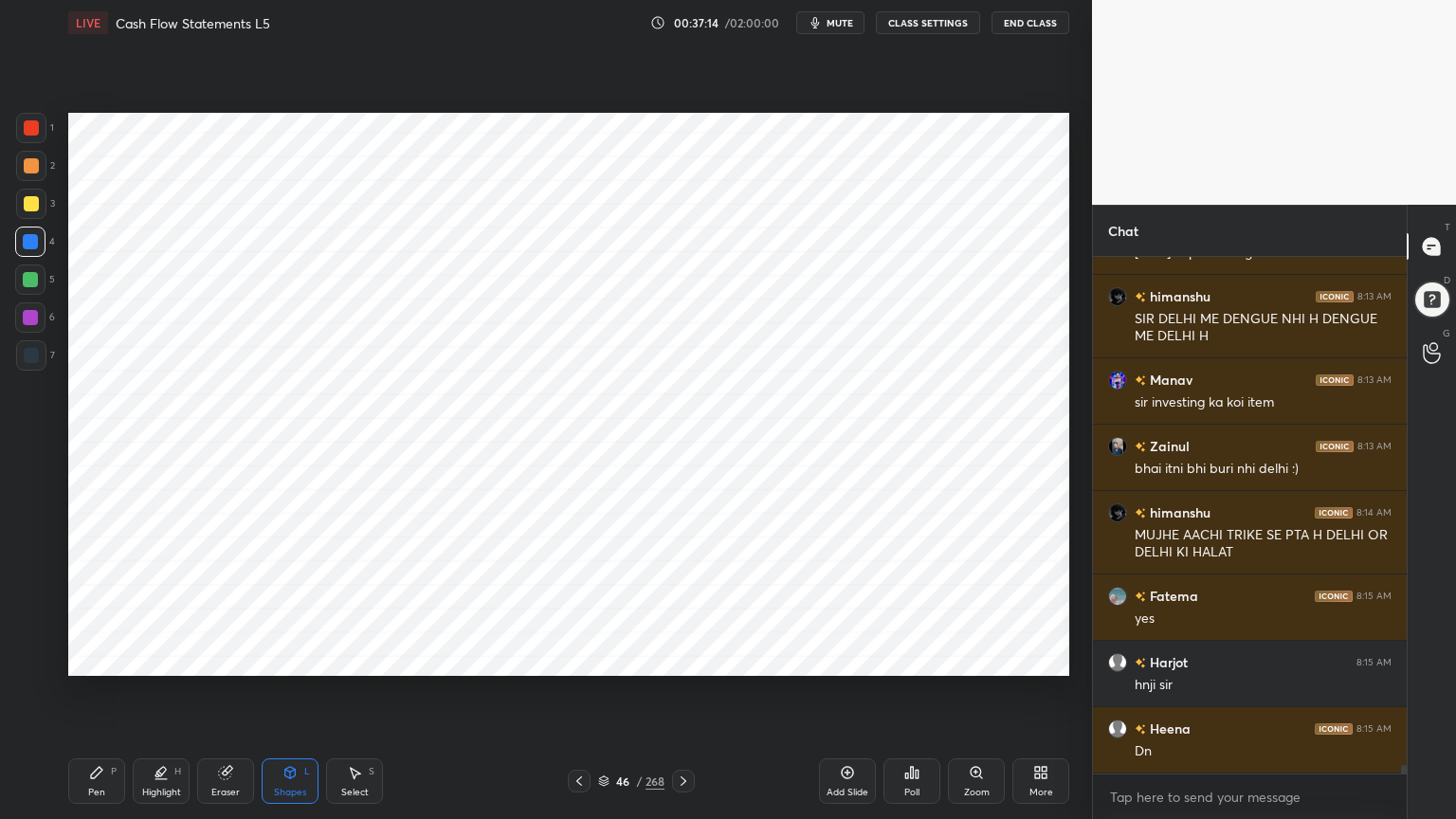 scroll, scrollTop: 31967, scrollLeft: 0, axis: vertical 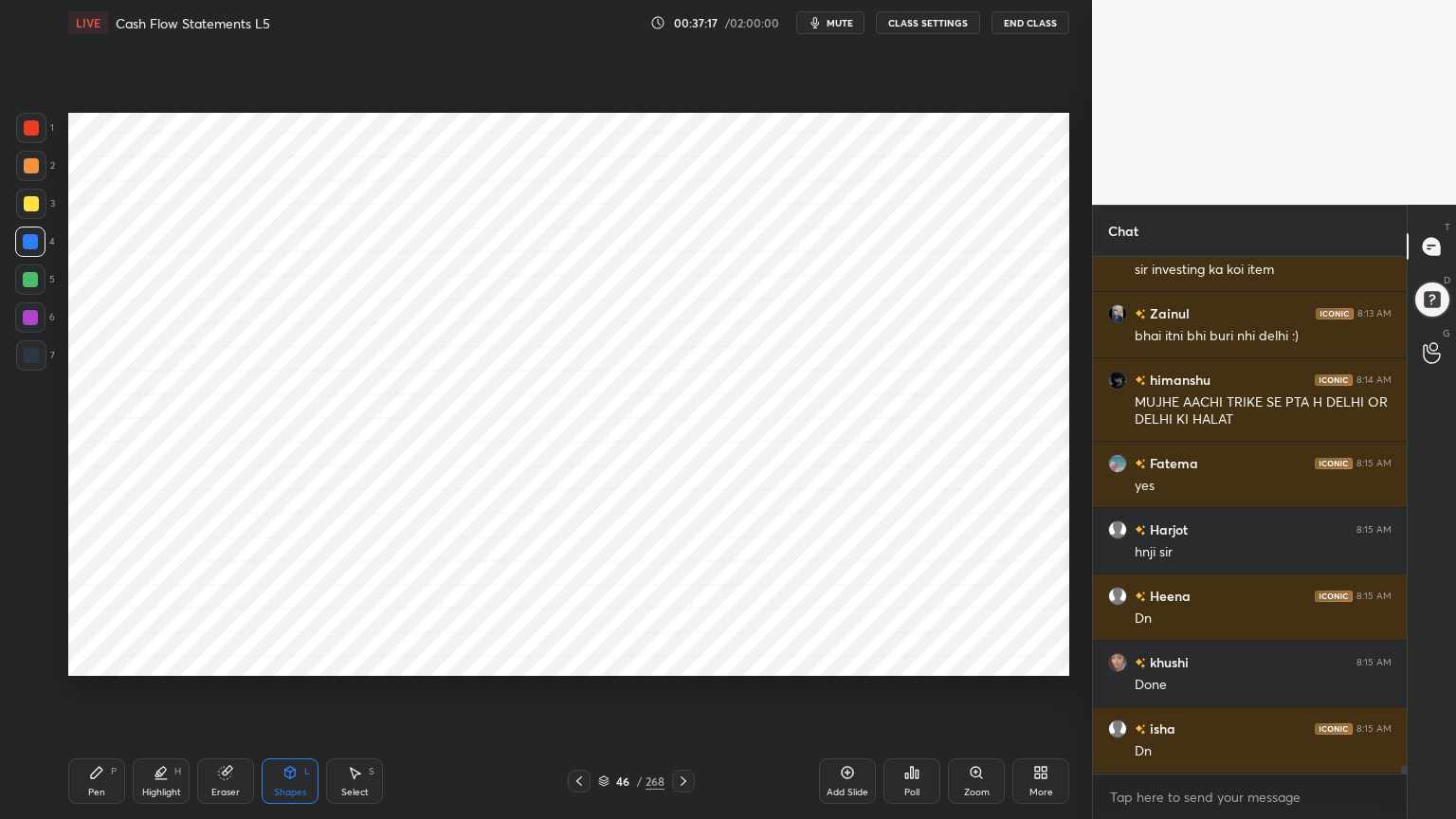 click on "P" at bounding box center (114, 772) 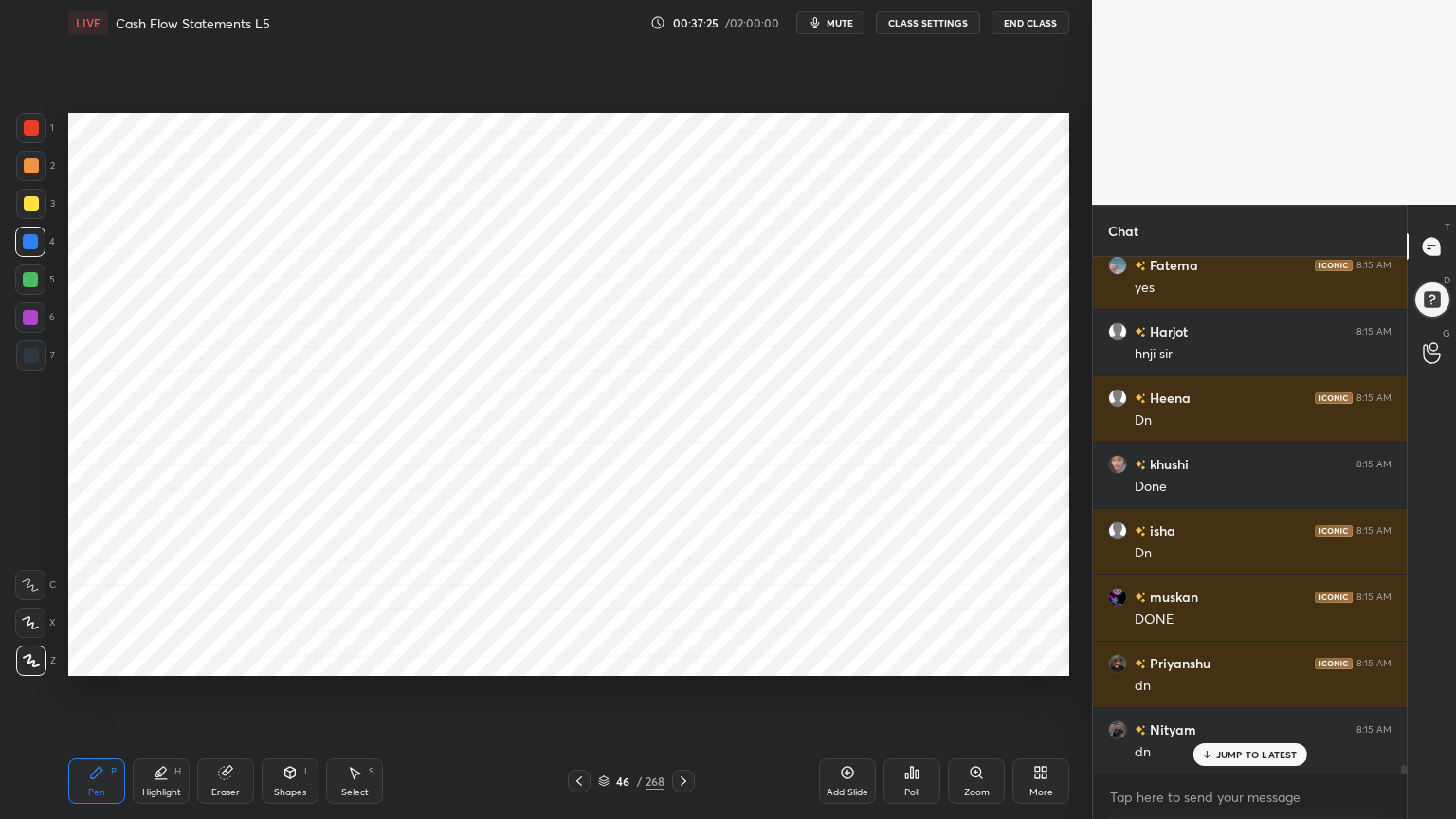 scroll, scrollTop: 32248, scrollLeft: 0, axis: vertical 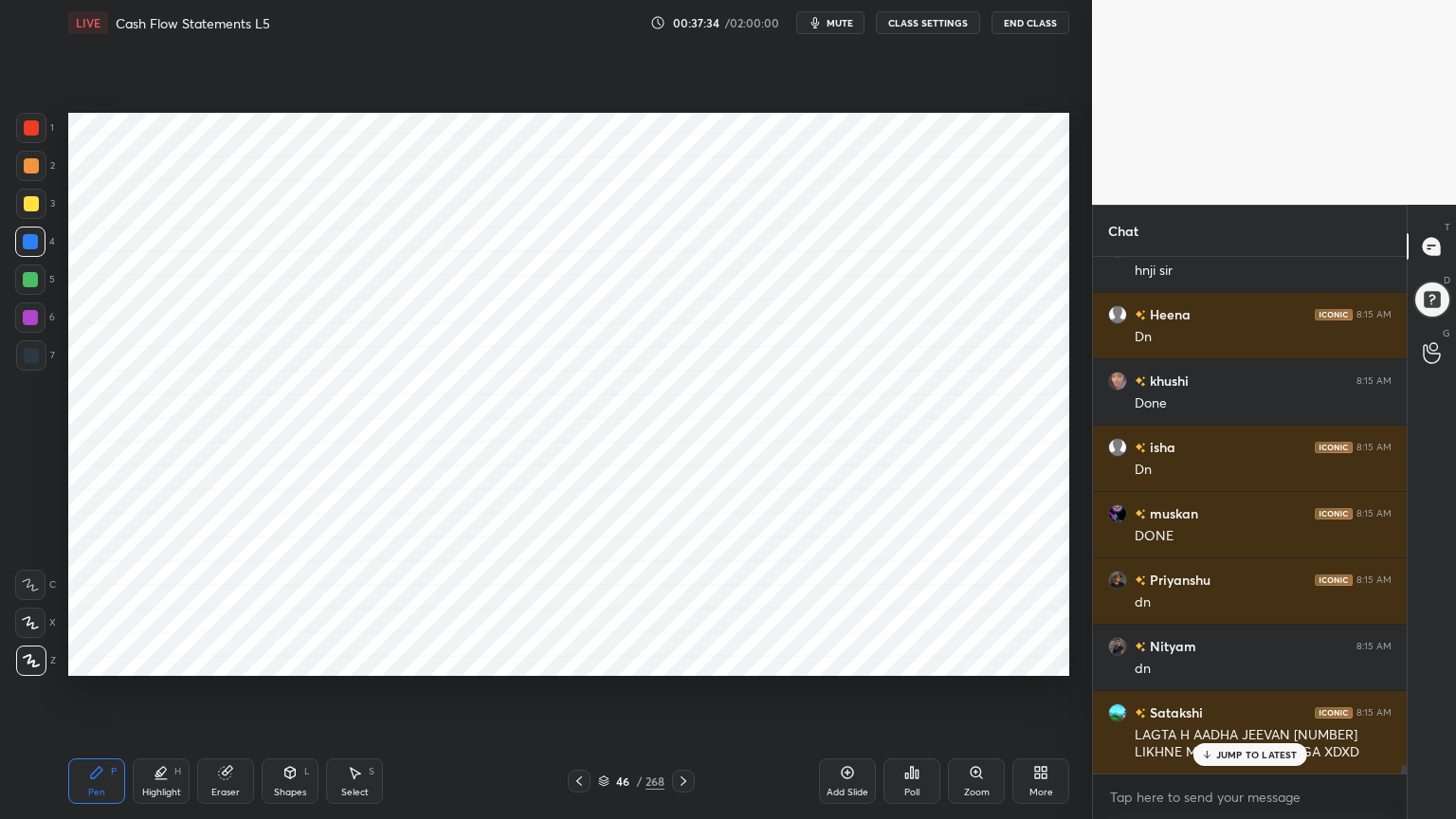 click at bounding box center (31, 355) 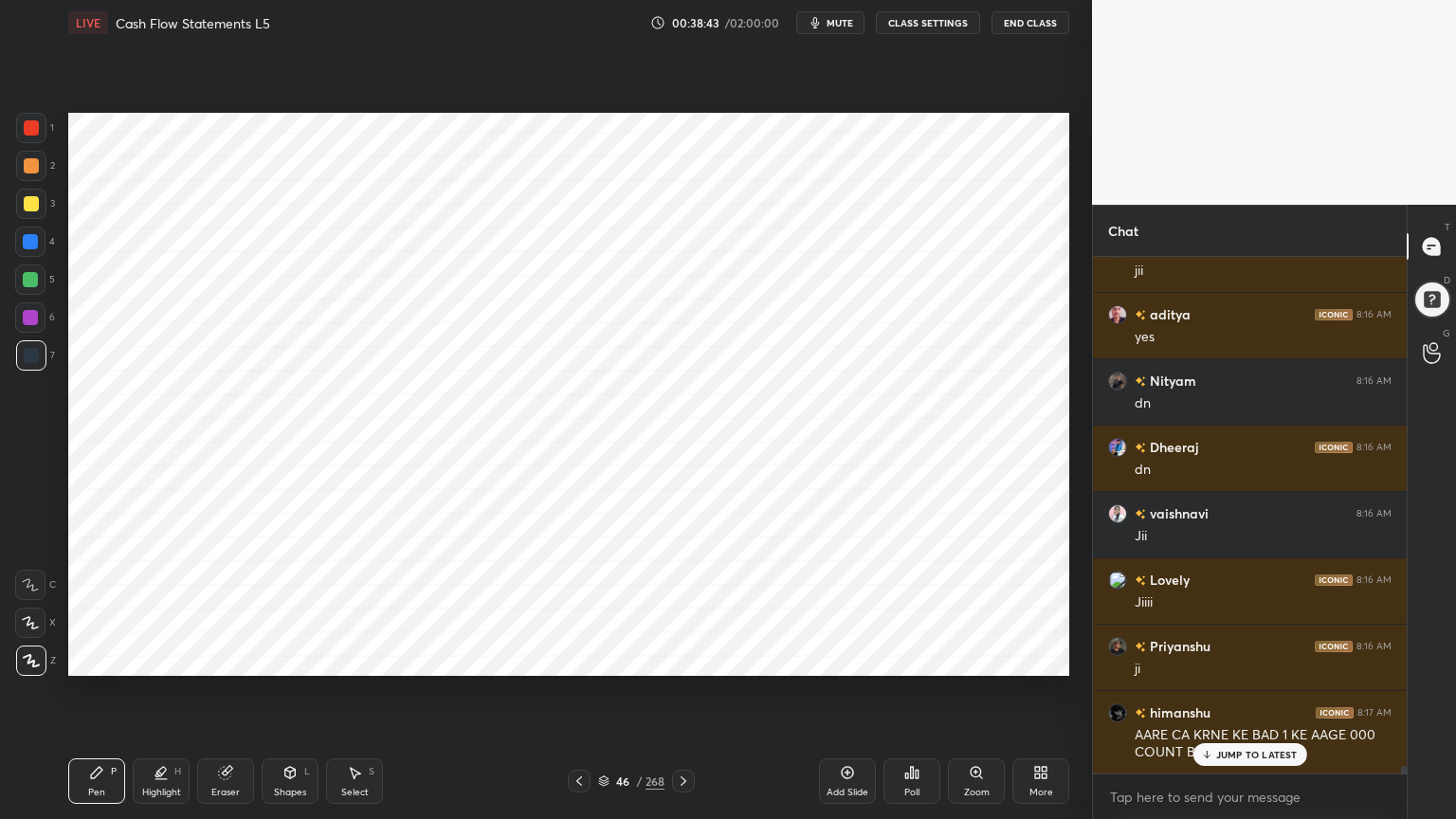 scroll, scrollTop: 33809, scrollLeft: 0, axis: vertical 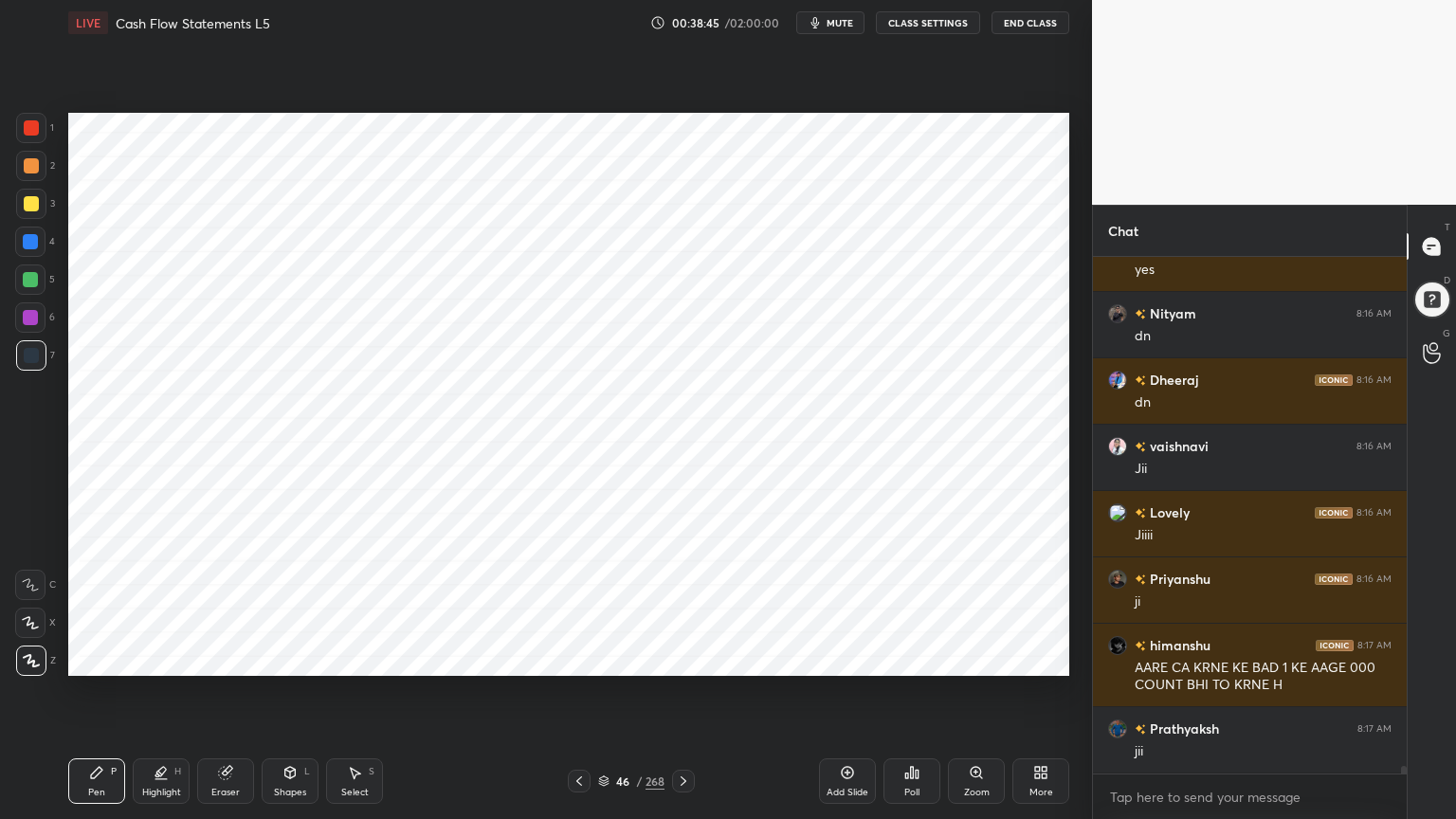 click 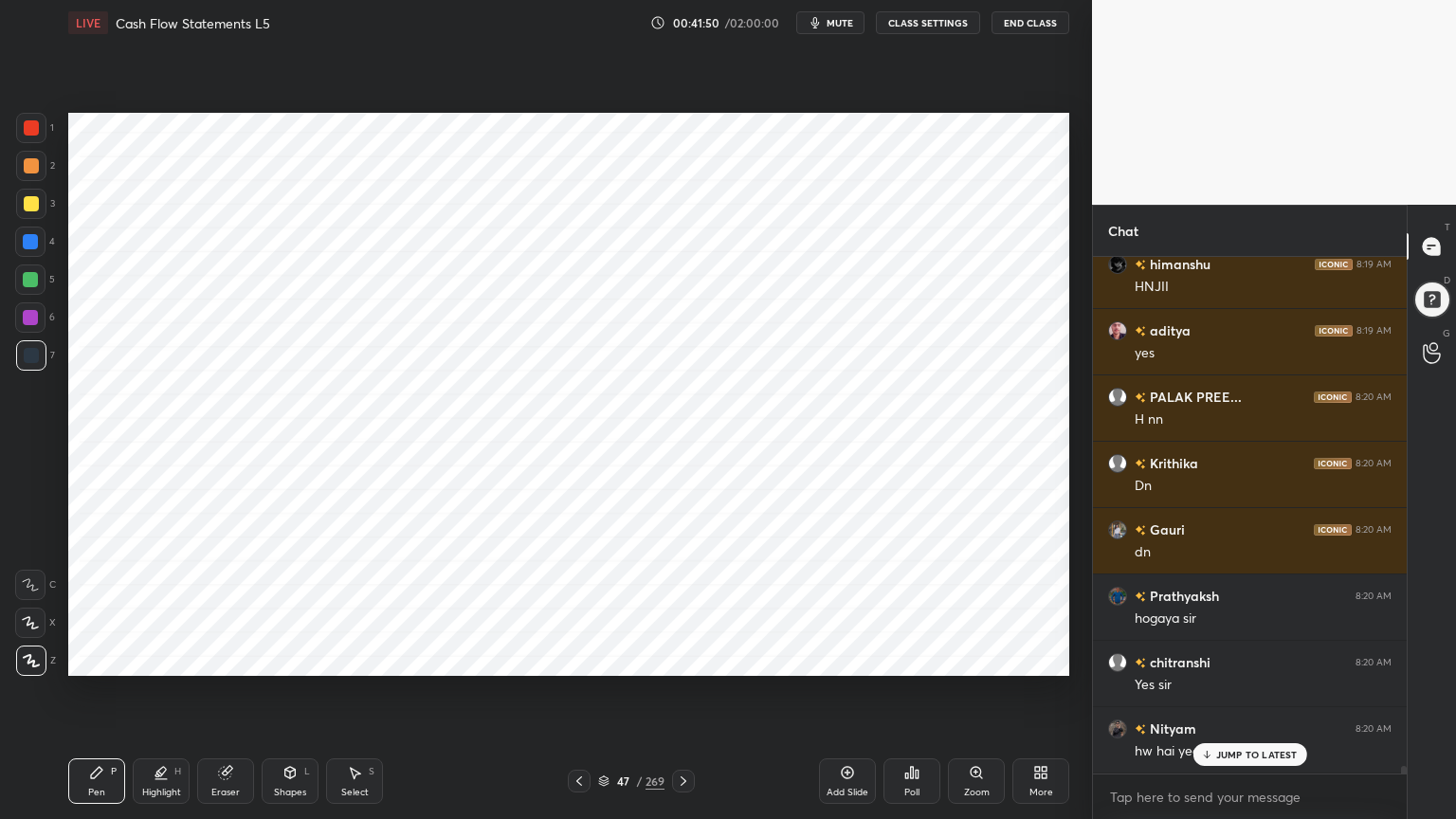 scroll, scrollTop: 35676, scrollLeft: 0, axis: vertical 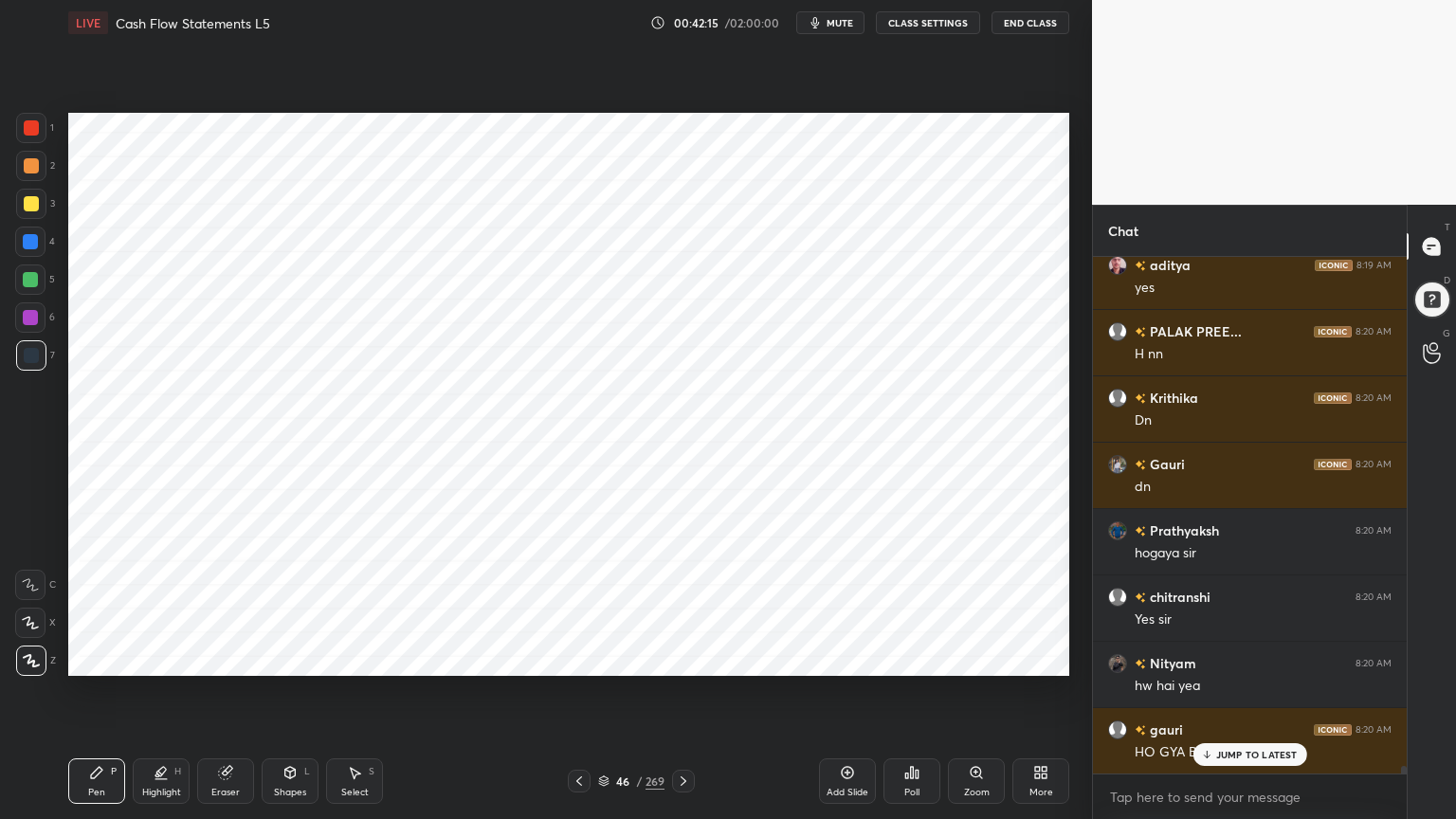 click at bounding box center [31, 128] 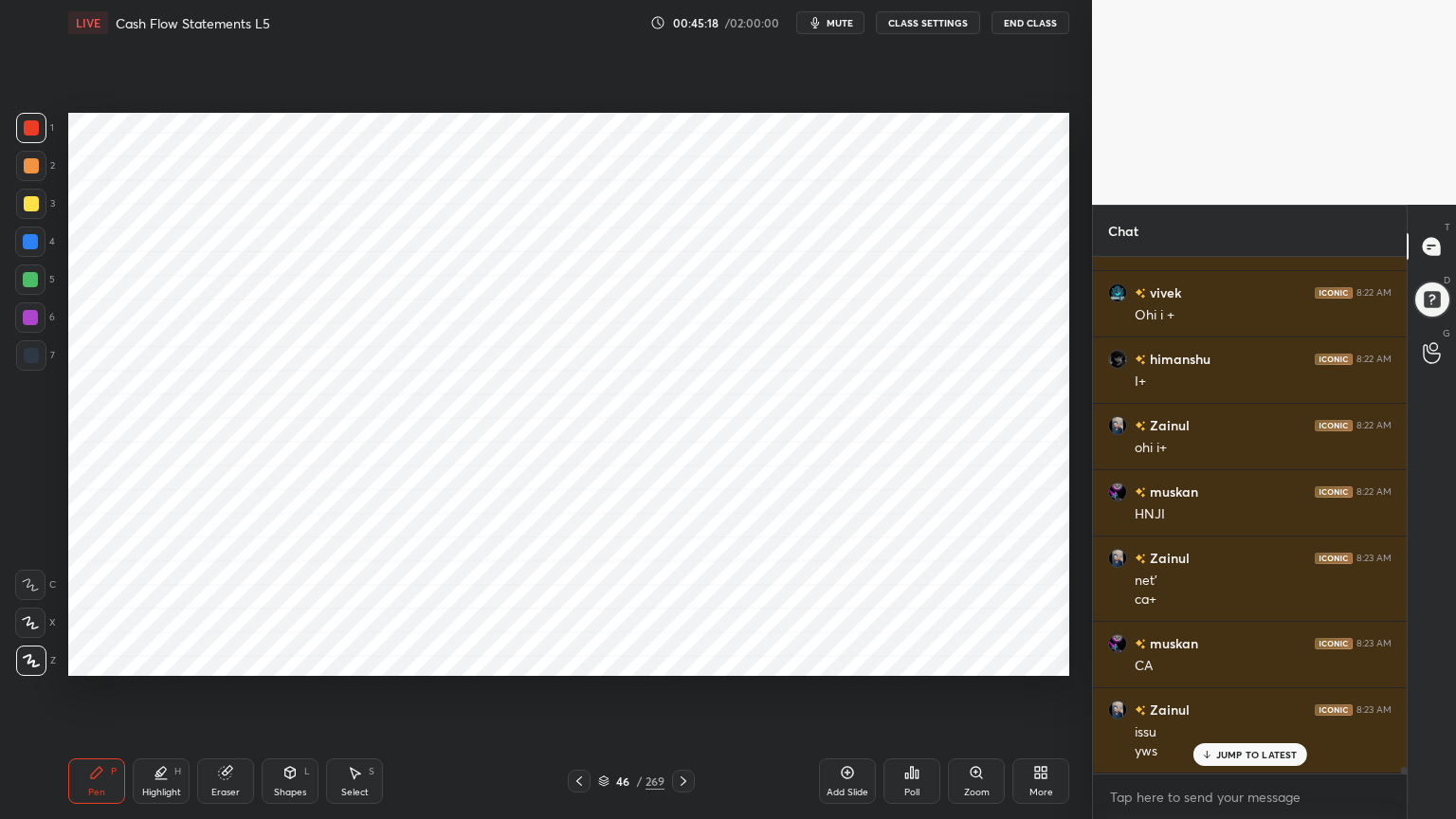scroll, scrollTop: 39938, scrollLeft: 0, axis: vertical 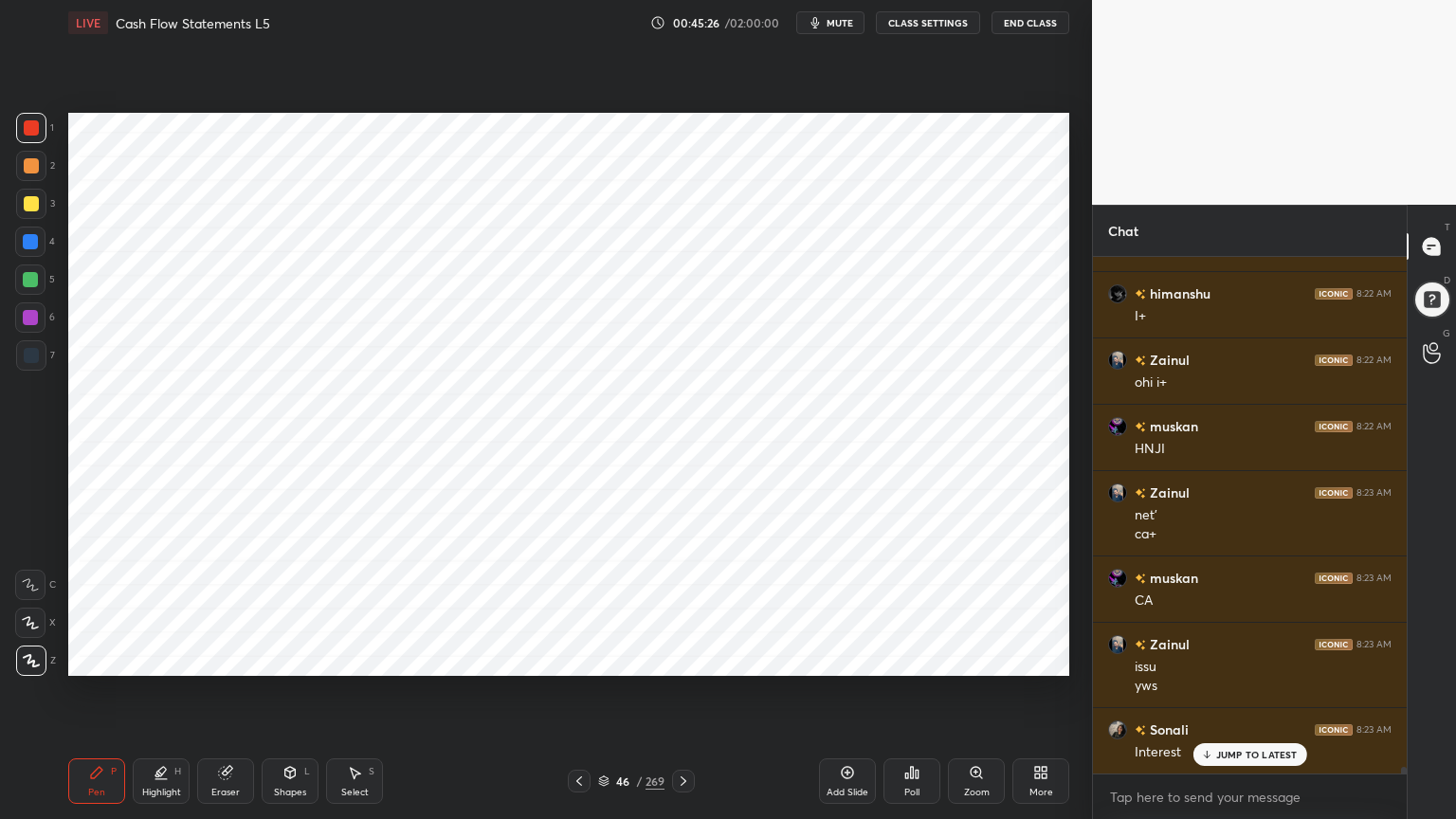click 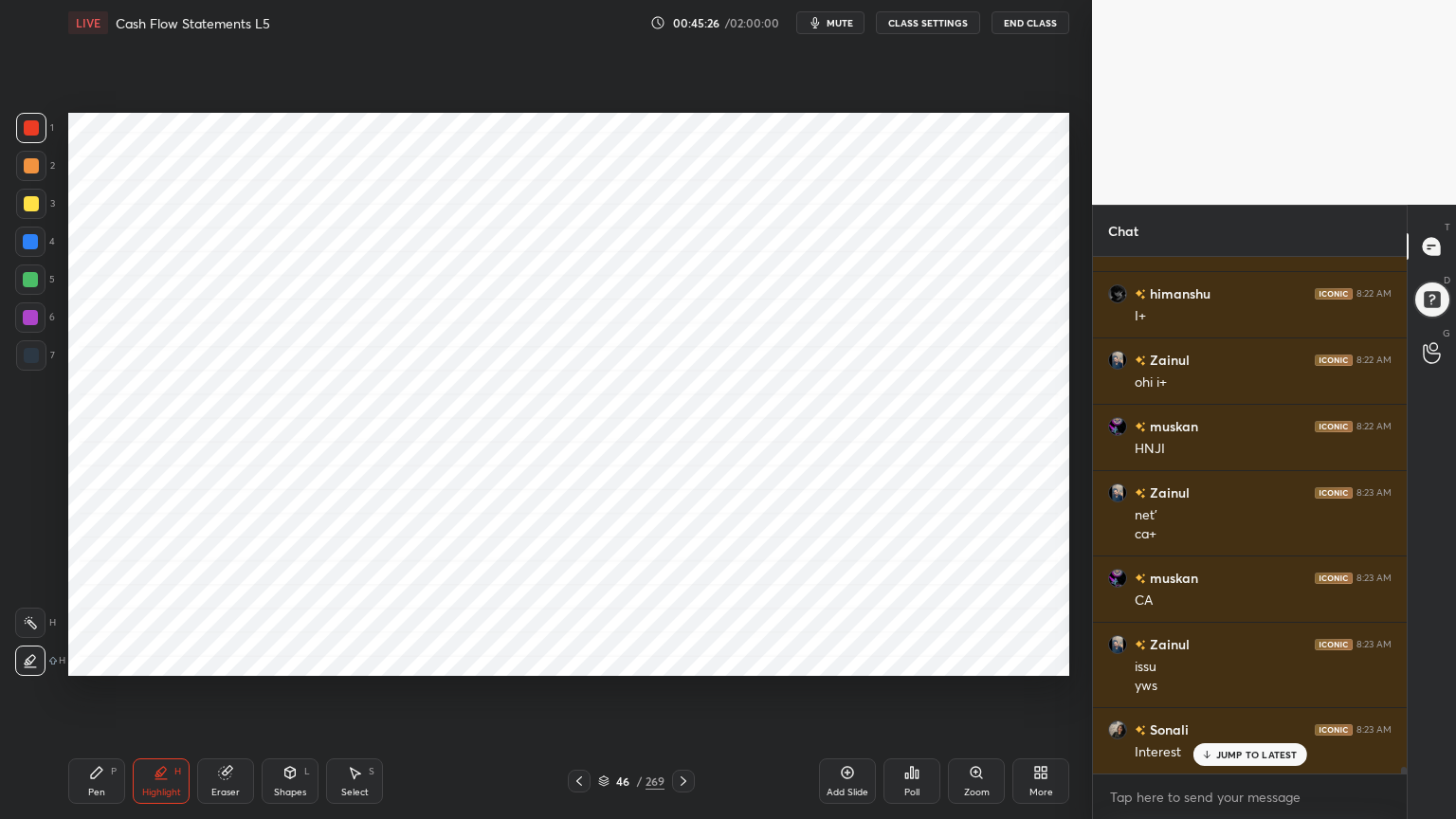 scroll, scrollTop: 40005, scrollLeft: 0, axis: vertical 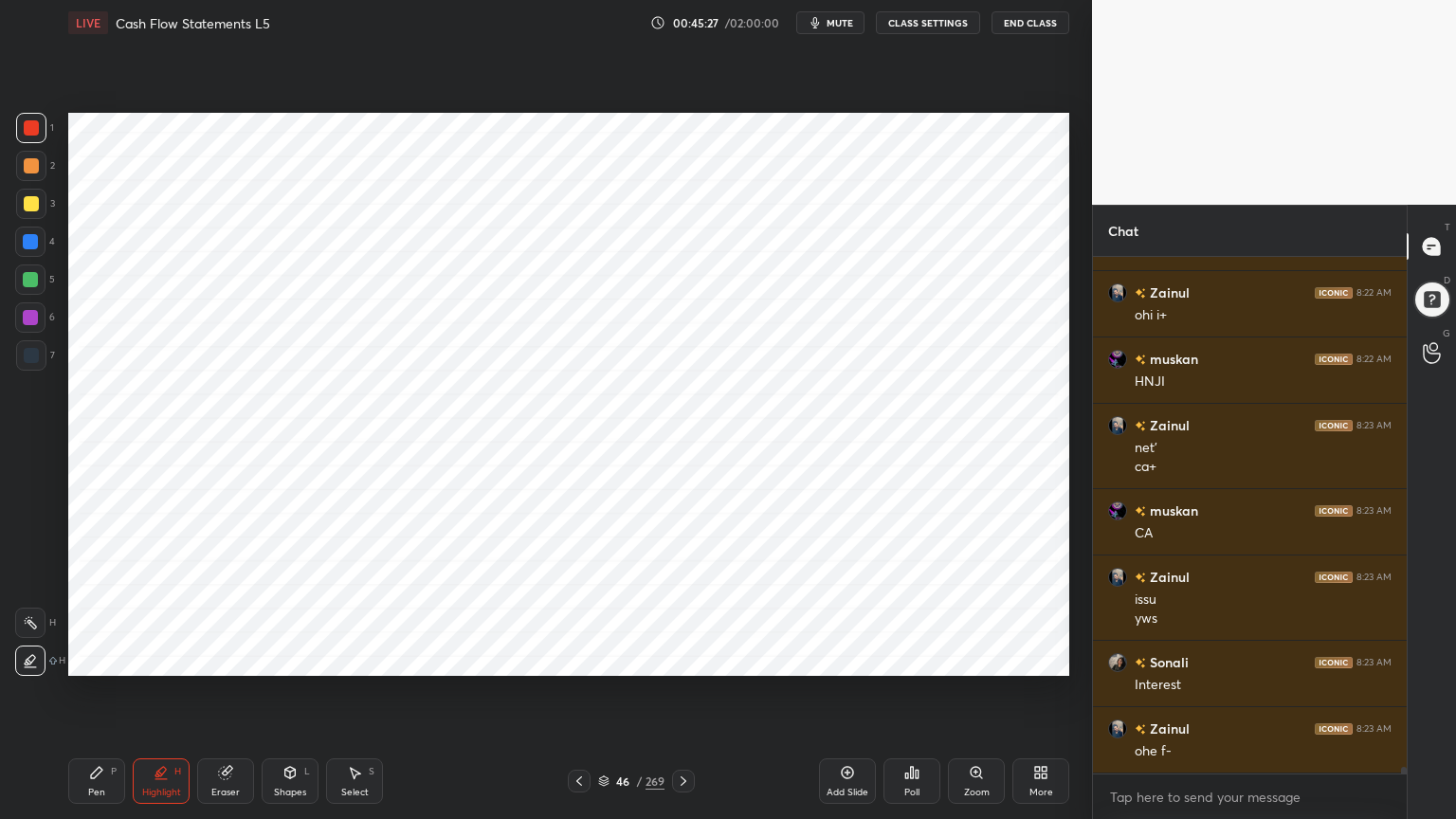 click 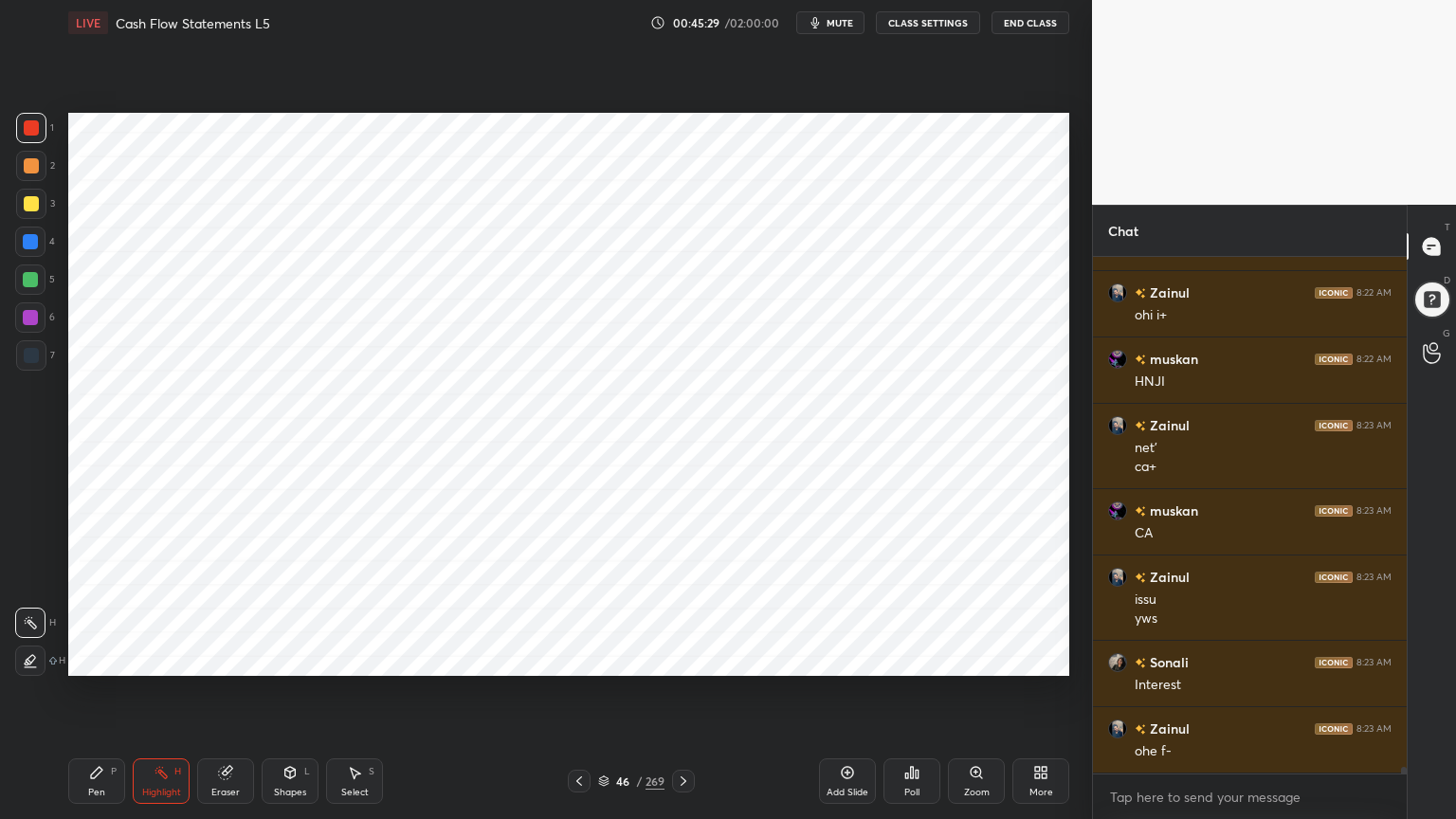 scroll, scrollTop: 40070, scrollLeft: 0, axis: vertical 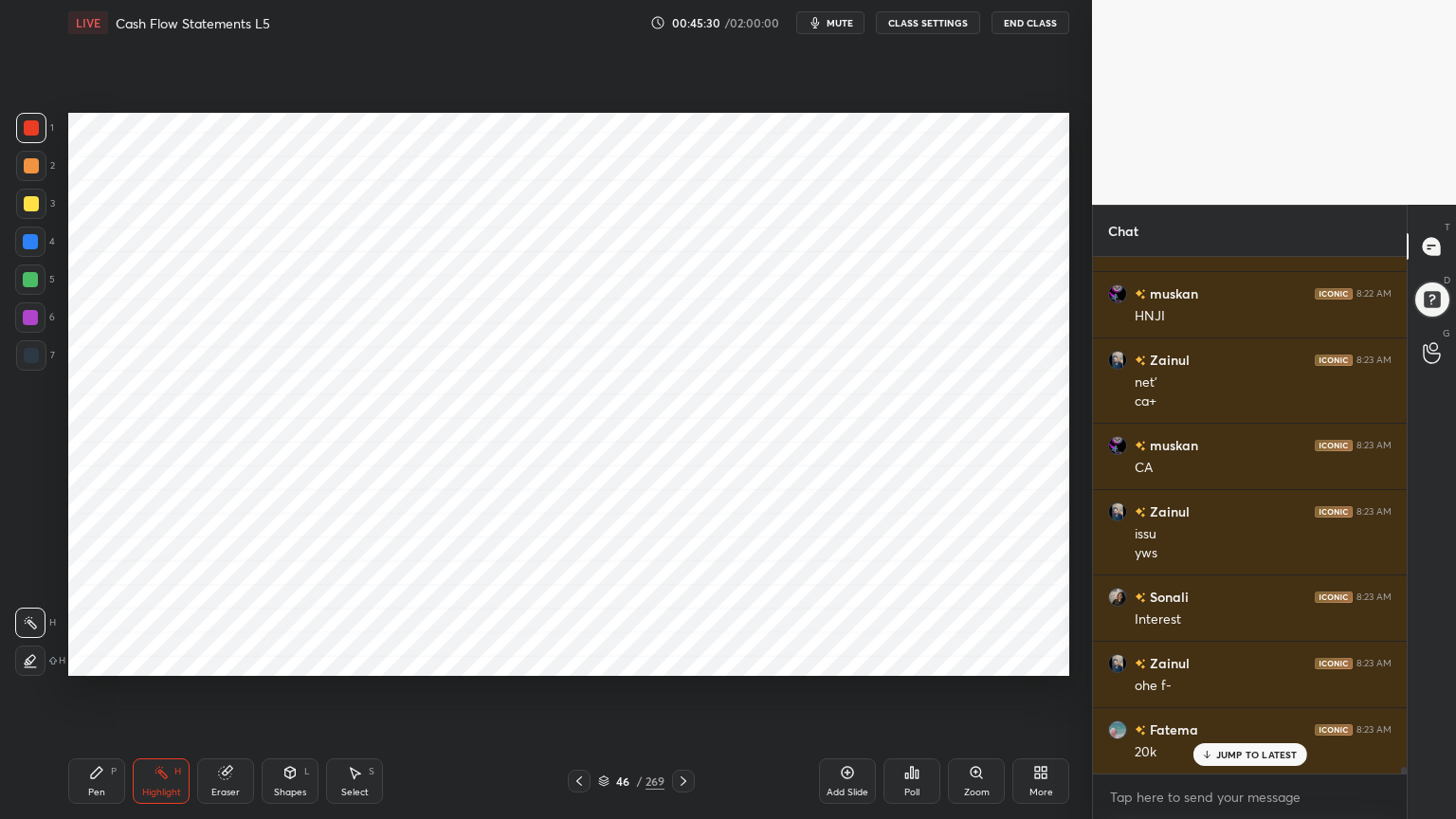 click on "Pen P" at bounding box center [97, 781] 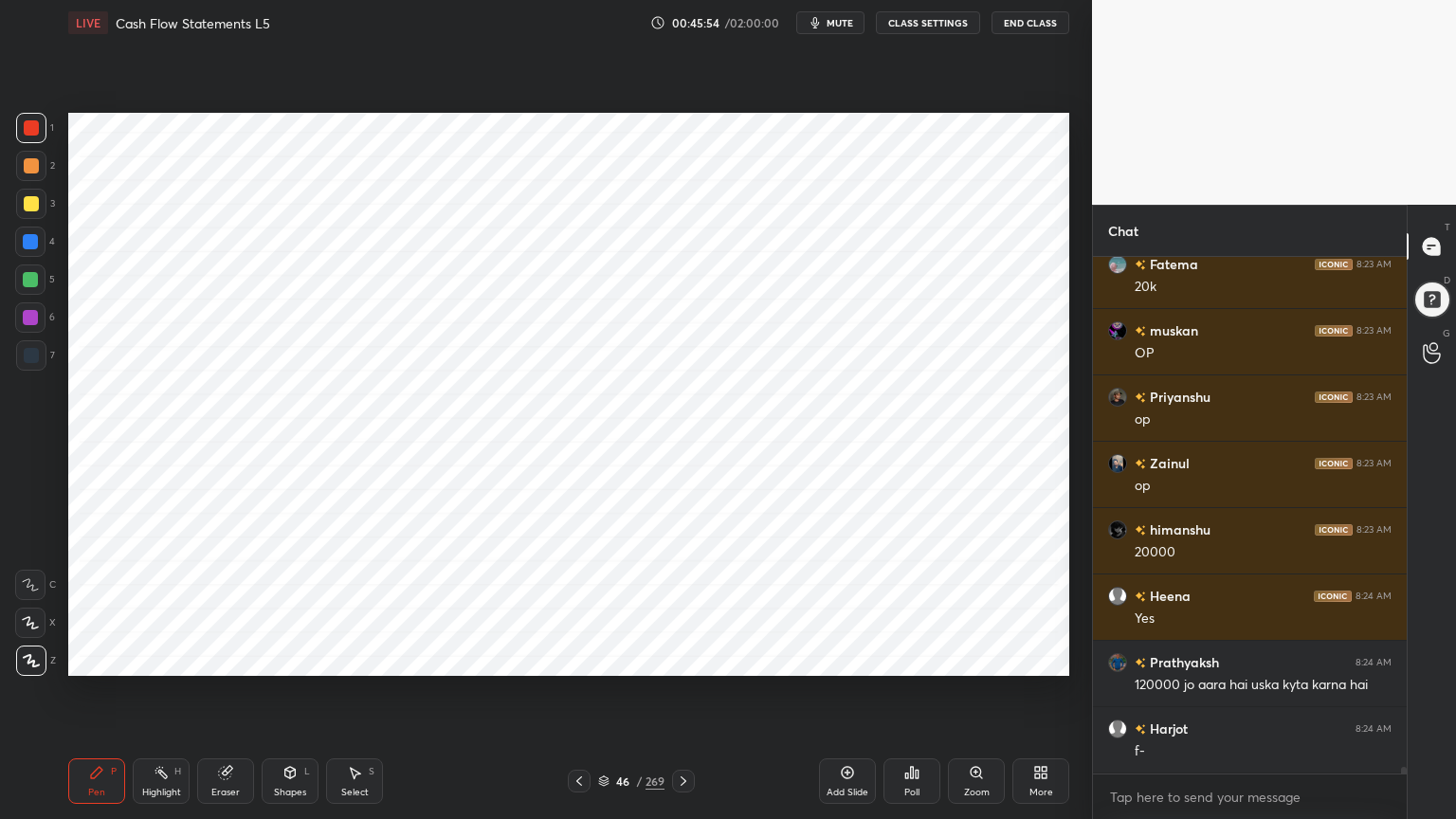 scroll, scrollTop: 40601, scrollLeft: 0, axis: vertical 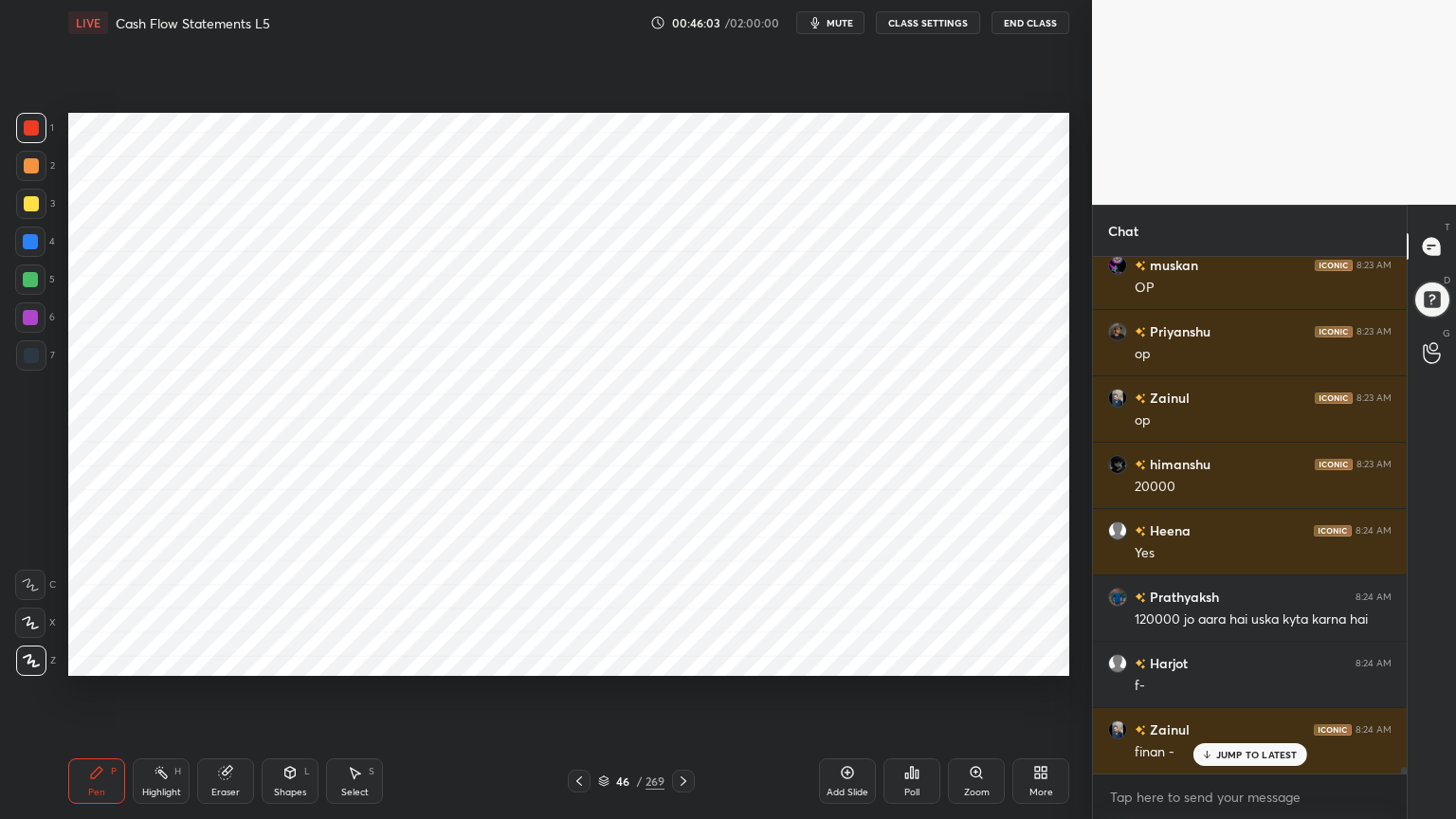 click on "Highlight H" at bounding box center [161, 781] 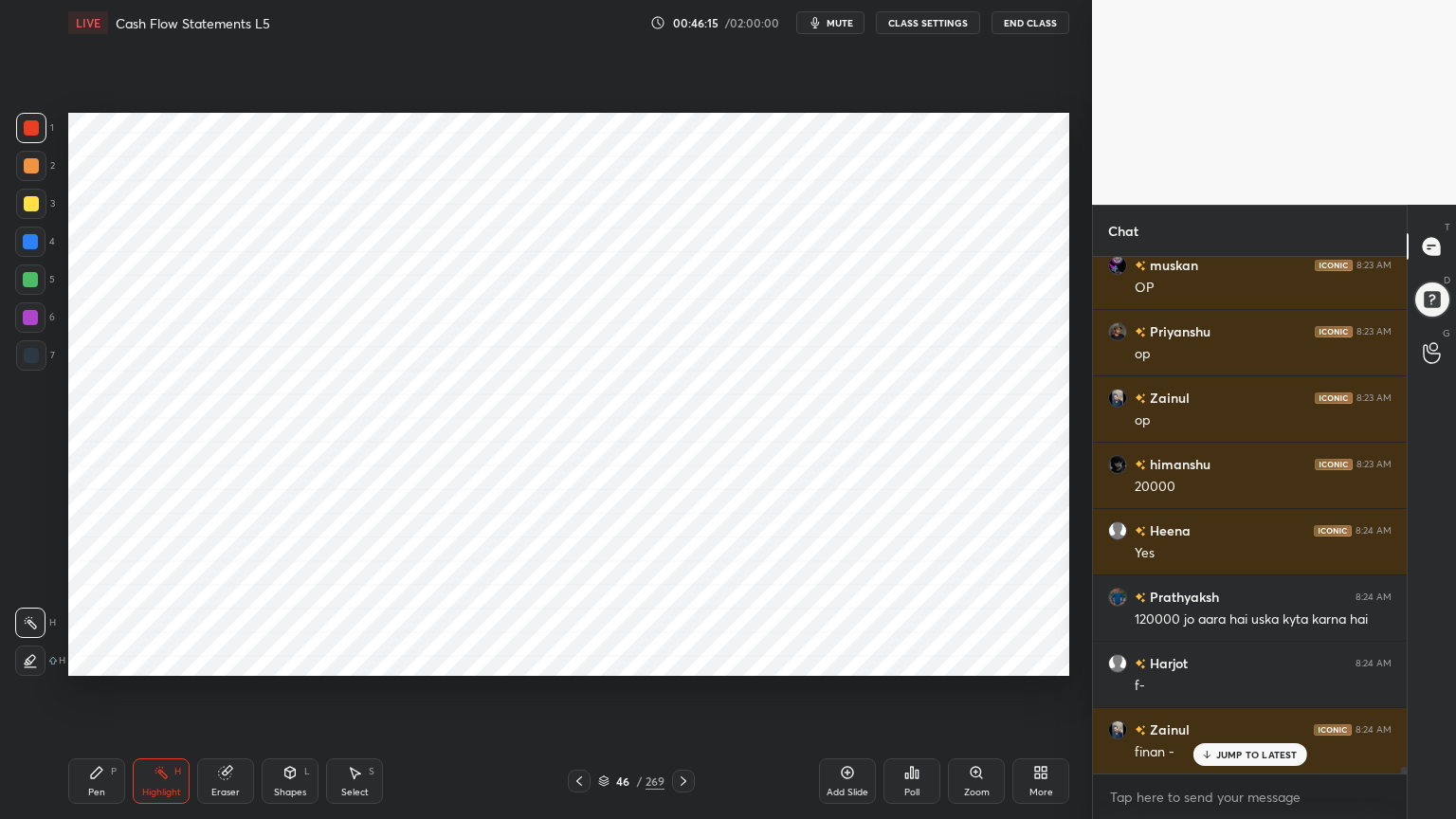 scroll, scrollTop: 40668, scrollLeft: 0, axis: vertical 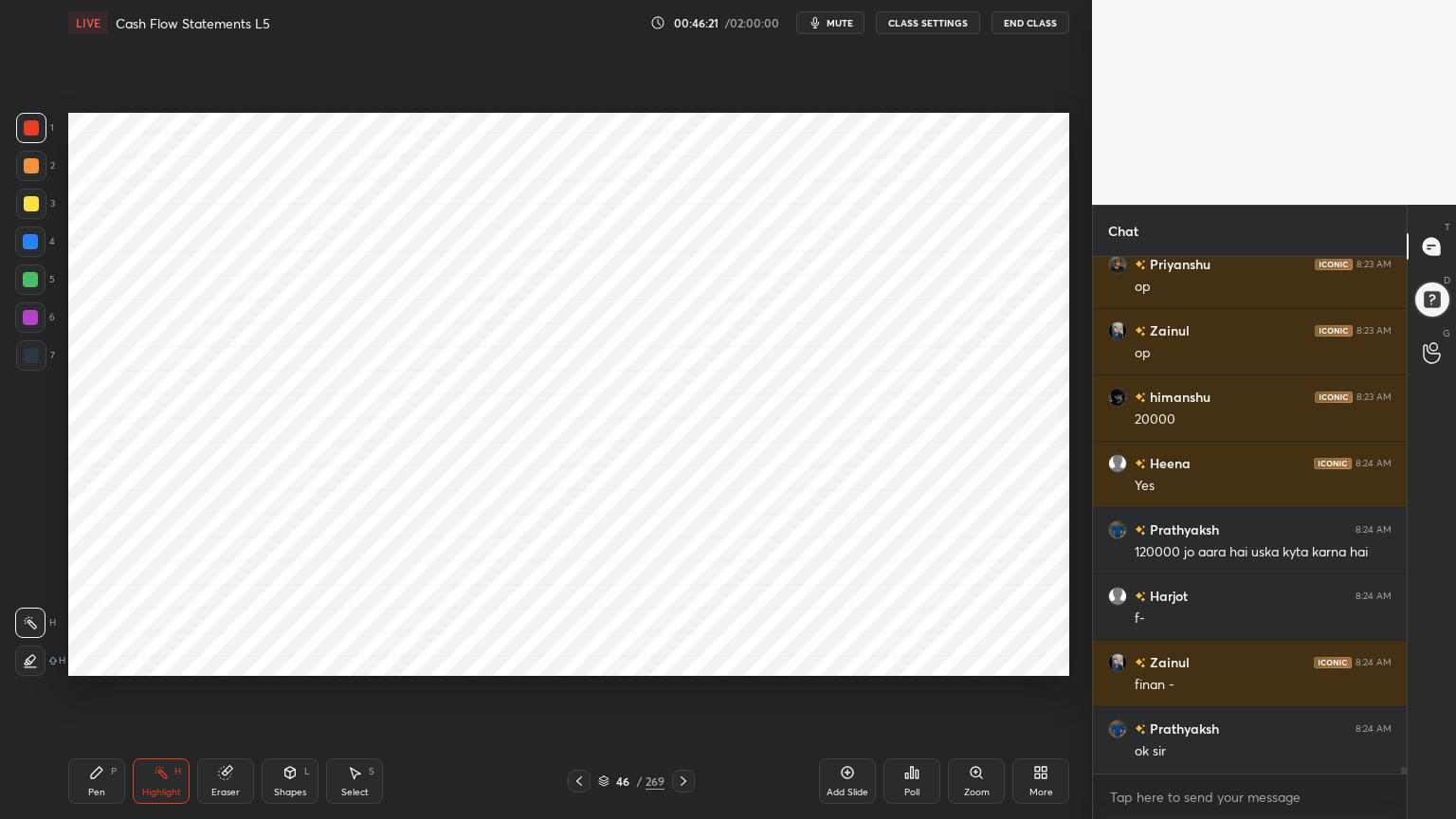 click 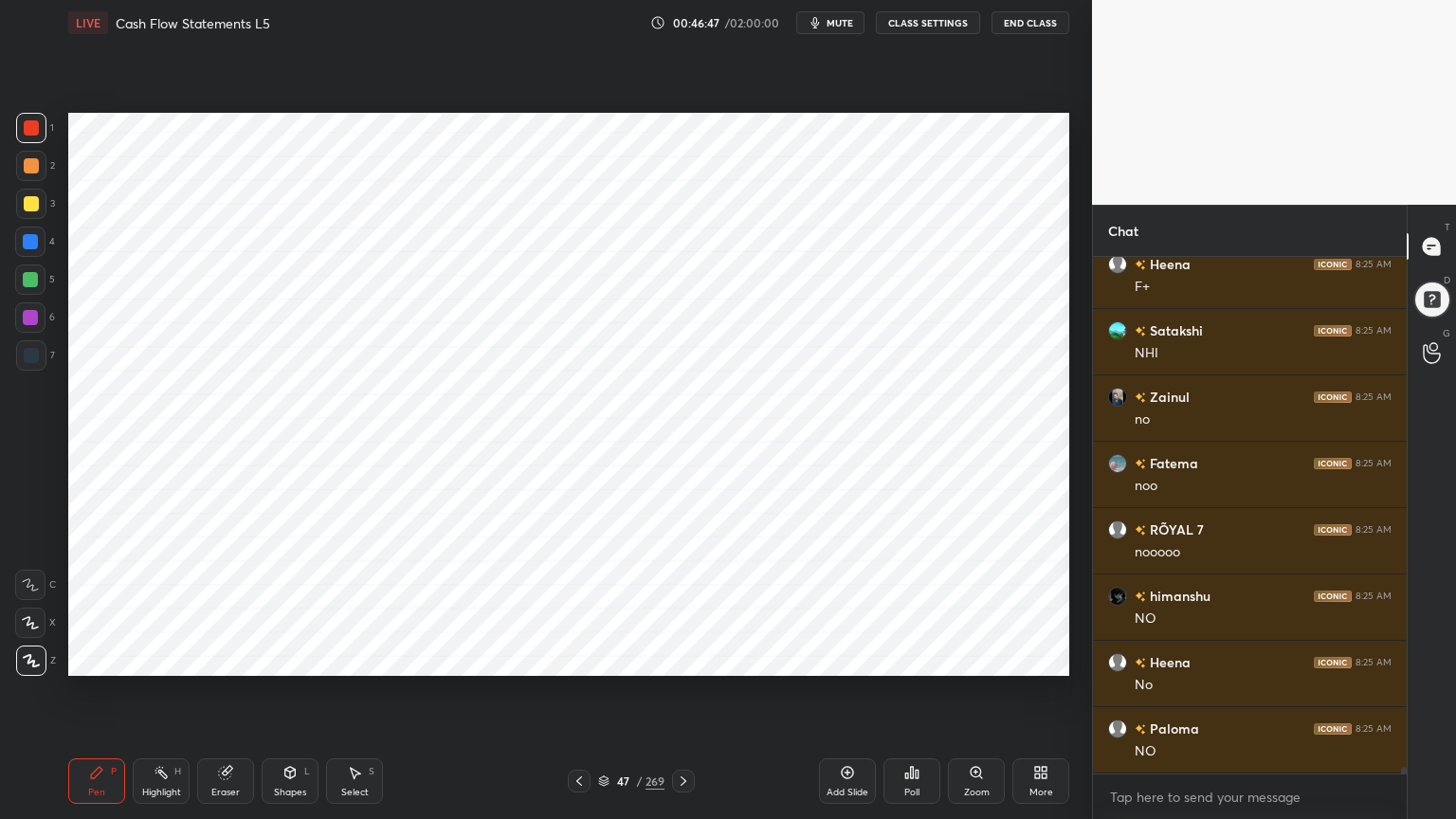 scroll, scrollTop: 41530, scrollLeft: 0, axis: vertical 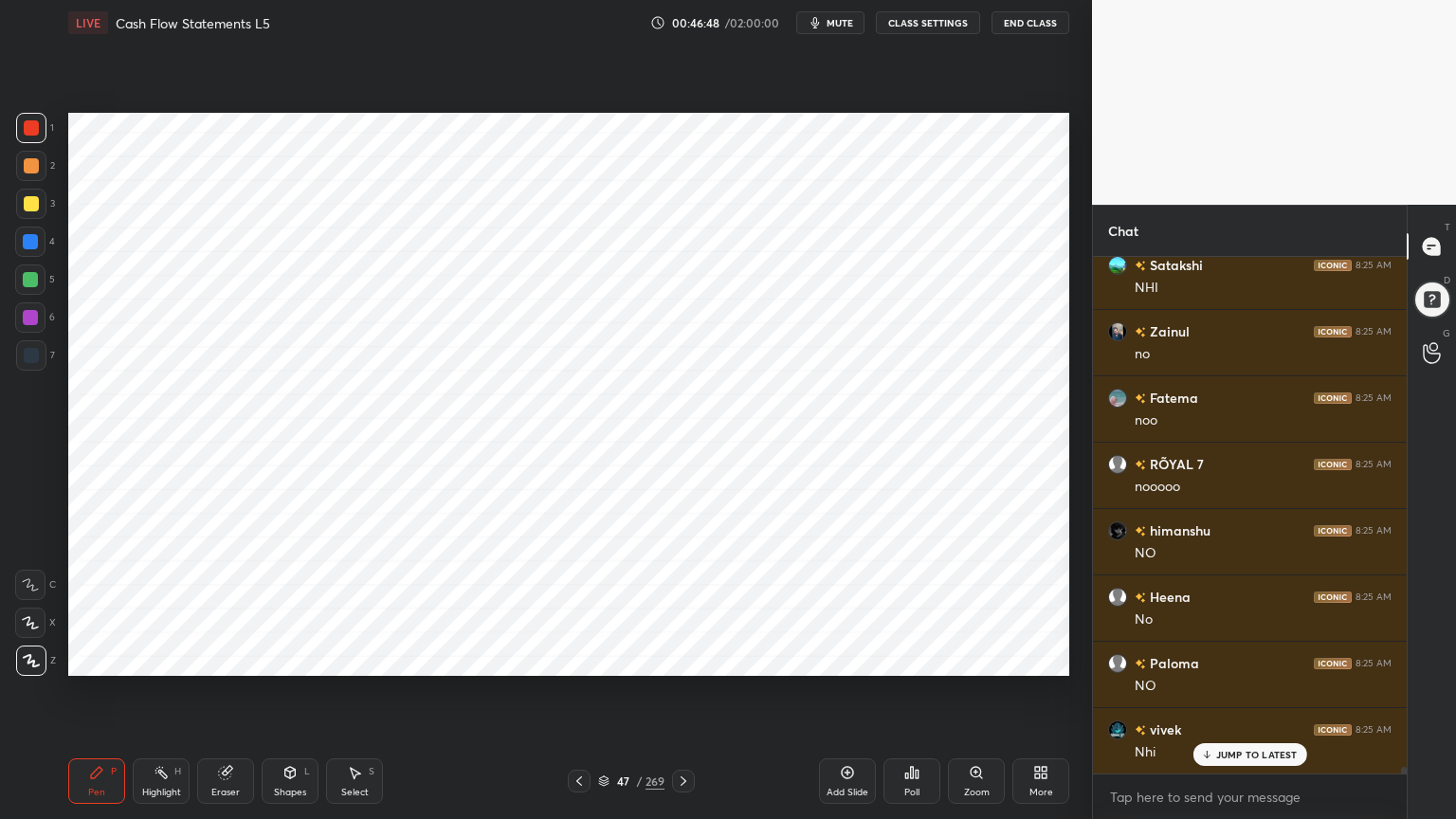 click at bounding box center [31, 355] 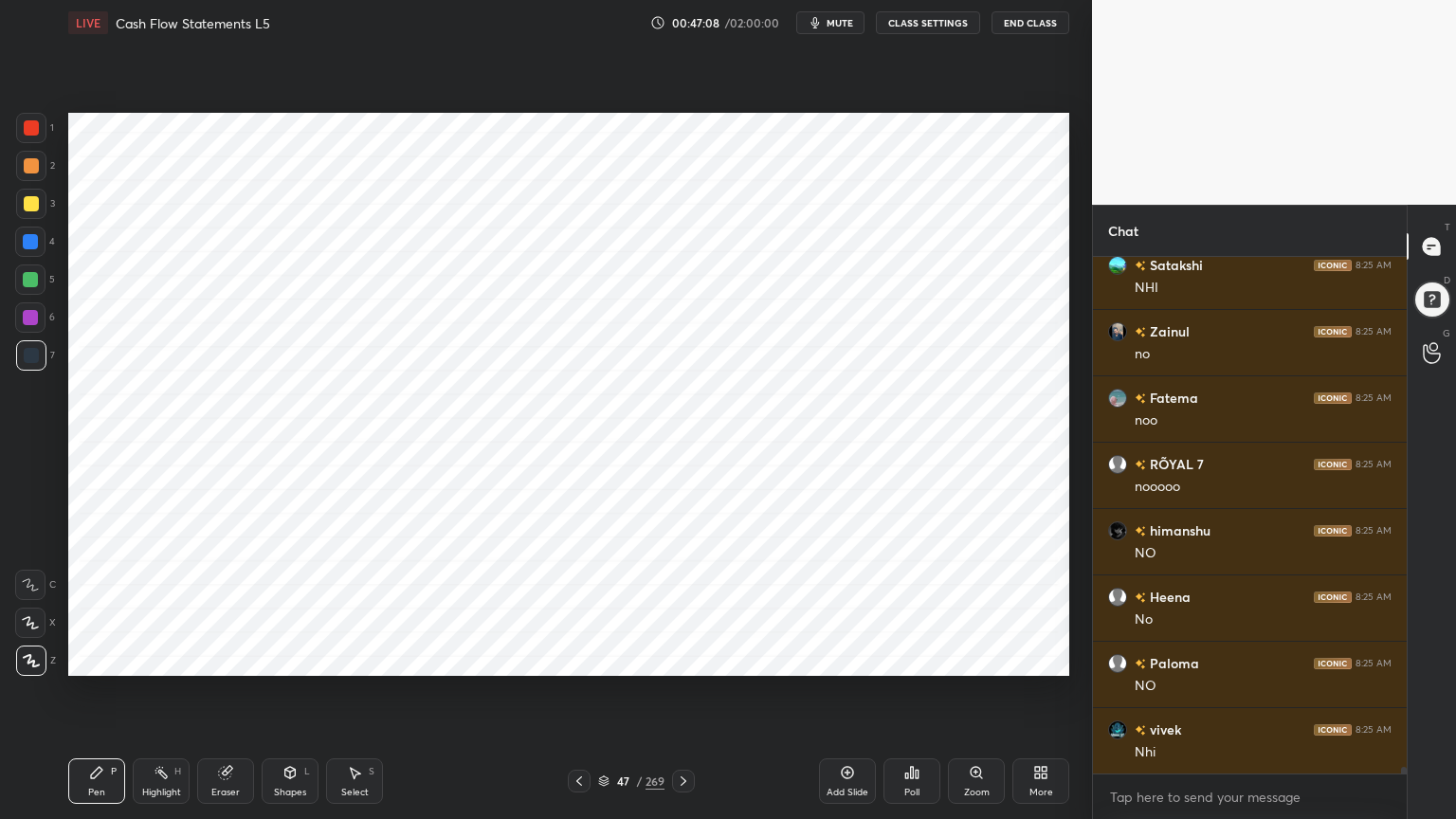 scroll, scrollTop: 41597, scrollLeft: 0, axis: vertical 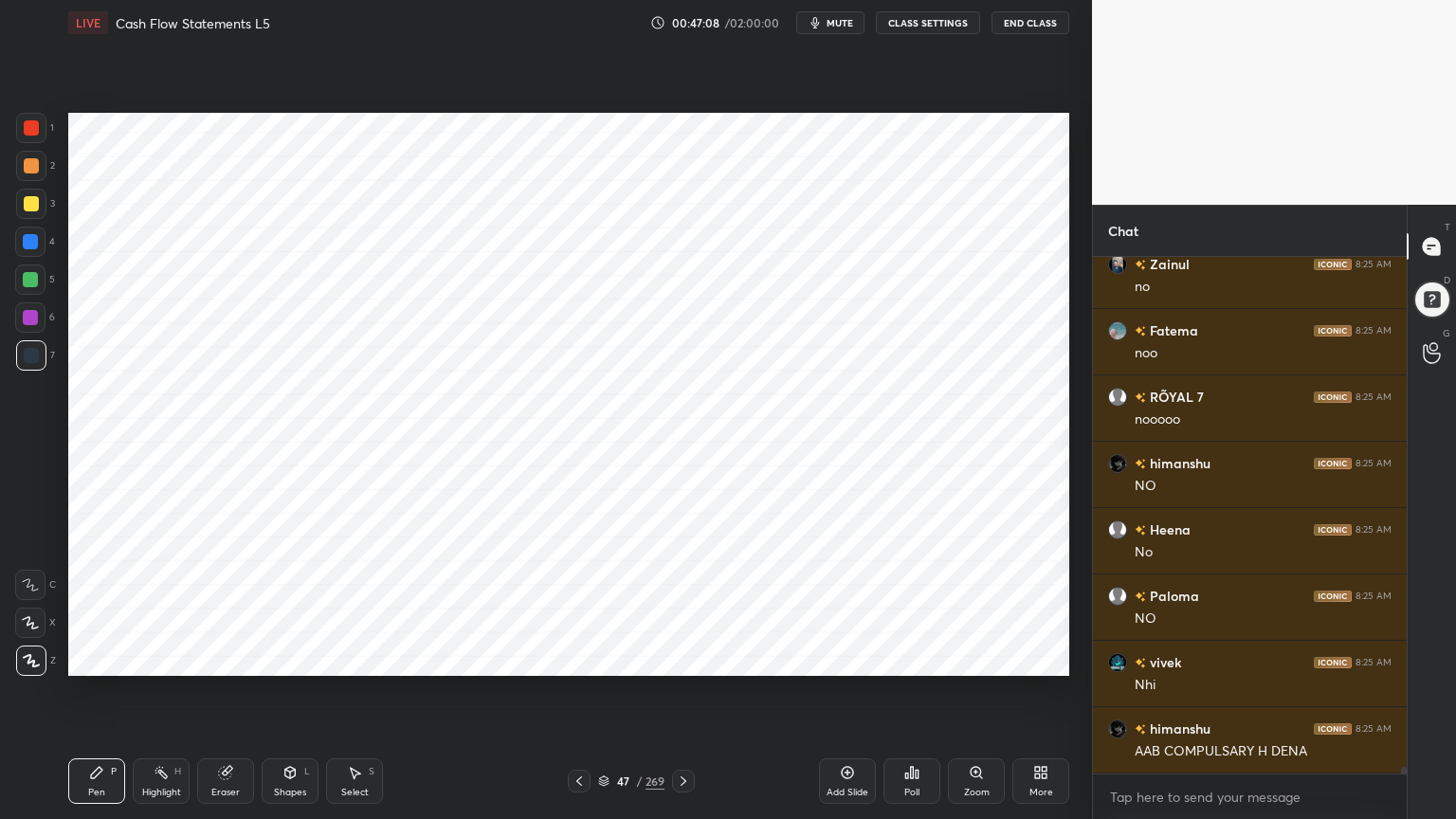 click at bounding box center [30, 318] 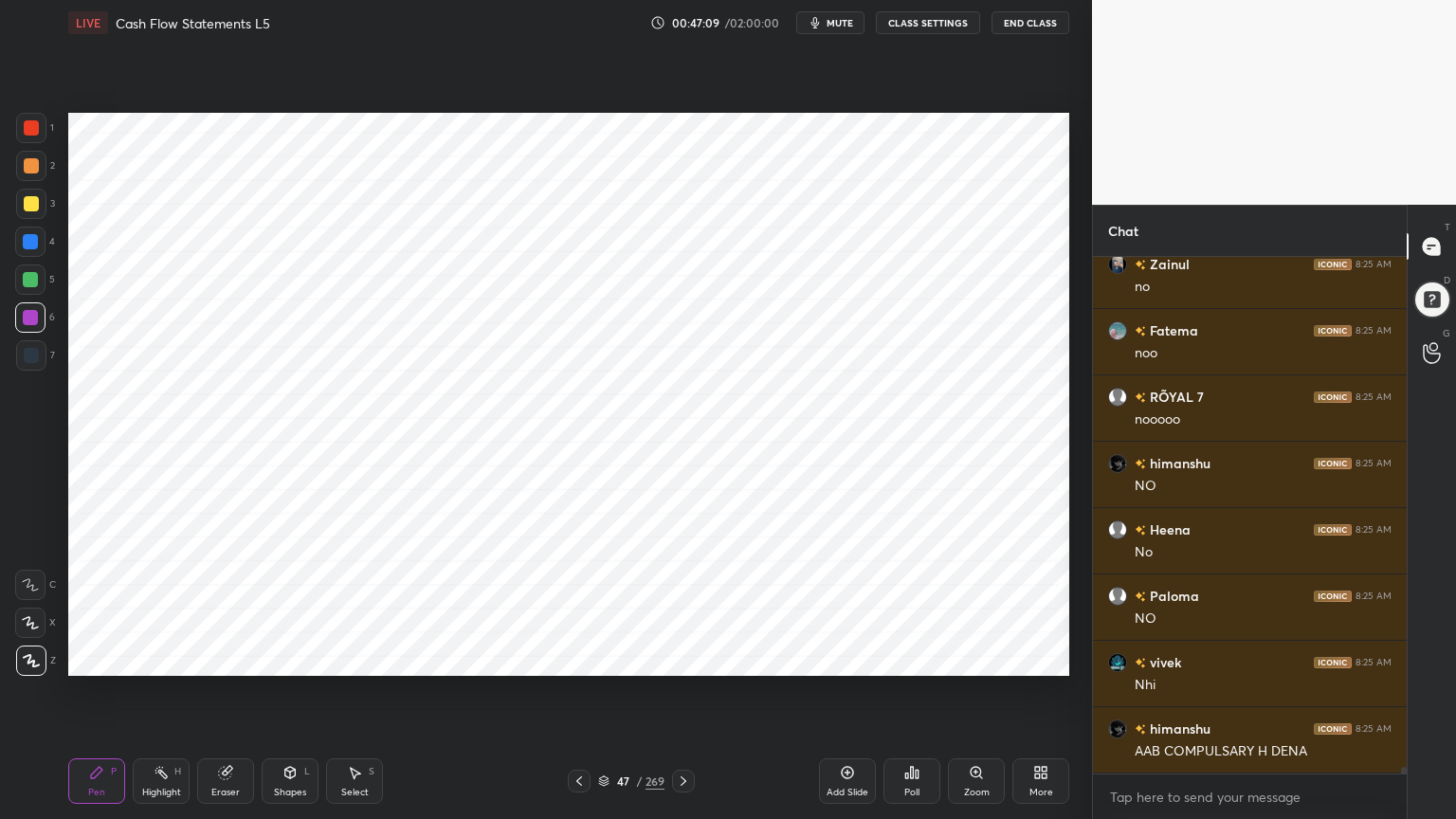 click at bounding box center [31, 128] 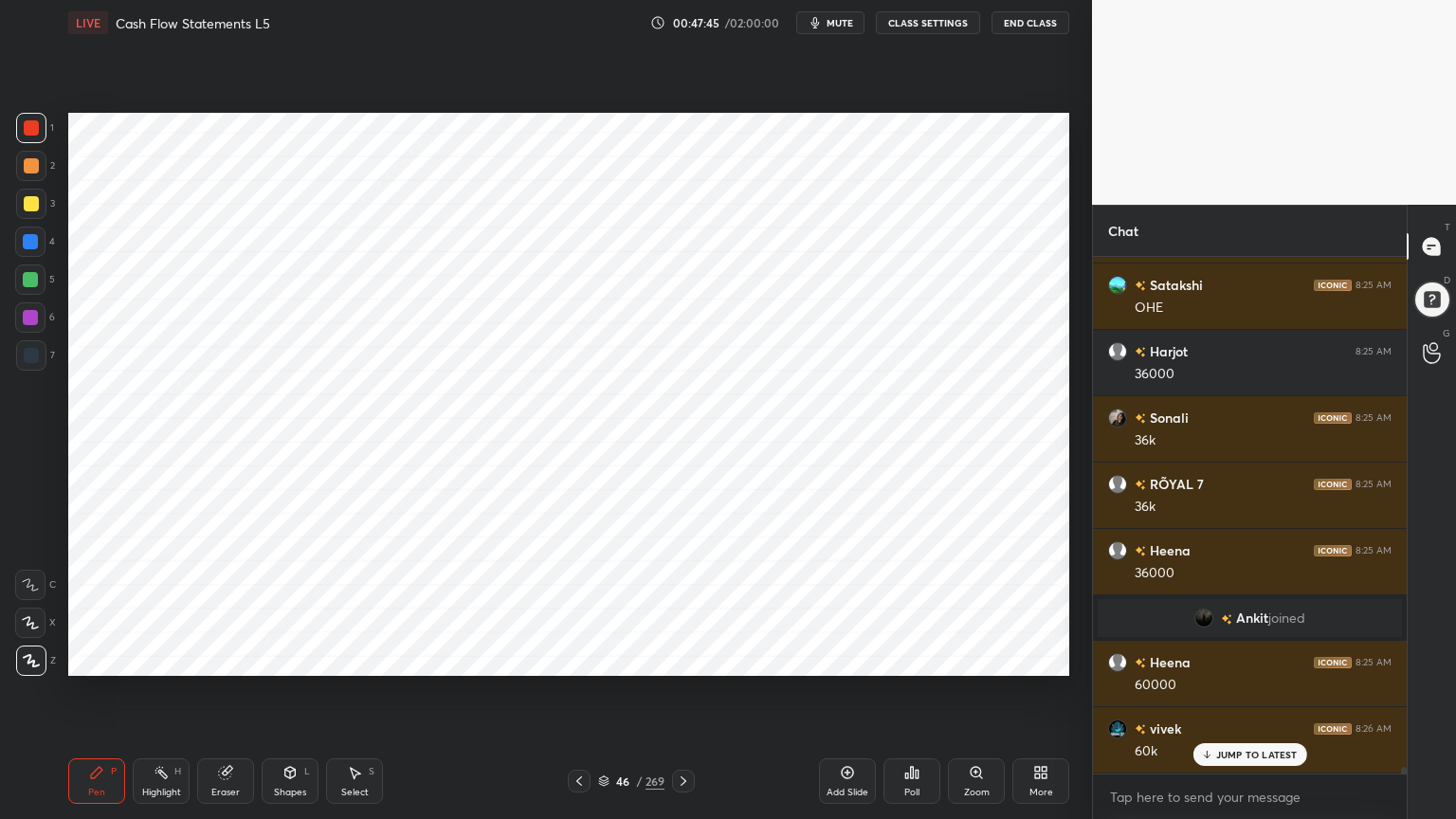 scroll, scrollTop: 39615, scrollLeft: 0, axis: vertical 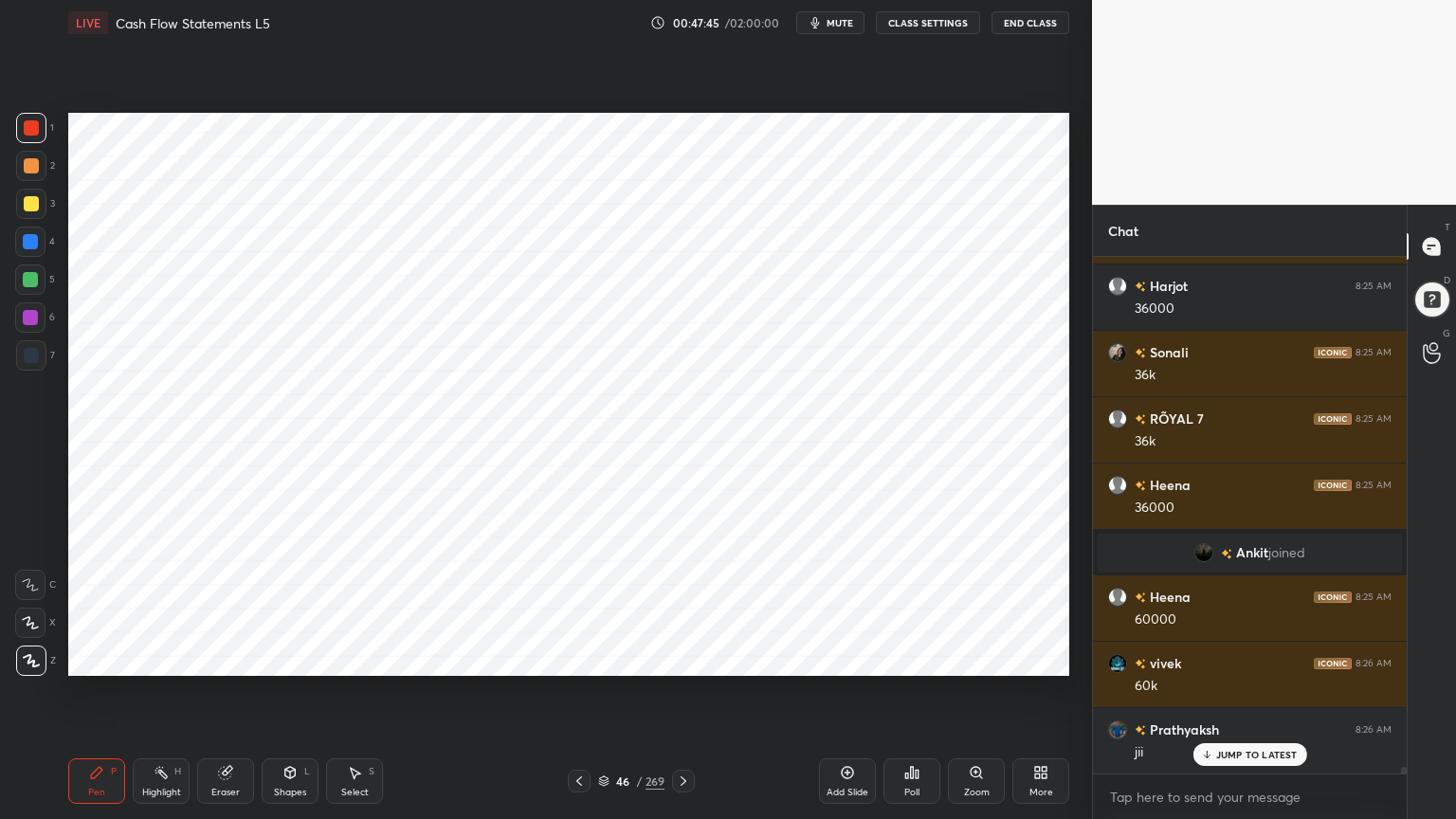 click at bounding box center [30, 318] 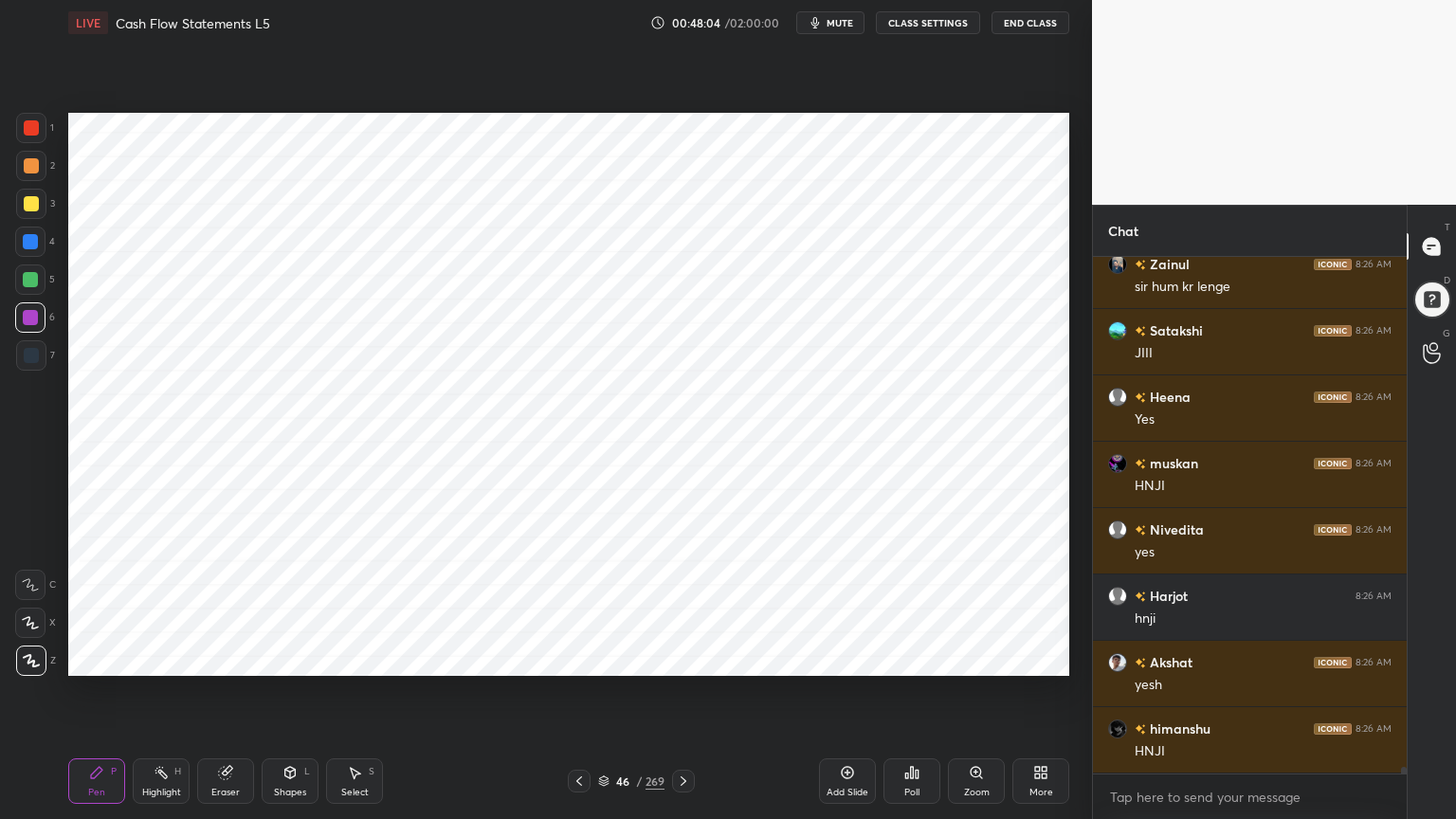 scroll, scrollTop: 40677, scrollLeft: 0, axis: vertical 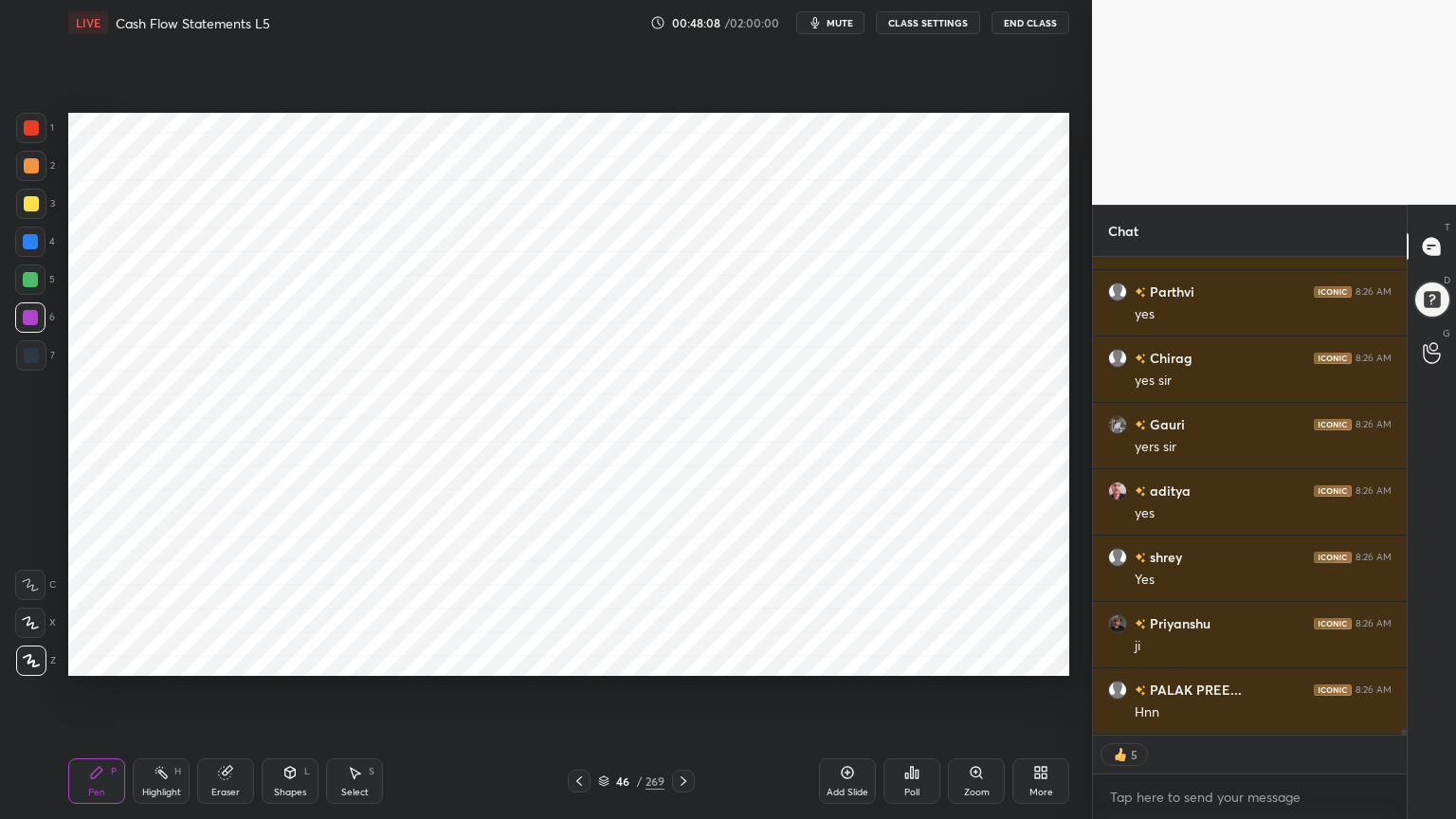 click on "Poll" at bounding box center (912, 781) 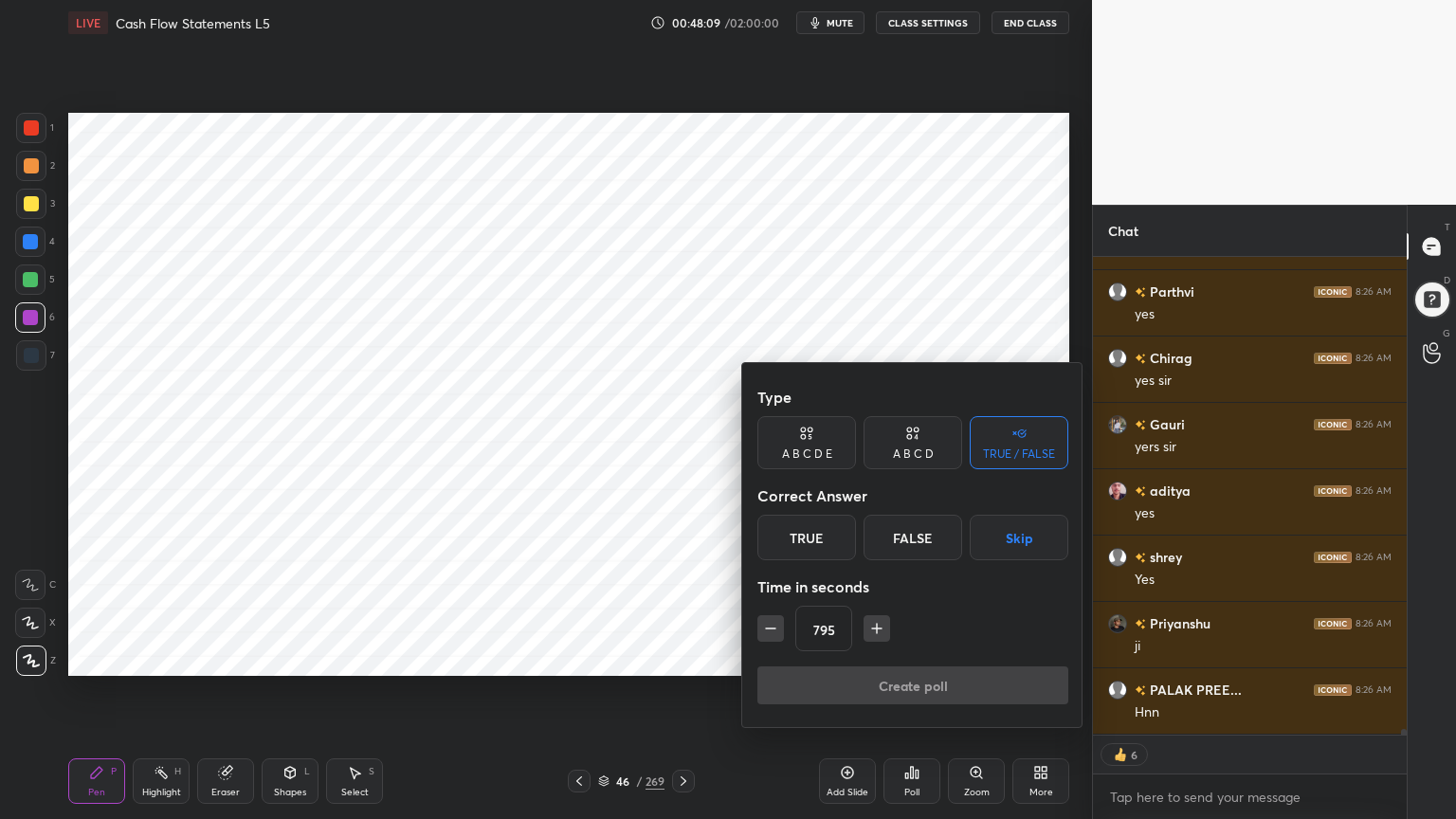 type on "x" 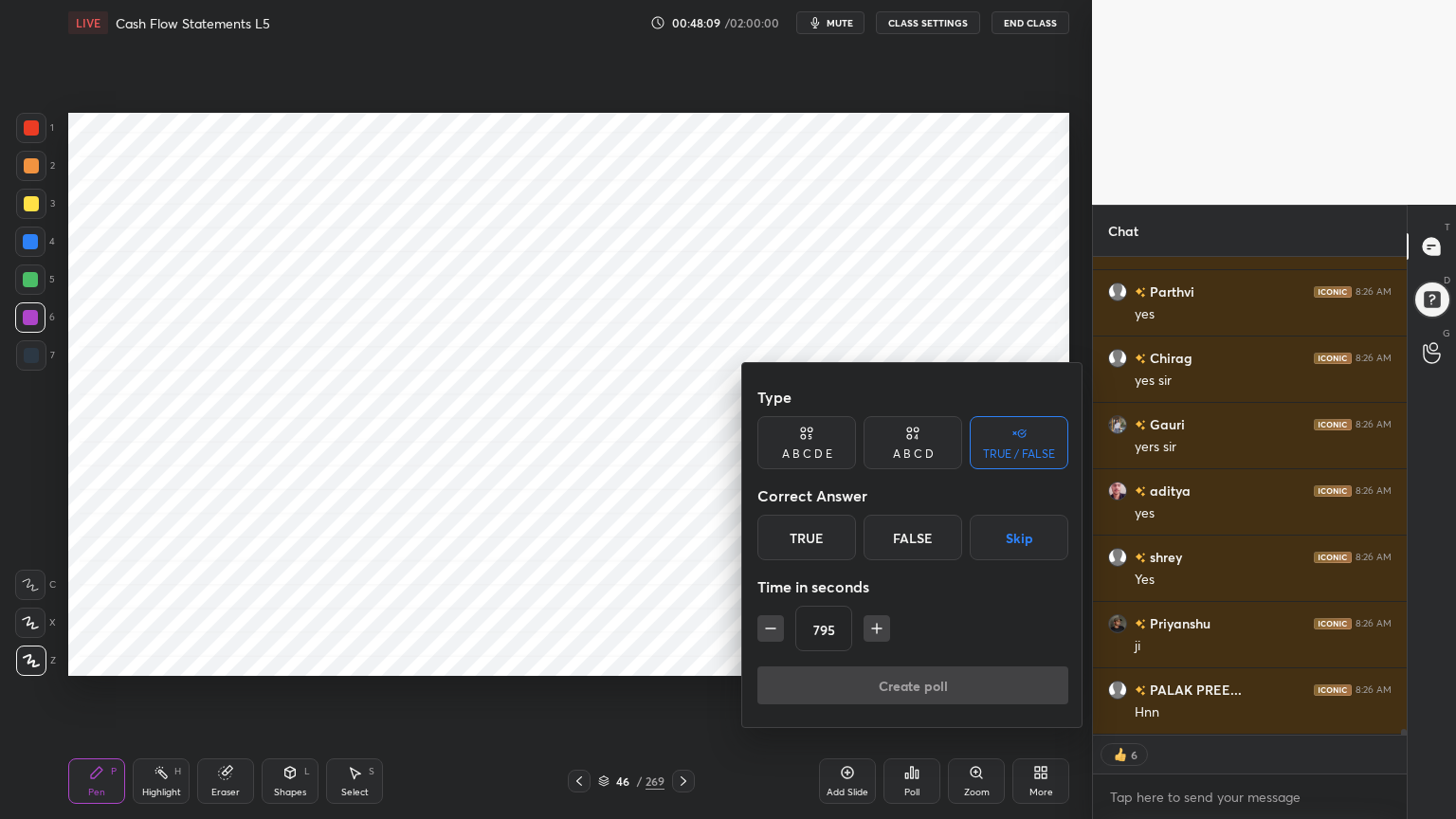 scroll, scrollTop: 41248, scrollLeft: 0, axis: vertical 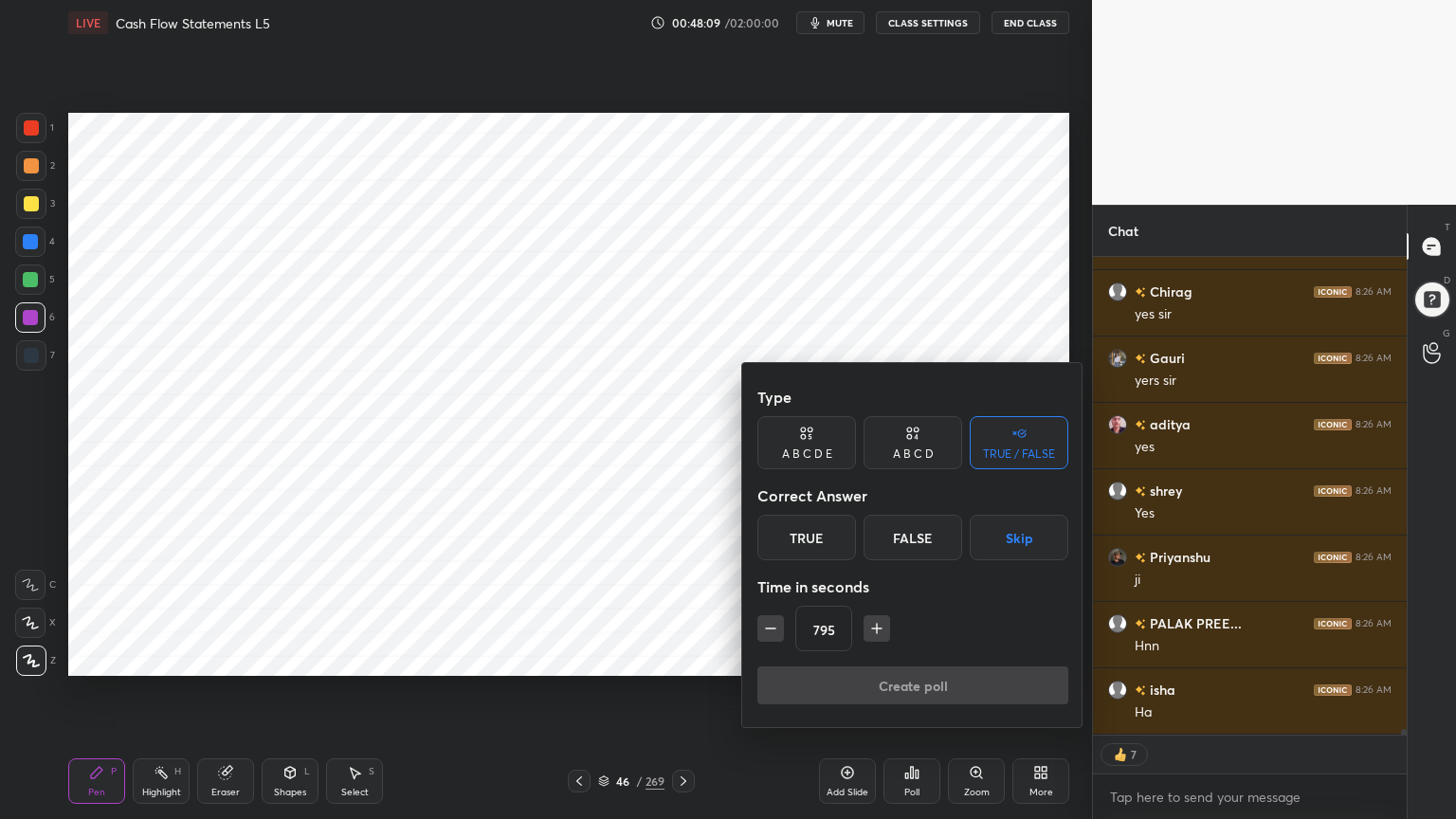 click 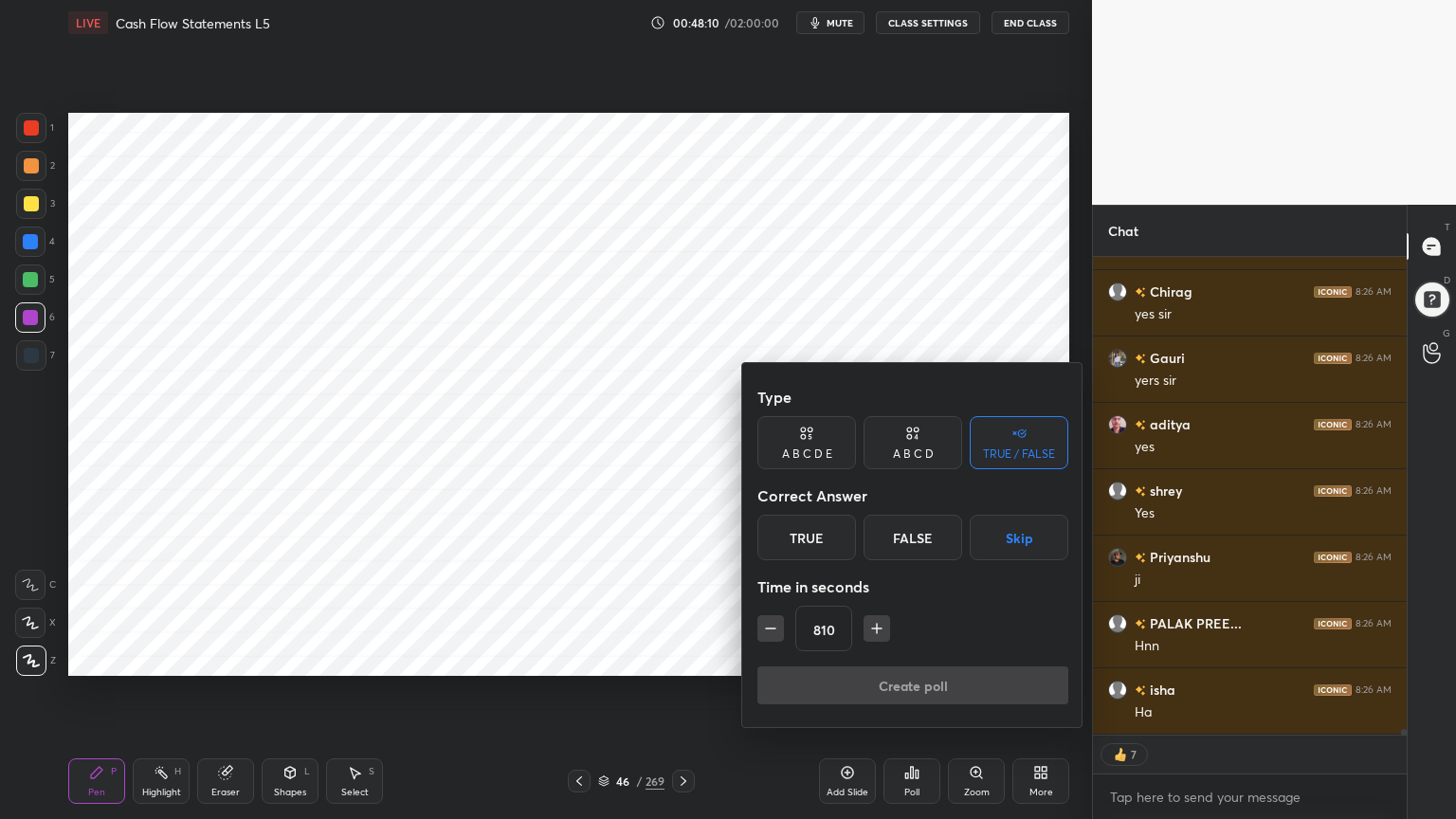 click 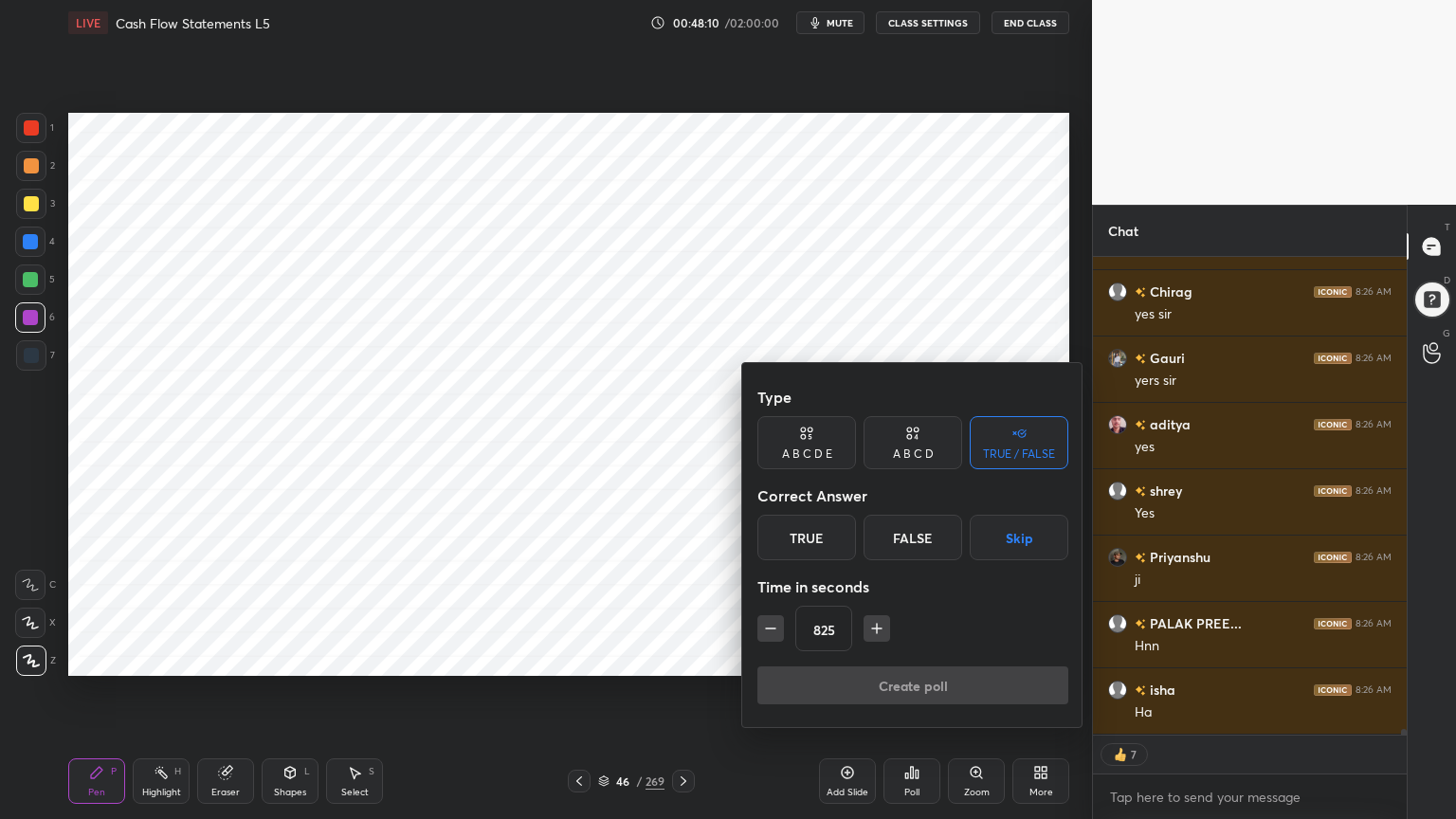 click 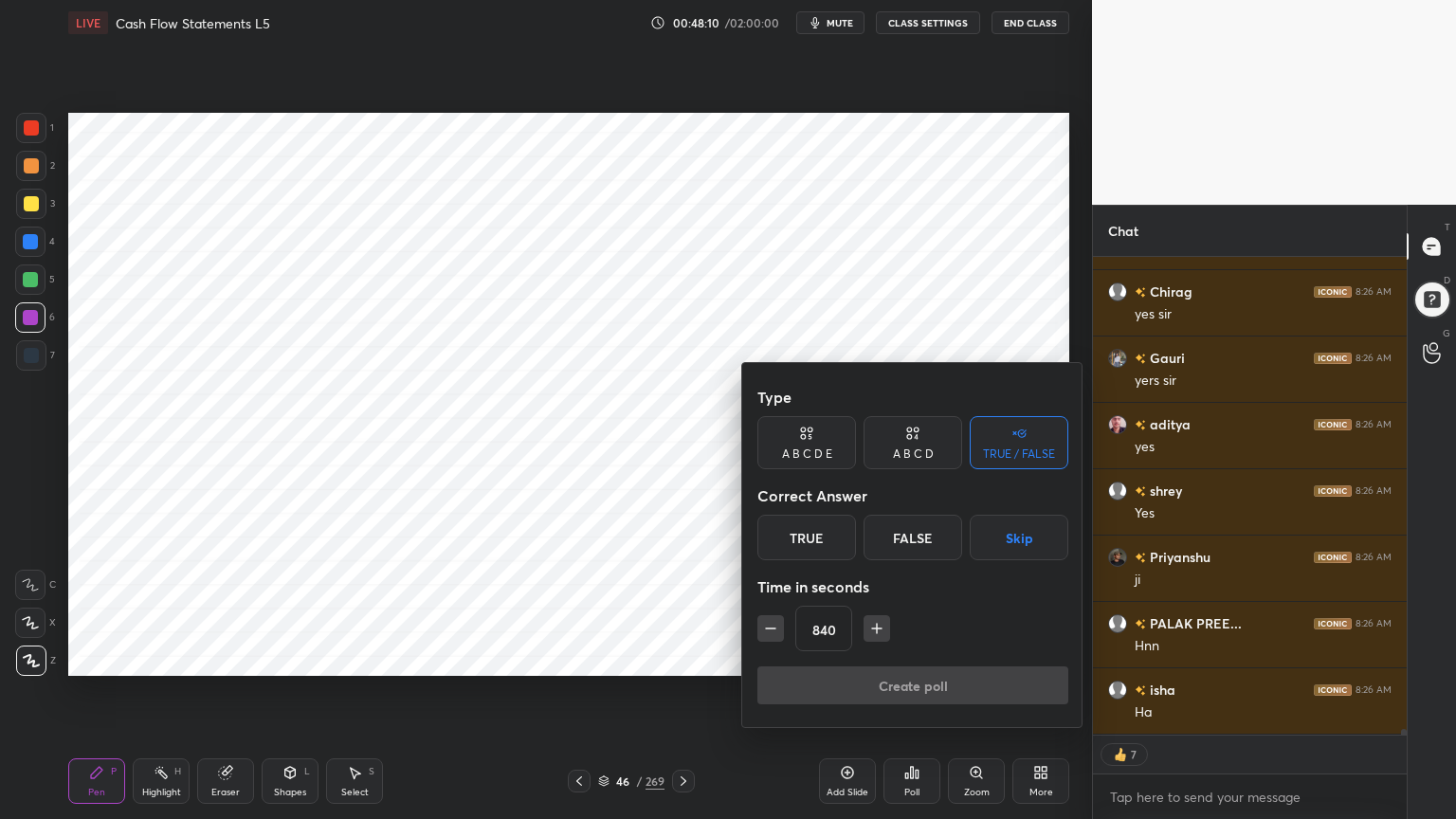 click 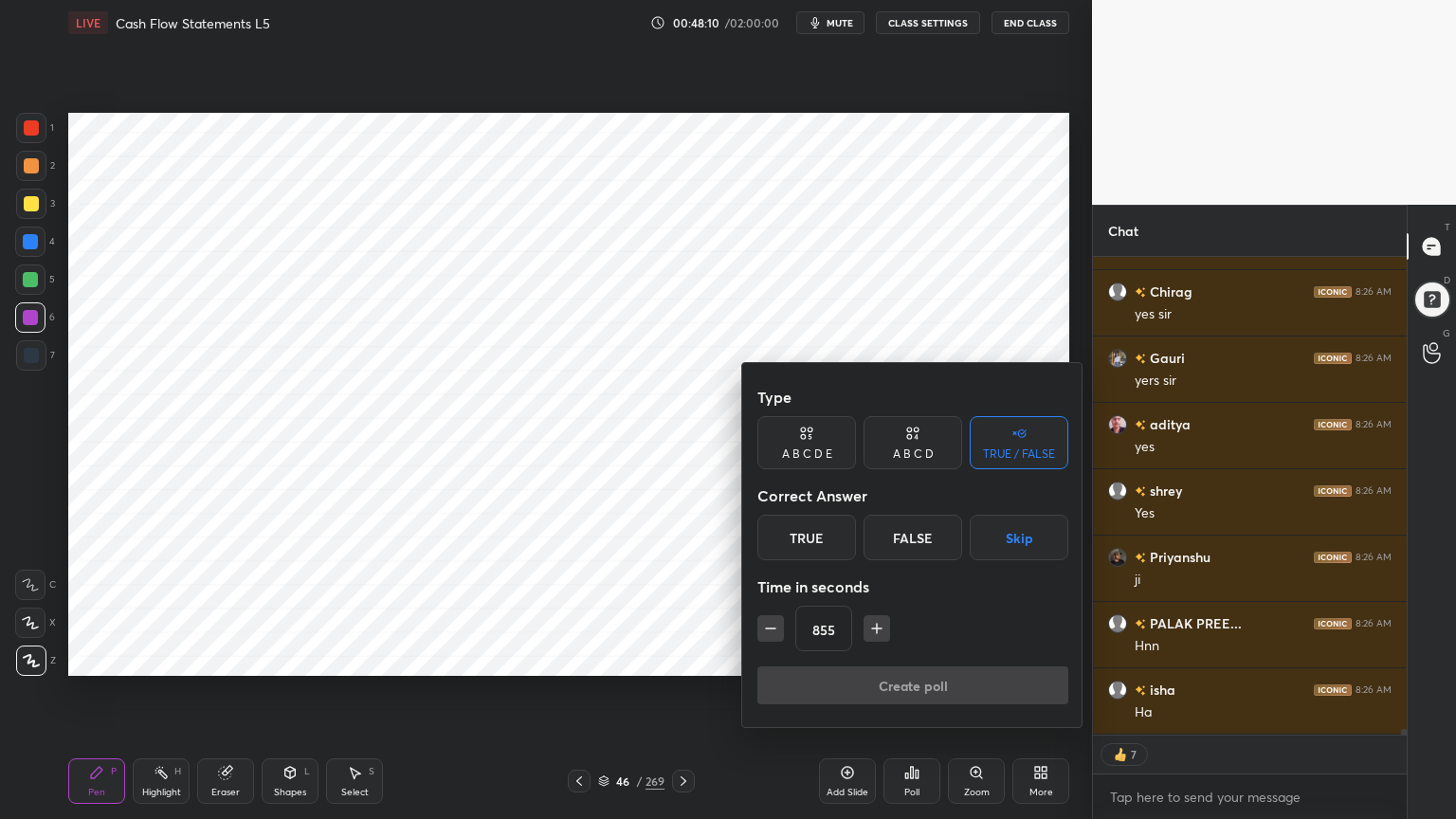 click 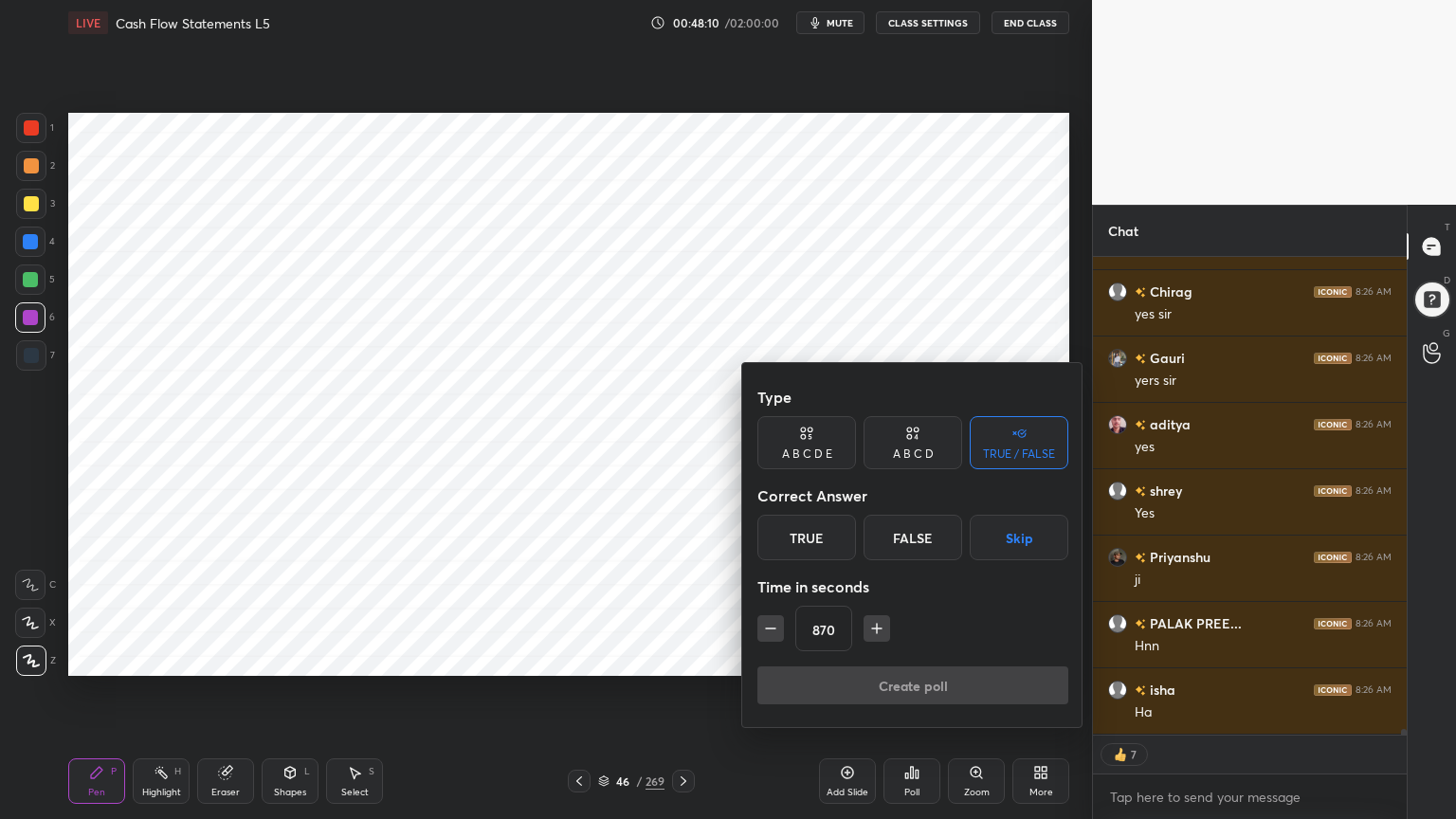 click at bounding box center [877, 628] 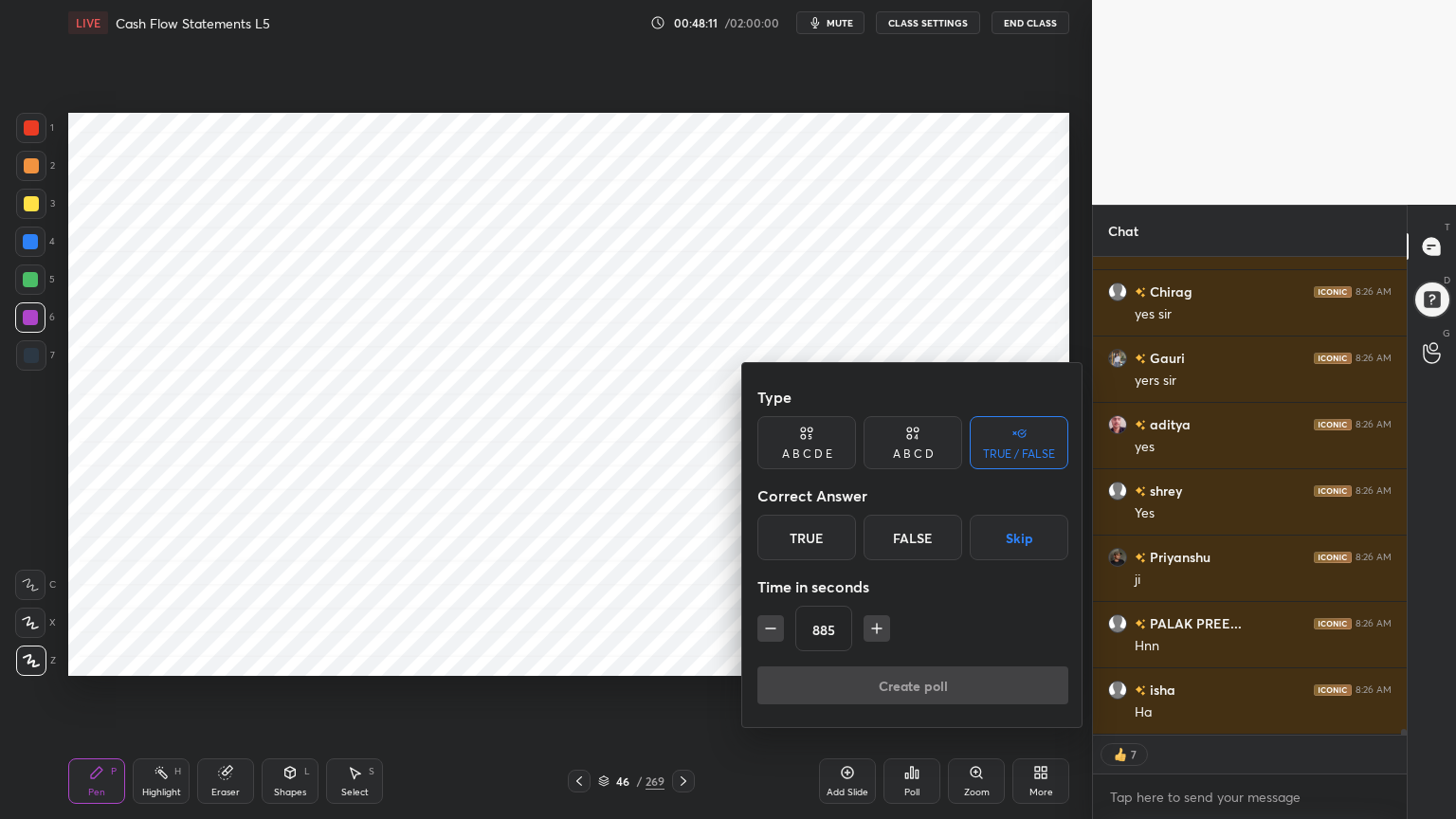 click 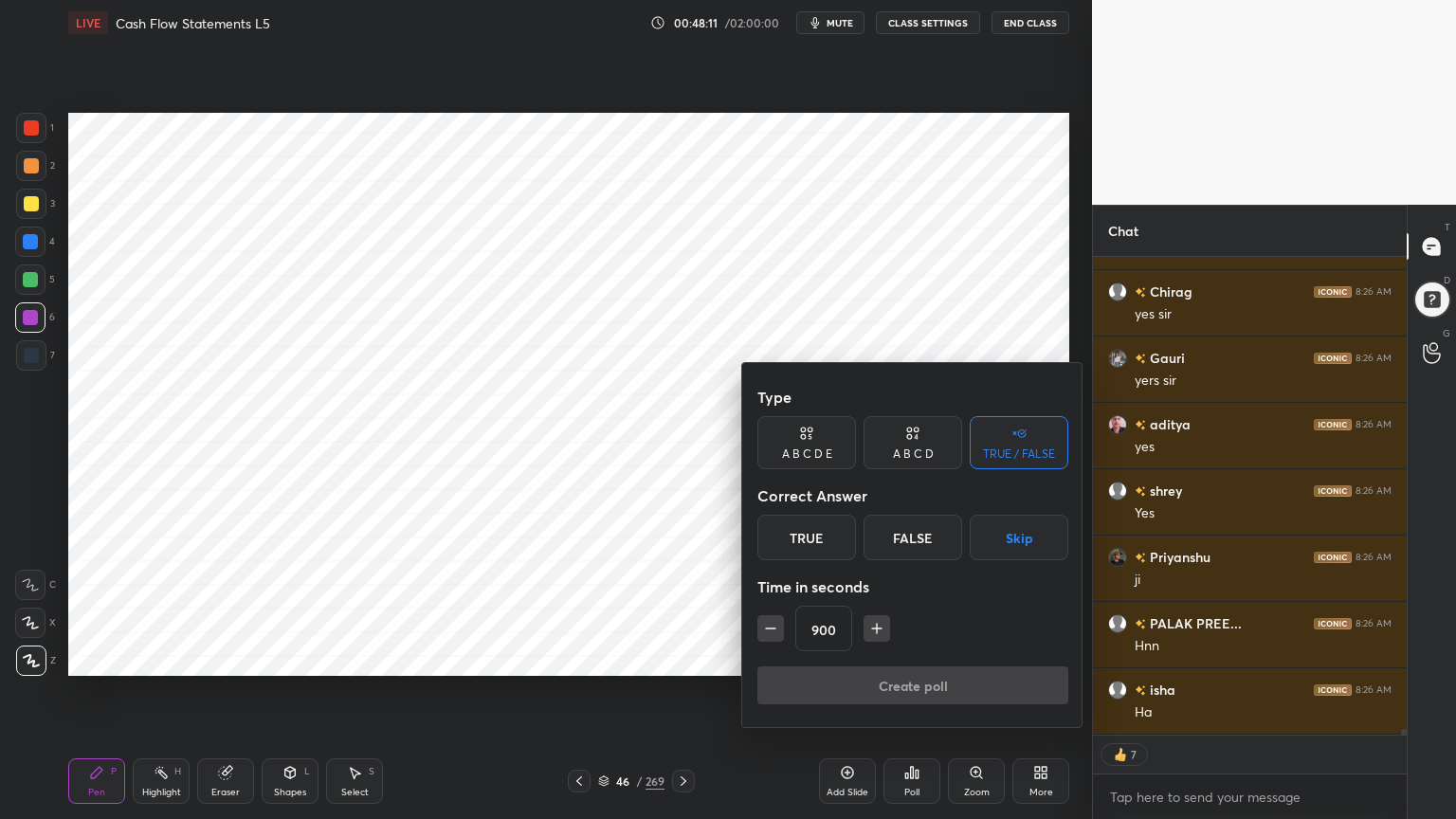 click 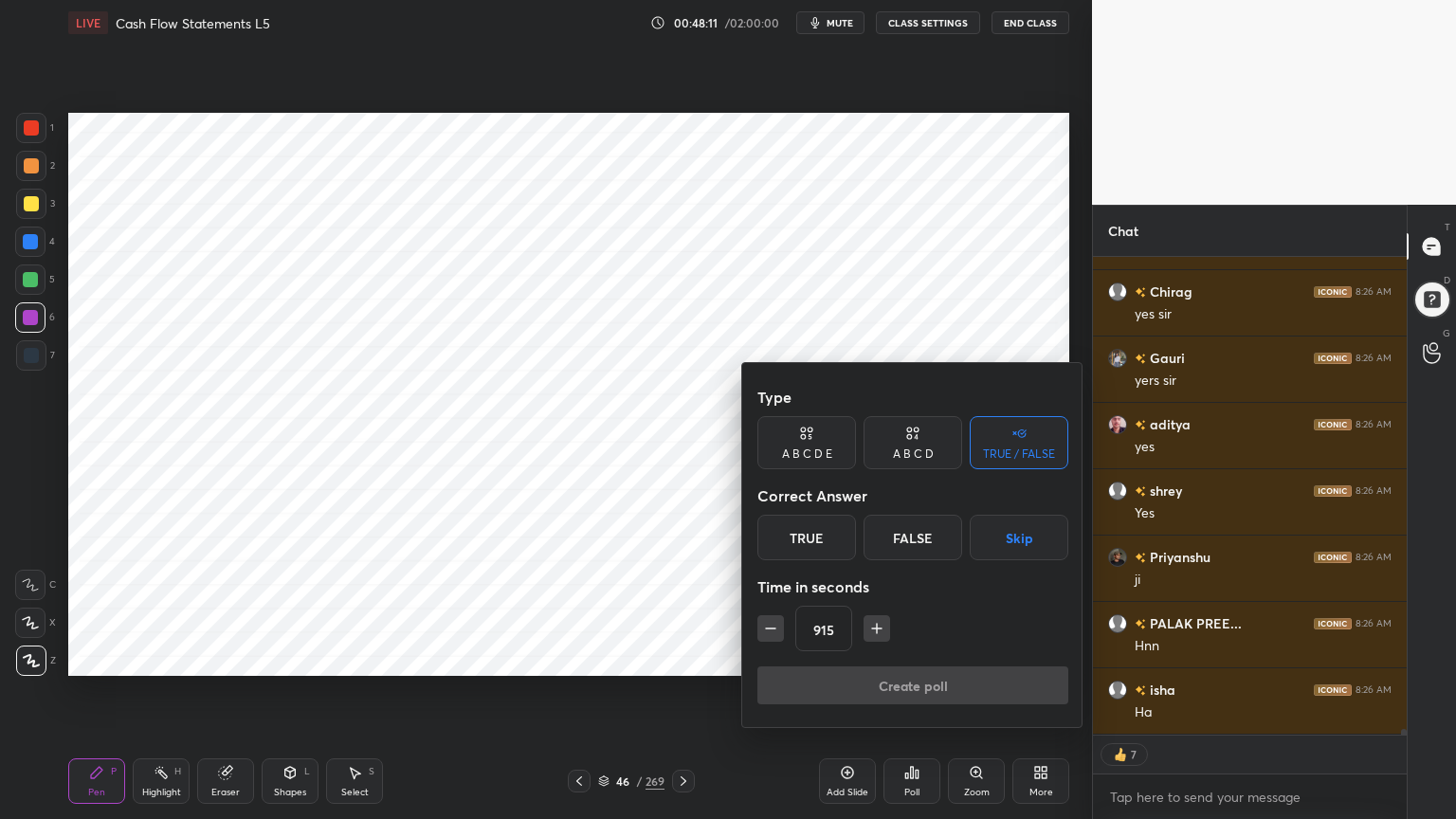 click 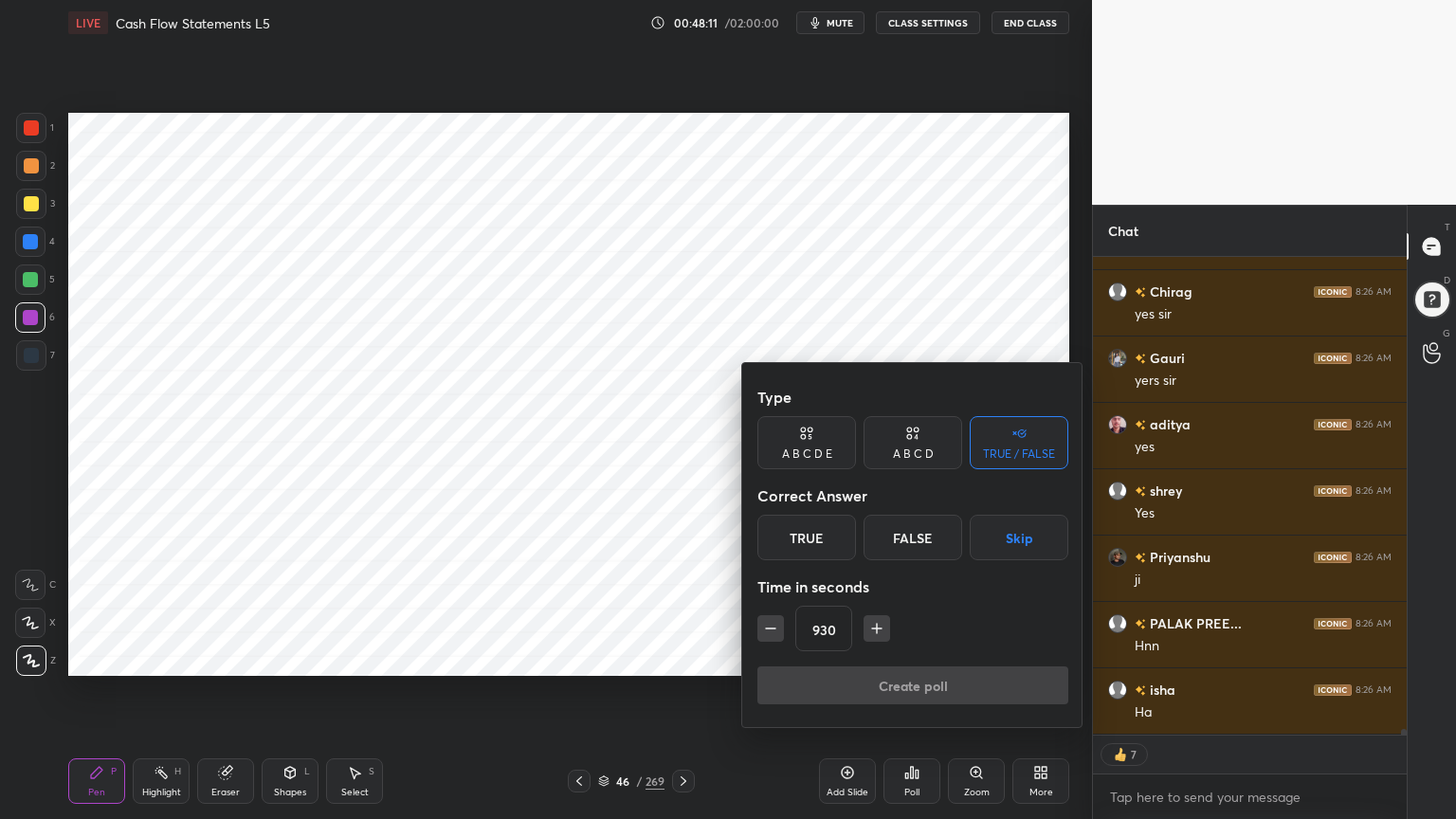 click 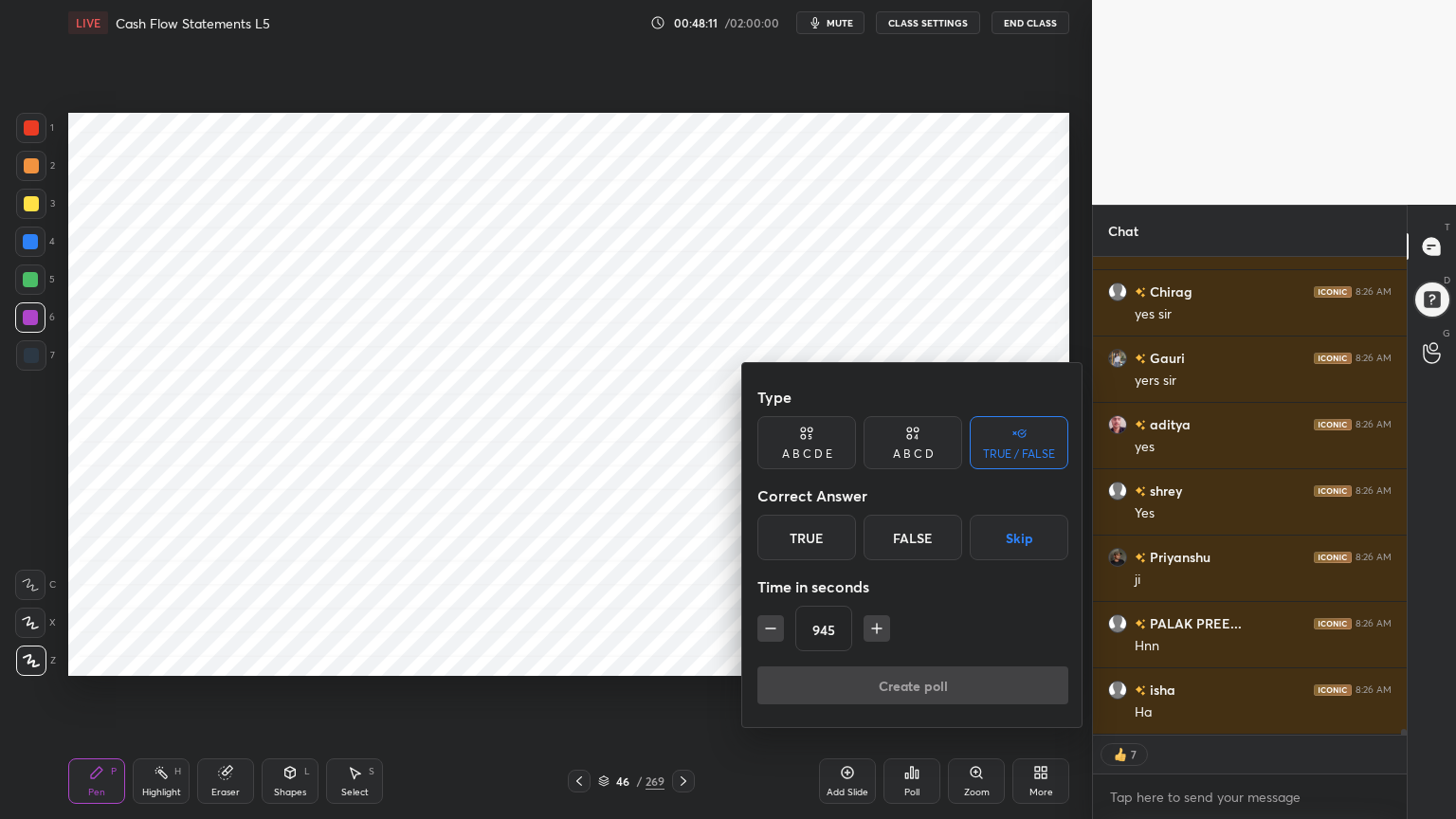 click 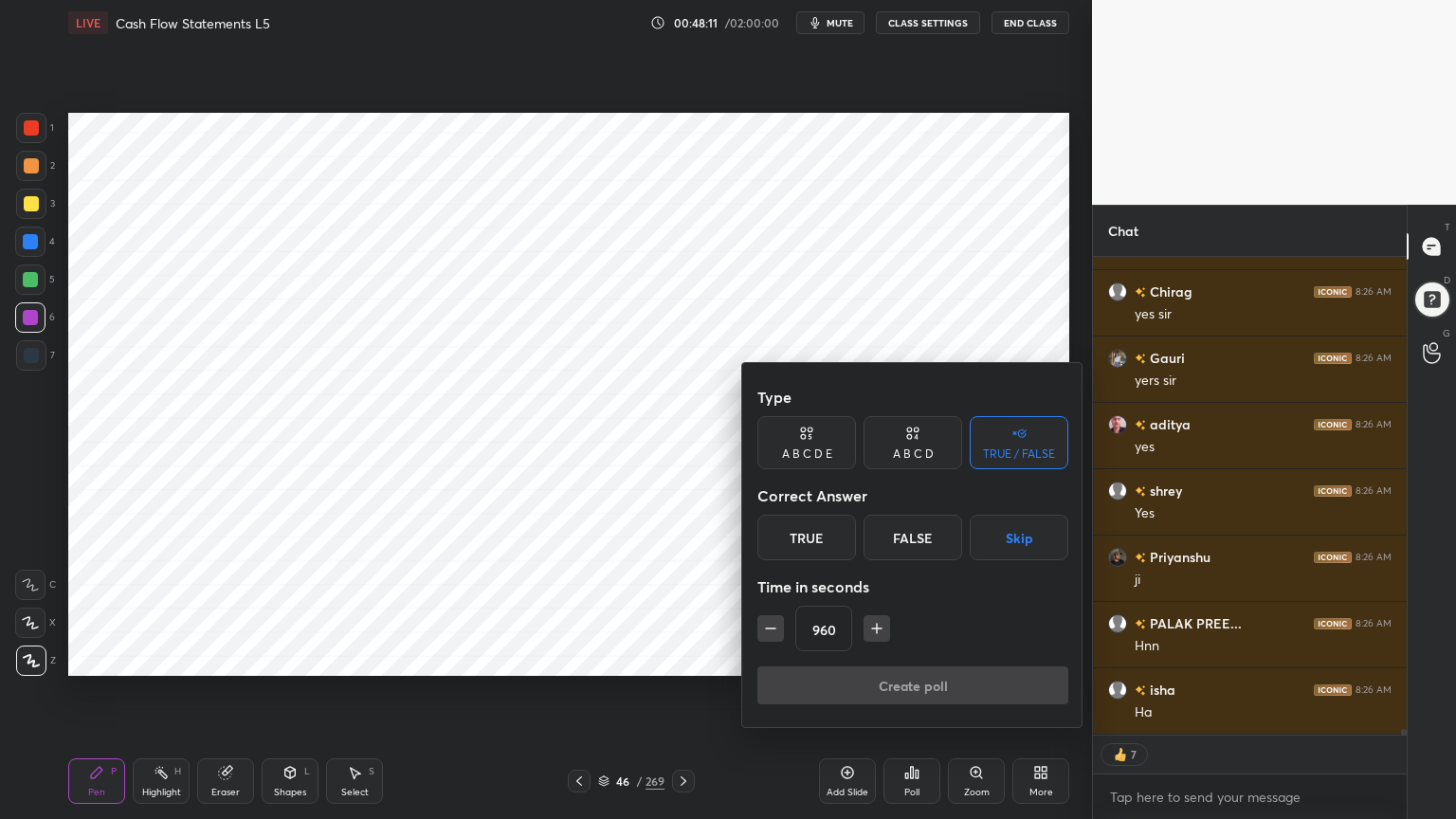 click 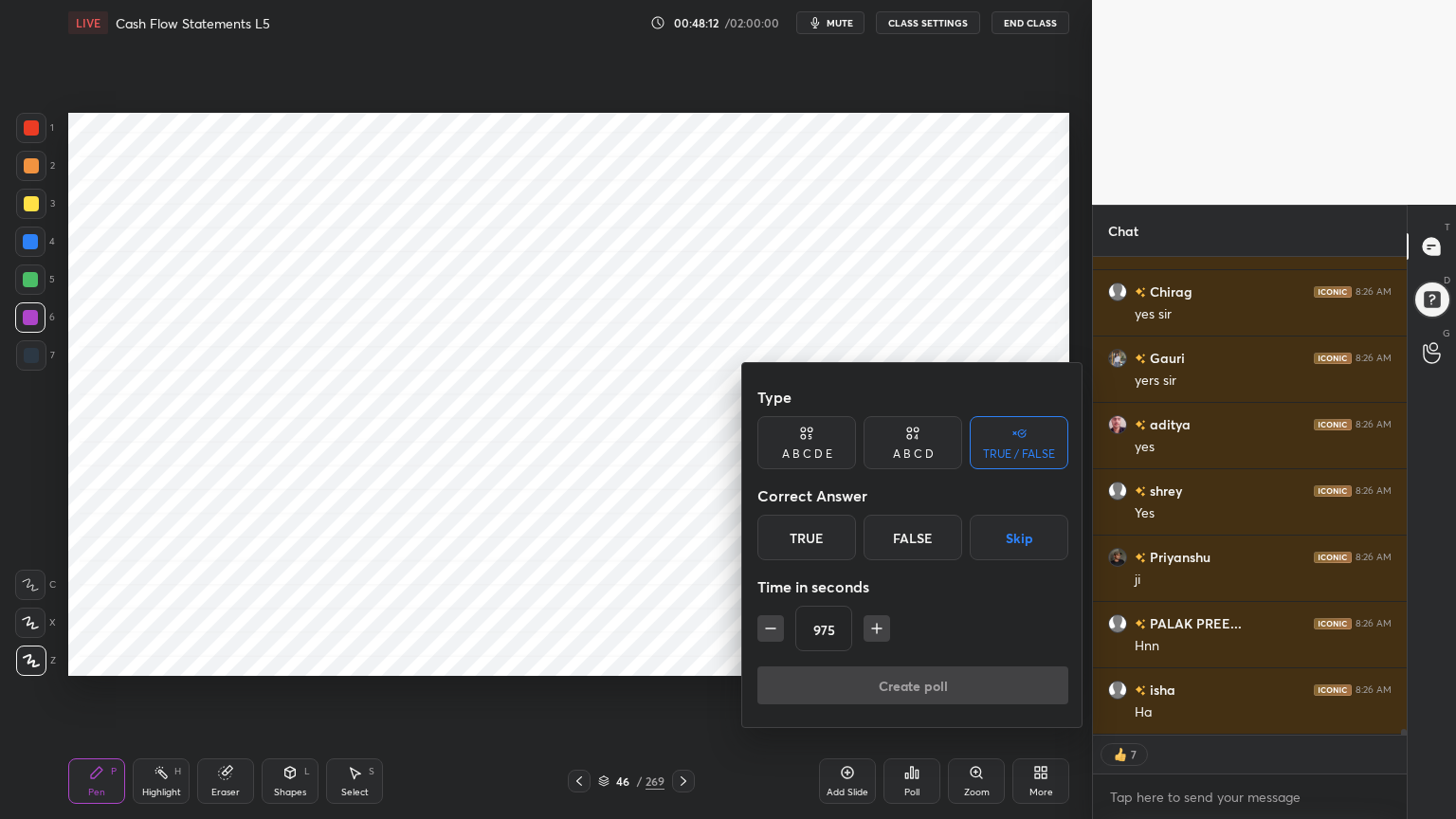 click at bounding box center (877, 628) 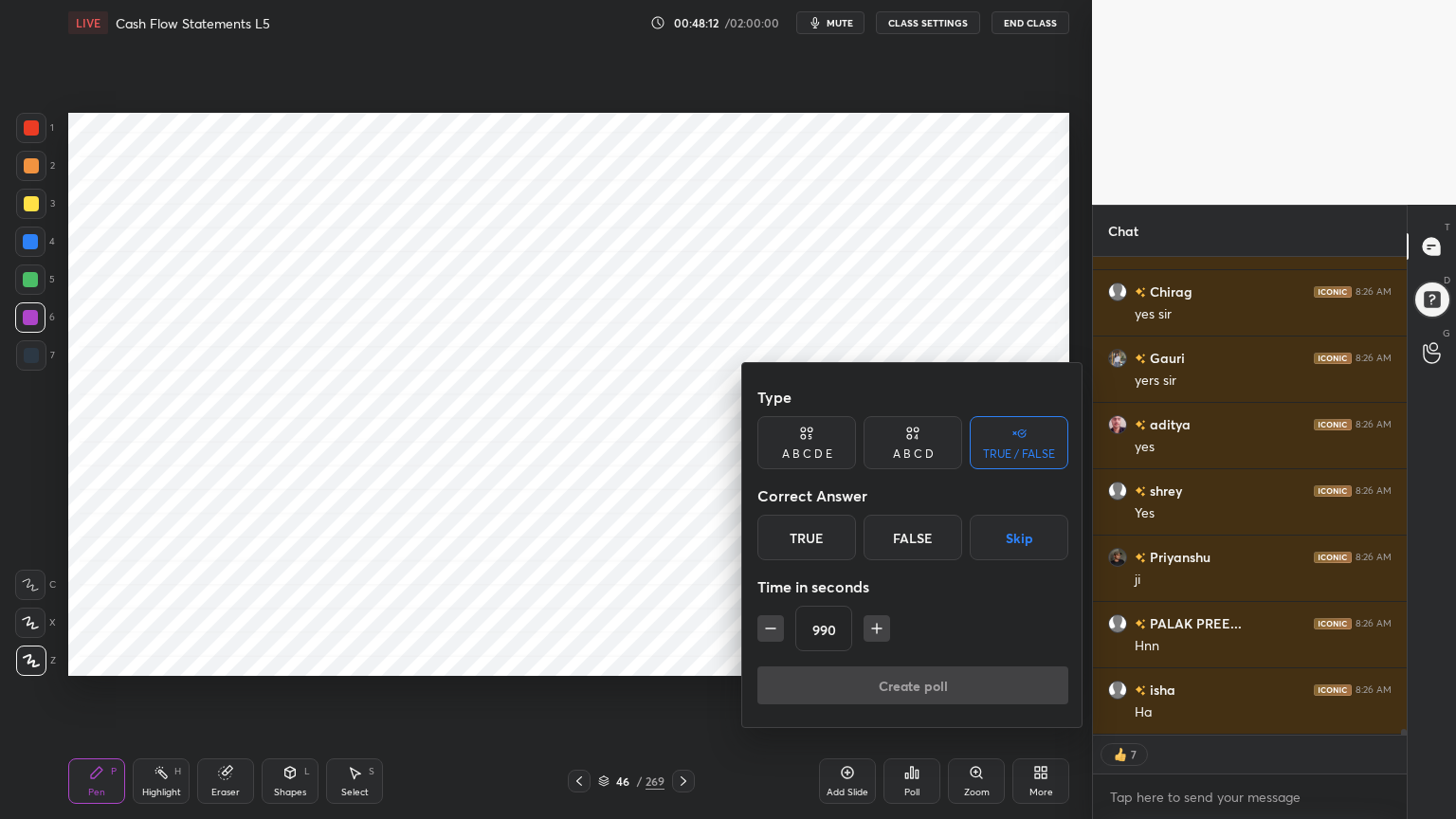 click at bounding box center (877, 628) 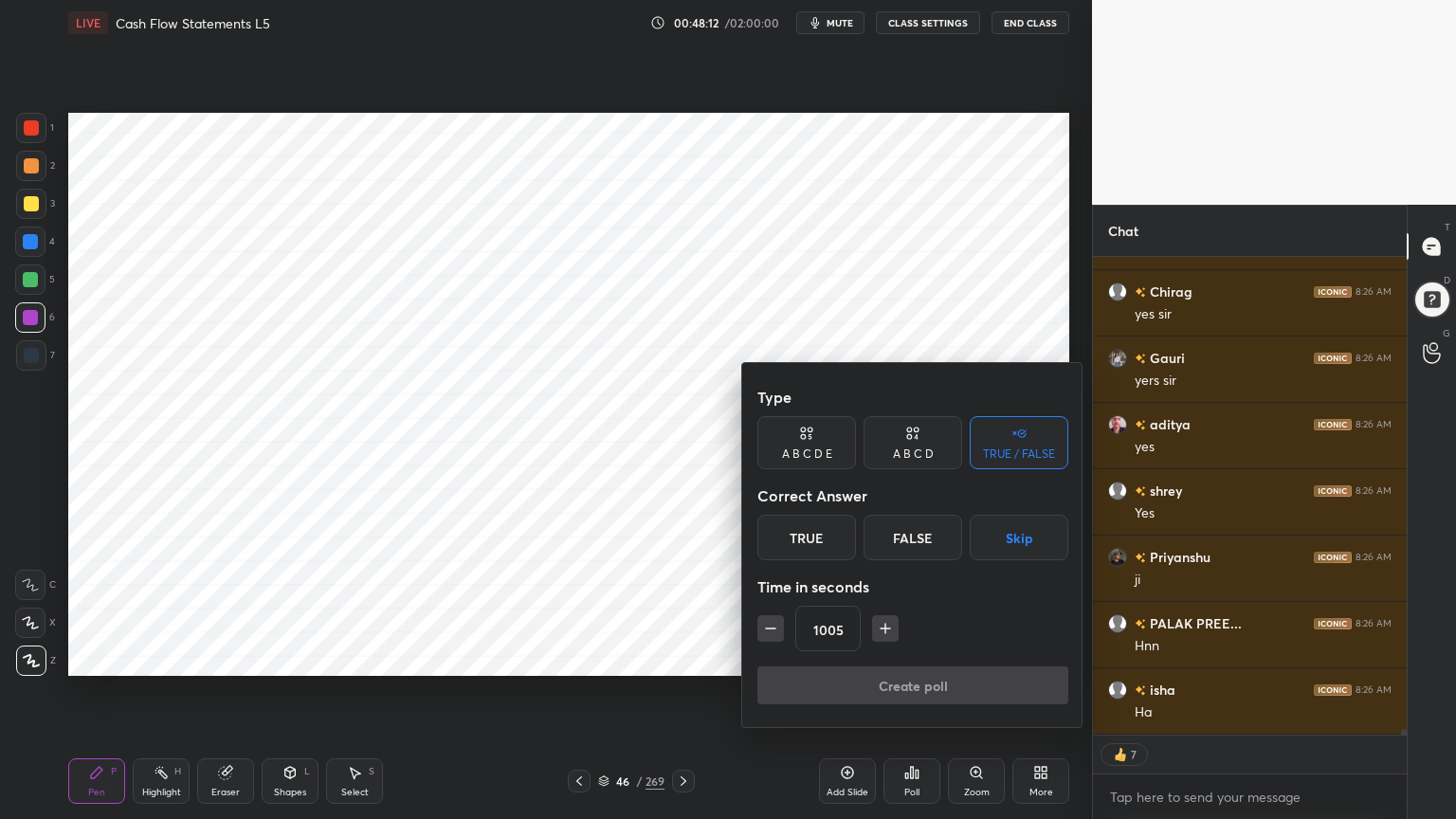 click at bounding box center (885, 628) 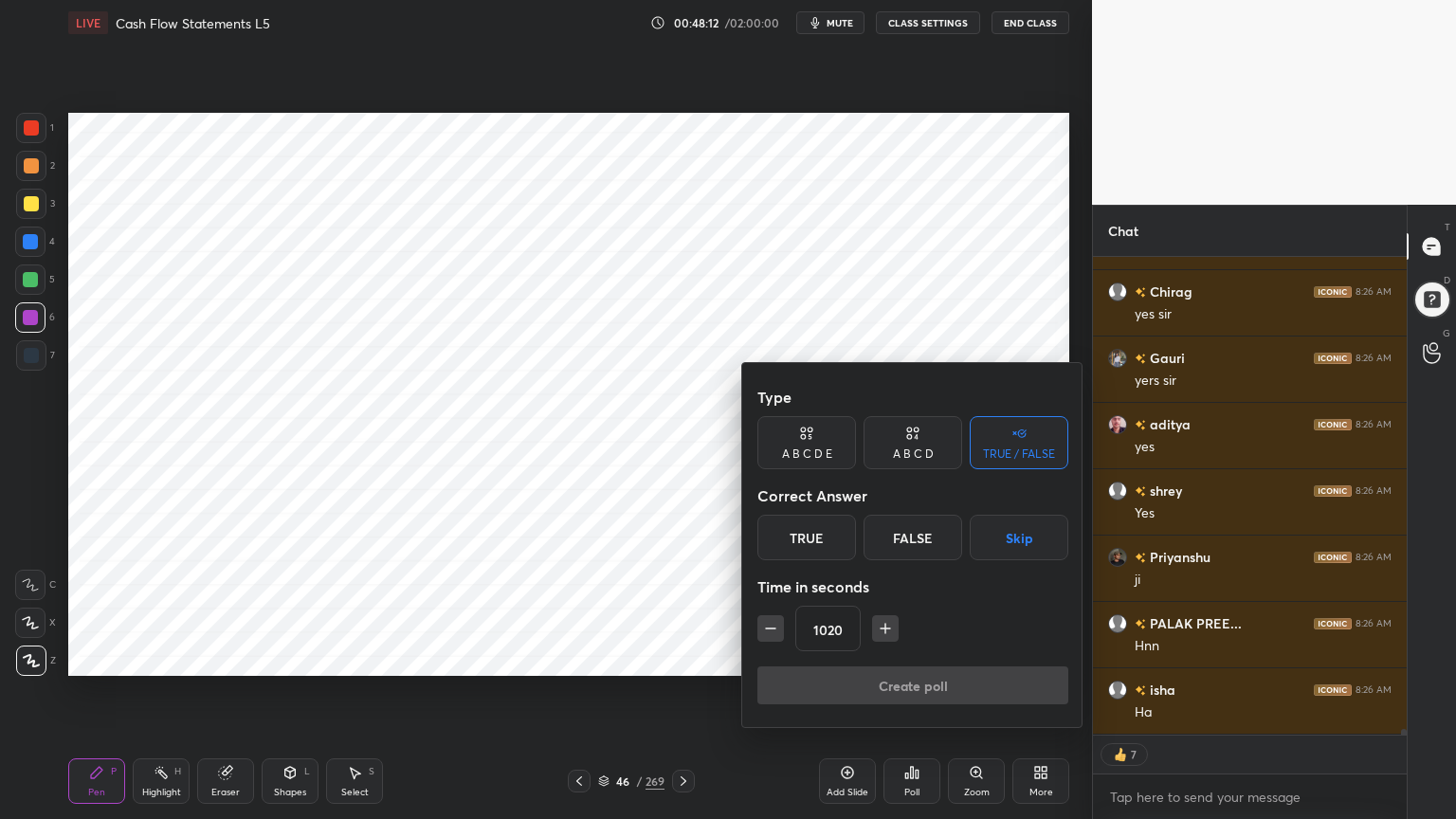 click at bounding box center (885, 628) 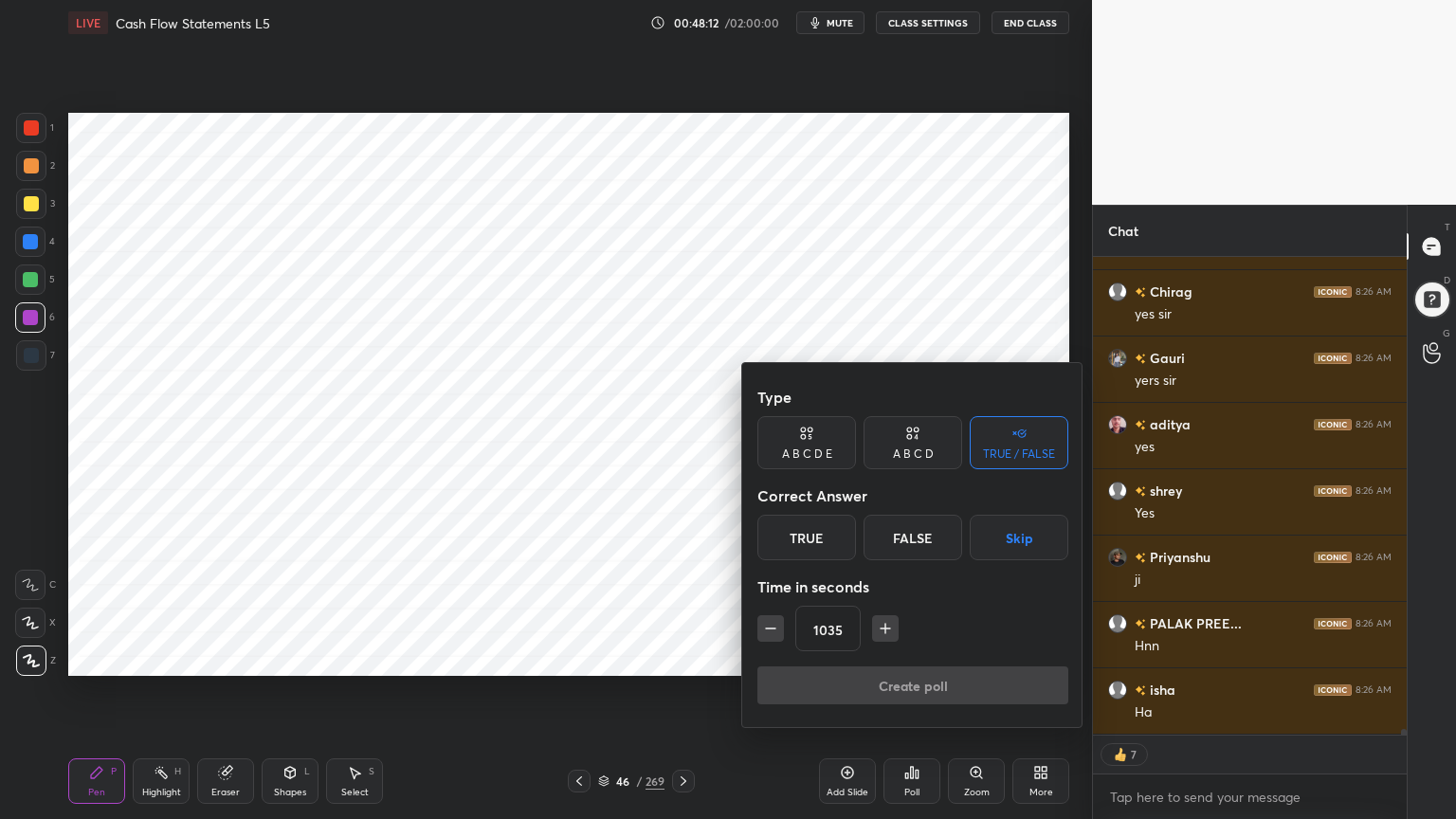 click 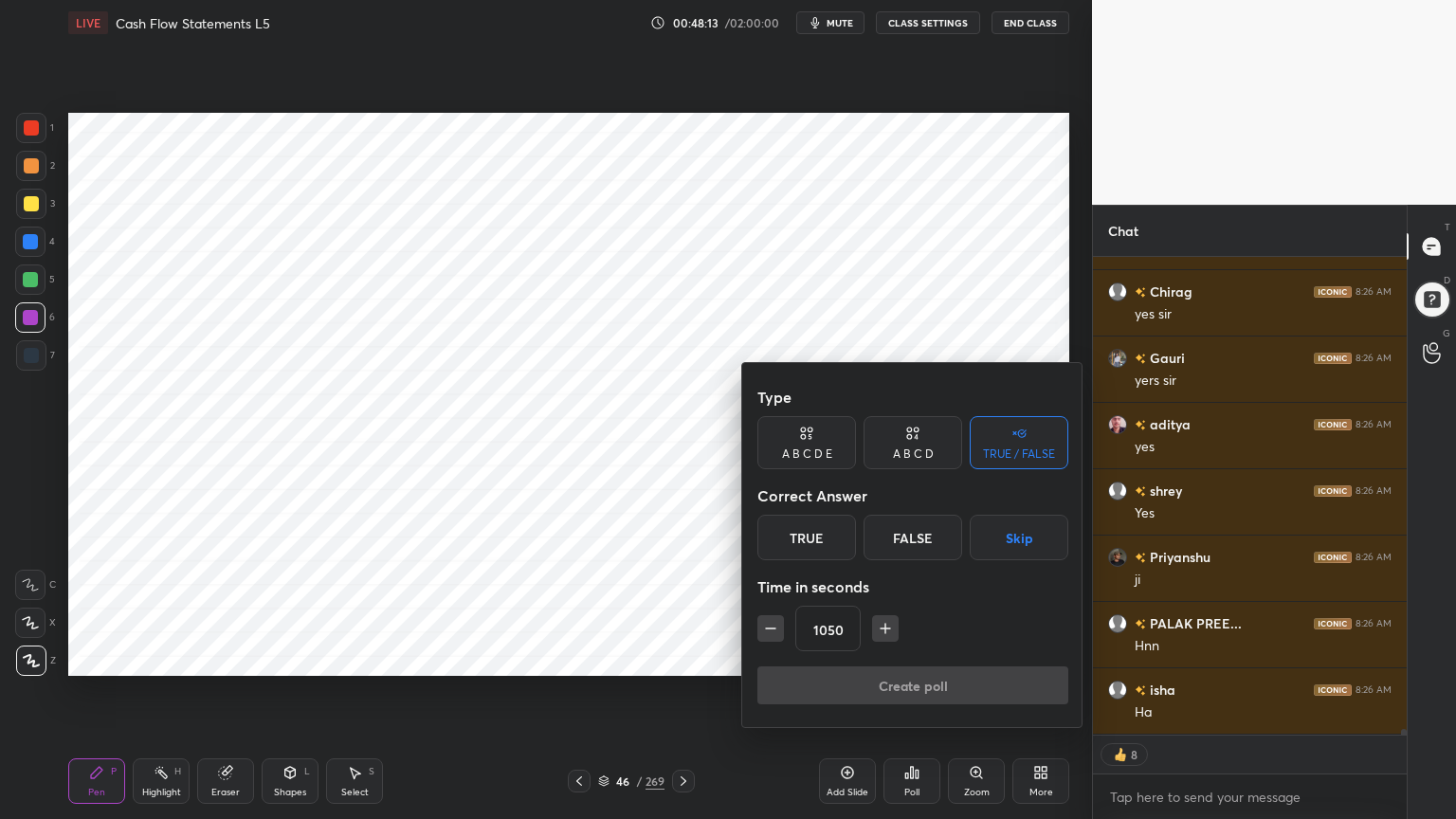 click 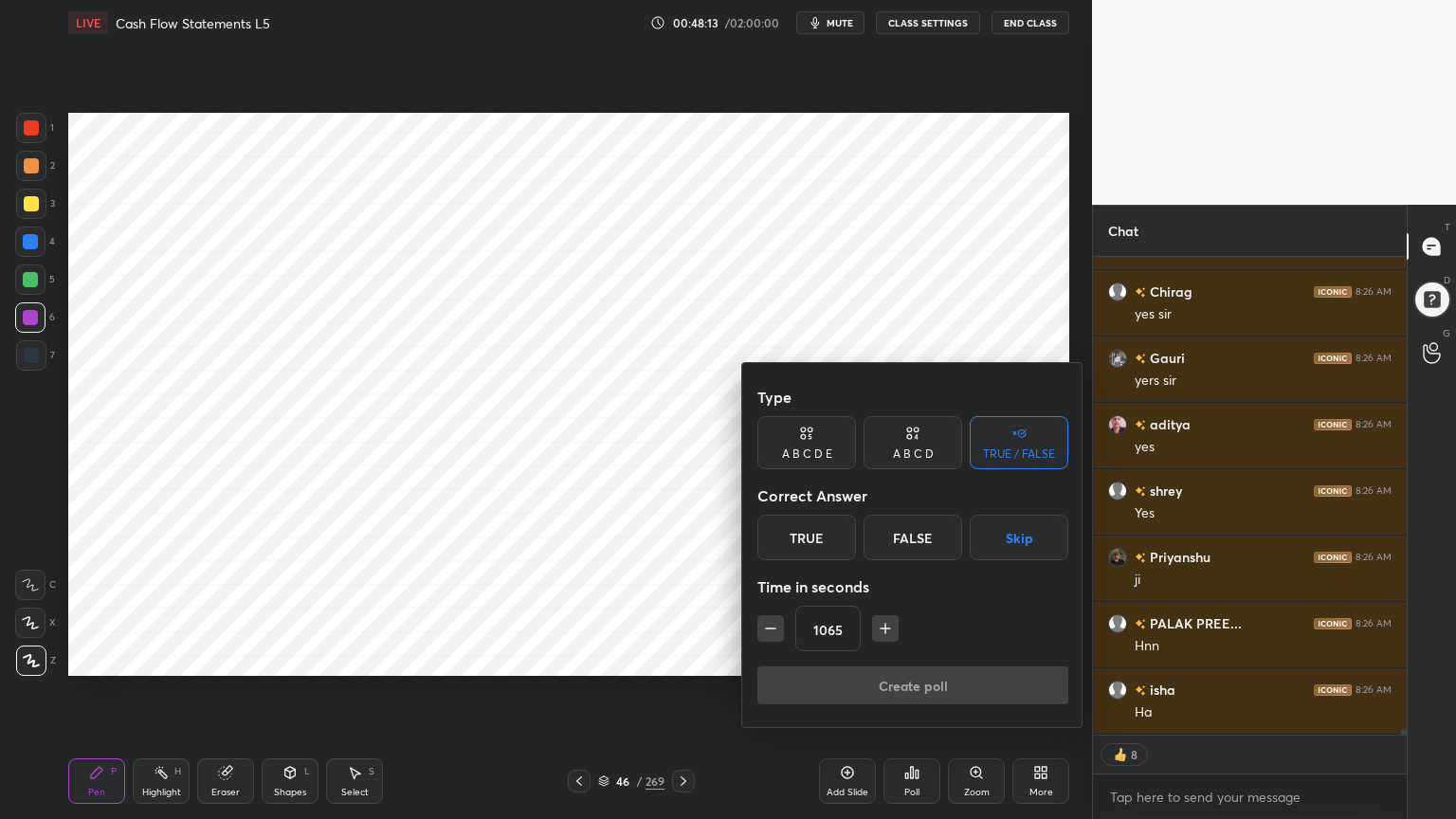 click at bounding box center [885, 628] 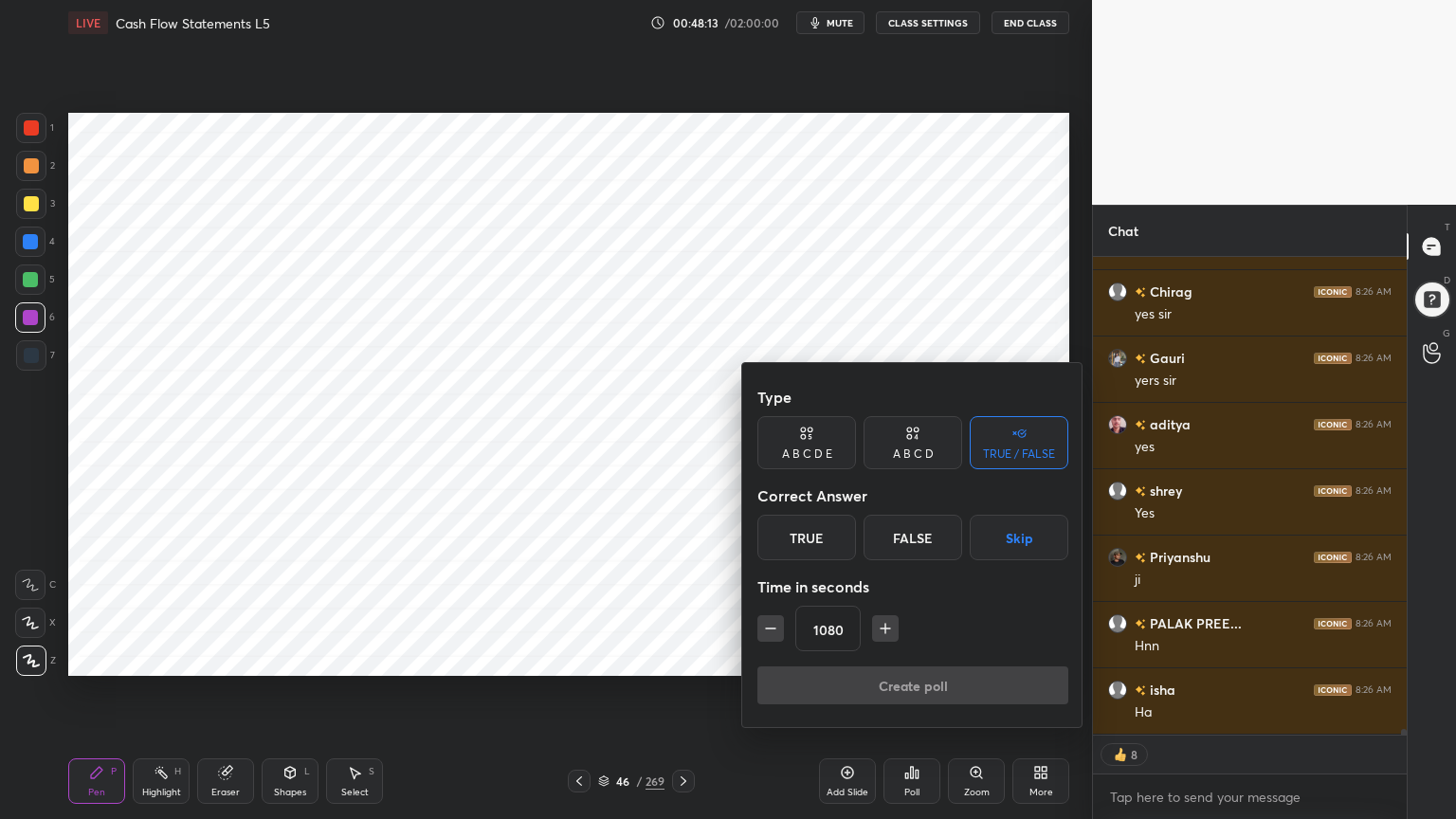 click at bounding box center [885, 628] 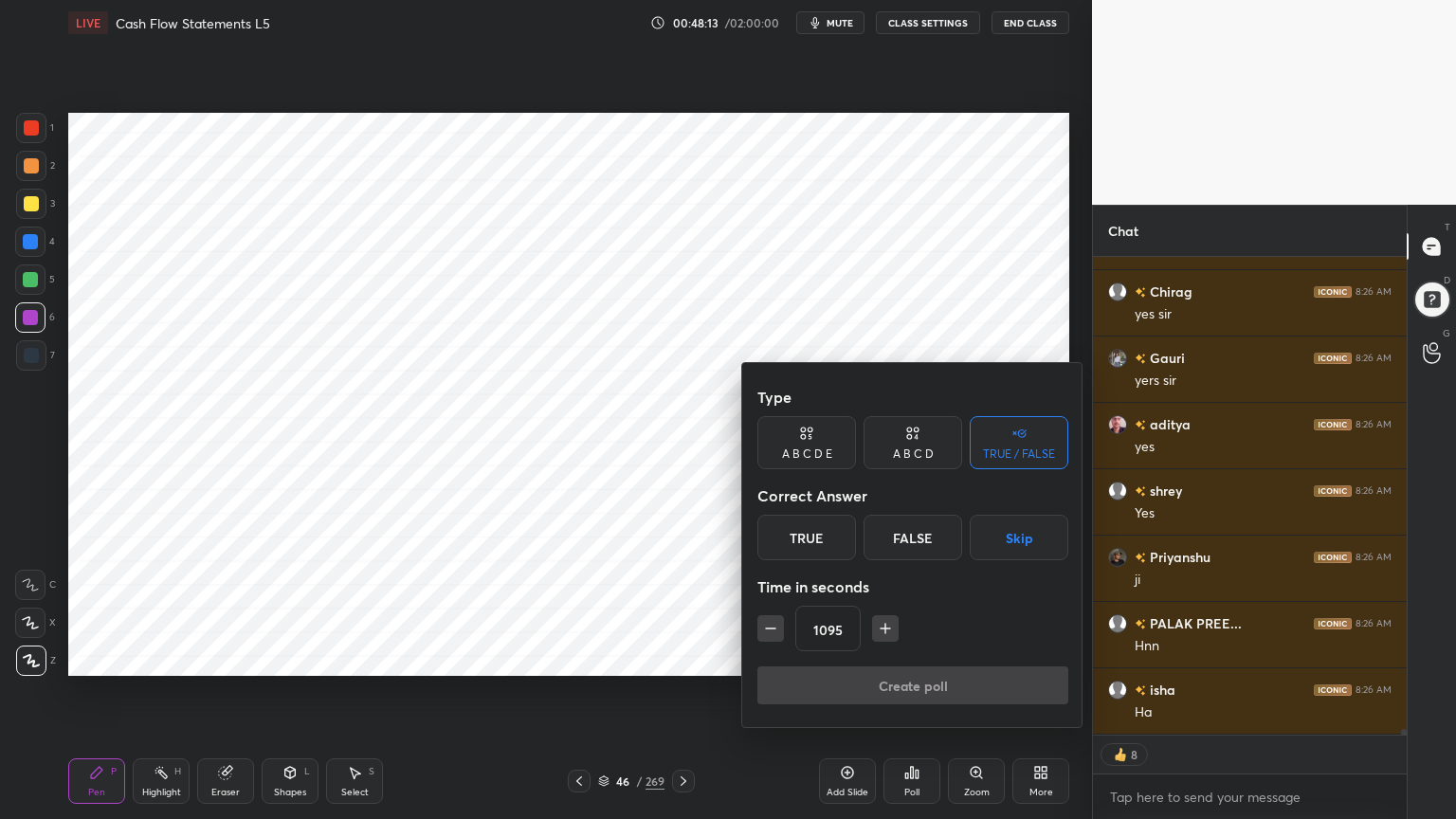 click at bounding box center [885, 628] 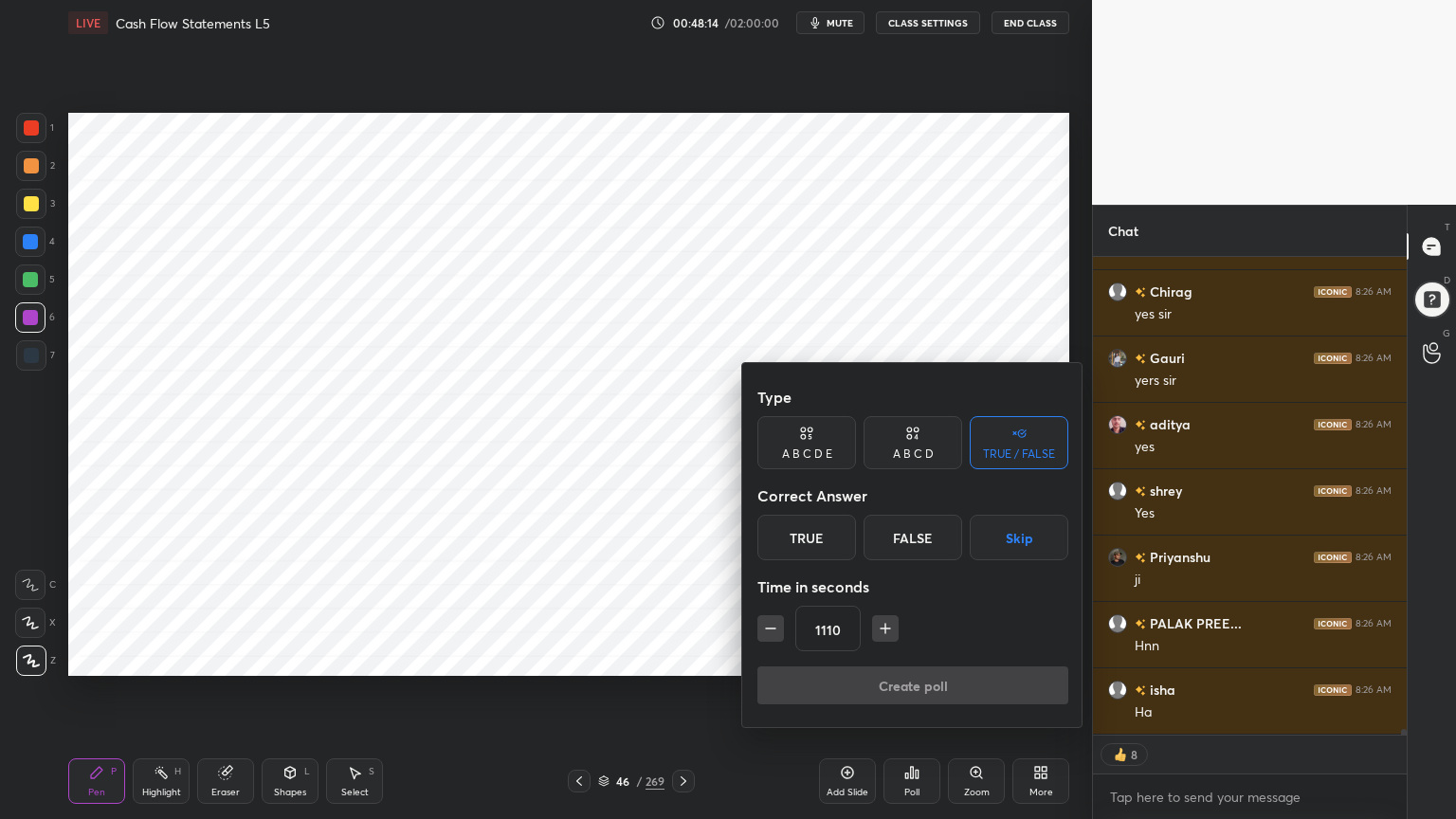 click 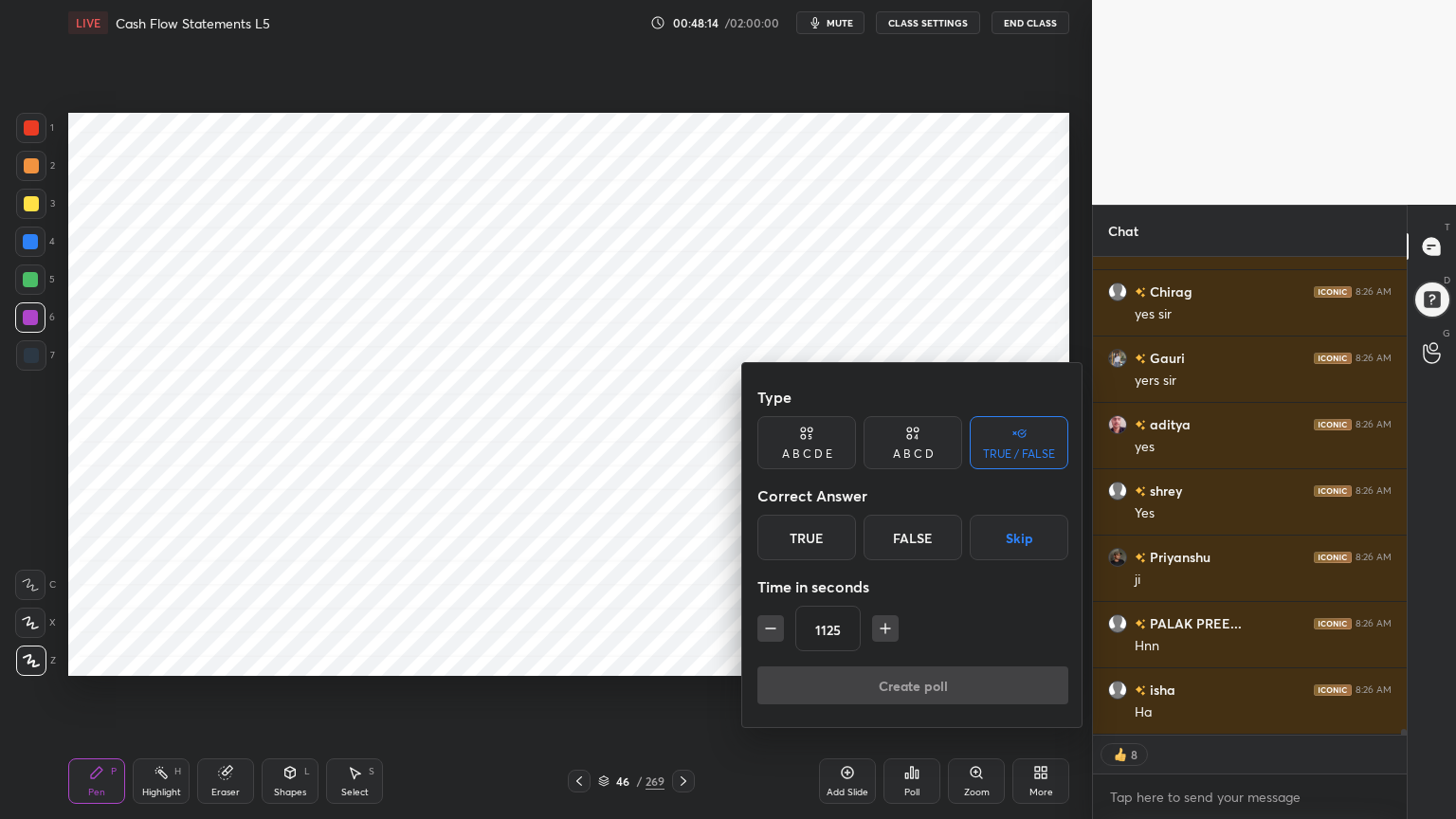 click 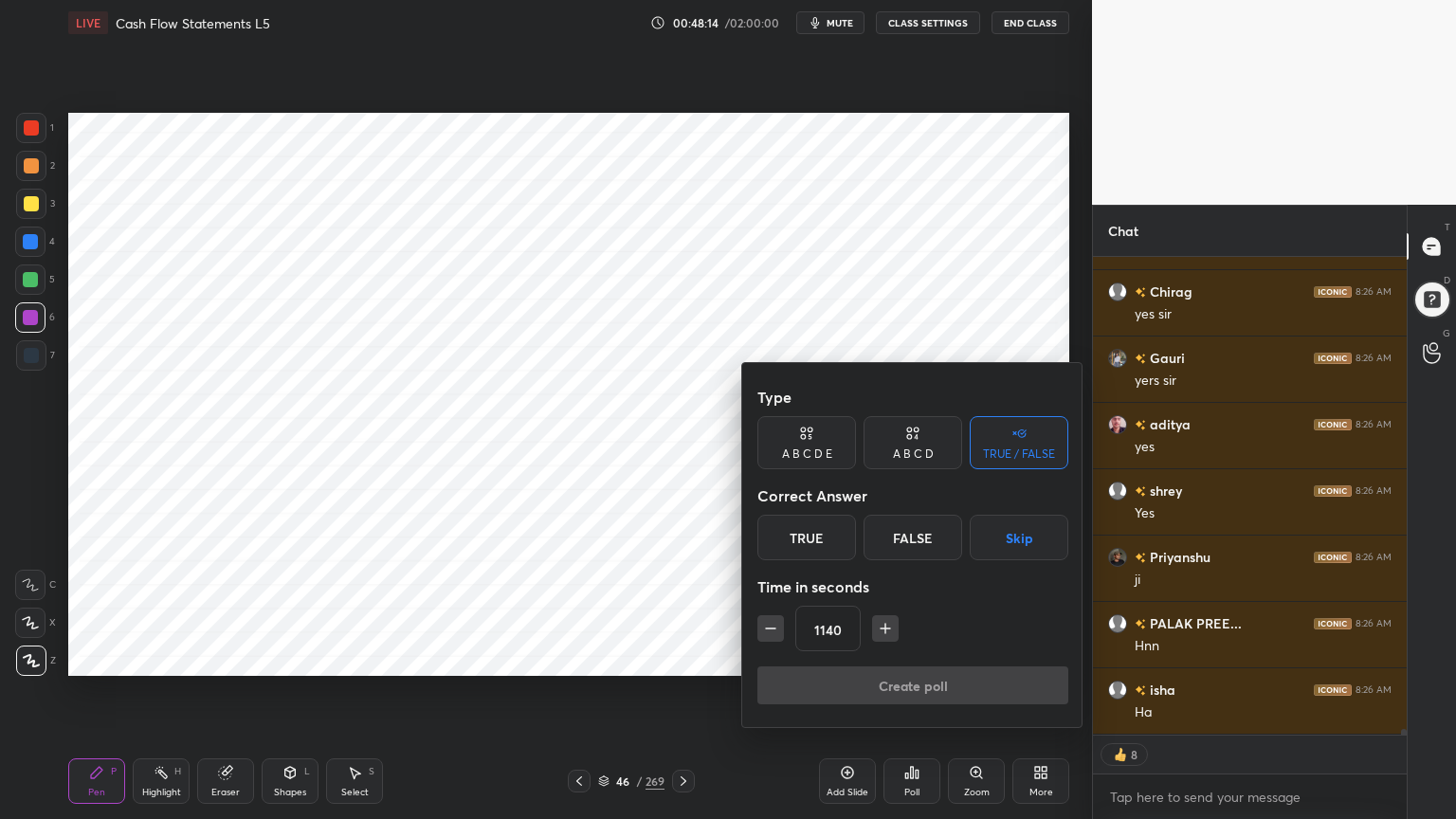click 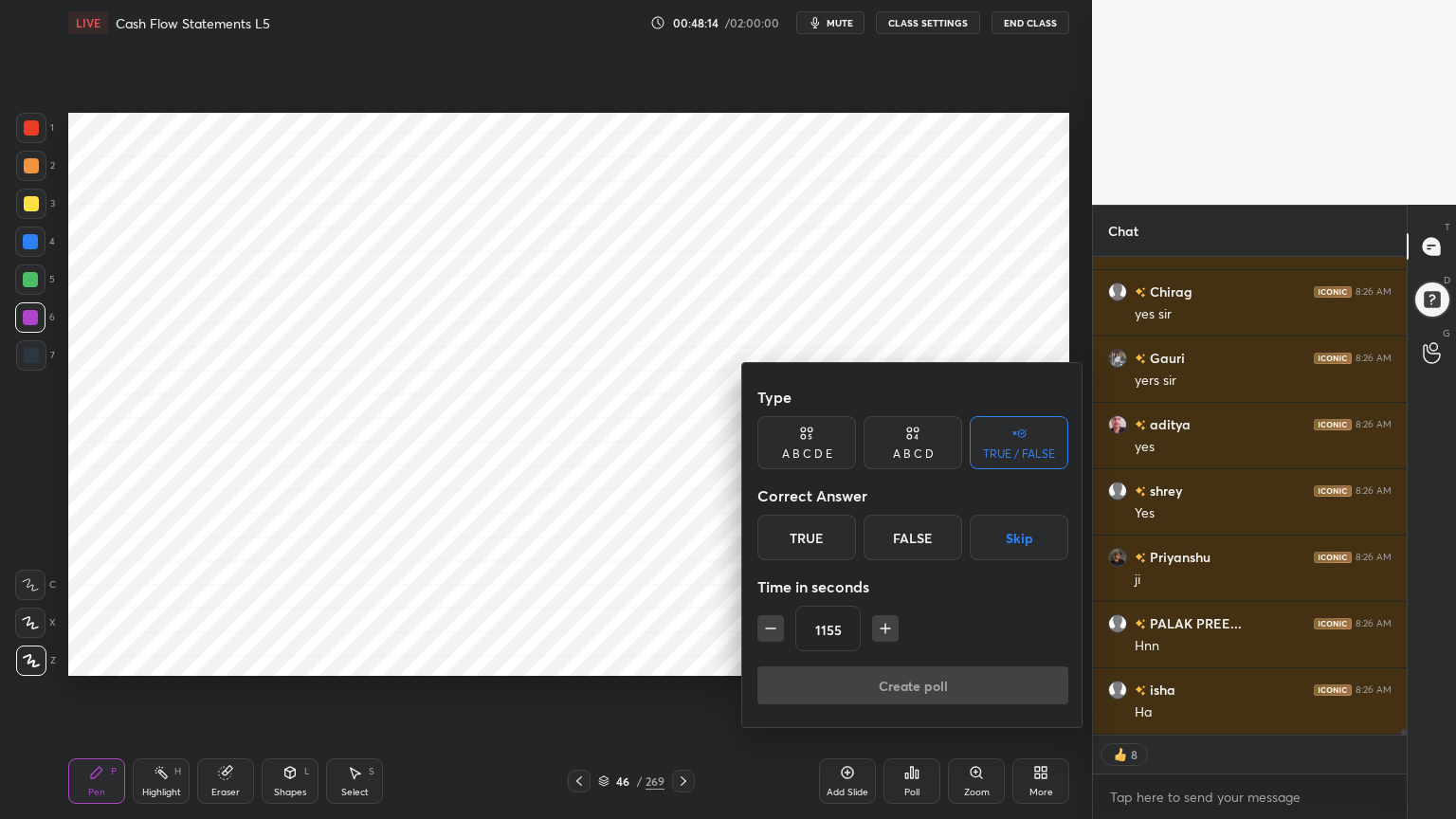 click 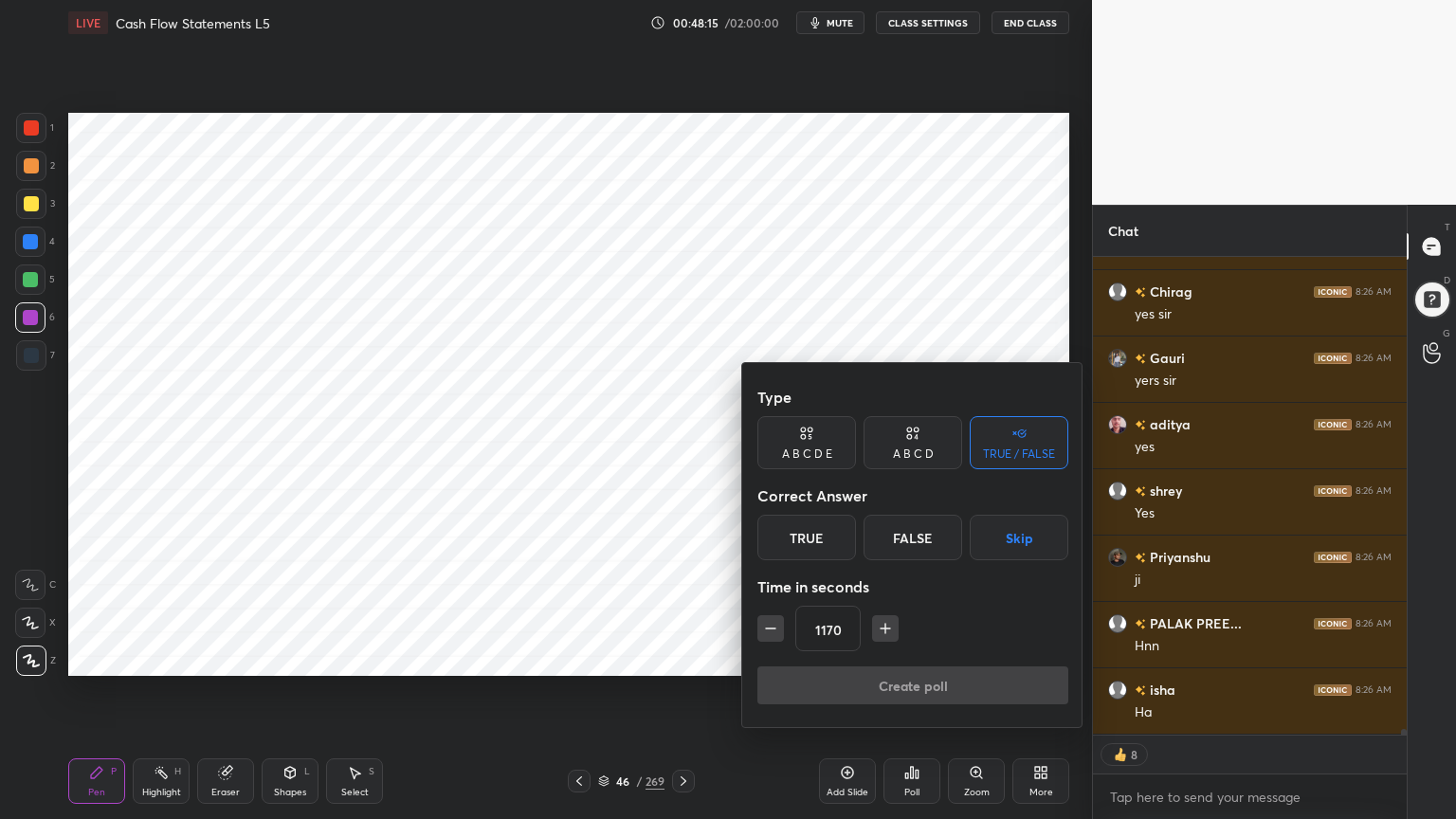 click 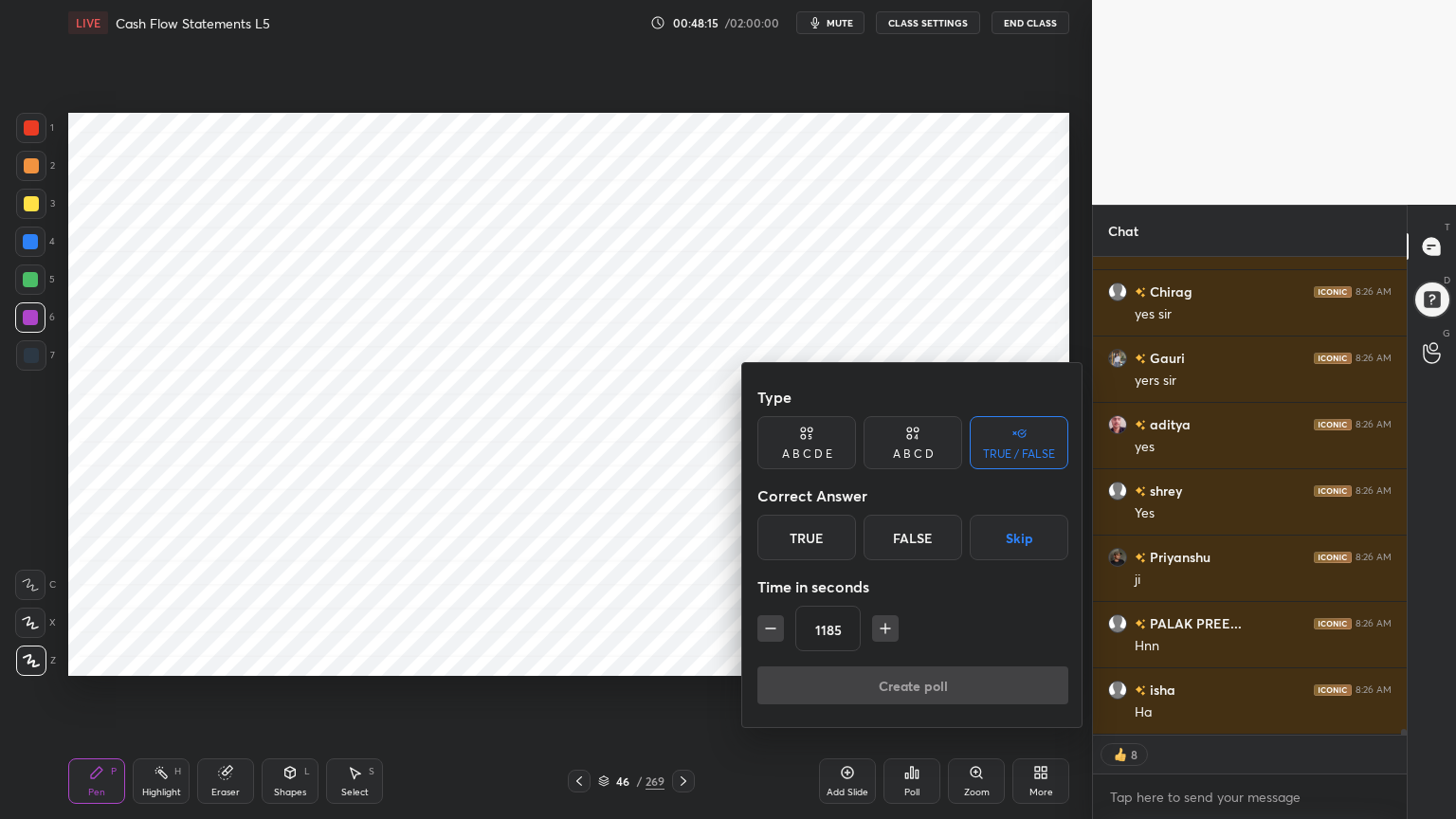 click 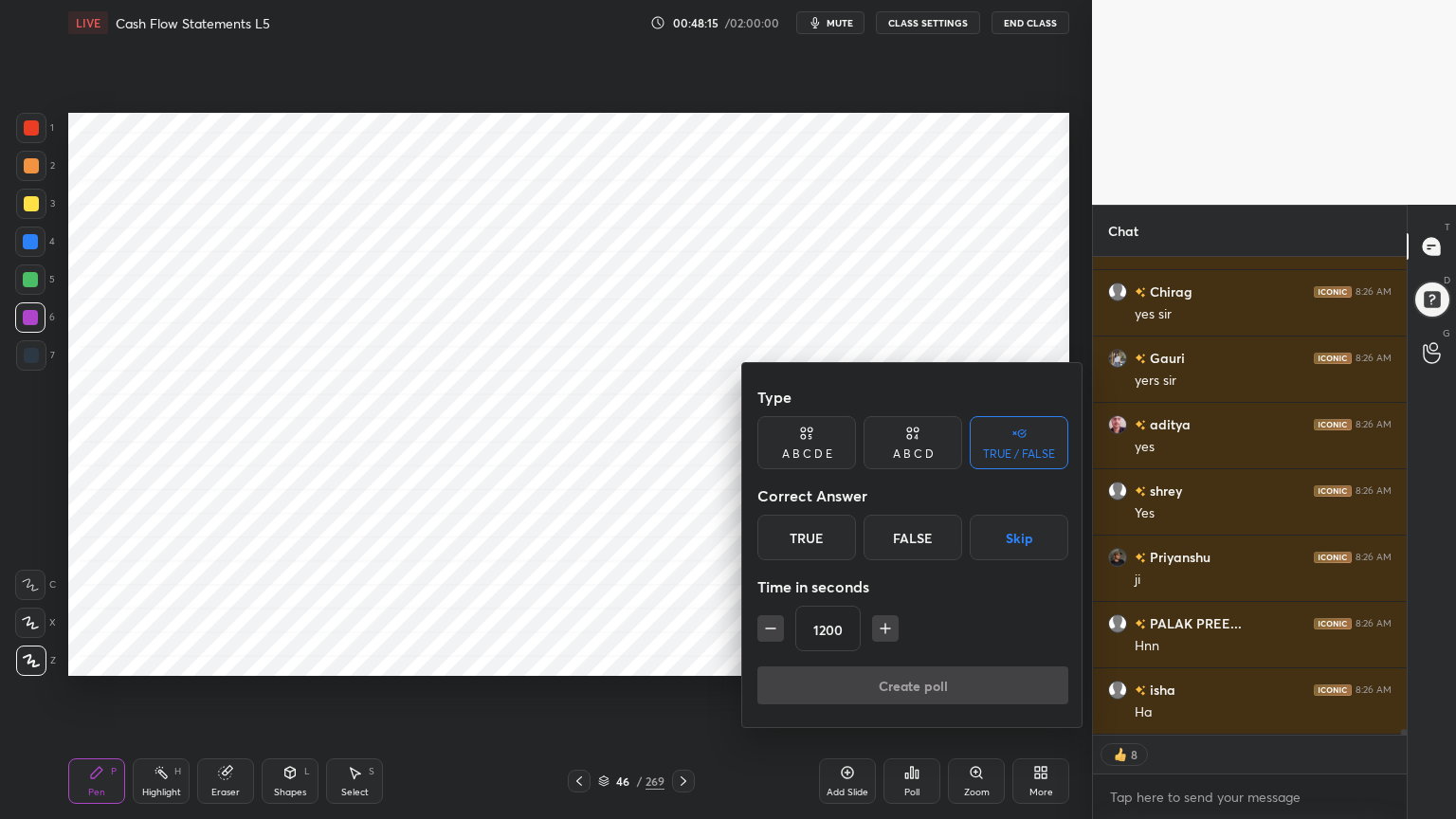 click at bounding box center [885, 628] 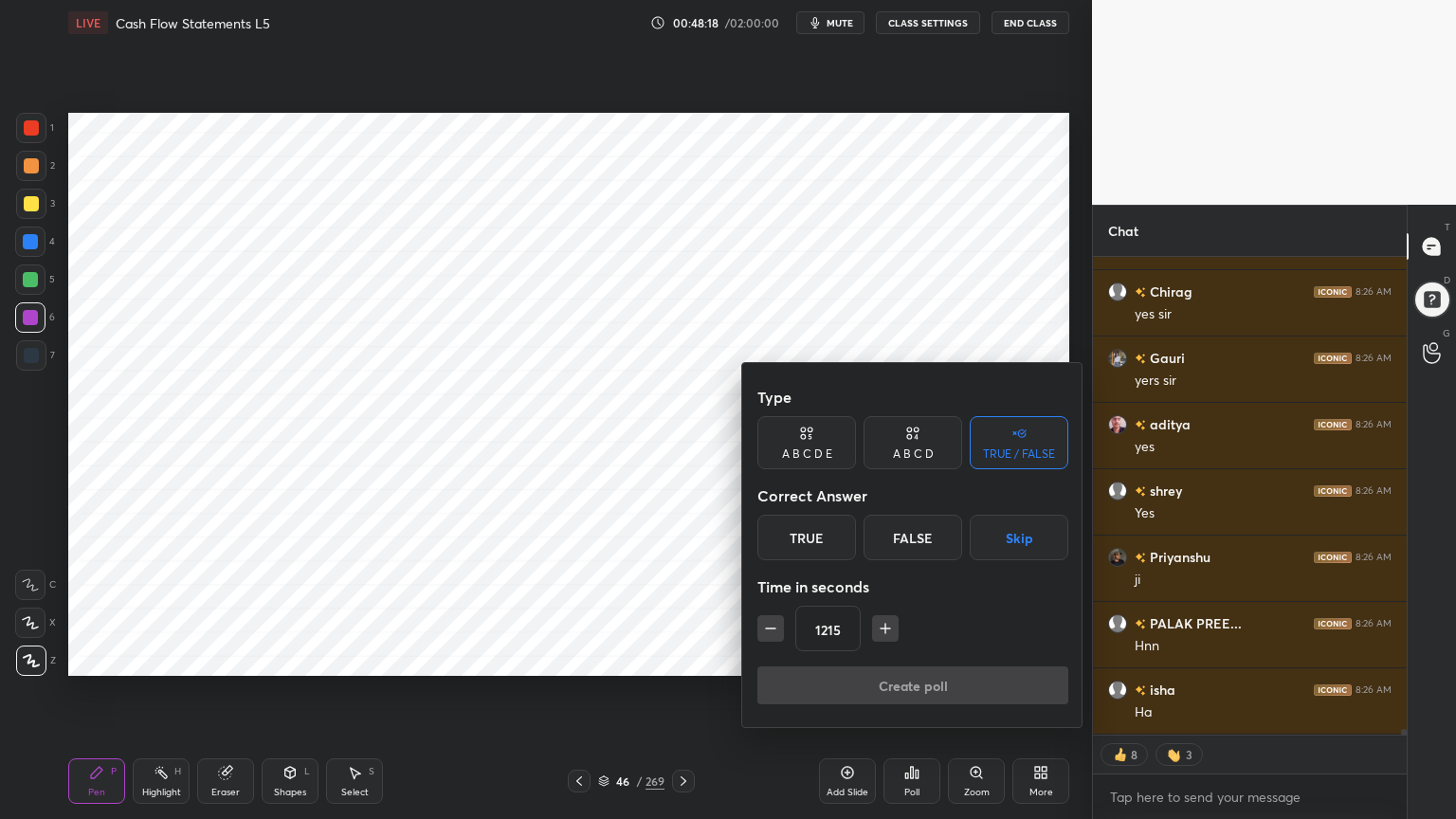 click on "Skip" at bounding box center [1019, 537] 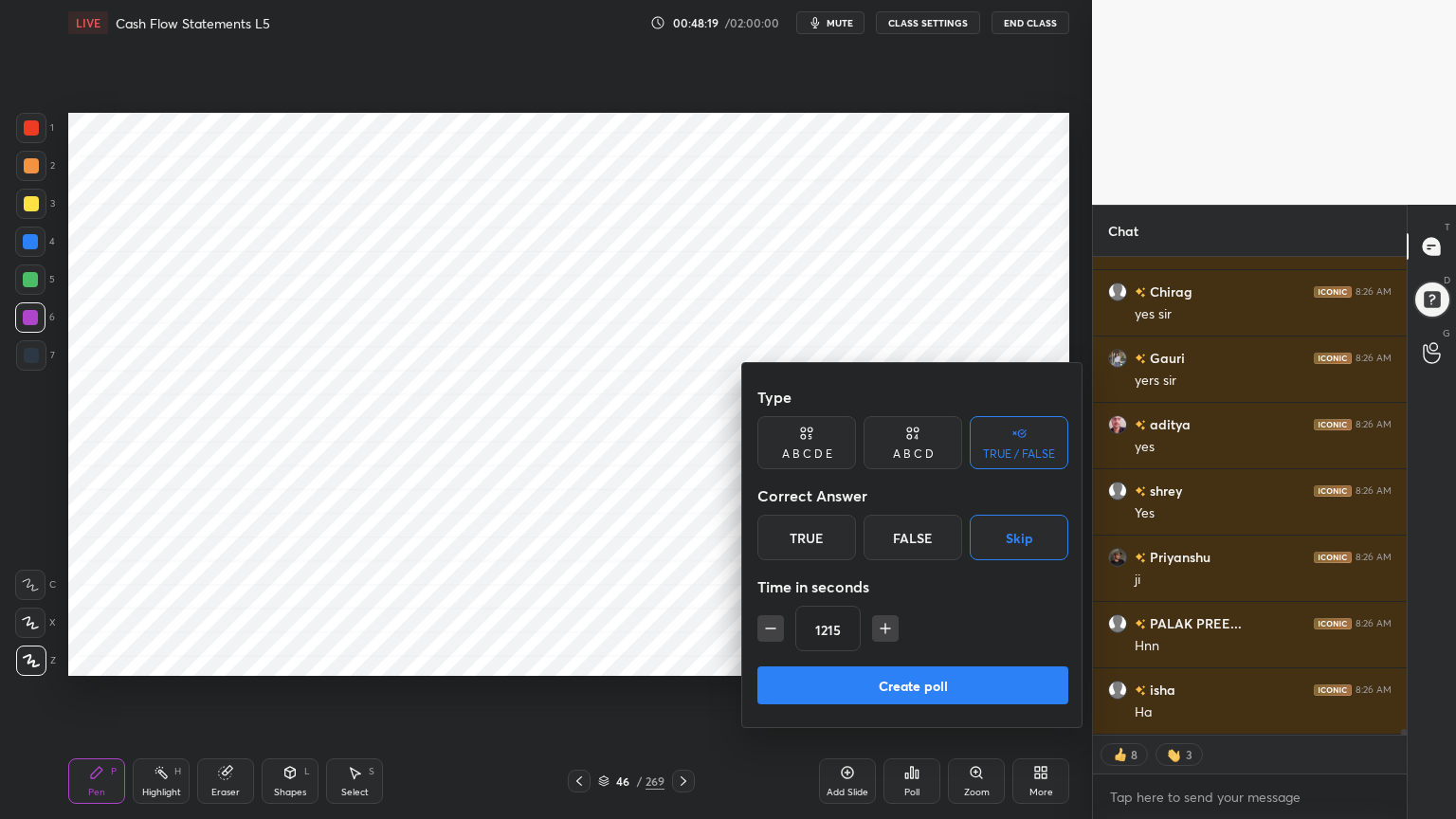click on "Create poll" at bounding box center [913, 685] 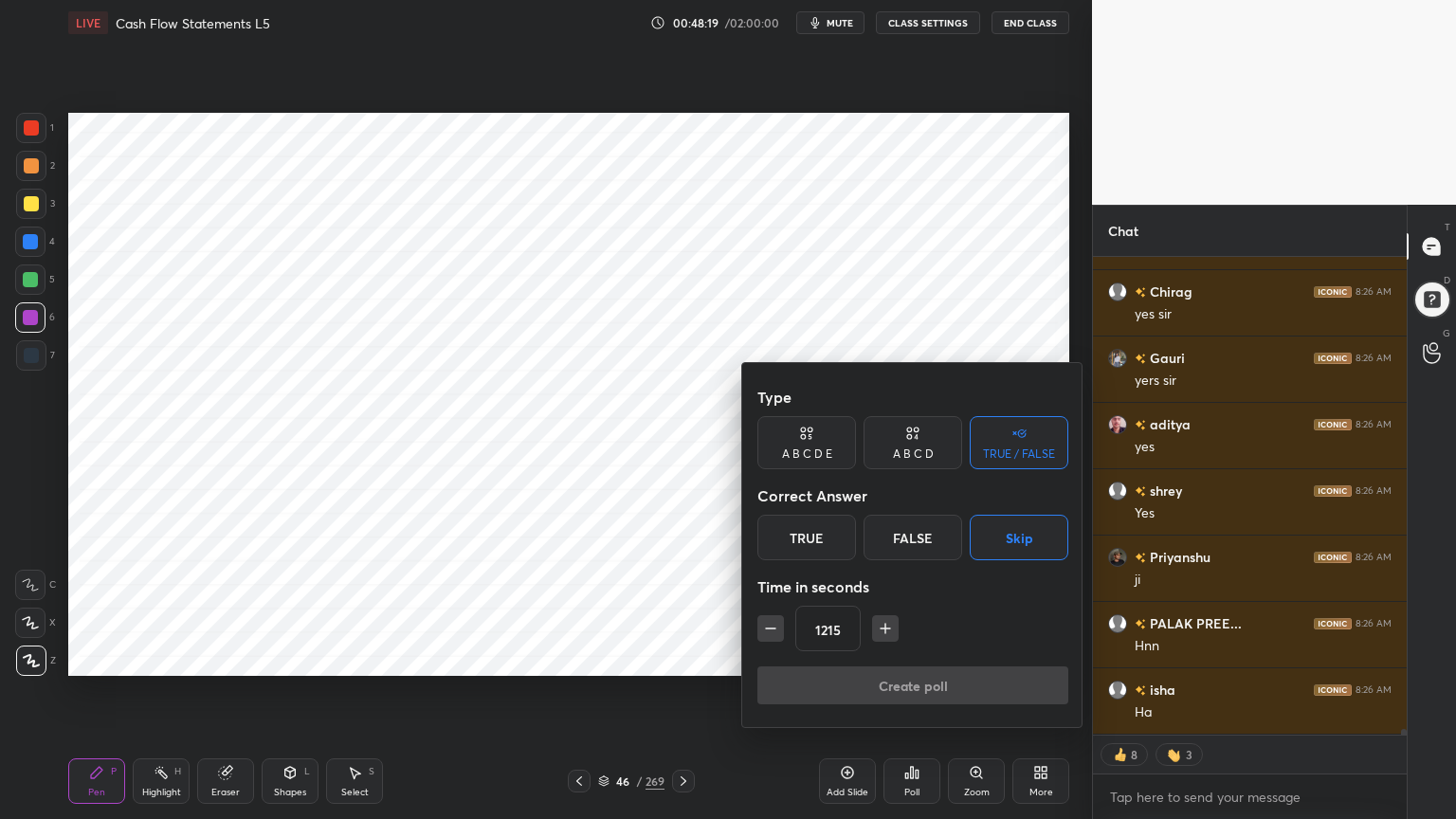 scroll, scrollTop: 441, scrollLeft: 308, axis: both 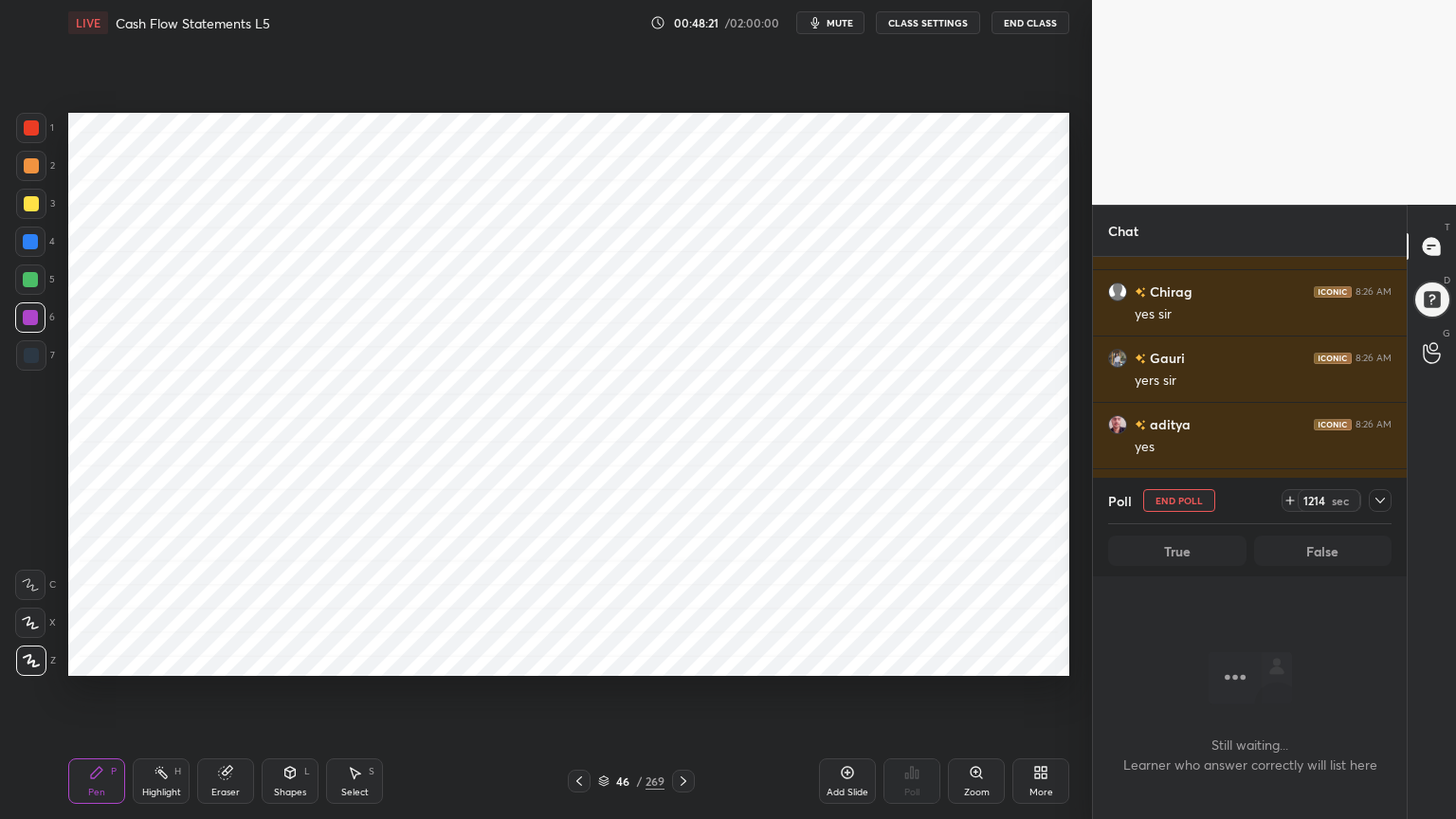 click 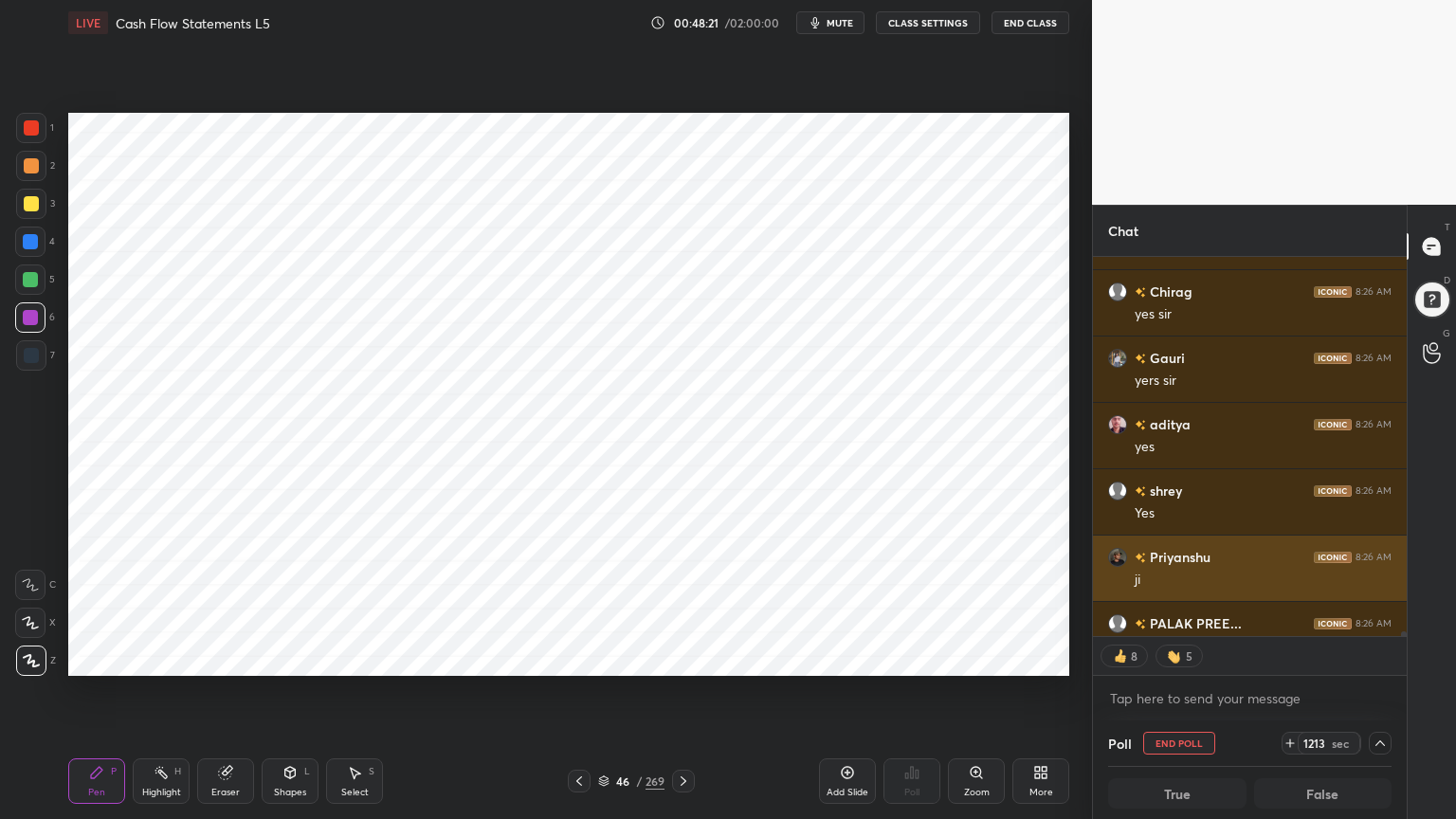 scroll, scrollTop: 41346, scrollLeft: 0, axis: vertical 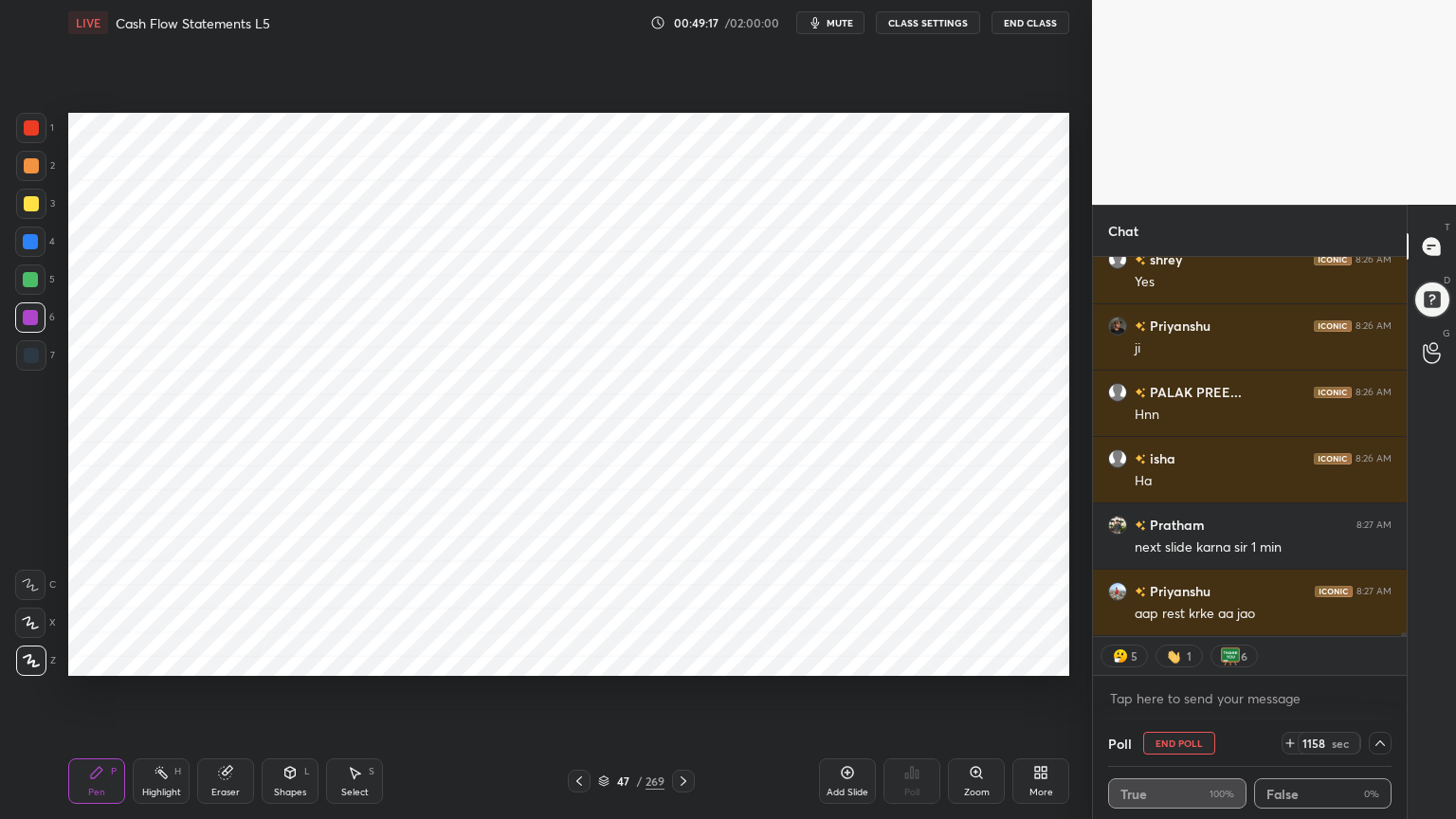 click on "mute" at bounding box center [840, 23] 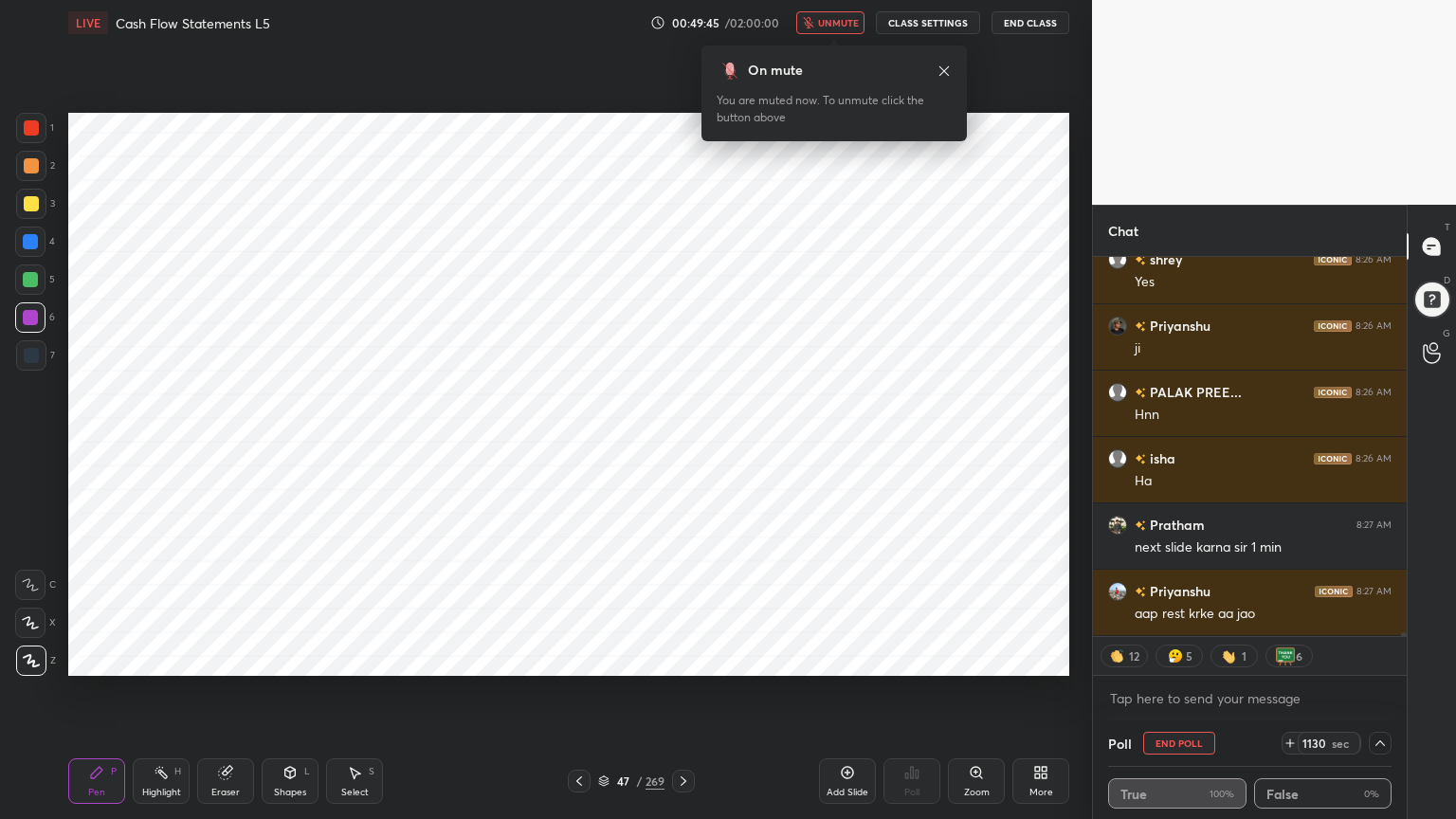 scroll, scrollTop: 6, scrollLeft: 6, axis: both 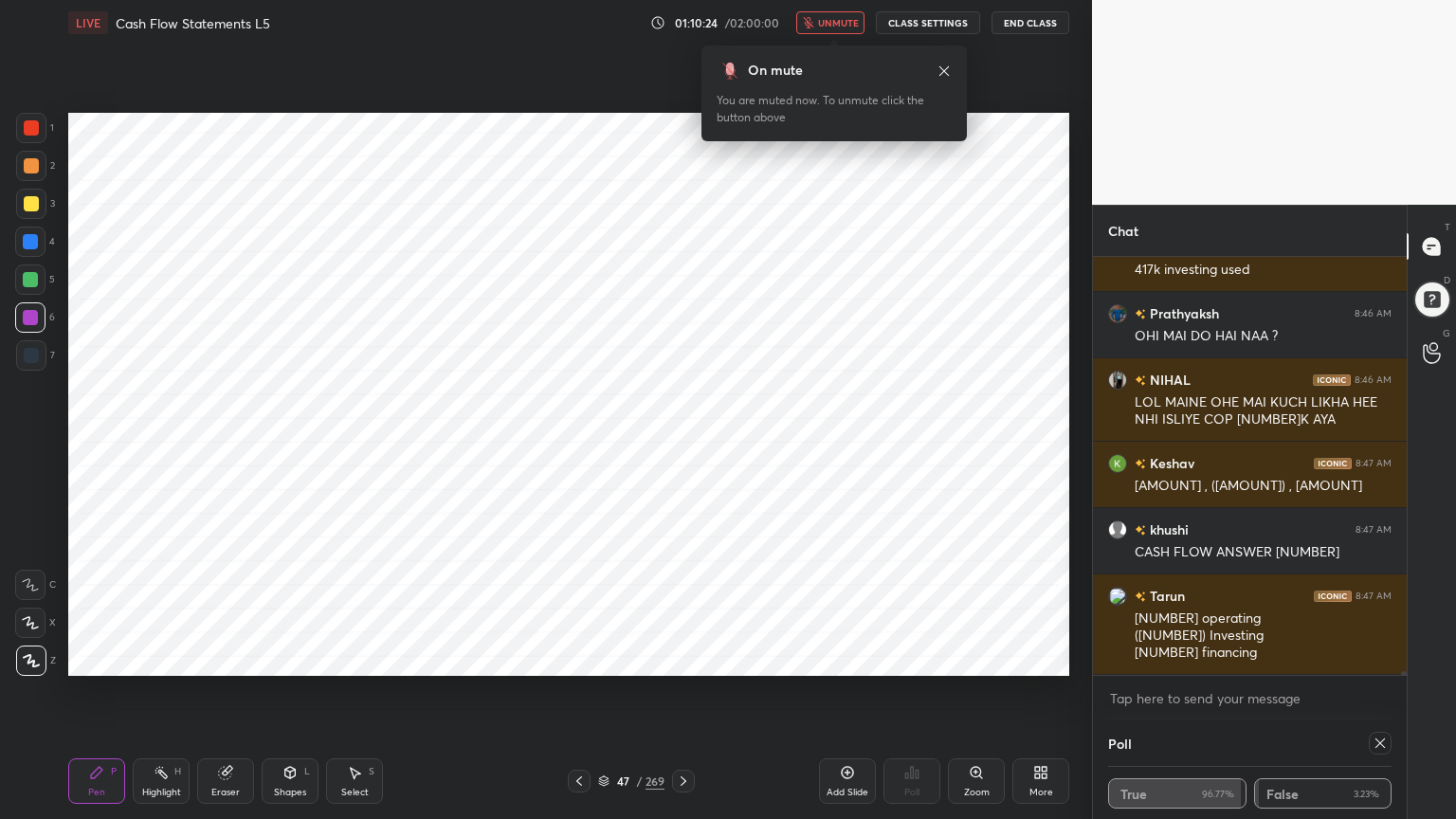 click on "unmute" at bounding box center (838, 23) 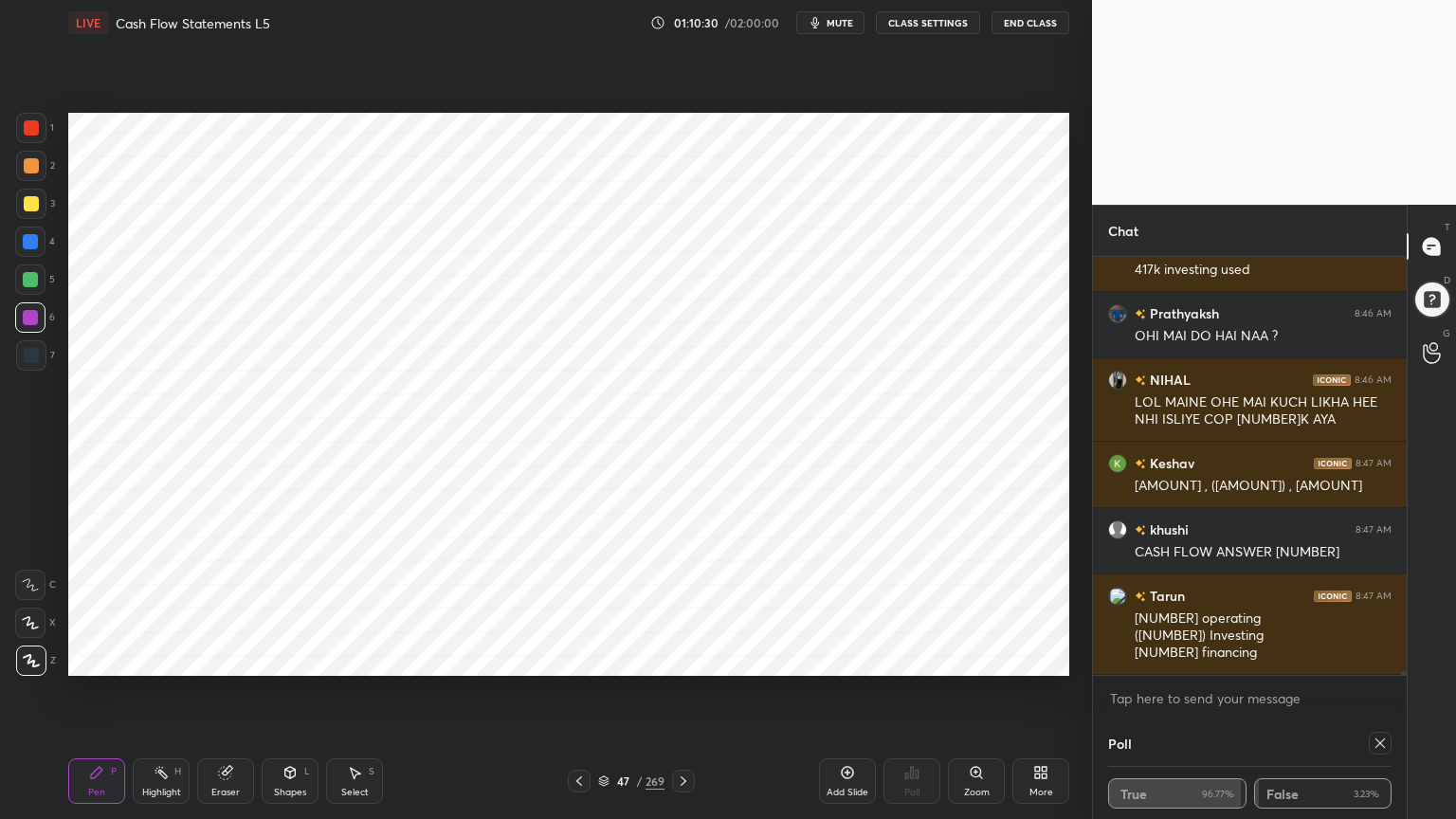 click at bounding box center (1380, 743) 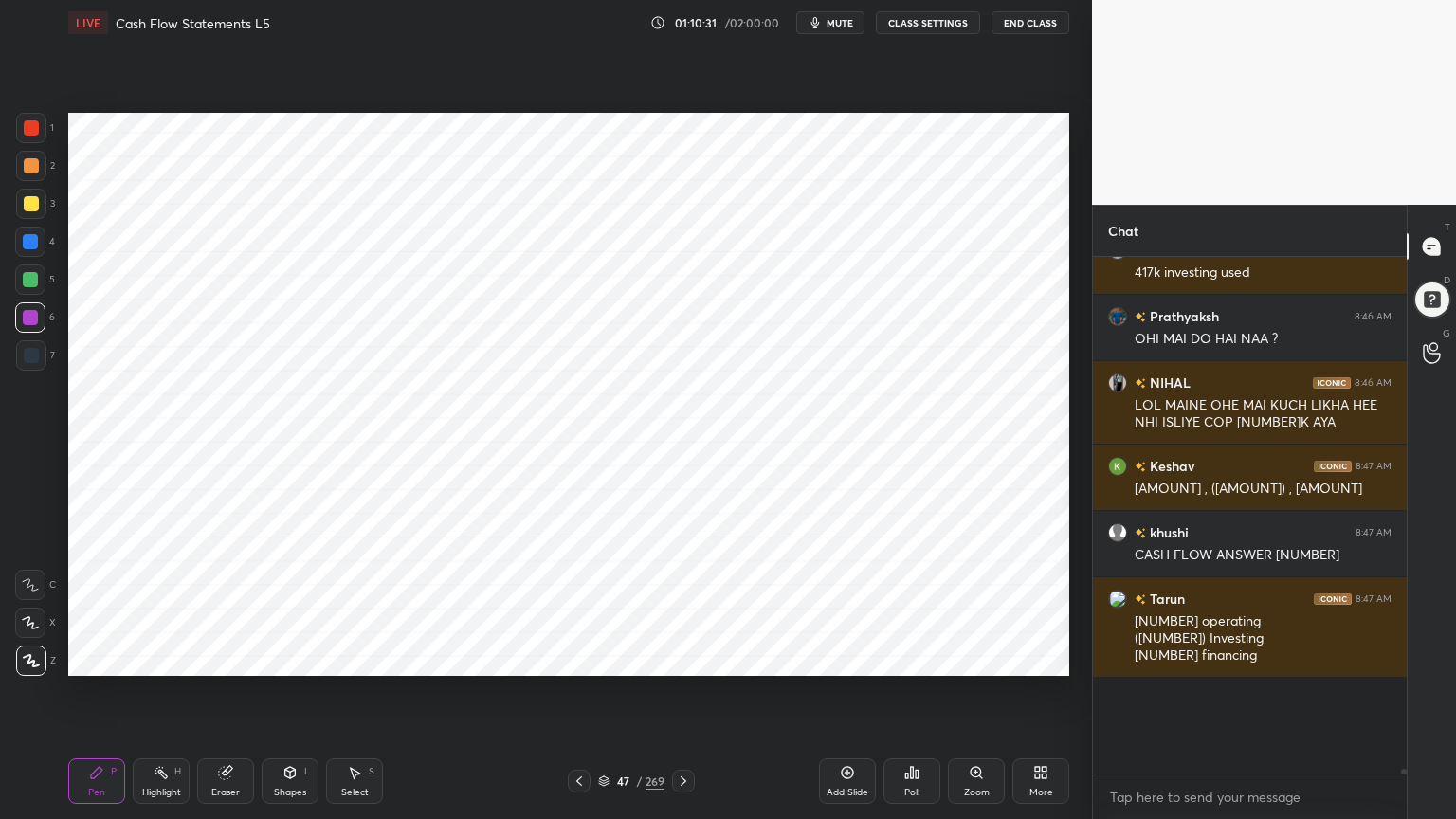 scroll, scrollTop: 7, scrollLeft: 6, axis: both 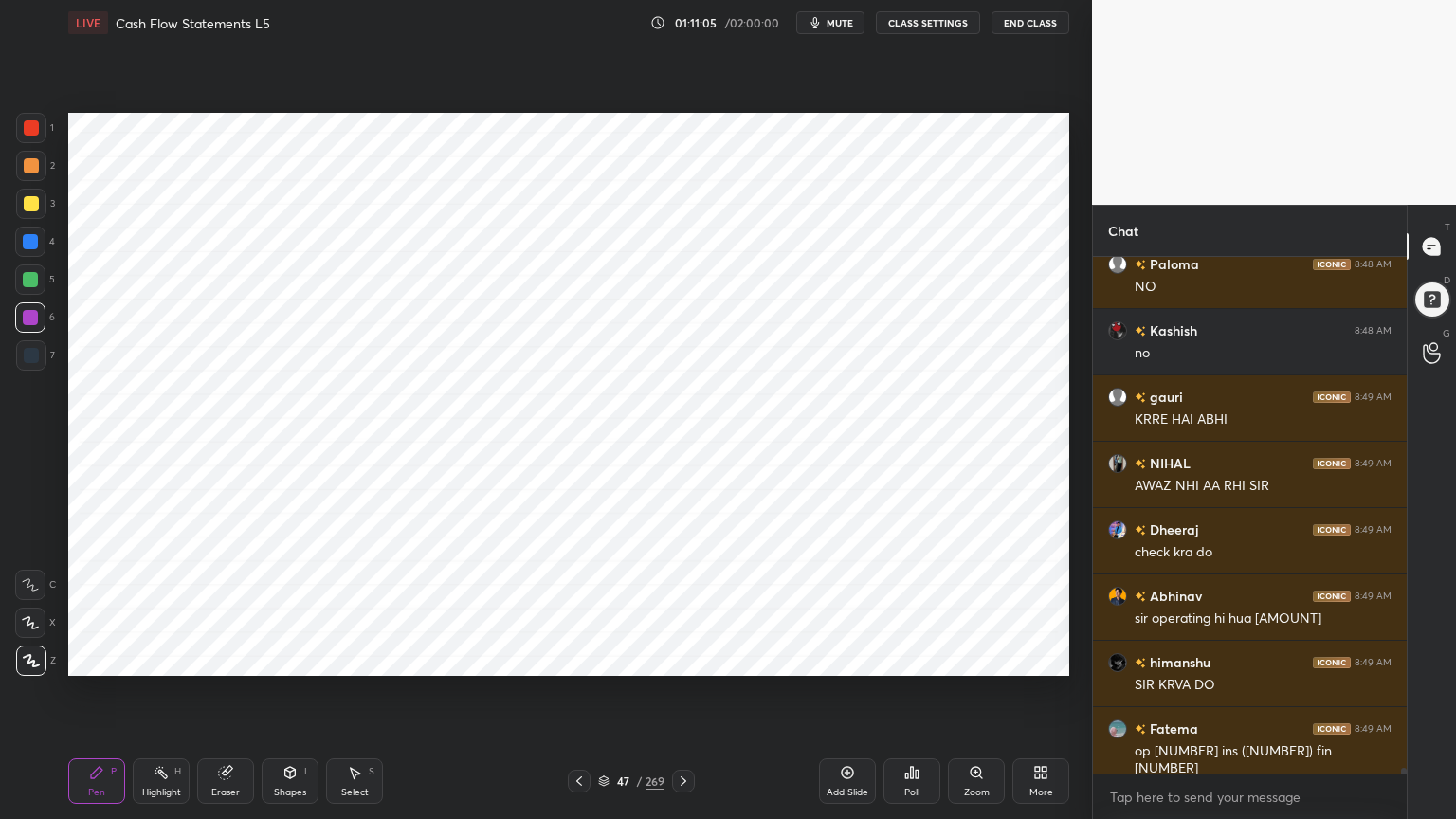 click on "Add Slide" at bounding box center [847, 781] 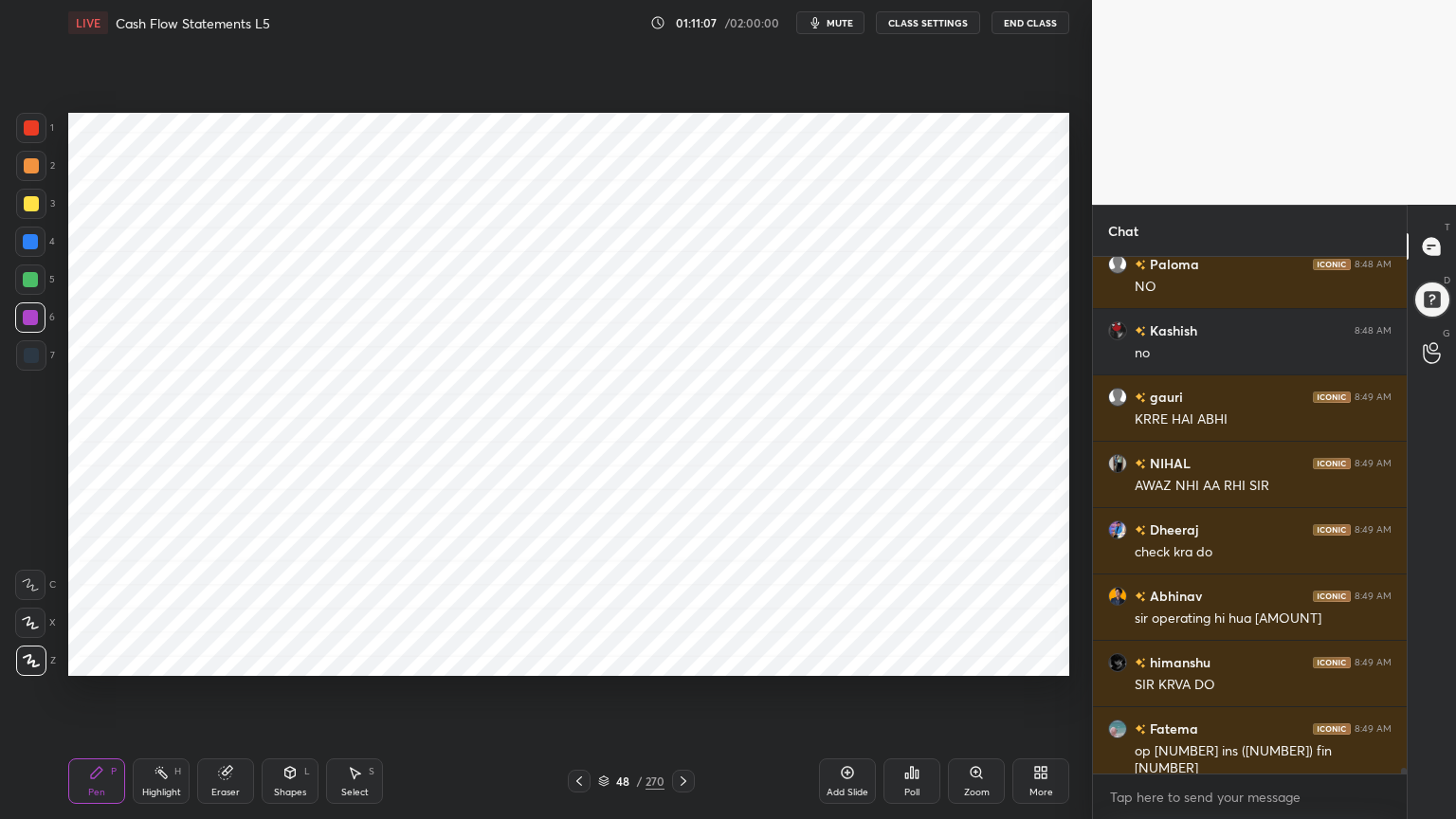 click at bounding box center (30, 242) 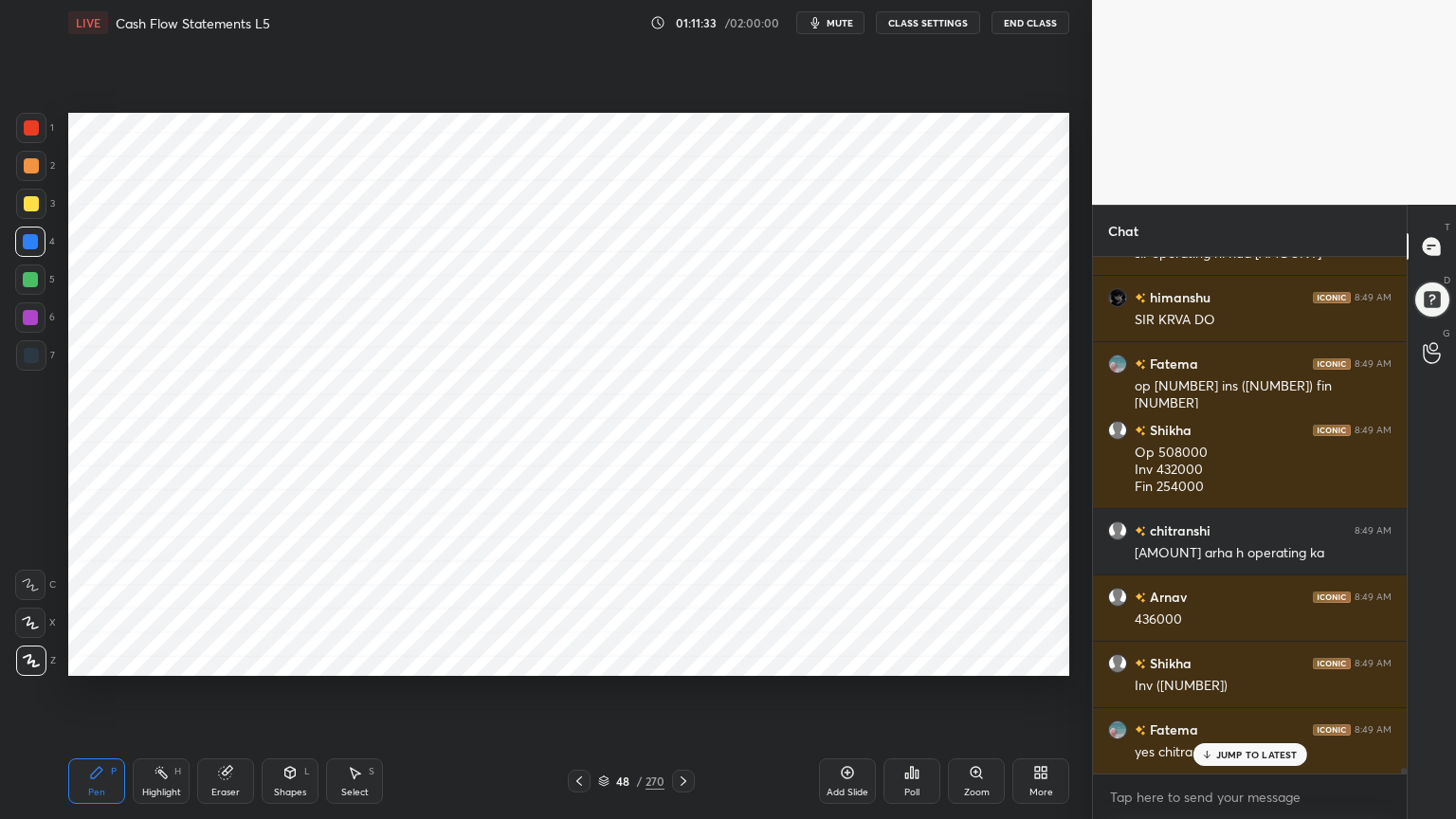 scroll, scrollTop: 44407, scrollLeft: 0, axis: vertical 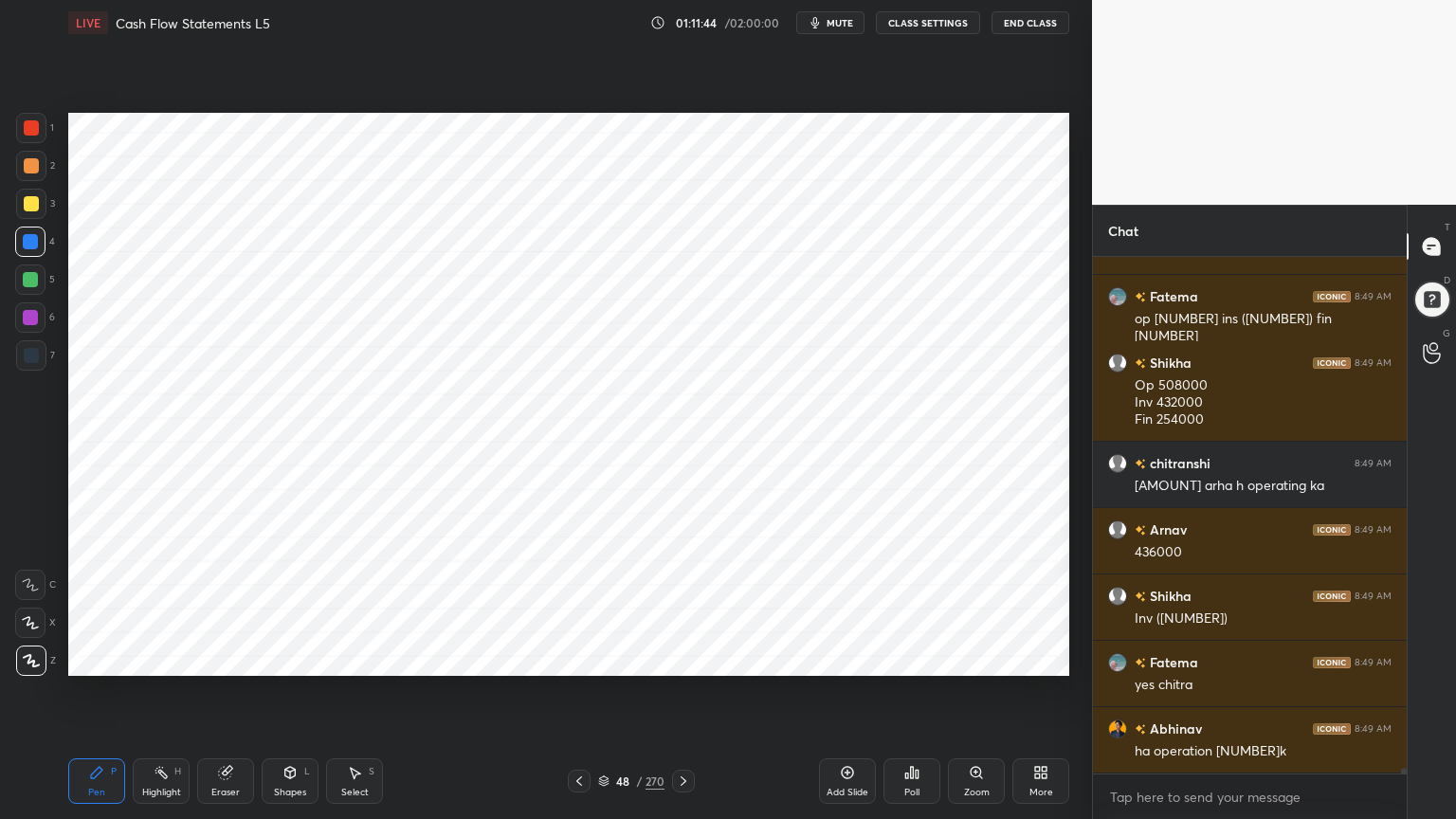 click on "Shapes" at bounding box center [290, 792] 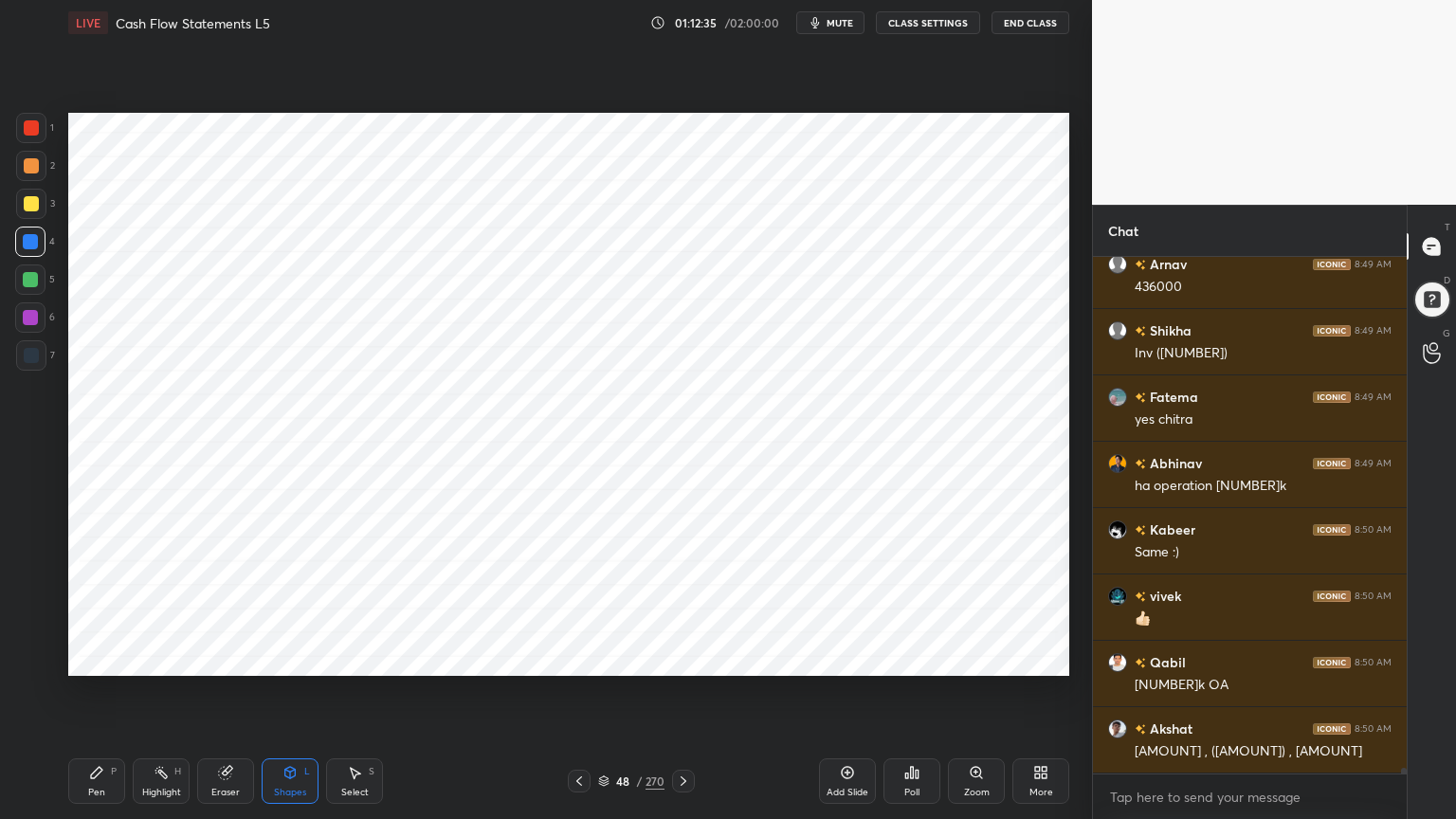 scroll, scrollTop: 44738, scrollLeft: 0, axis: vertical 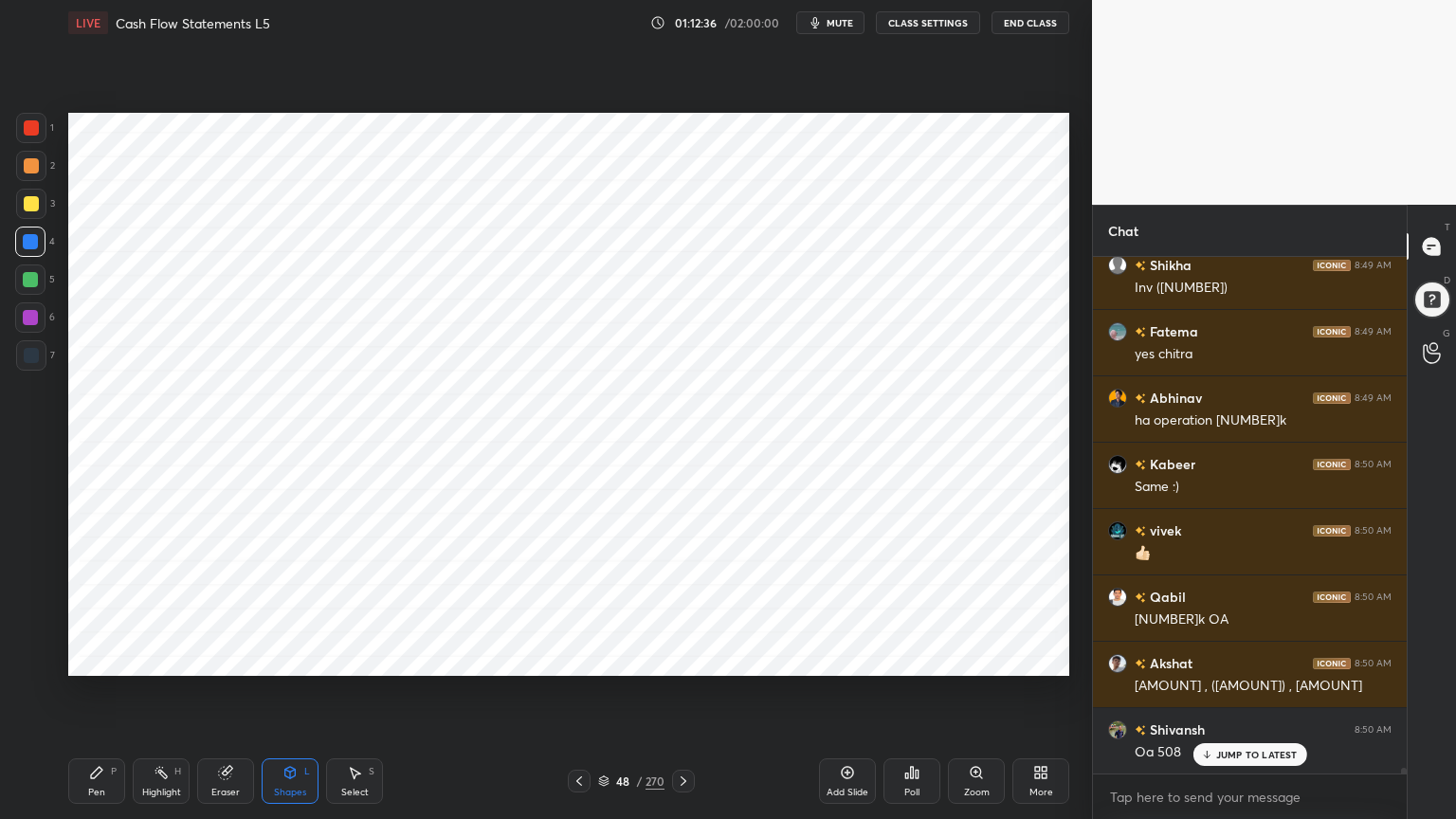 click at bounding box center (31, 355) 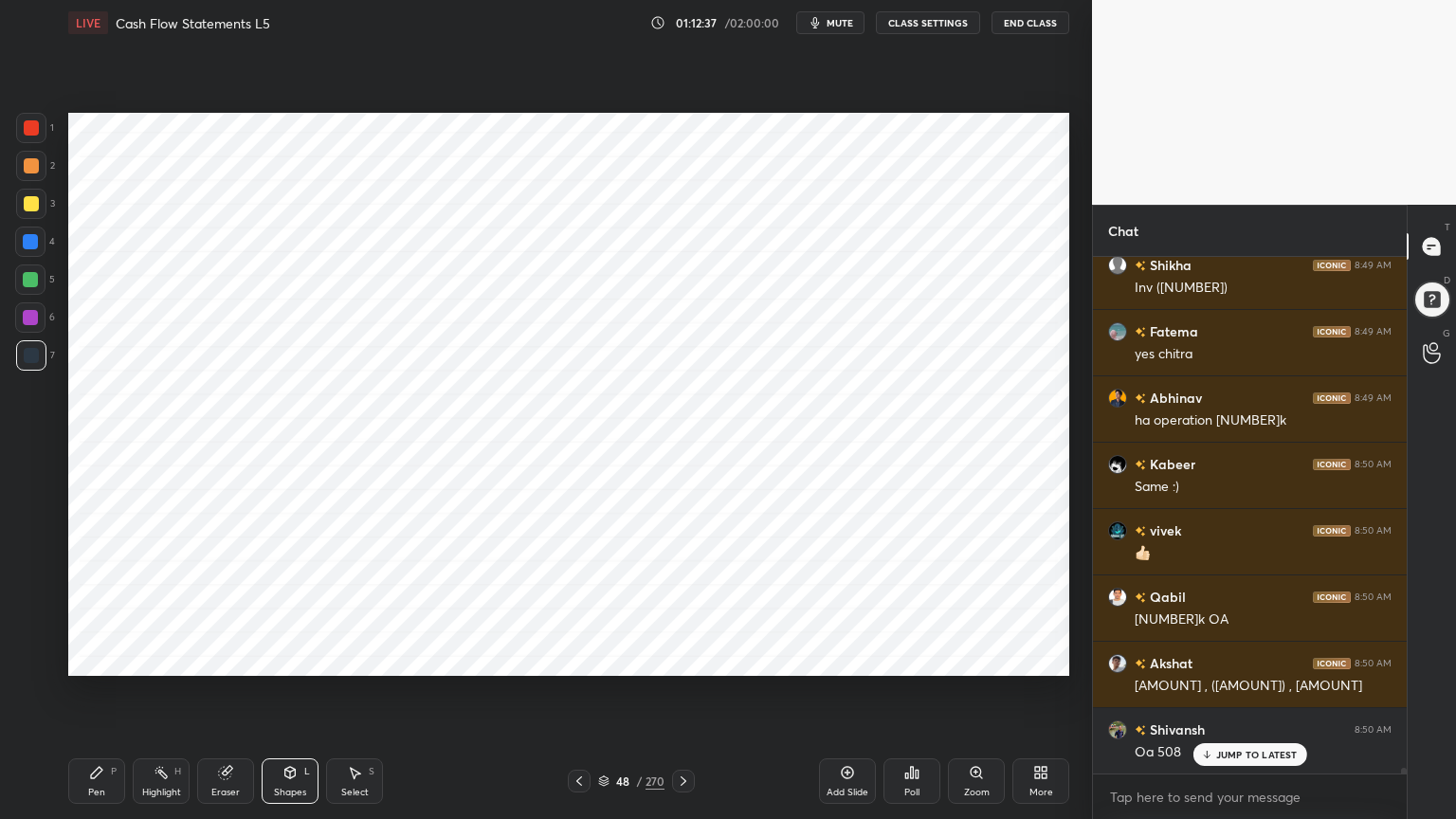 click on "Pen" at bounding box center (97, 792) 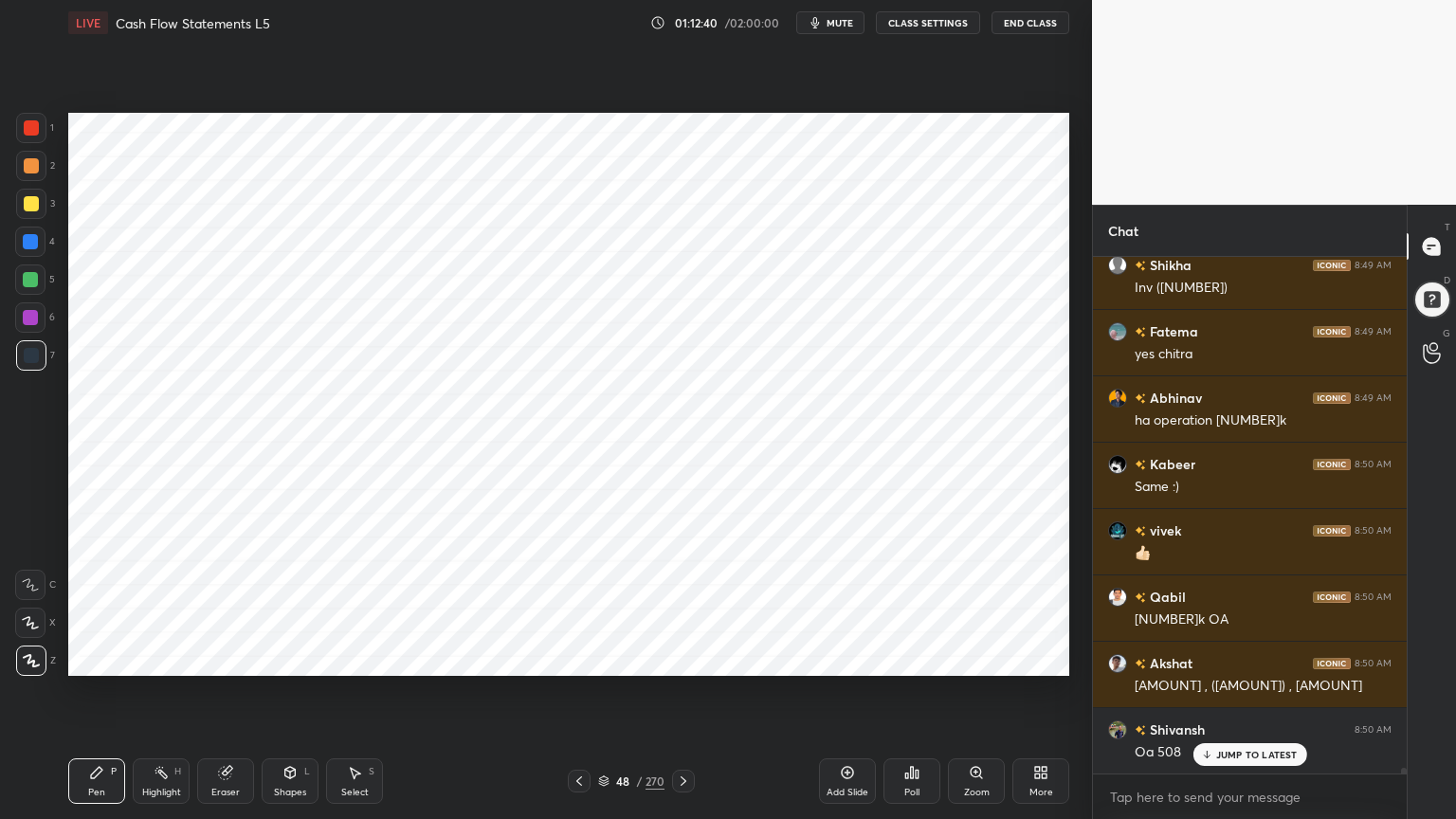 click on "Shapes" at bounding box center [290, 792] 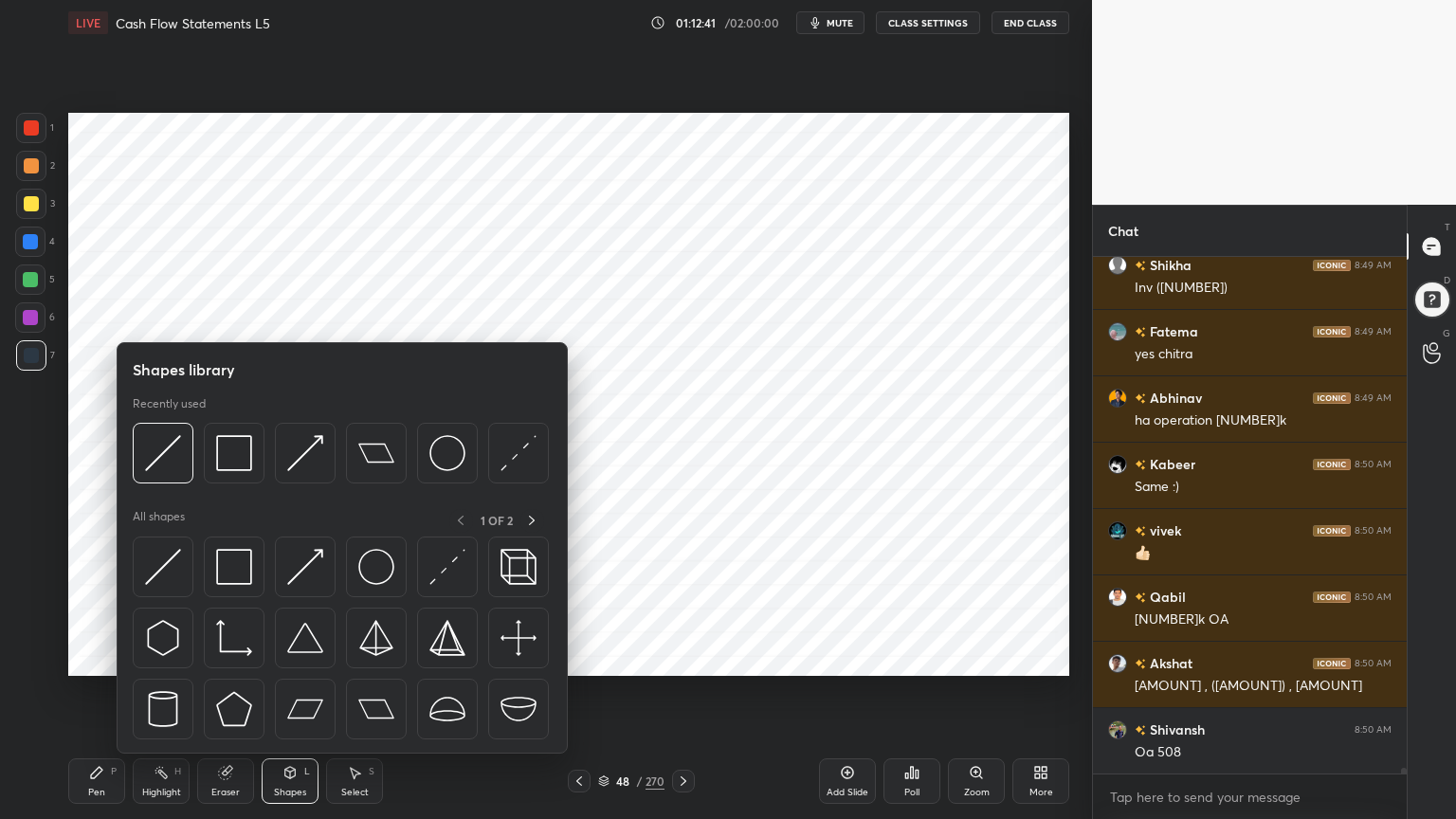 scroll, scrollTop: 44805, scrollLeft: 0, axis: vertical 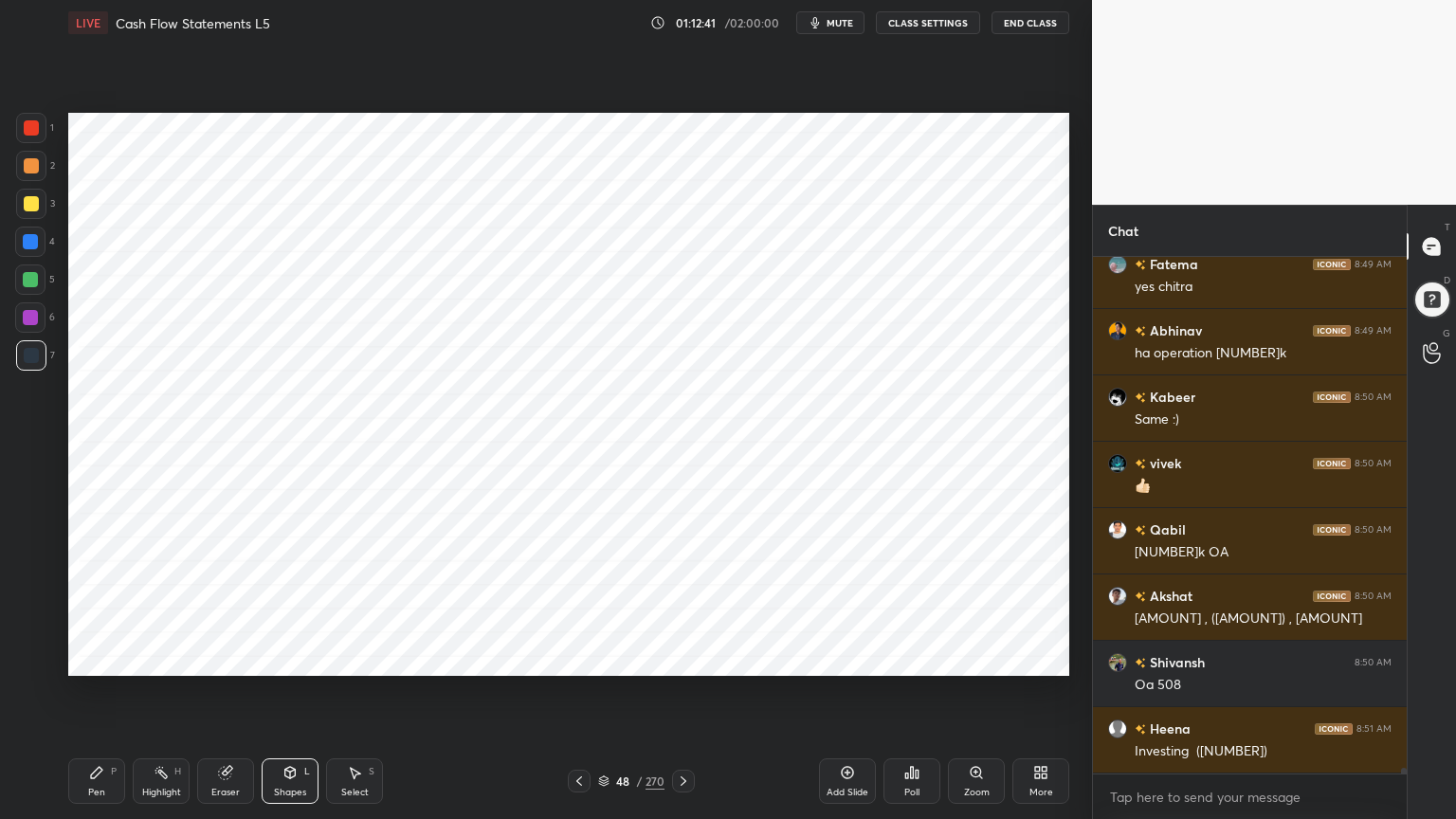 click at bounding box center (30, 242) 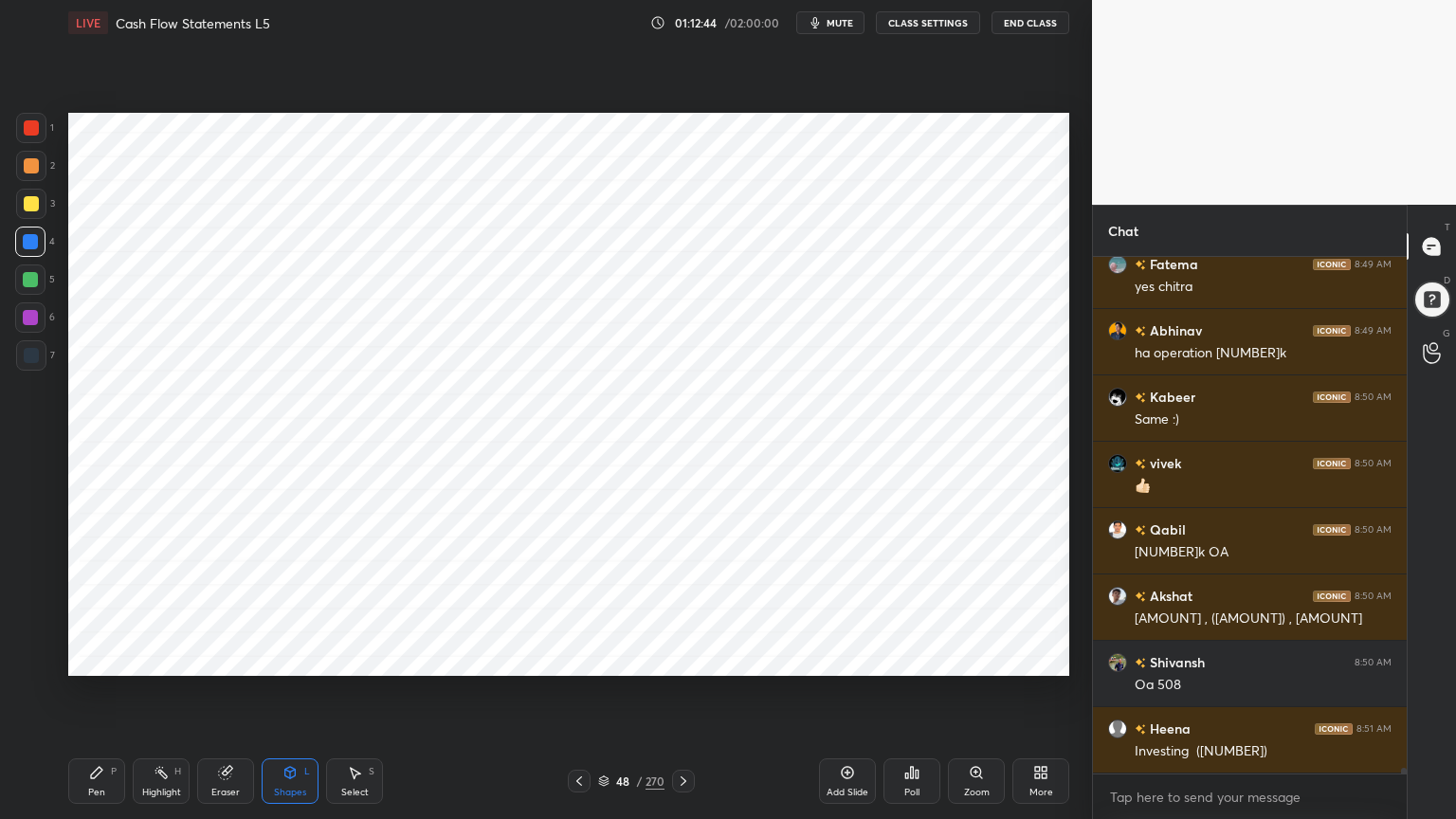 click on "Pen" at bounding box center [97, 792] 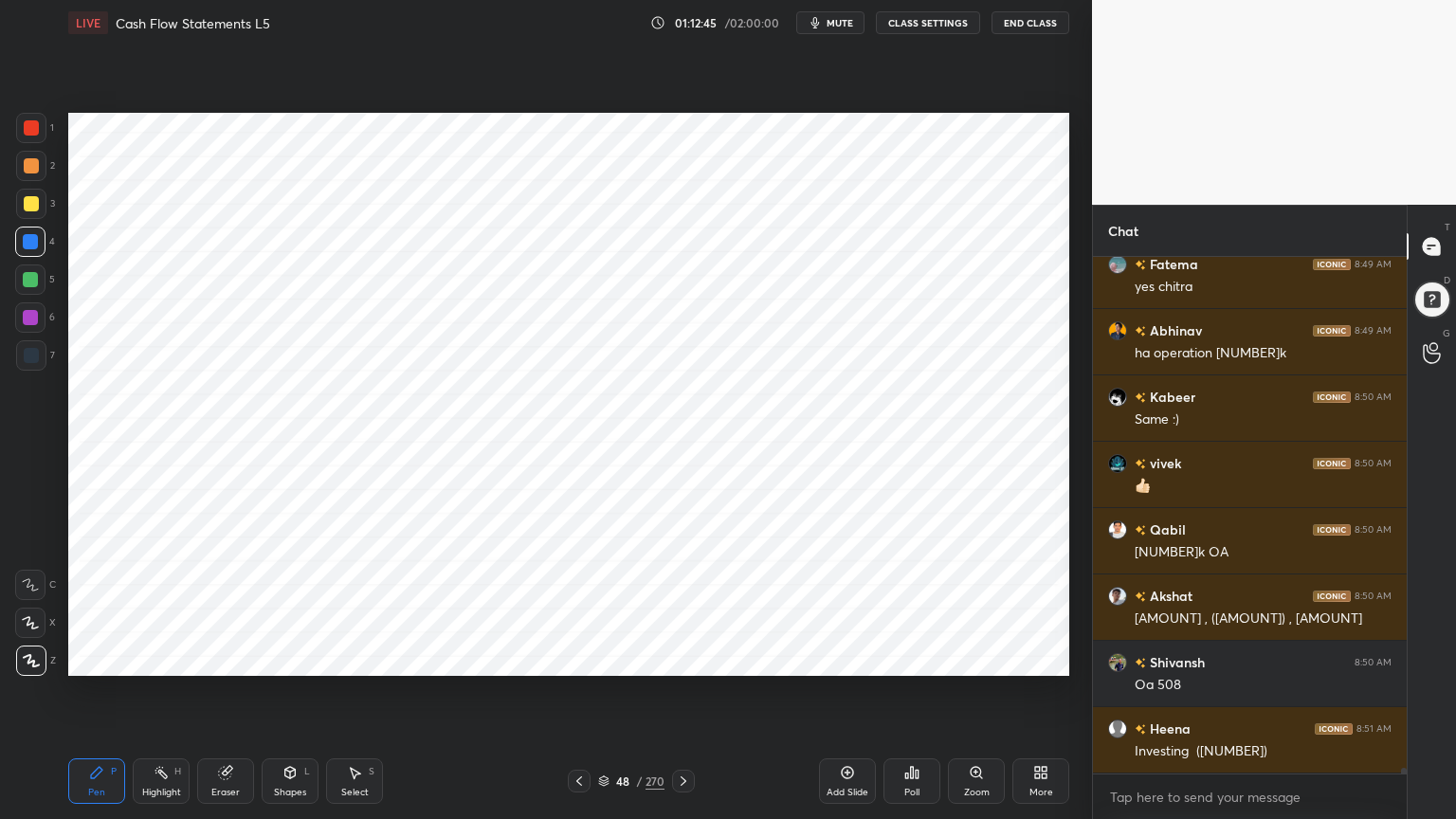 click at bounding box center (31, 355) 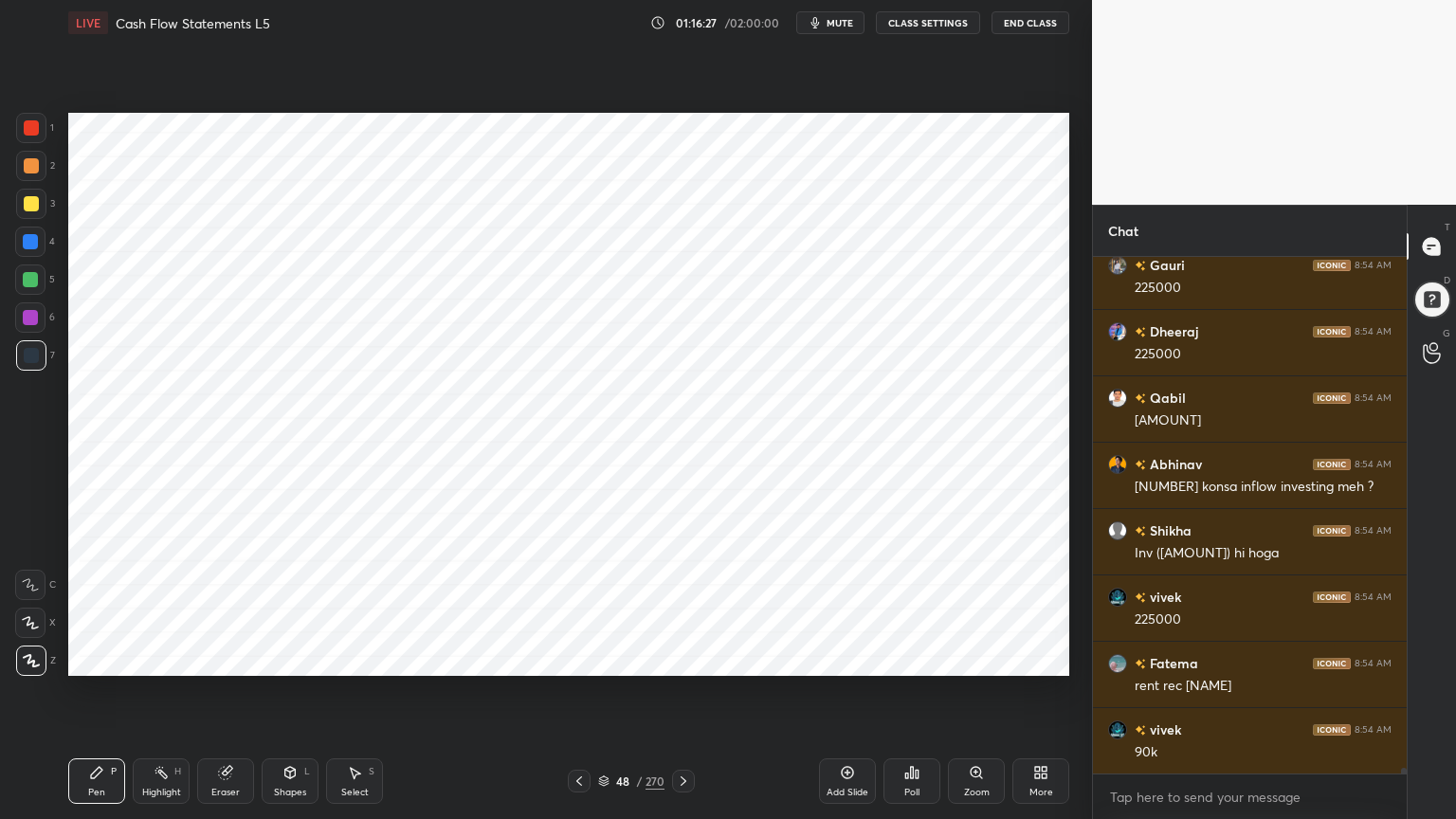 scroll, scrollTop: 47114, scrollLeft: 0, axis: vertical 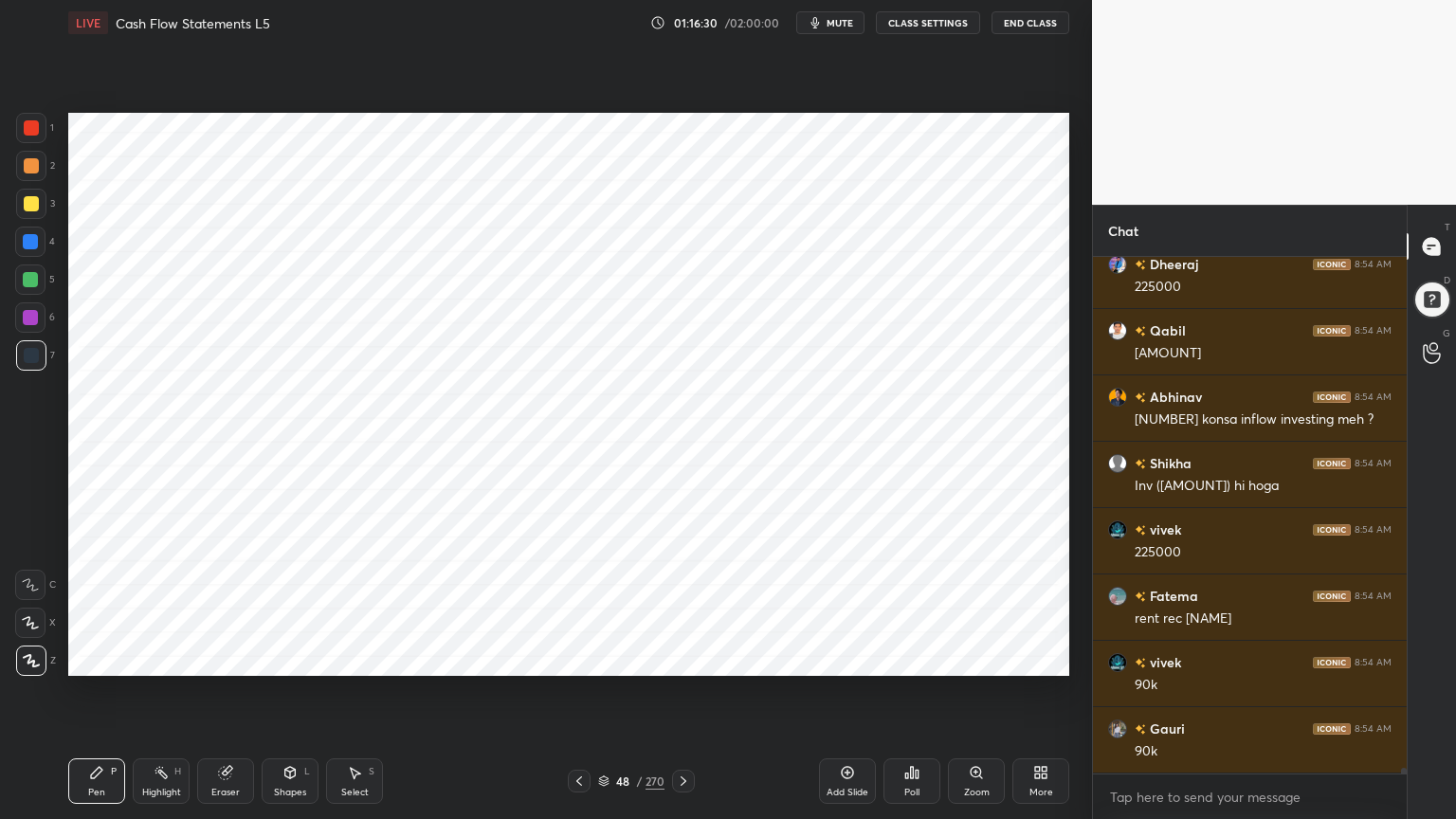 click at bounding box center (31, 128) 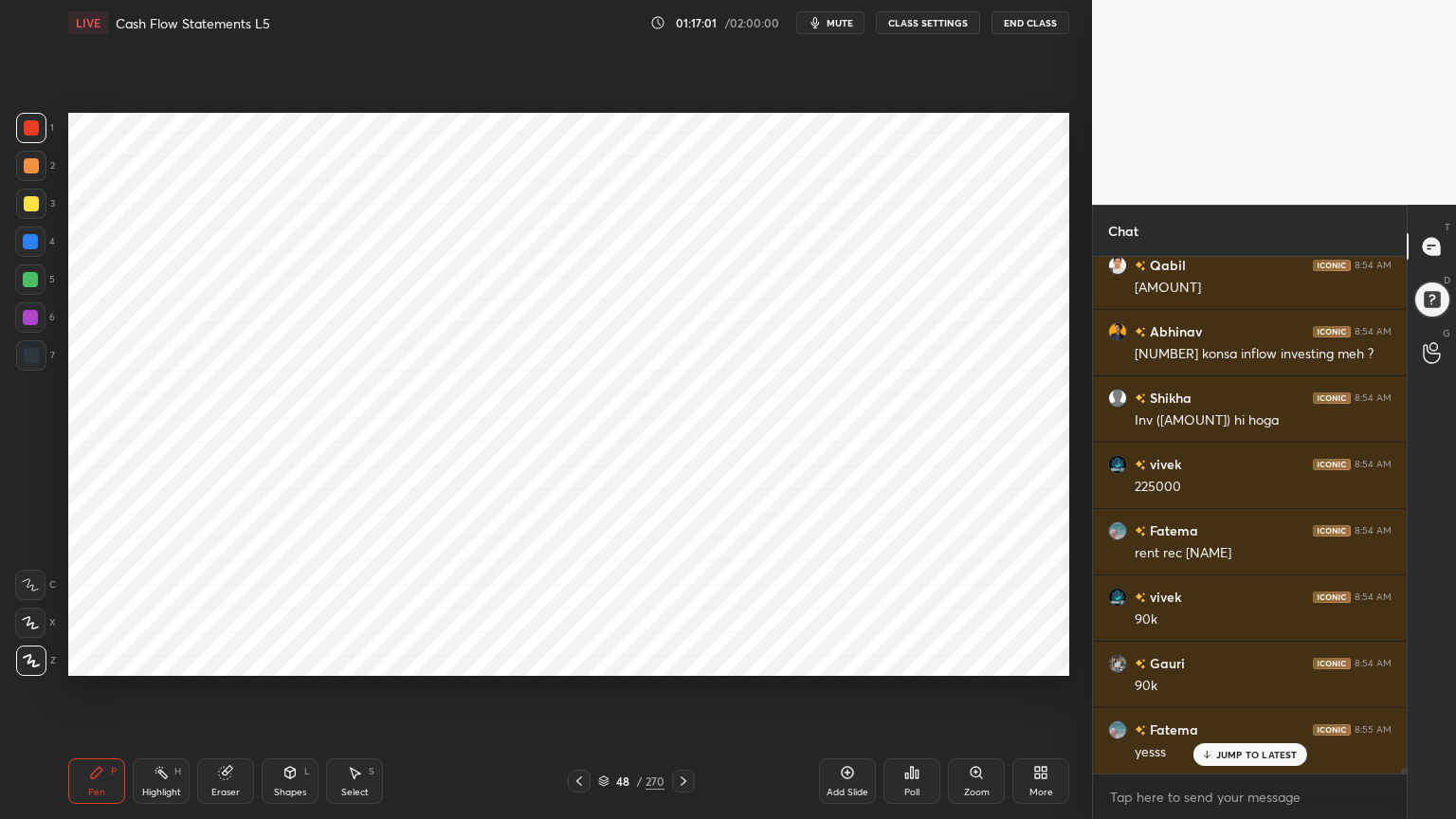 scroll, scrollTop: 47247, scrollLeft: 0, axis: vertical 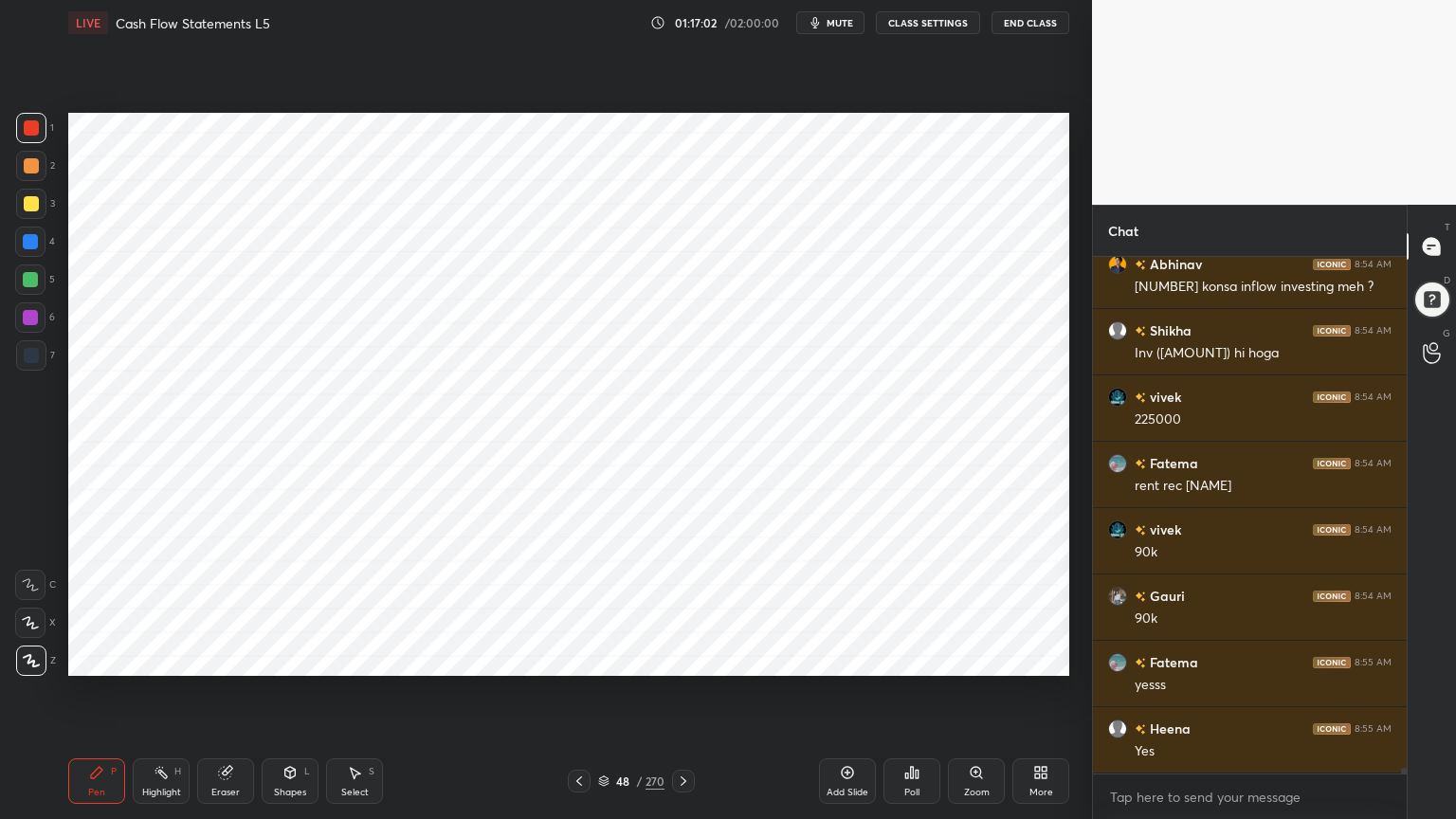 click 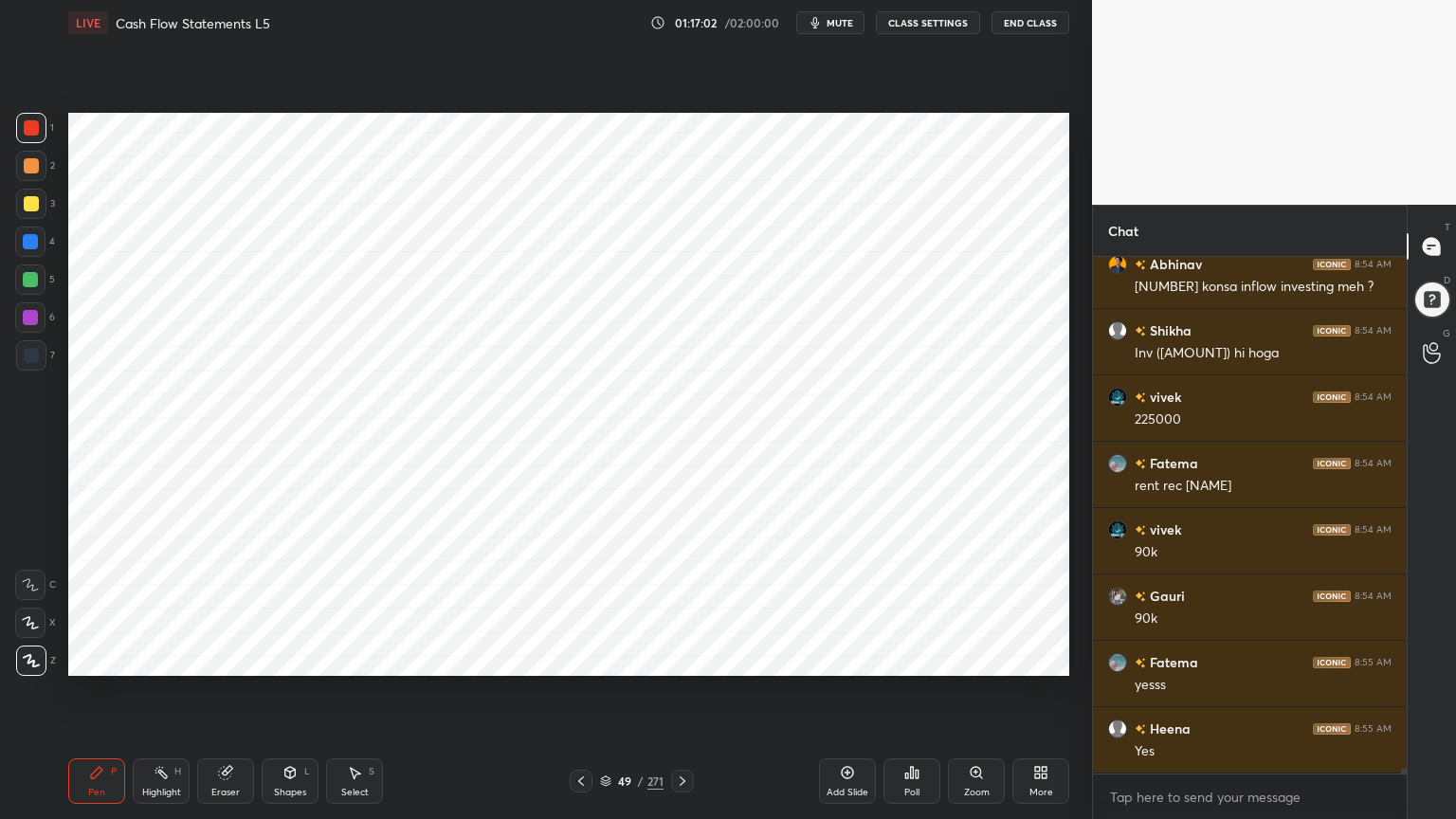 scroll, scrollTop: 47312, scrollLeft: 0, axis: vertical 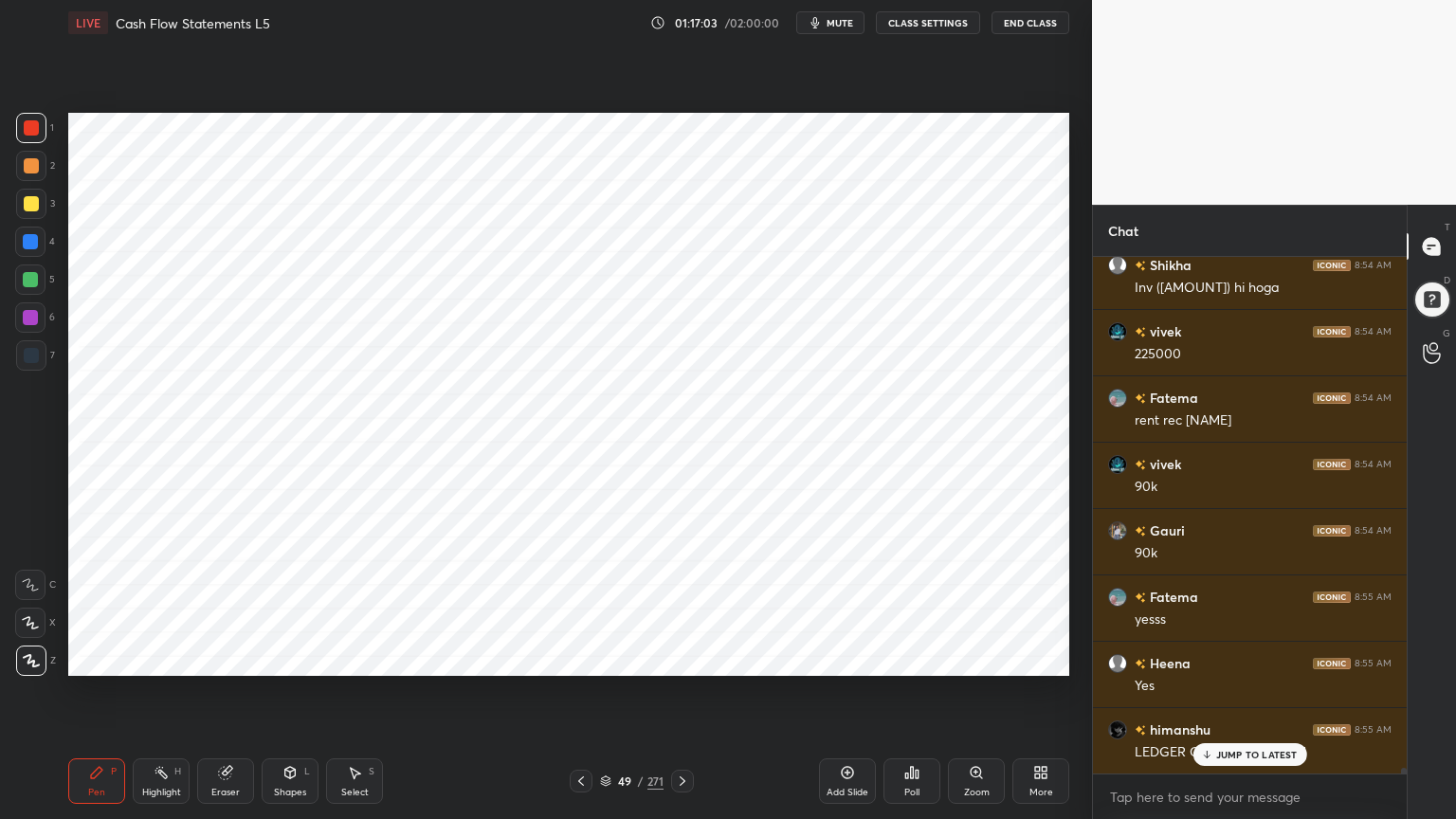 click at bounding box center [30, 242] 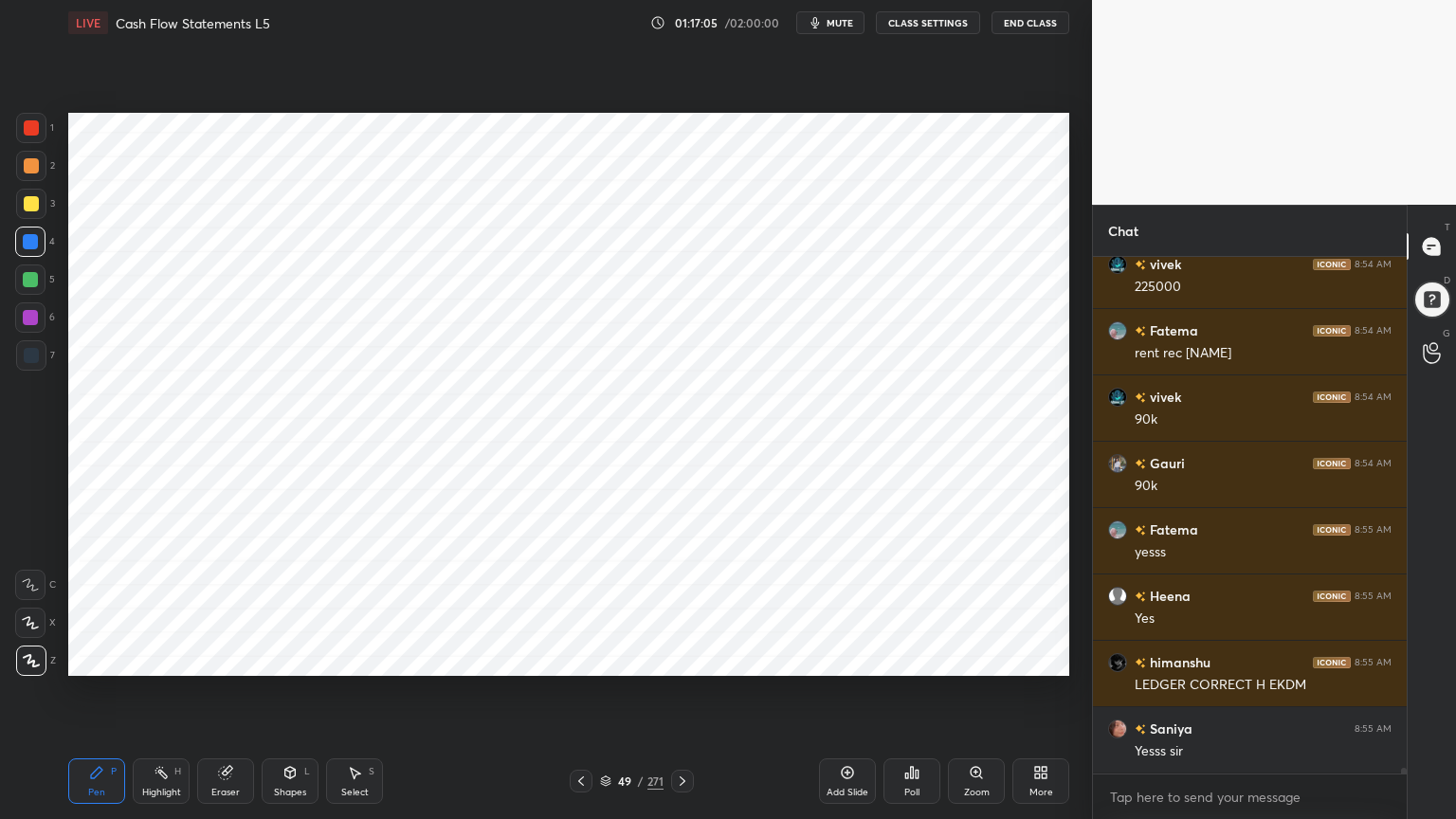 scroll, scrollTop: 47445, scrollLeft: 0, axis: vertical 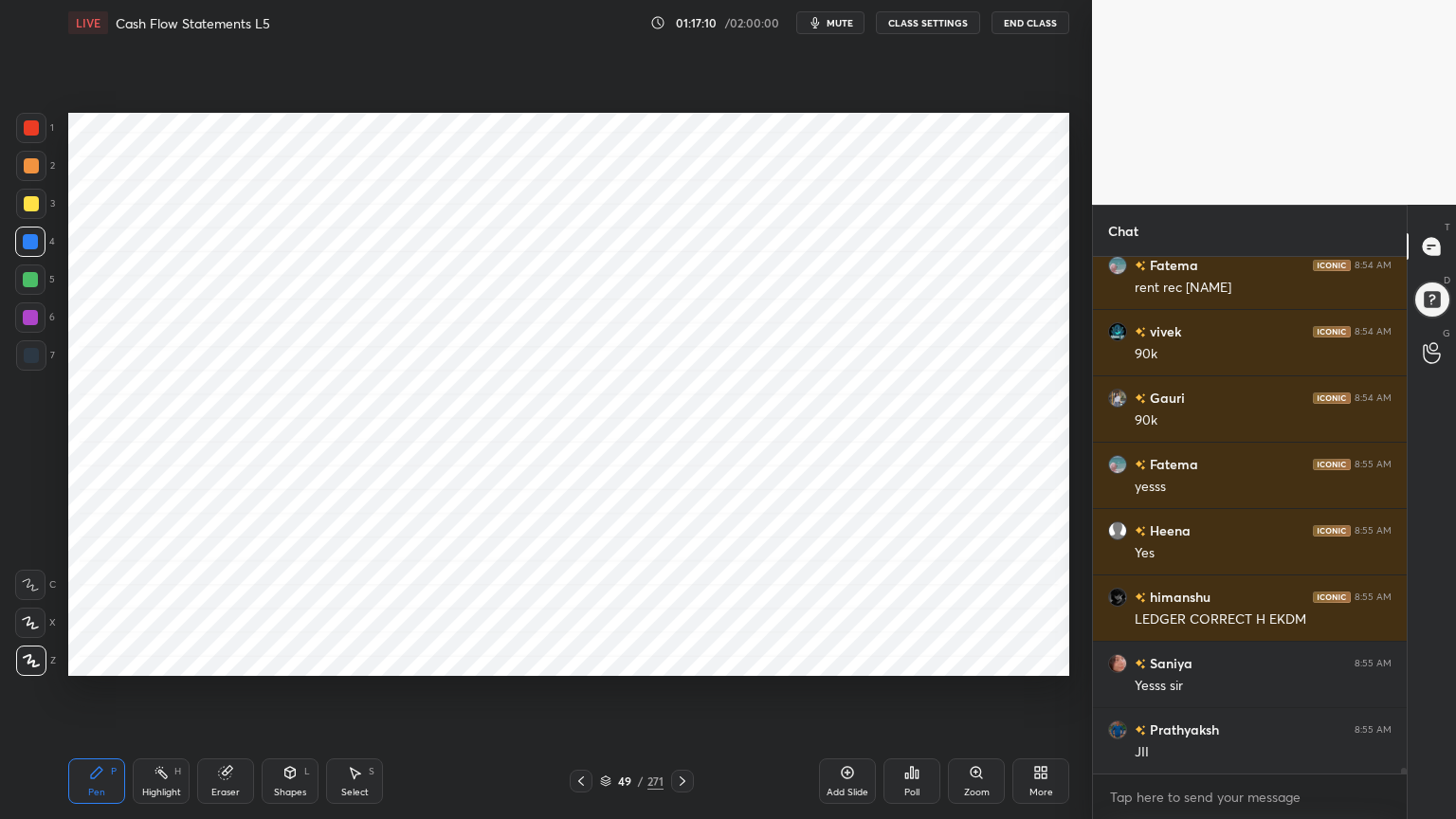 click on "Shapes" at bounding box center (290, 792) 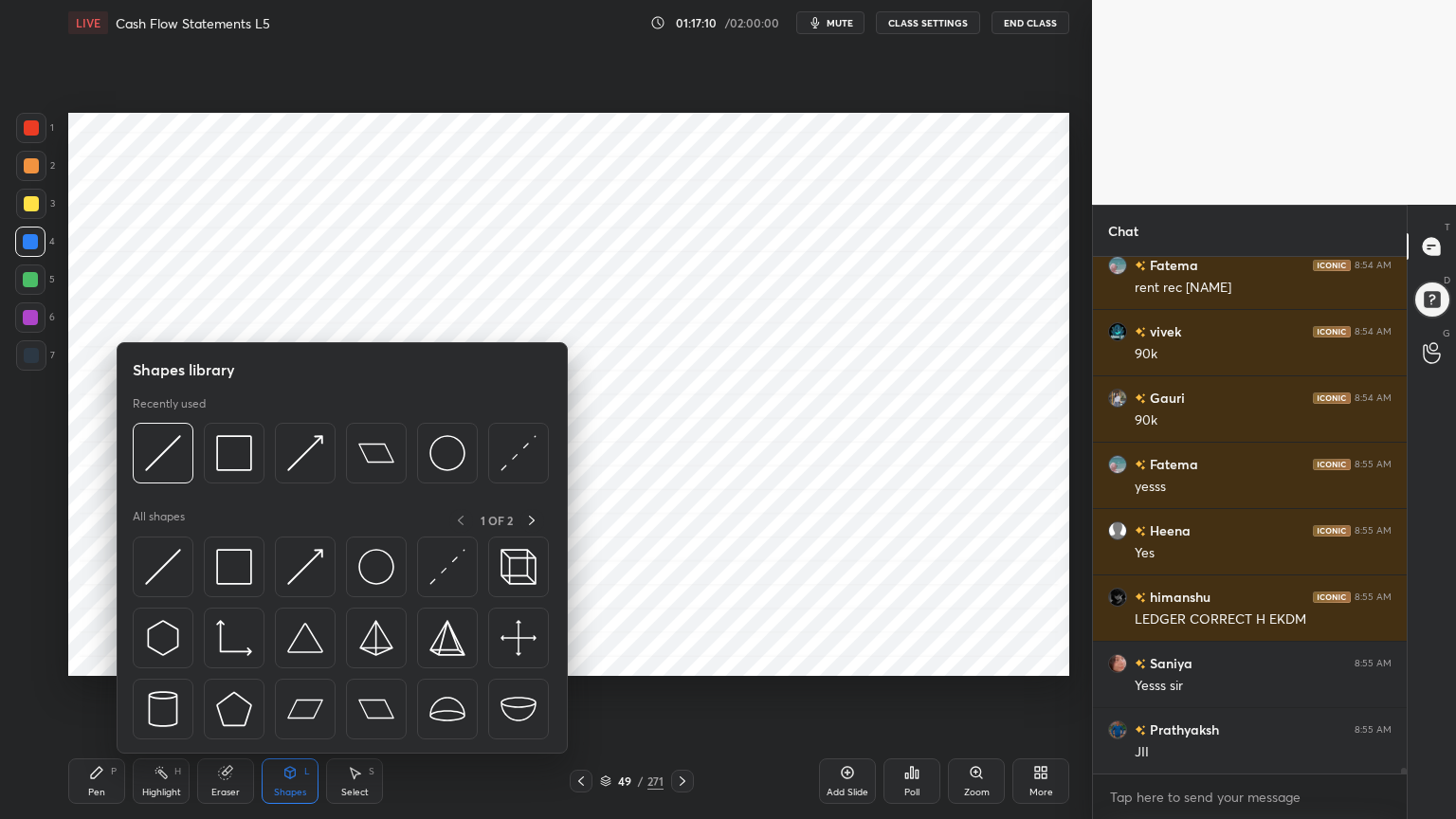 click on "Shapes" at bounding box center (290, 792) 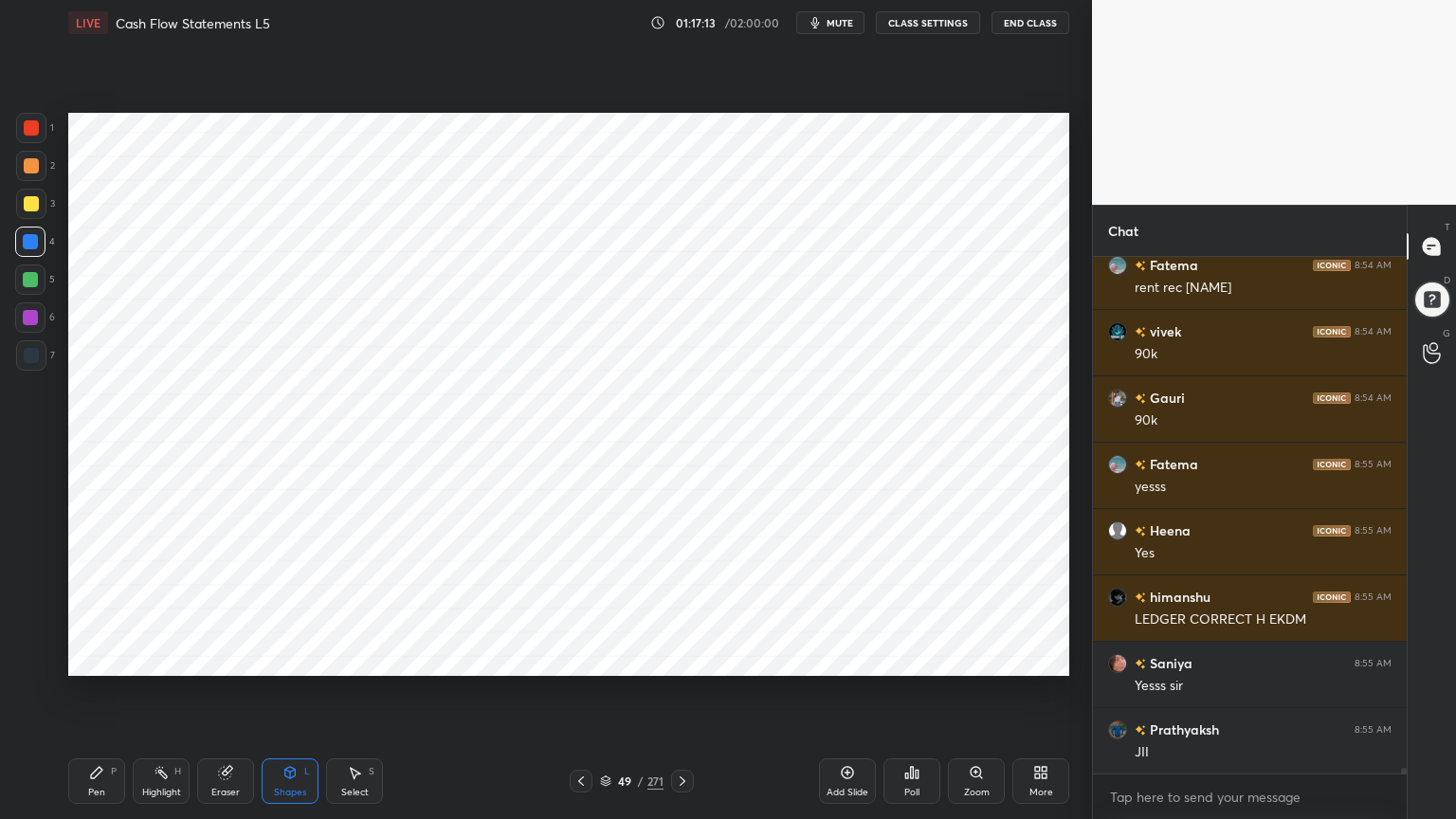 scroll, scrollTop: 47512, scrollLeft: 0, axis: vertical 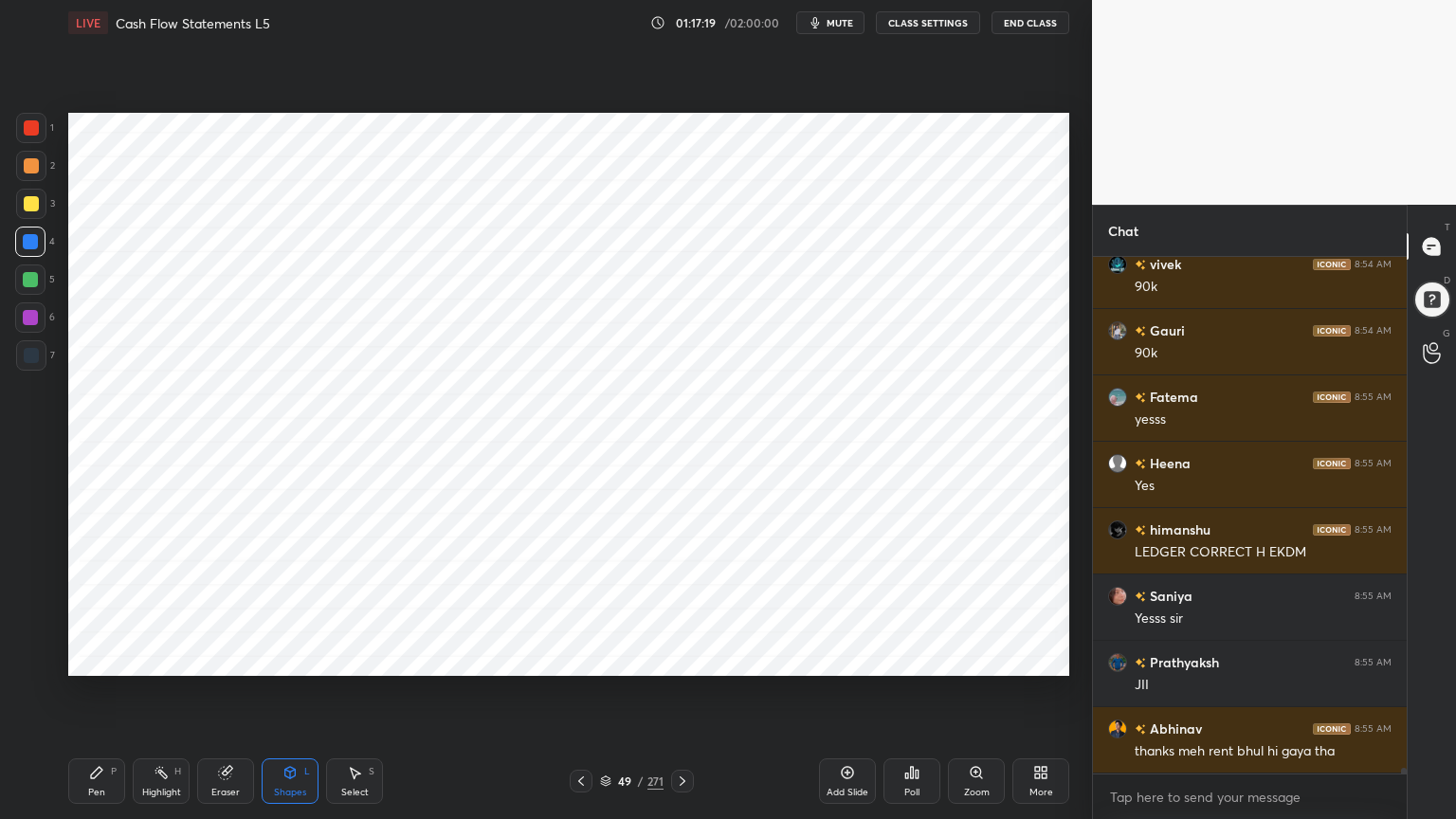 click 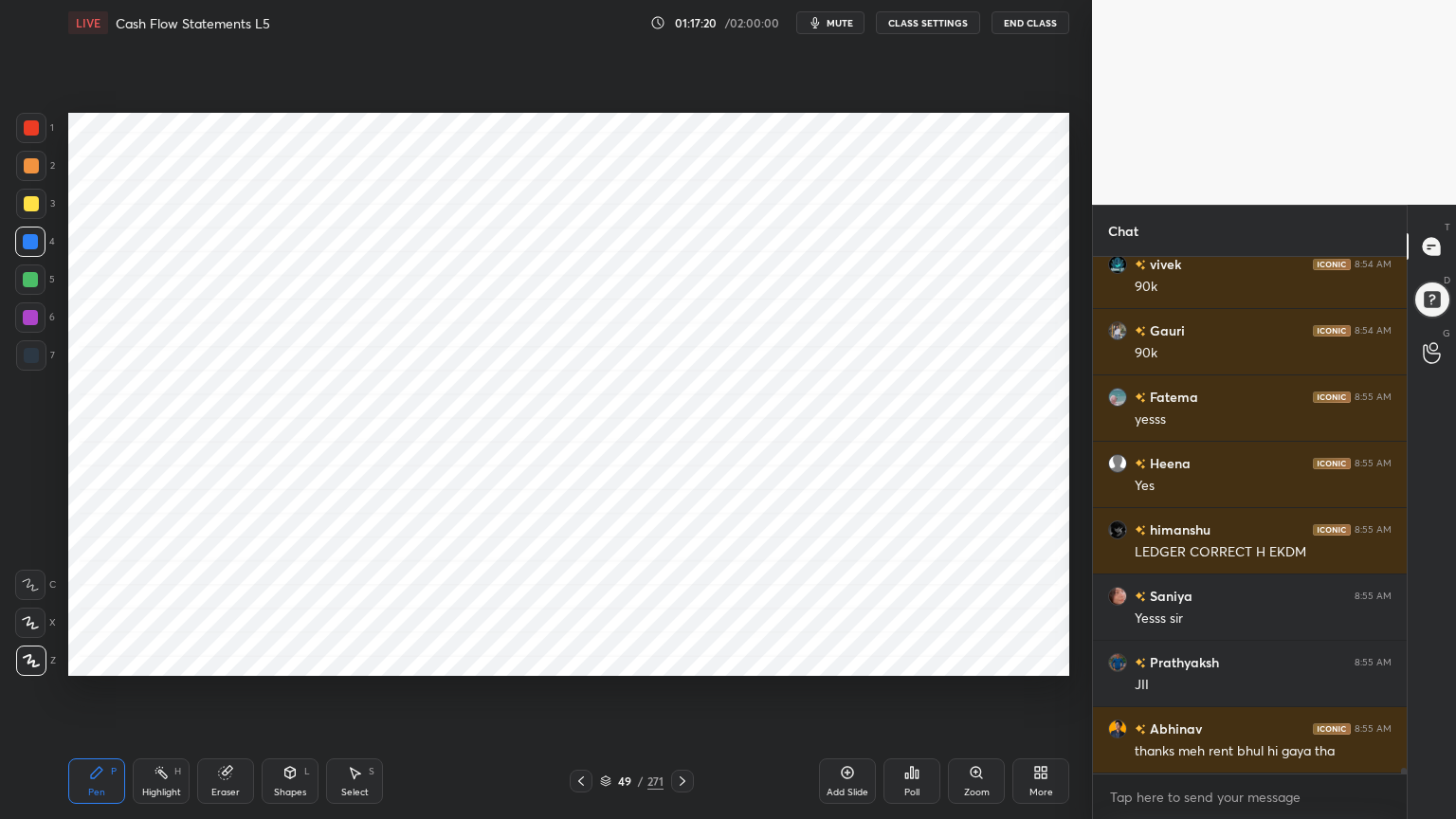 click on "7" at bounding box center [35, 359] 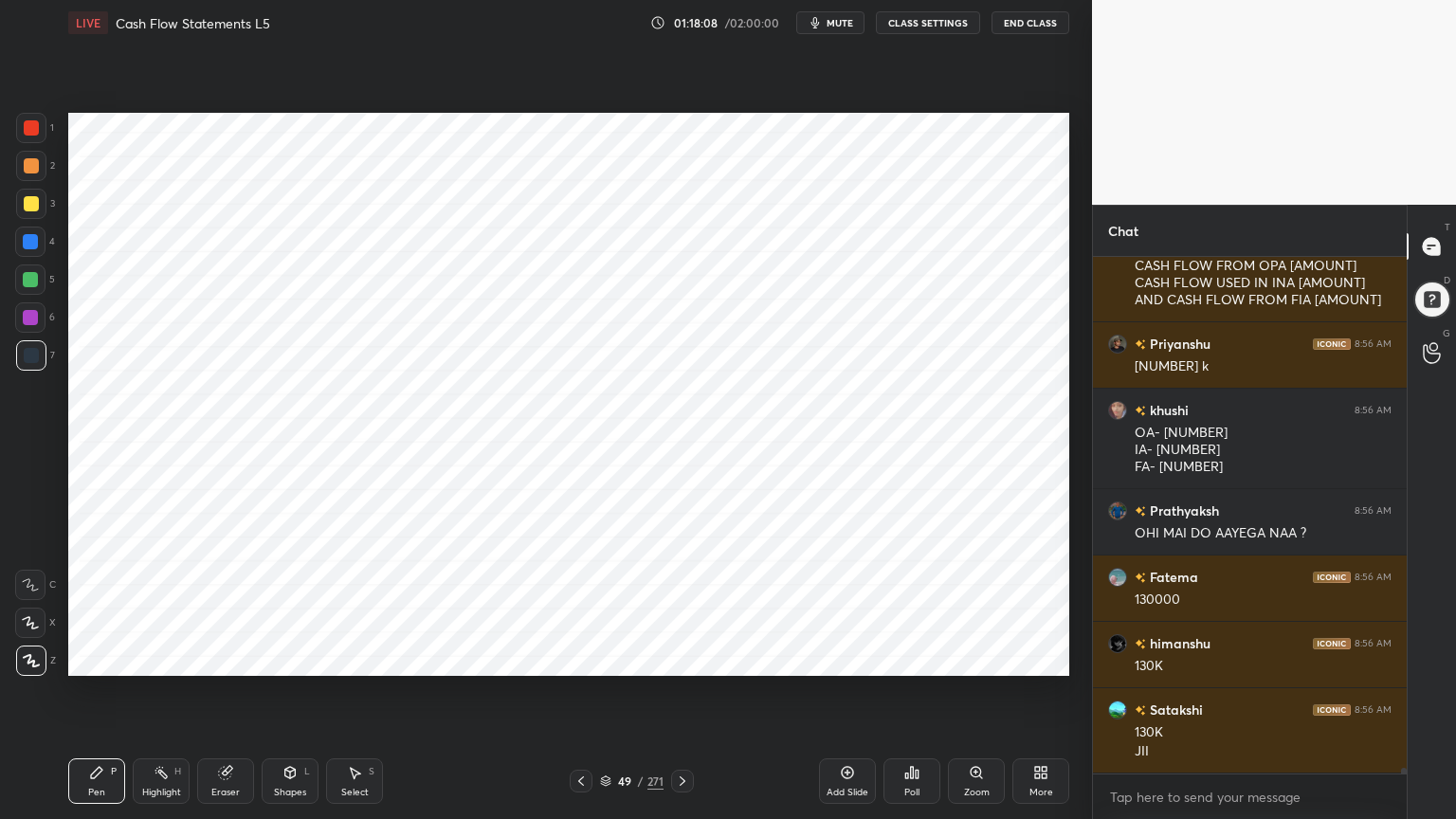 scroll, scrollTop: 46308, scrollLeft: 0, axis: vertical 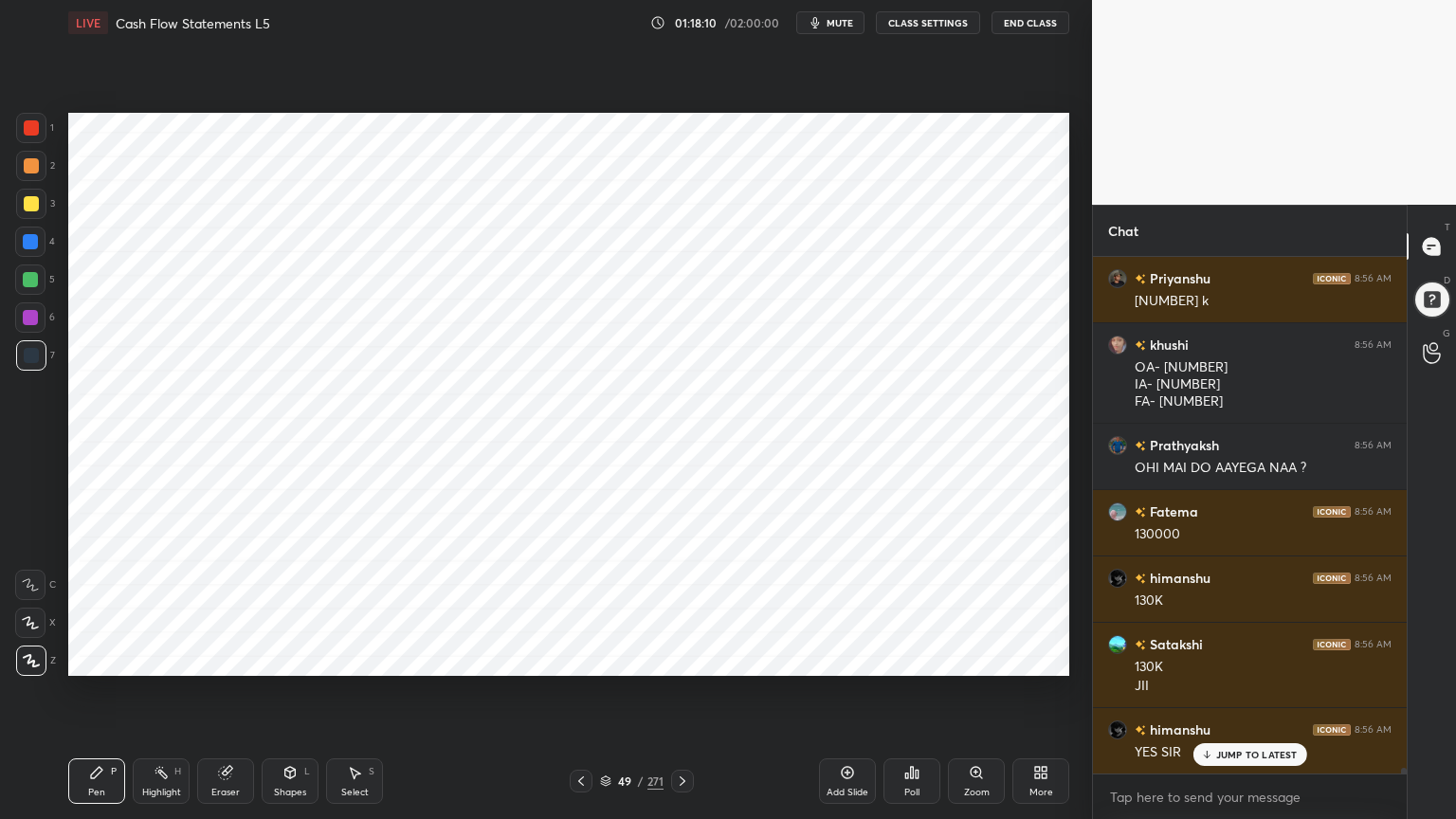 click at bounding box center (31, 128) 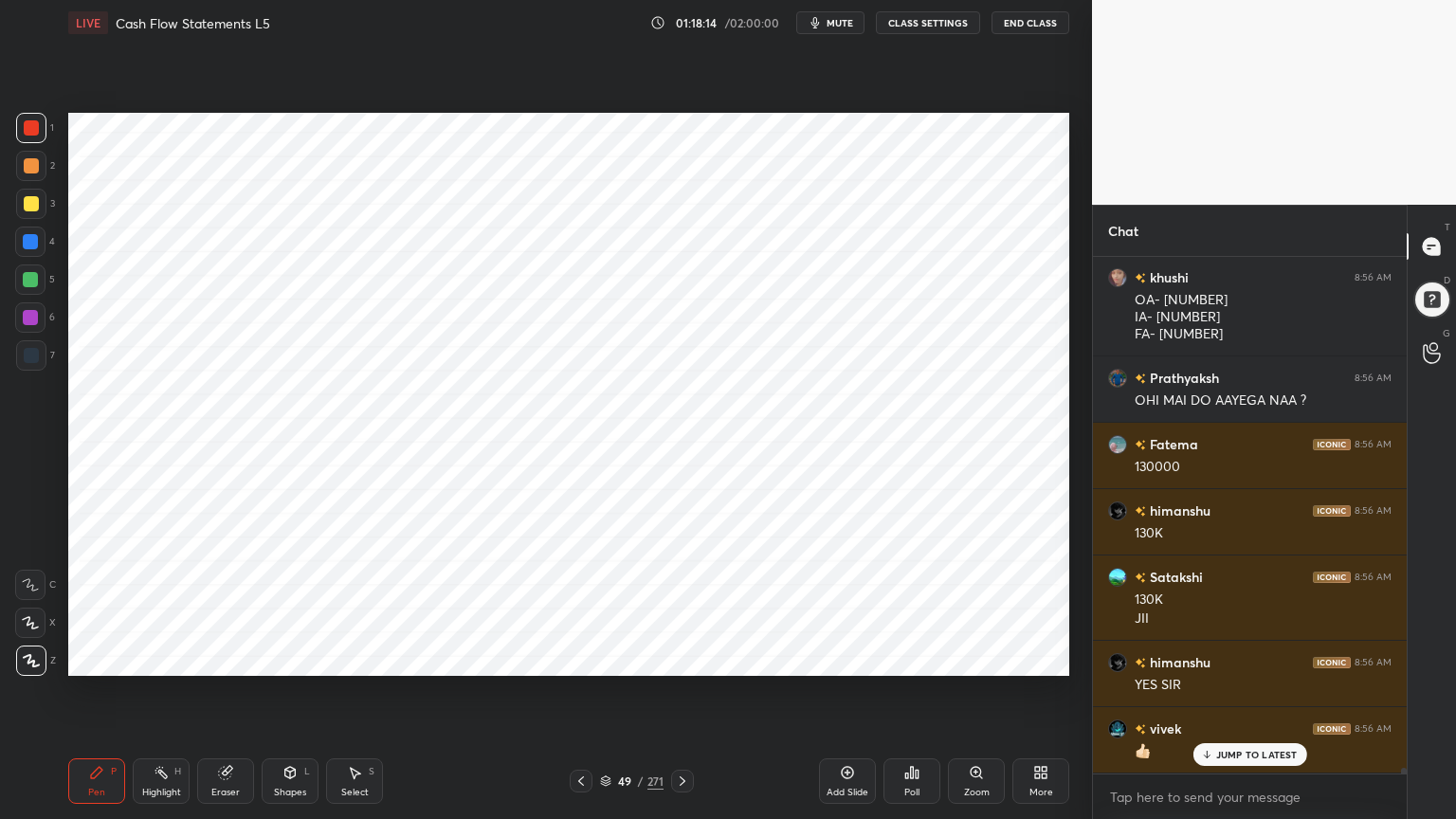 scroll, scrollTop: 46440, scrollLeft: 0, axis: vertical 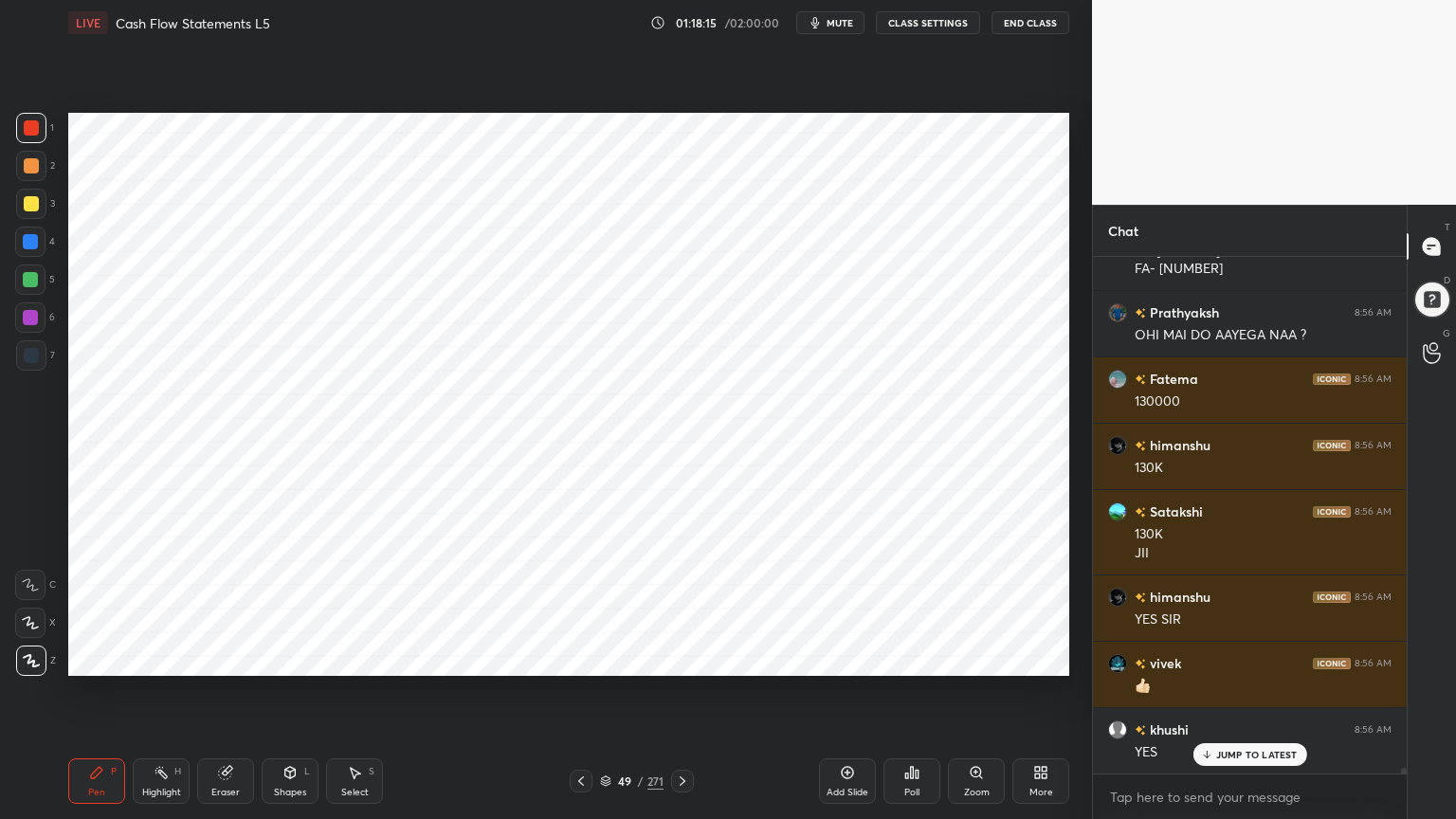 click at bounding box center (30, 242) 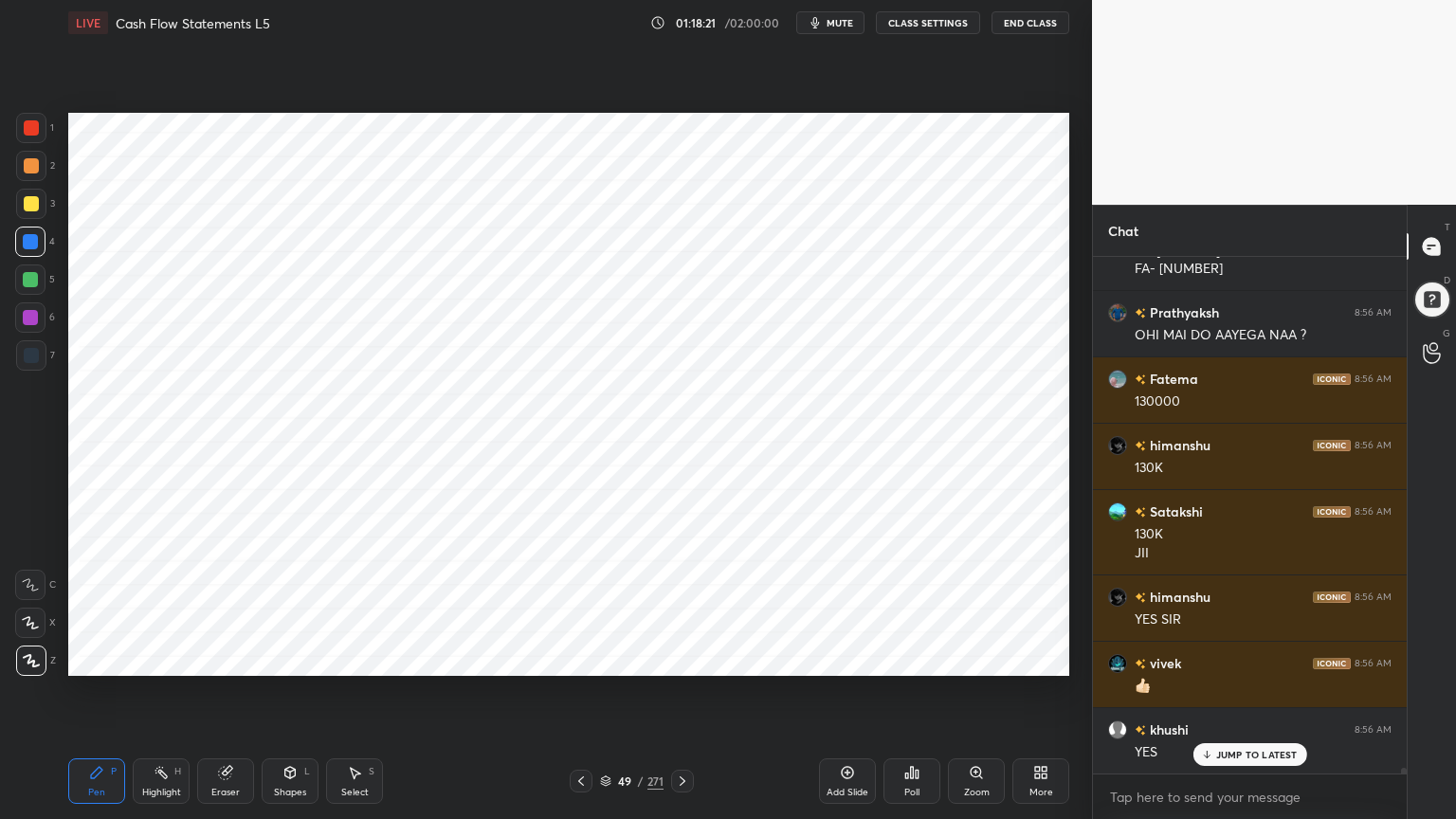 scroll, scrollTop: 46508, scrollLeft: 0, axis: vertical 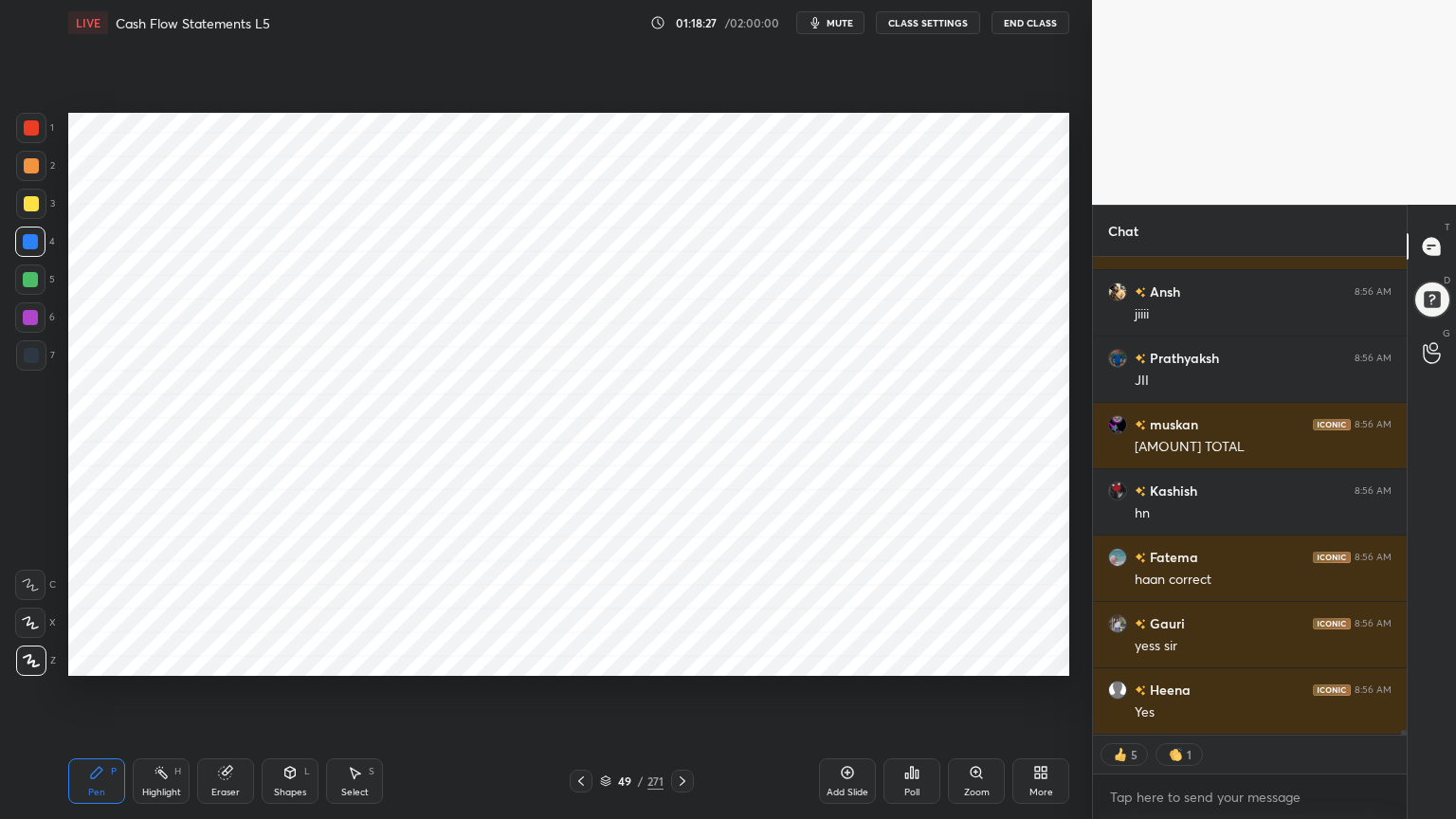 click on "Shapes" at bounding box center (290, 792) 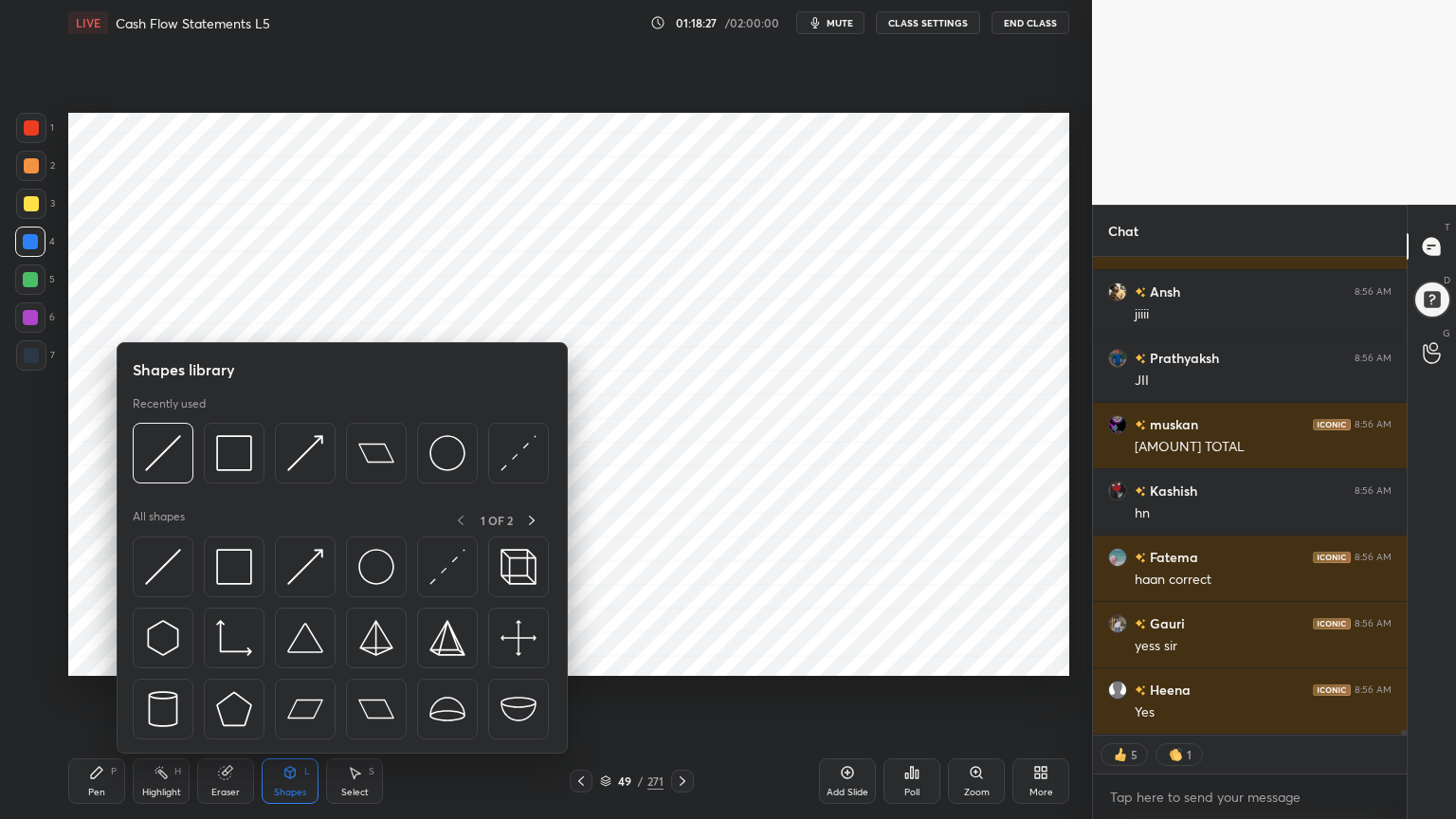 scroll, scrollTop: 47542, scrollLeft: 0, axis: vertical 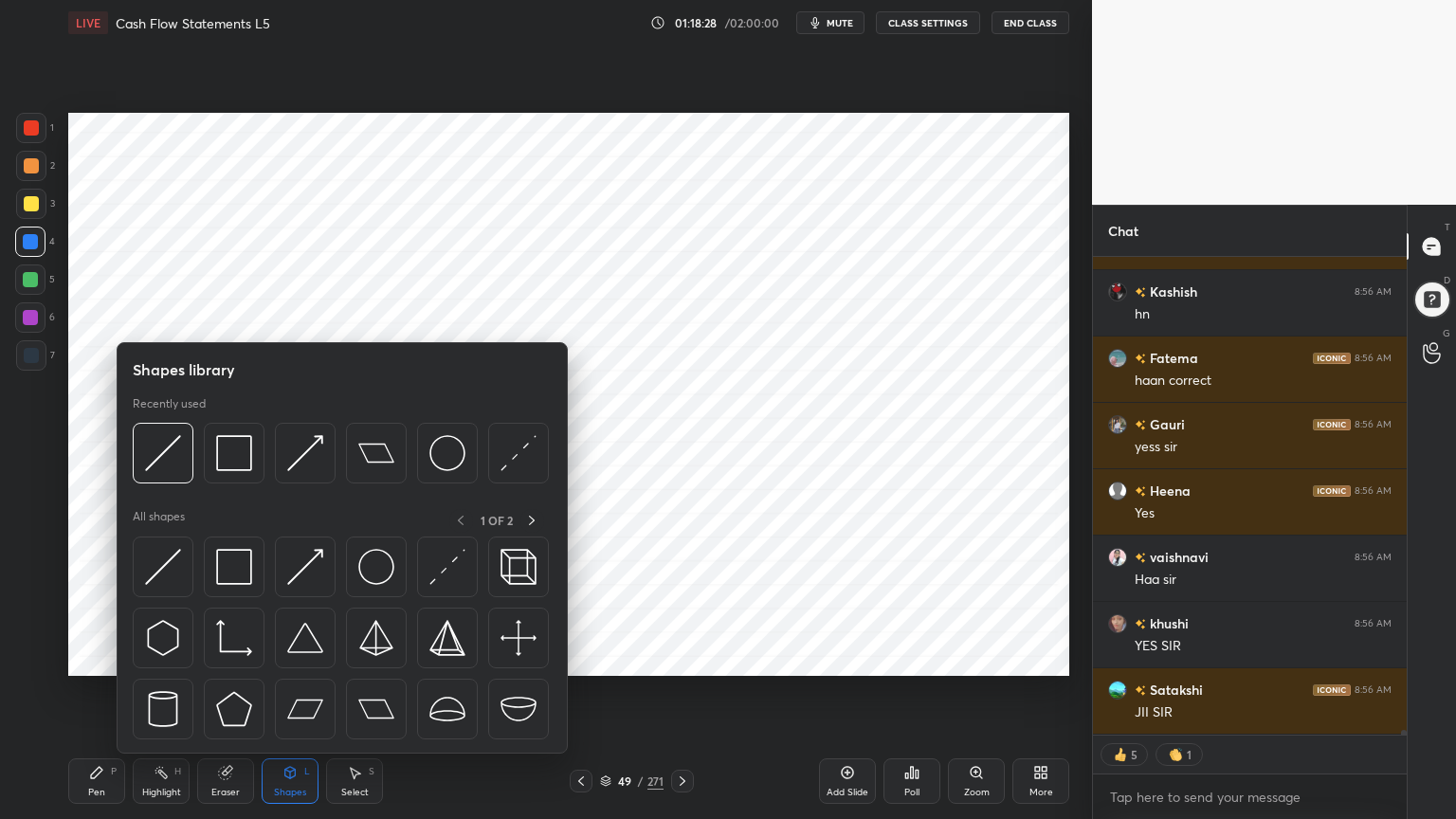 click on "Shapes L" at bounding box center [290, 781] 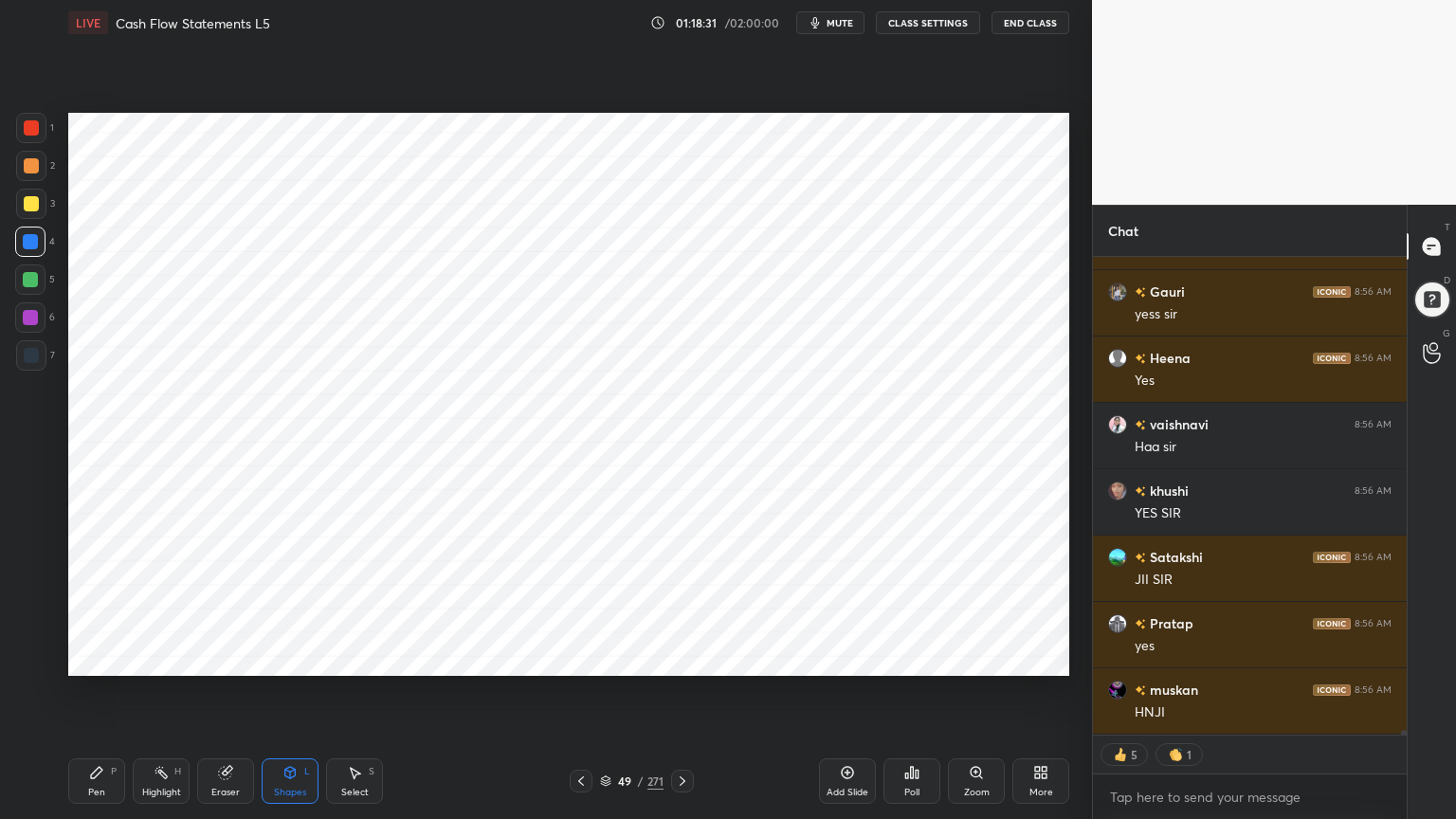 scroll, scrollTop: 47741, scrollLeft: 0, axis: vertical 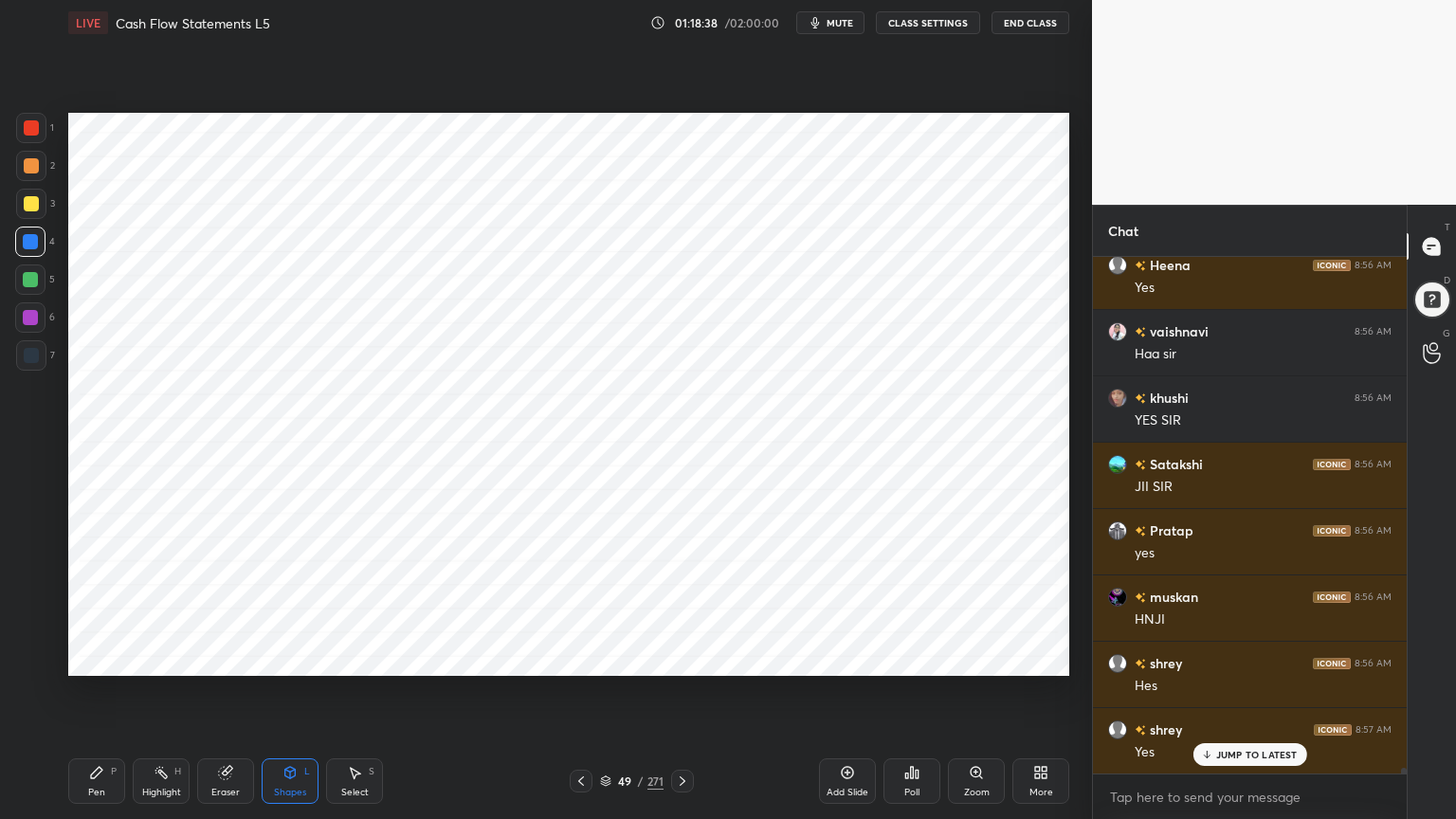 click on "Add Slide" at bounding box center (847, 781) 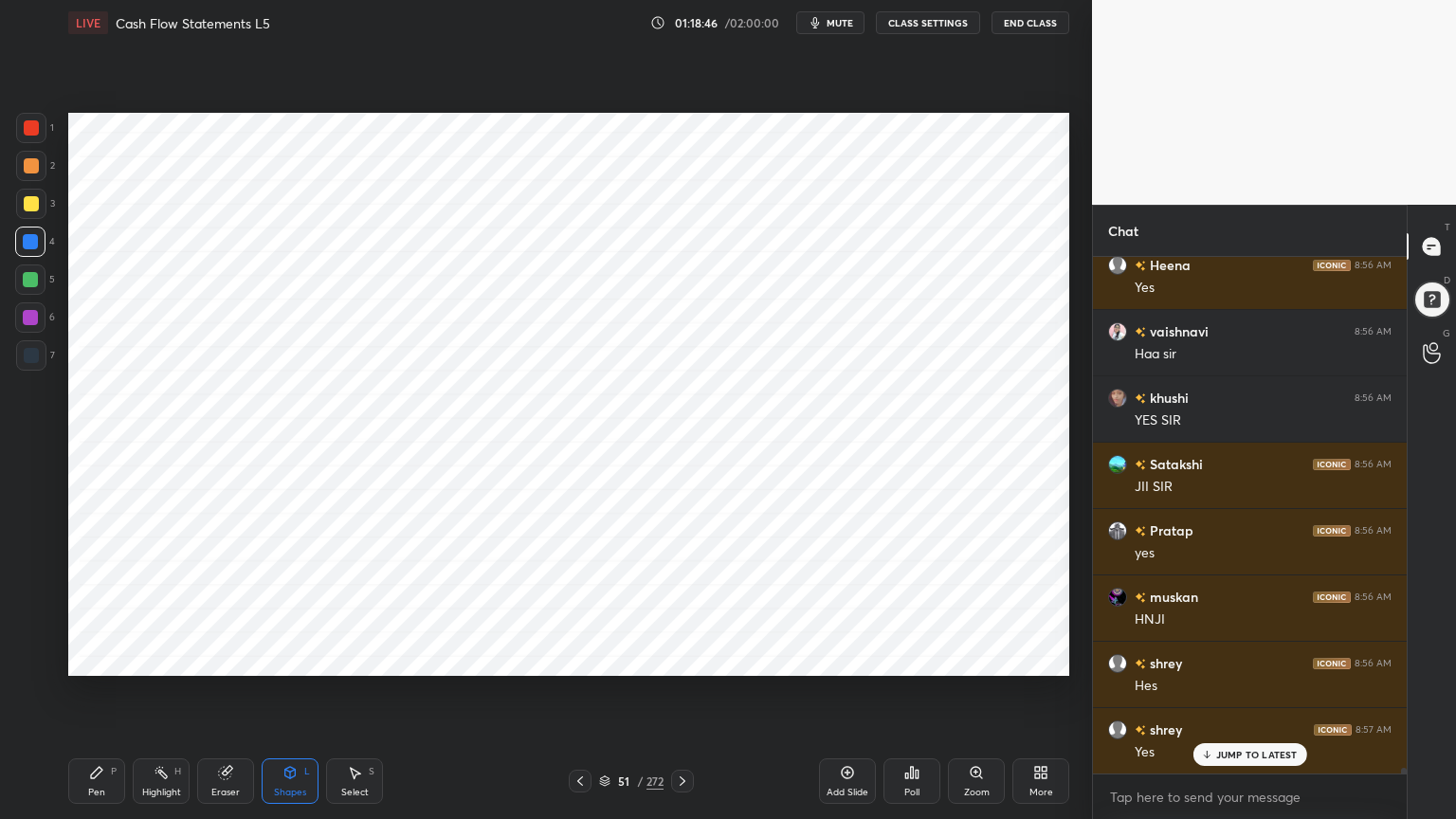 click on "Eraser" at bounding box center [226, 781] 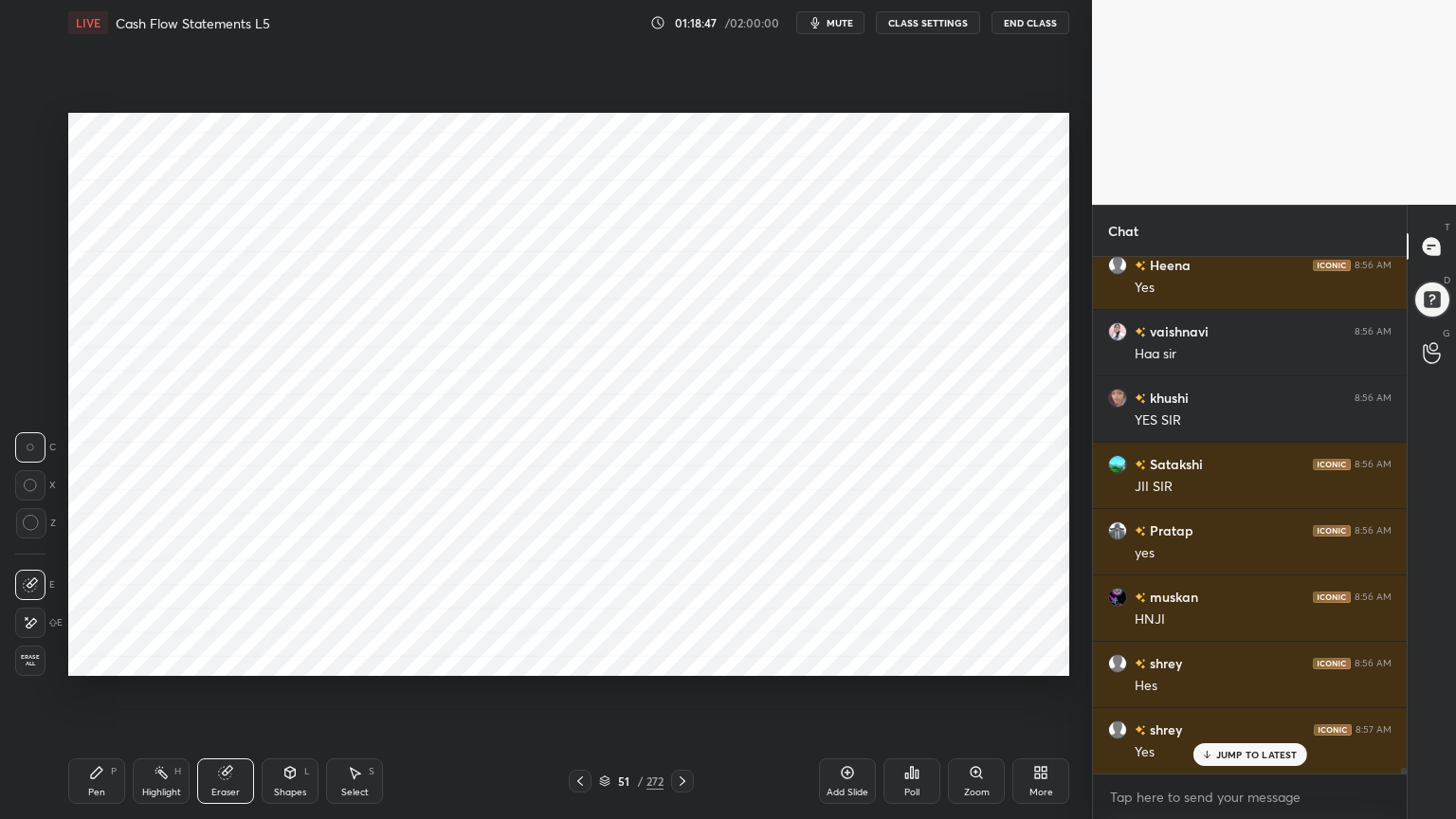 click on "Erase all" at bounding box center (30, 661) 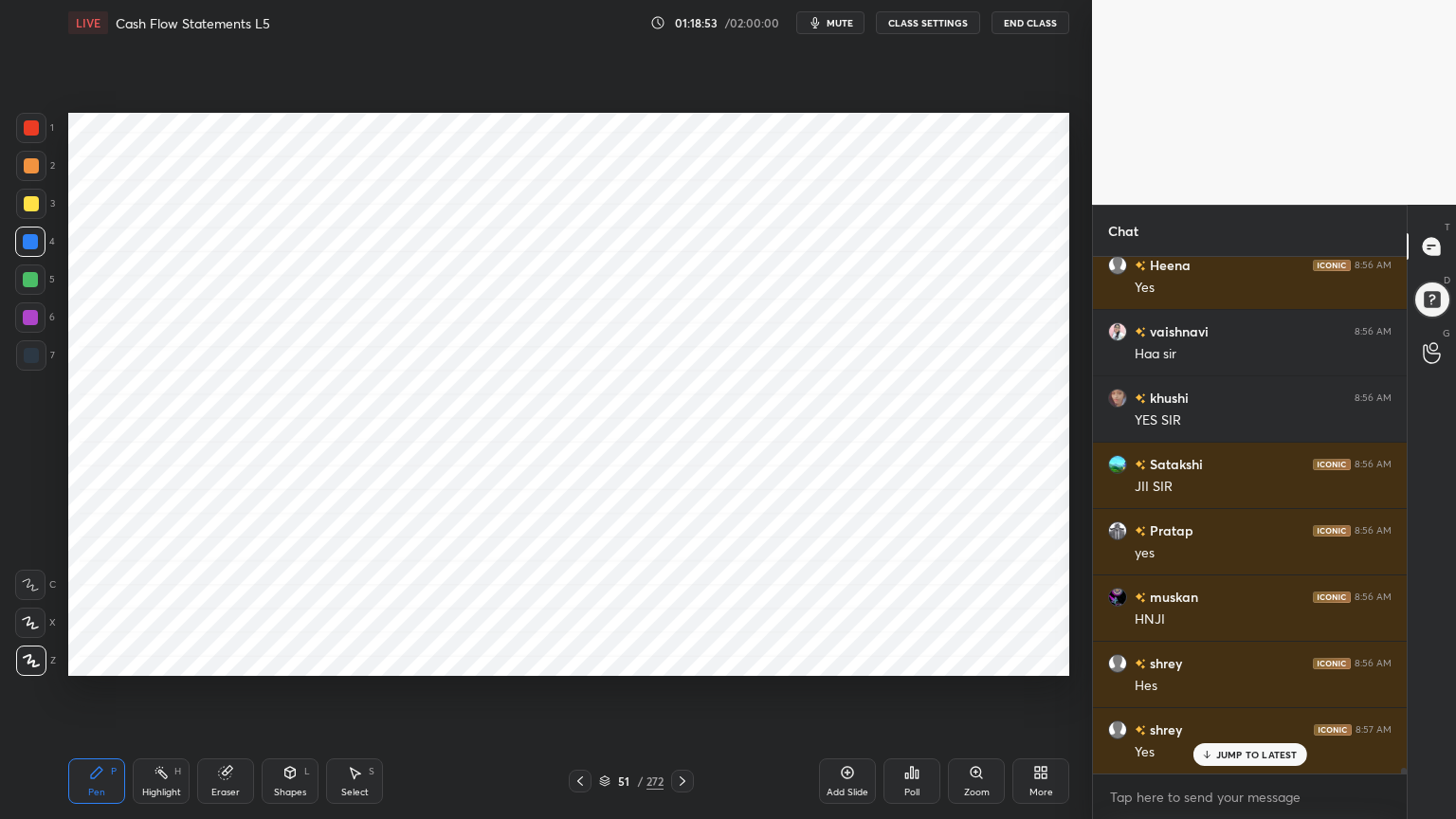 click on "Shapes" at bounding box center [290, 792] 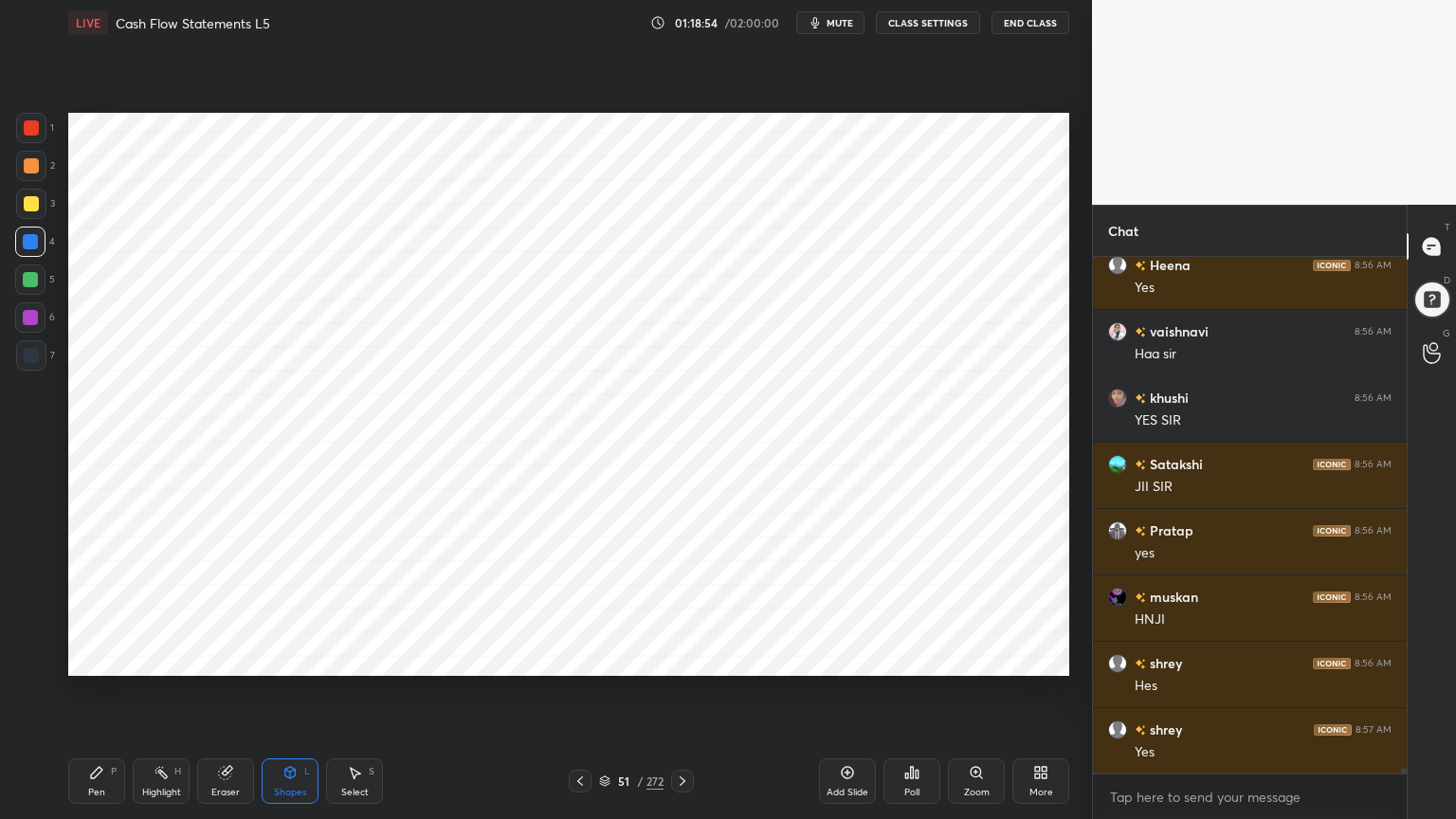 scroll, scrollTop: 47835, scrollLeft: 0, axis: vertical 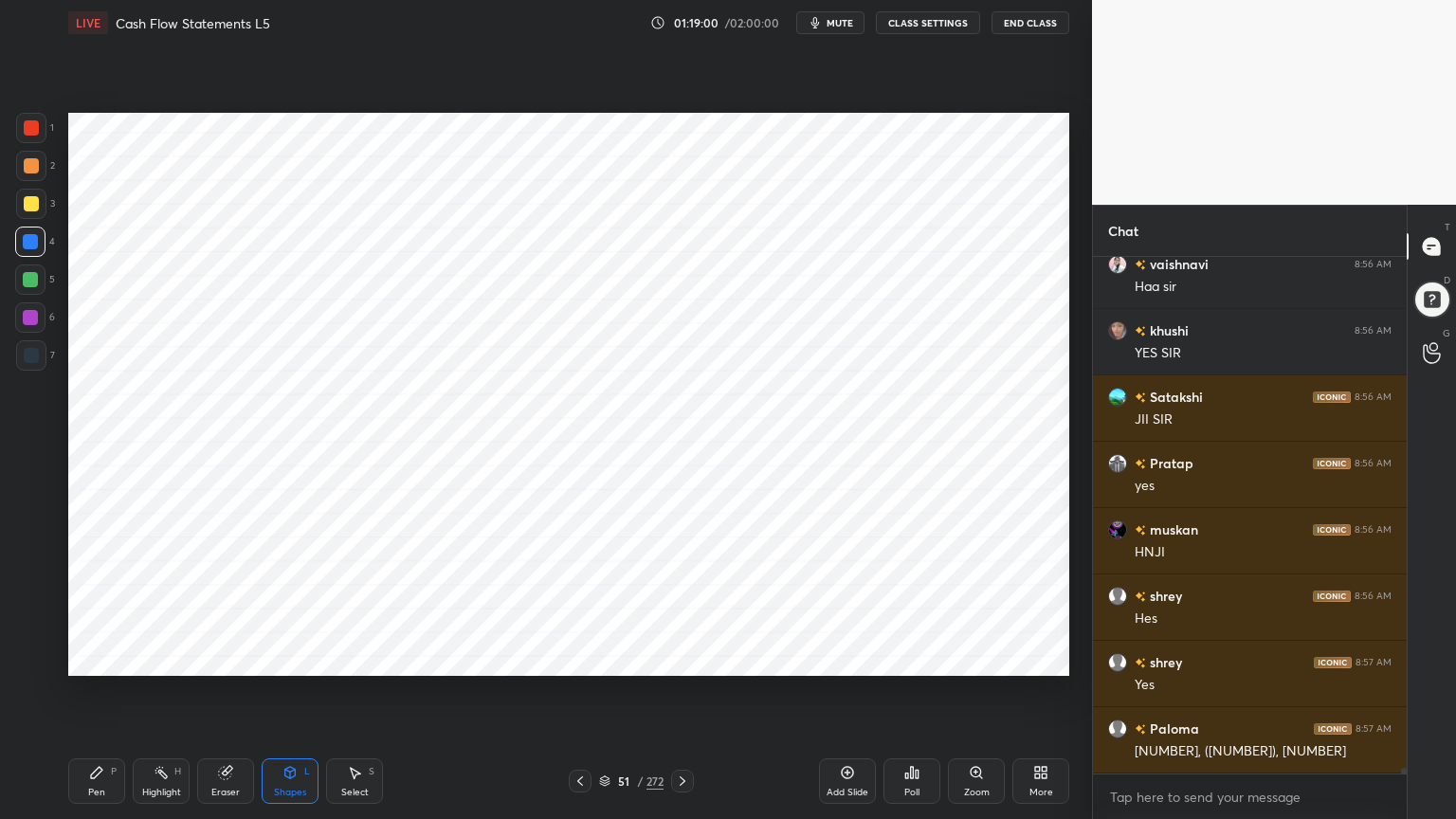 click 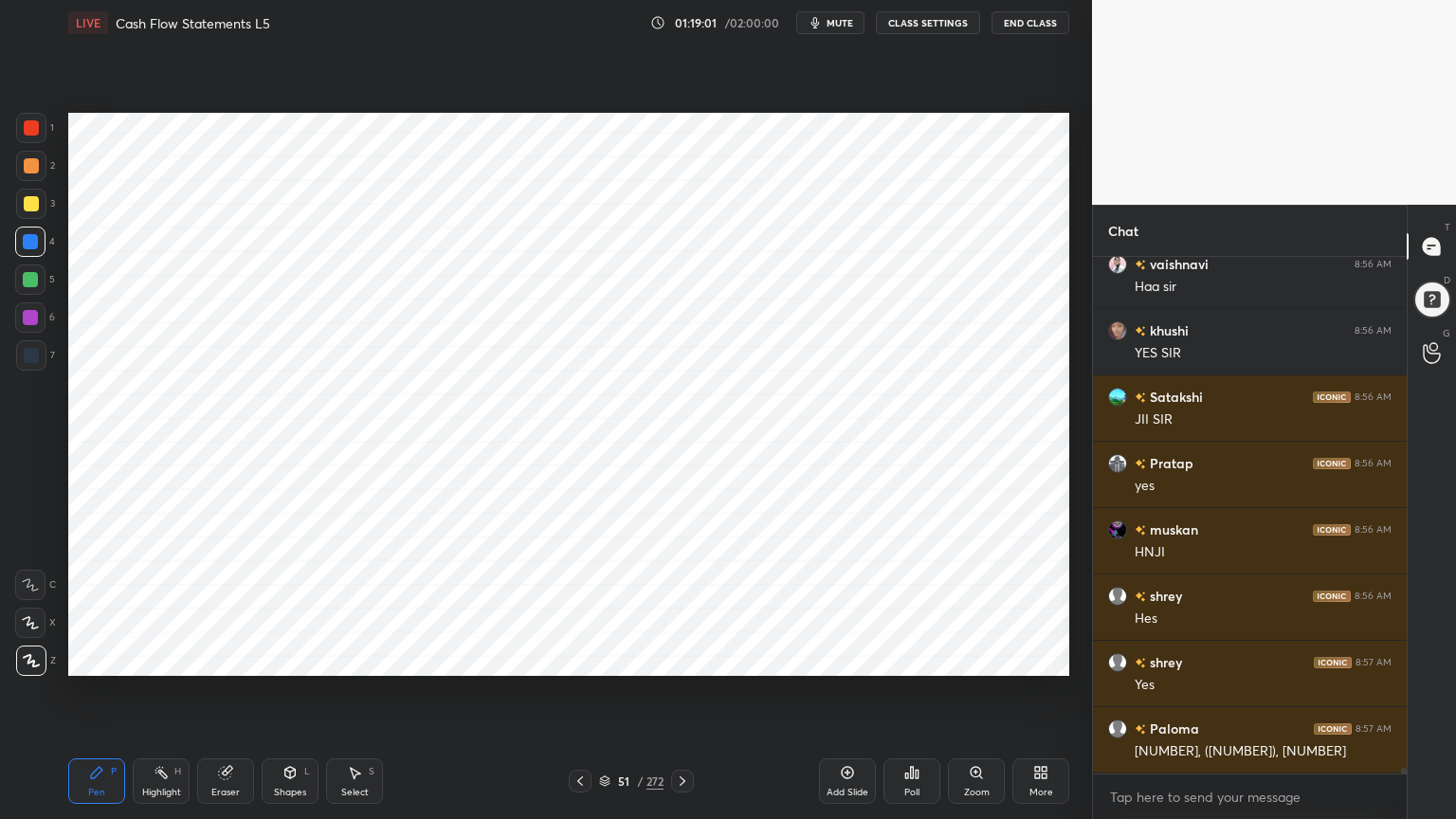 click at bounding box center (31, 355) 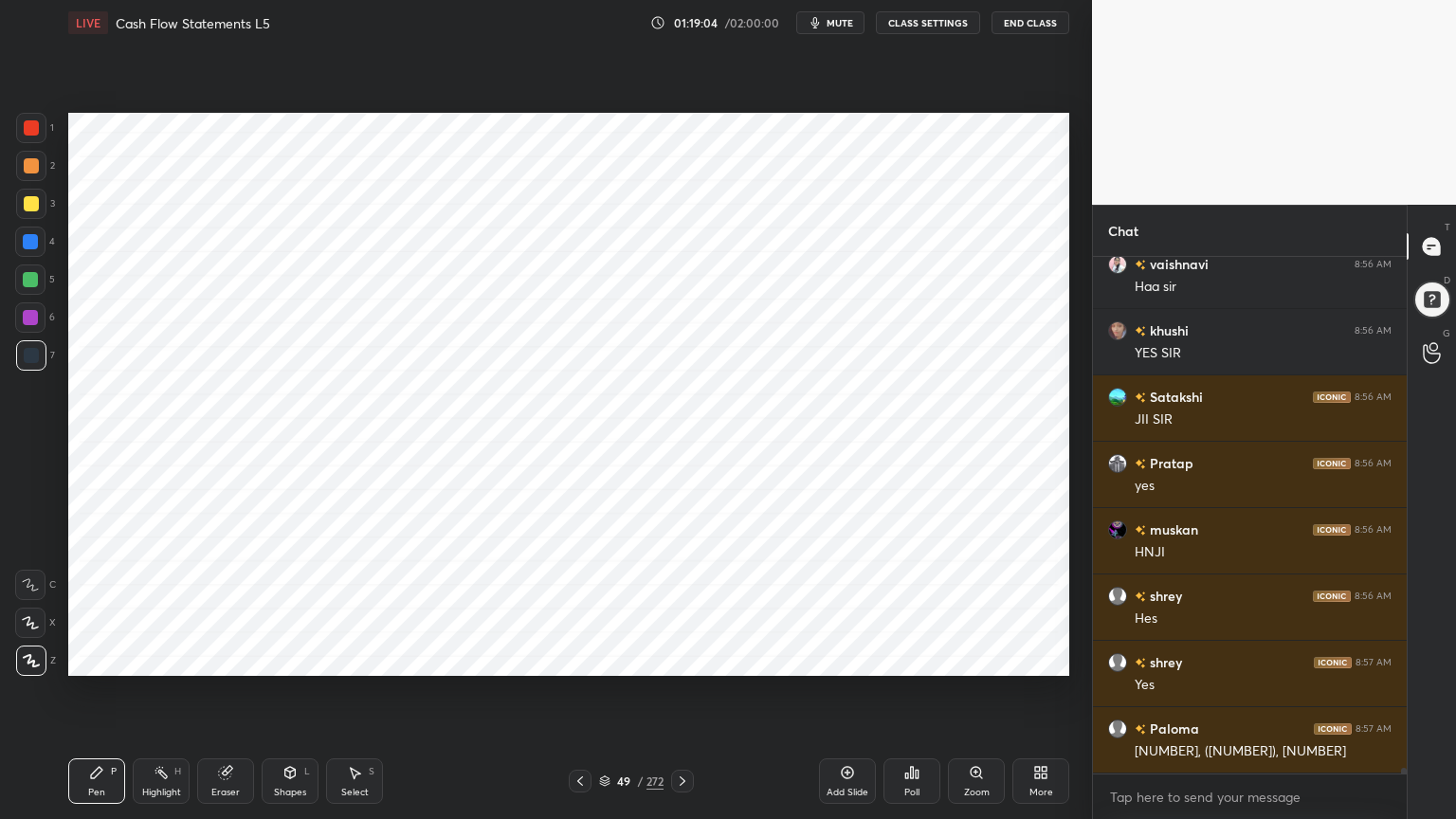click at bounding box center (30, 318) 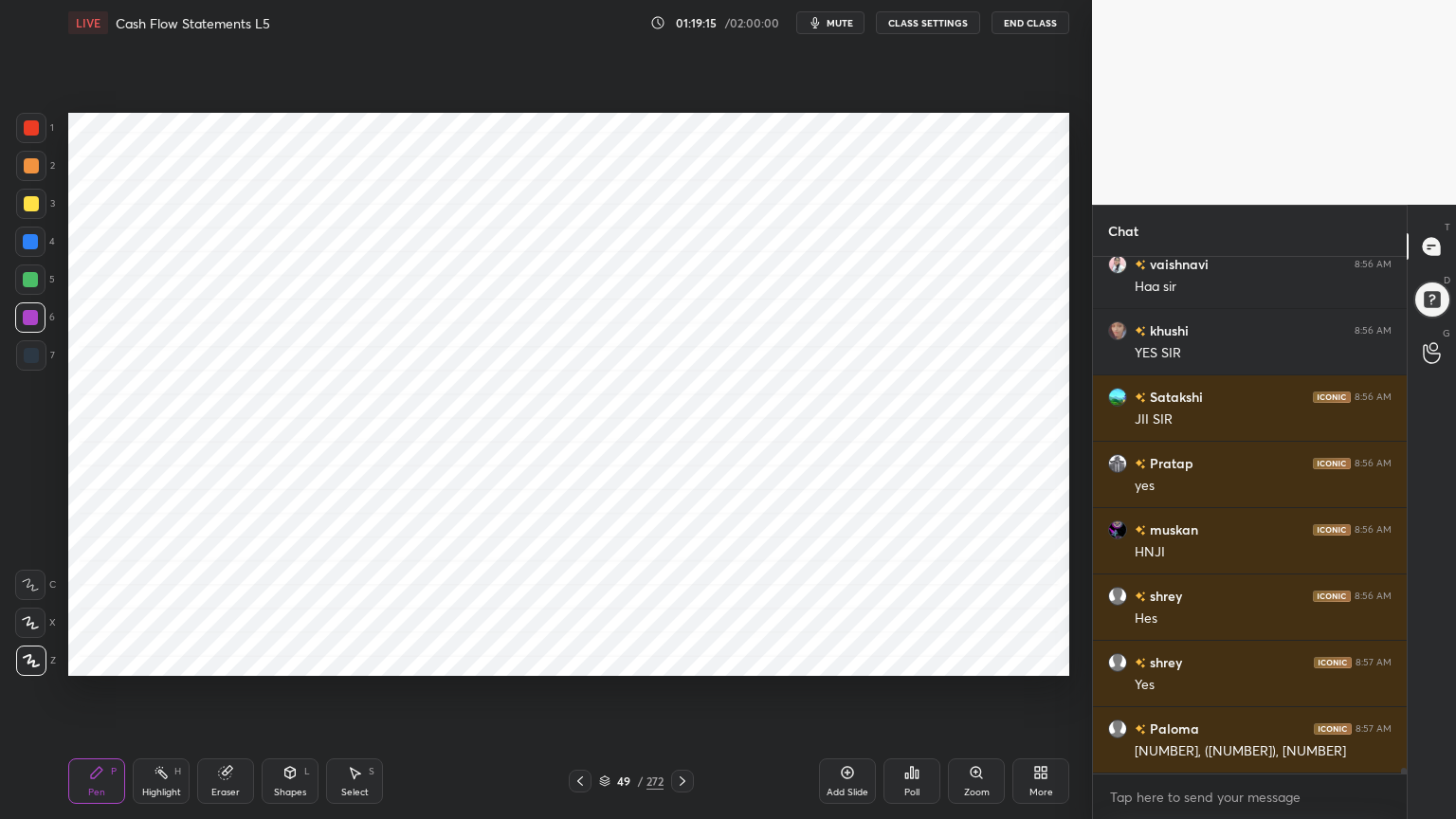 click at bounding box center (31, 355) 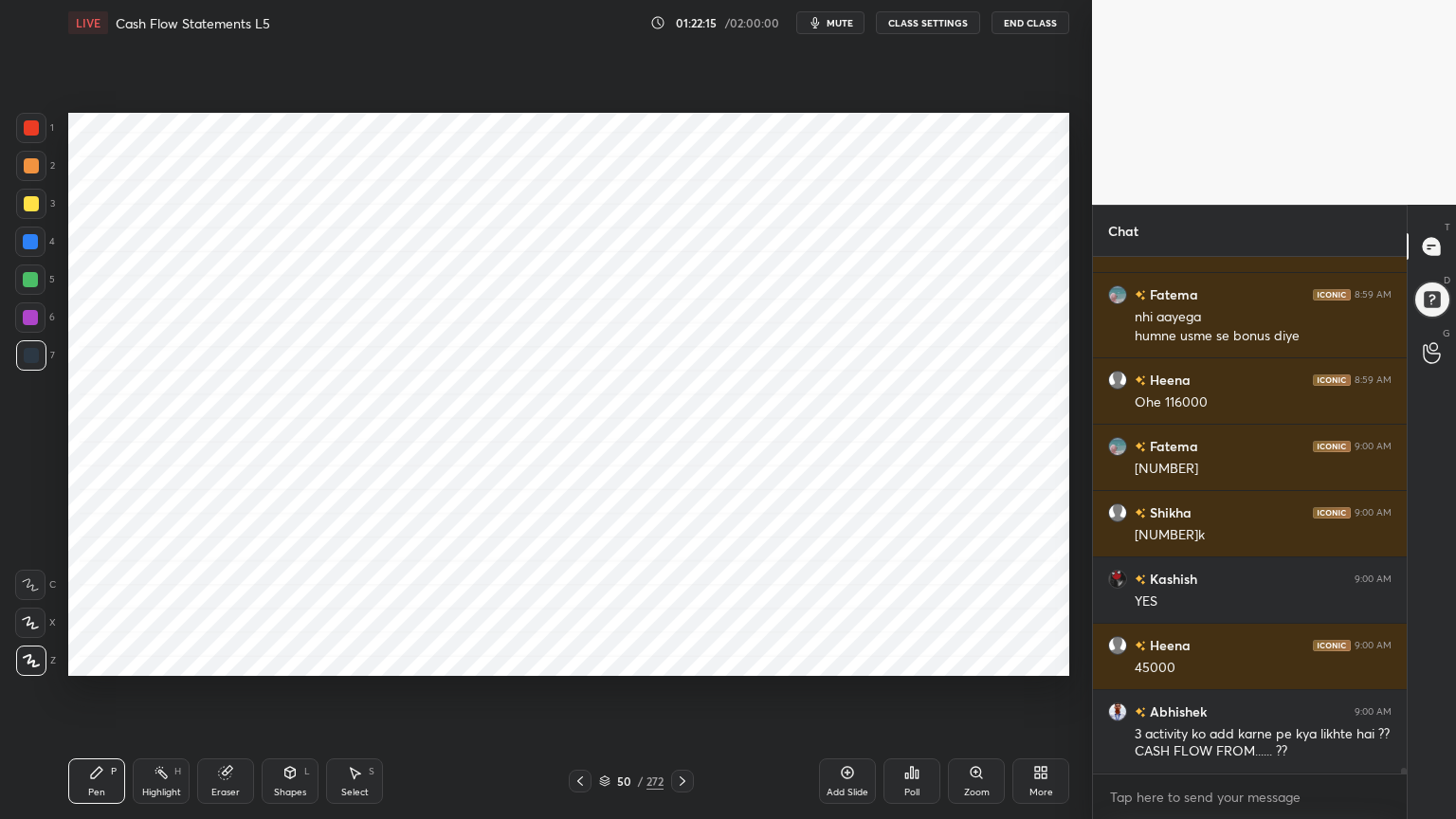 scroll, scrollTop: 49383, scrollLeft: 0, axis: vertical 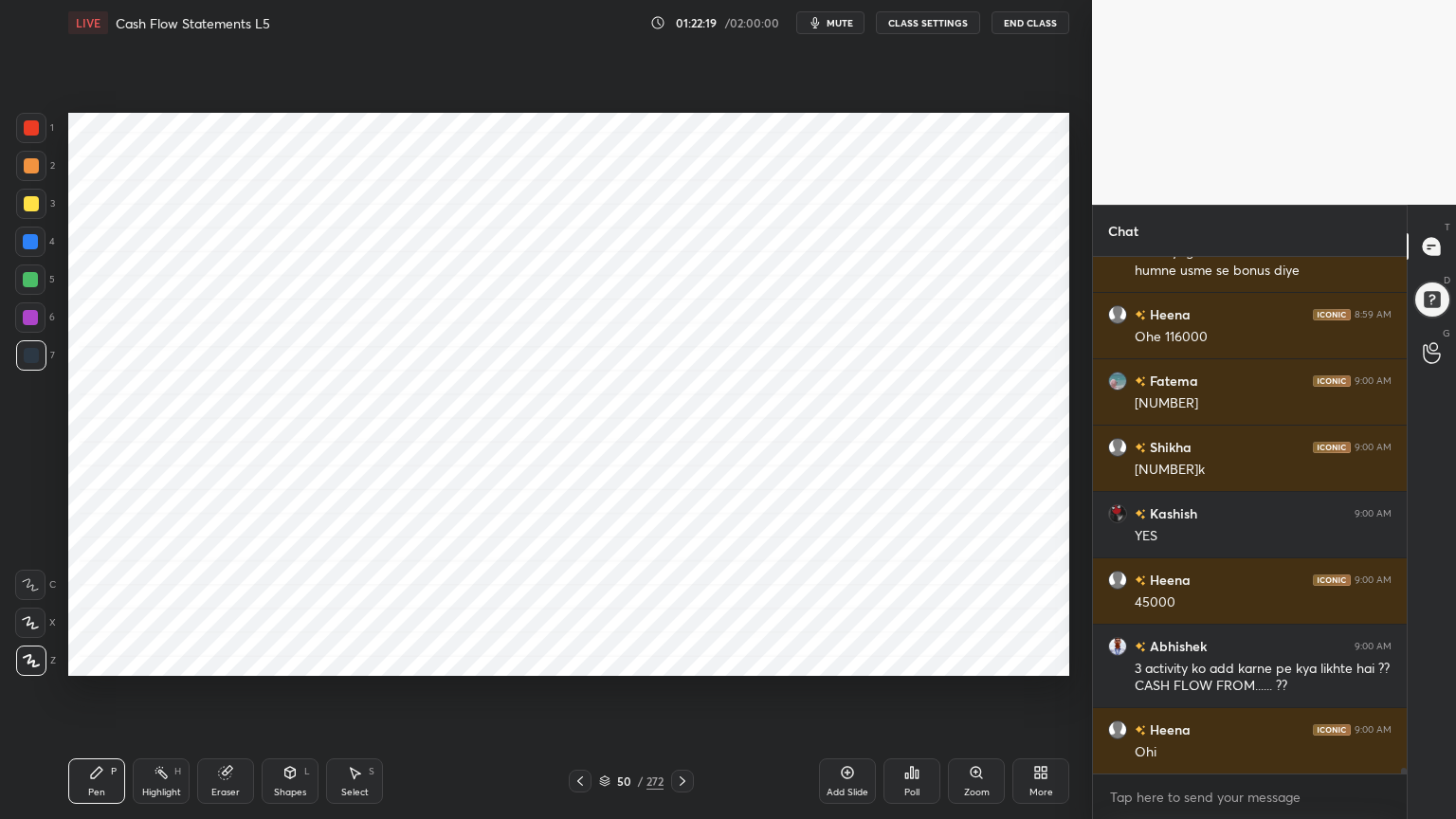 click on "Shapes" at bounding box center (290, 792) 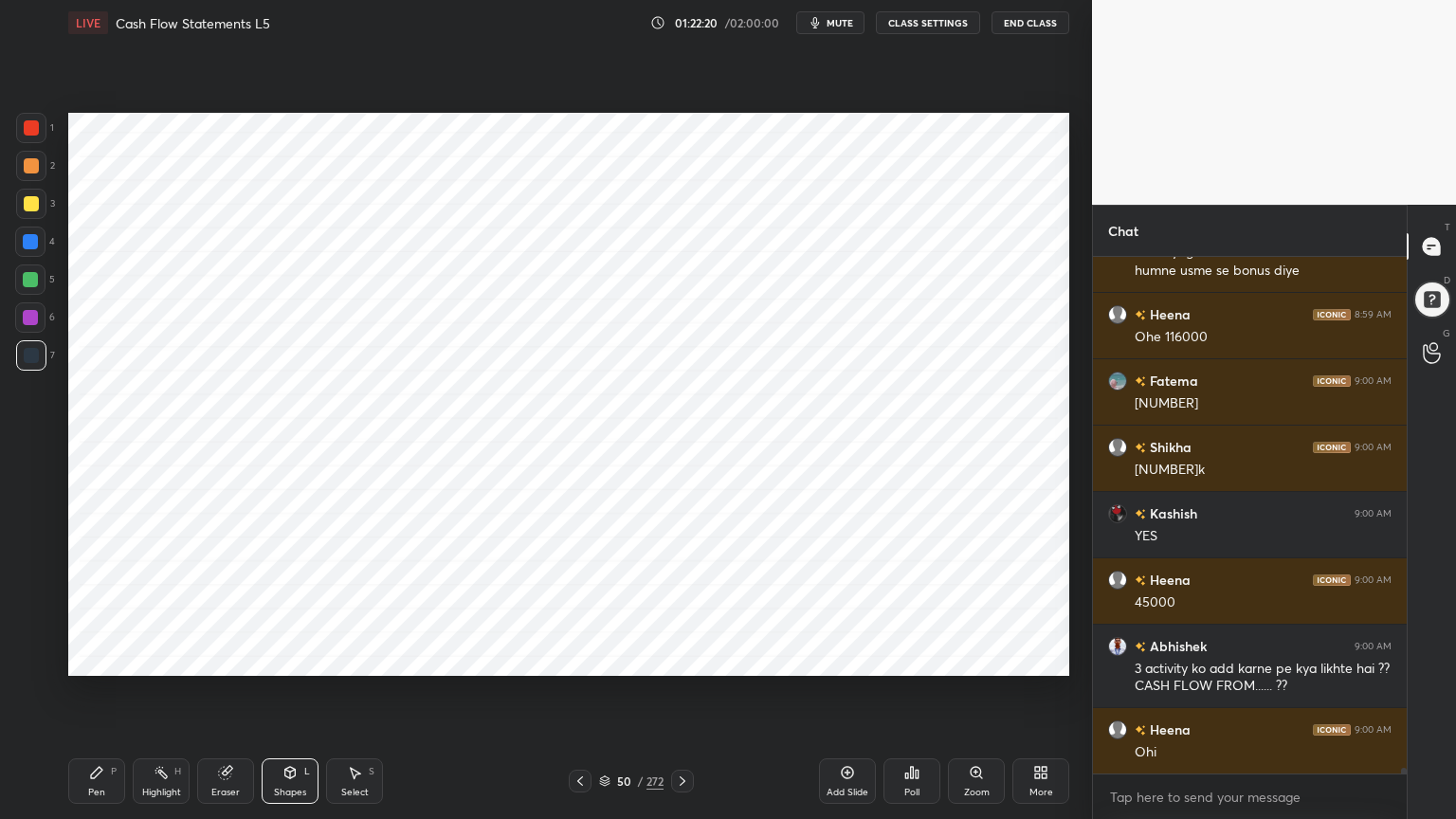 scroll, scrollTop: 49450, scrollLeft: 0, axis: vertical 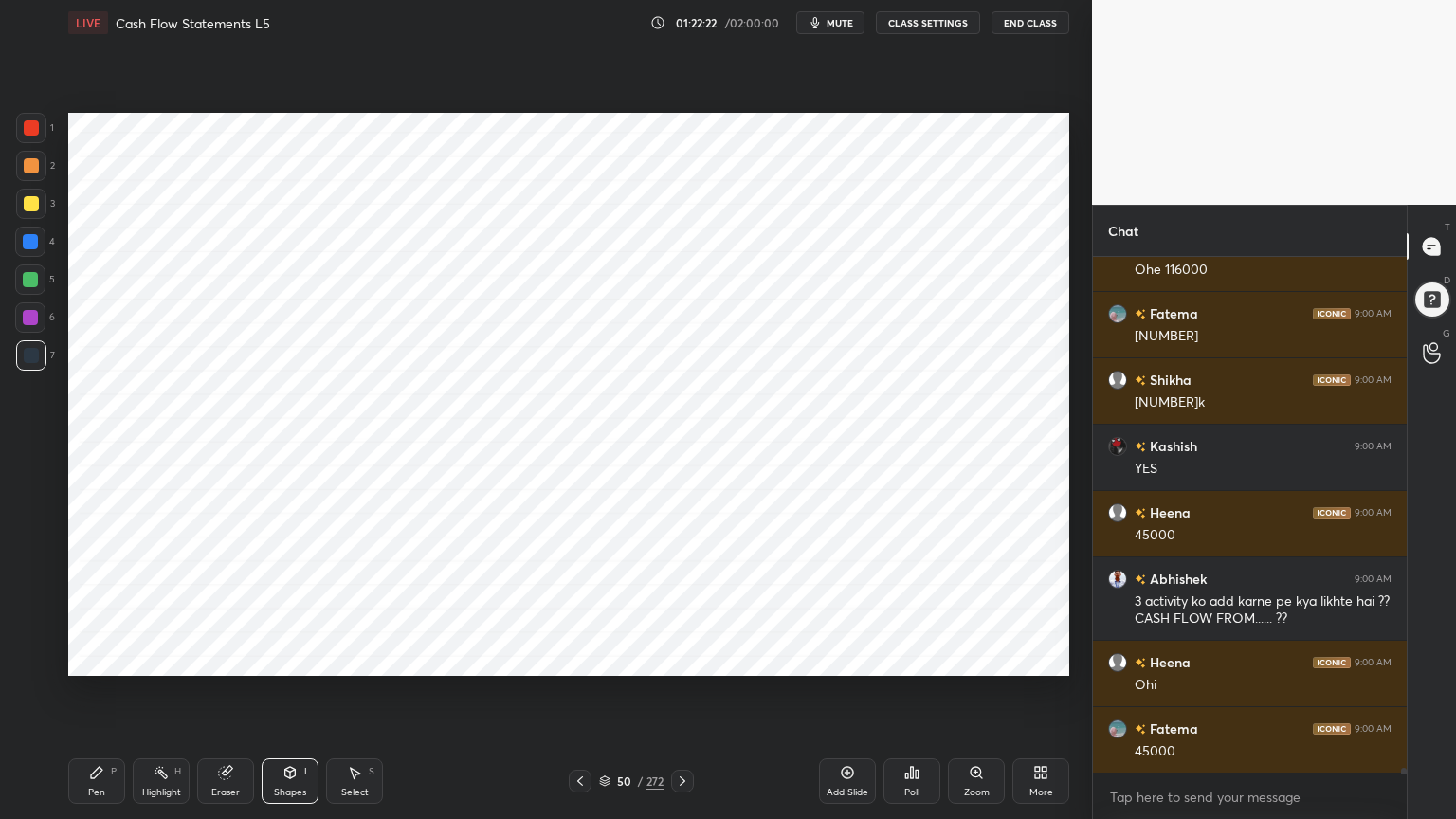 click 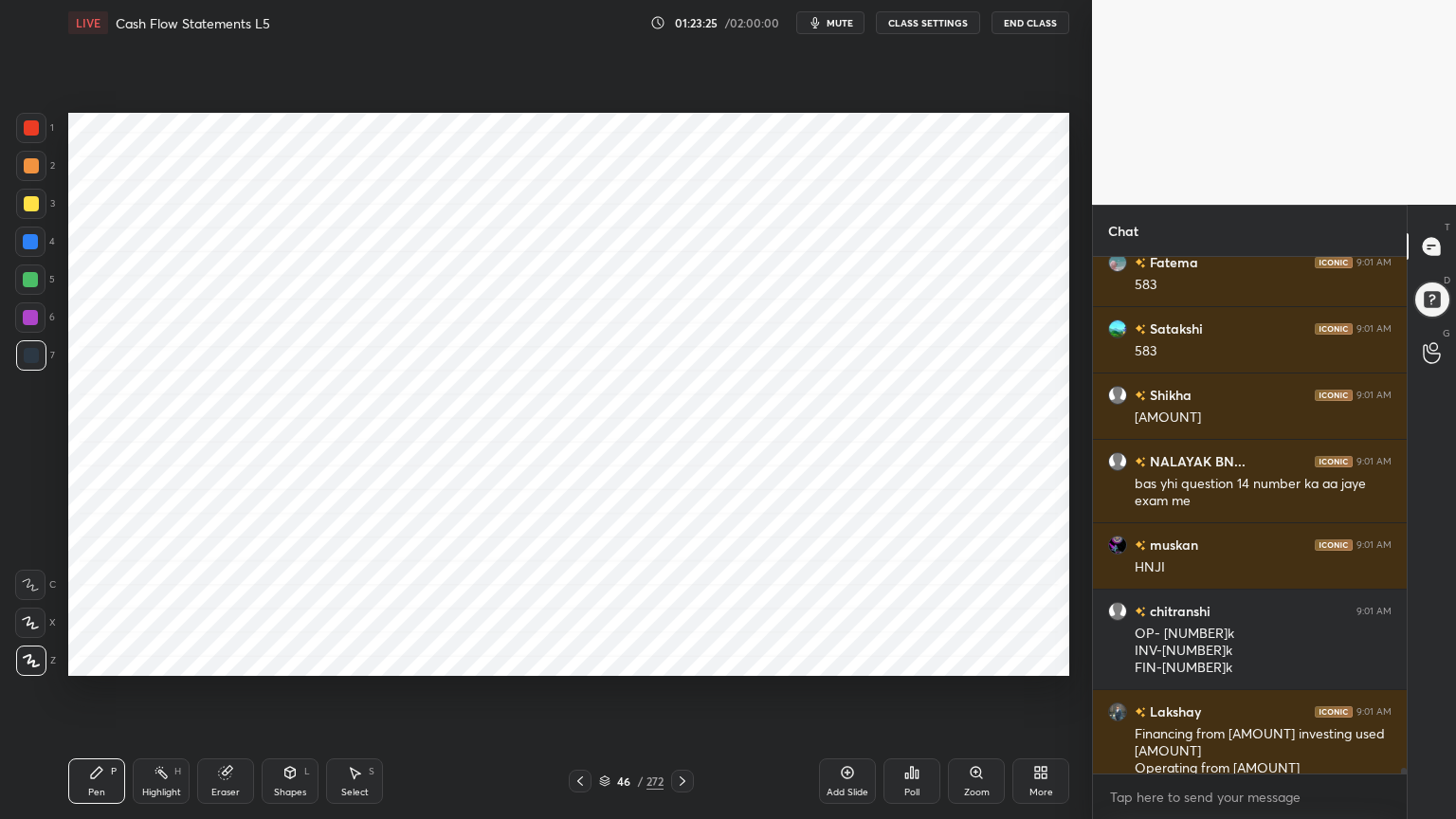 scroll, scrollTop: 49101, scrollLeft: 0, axis: vertical 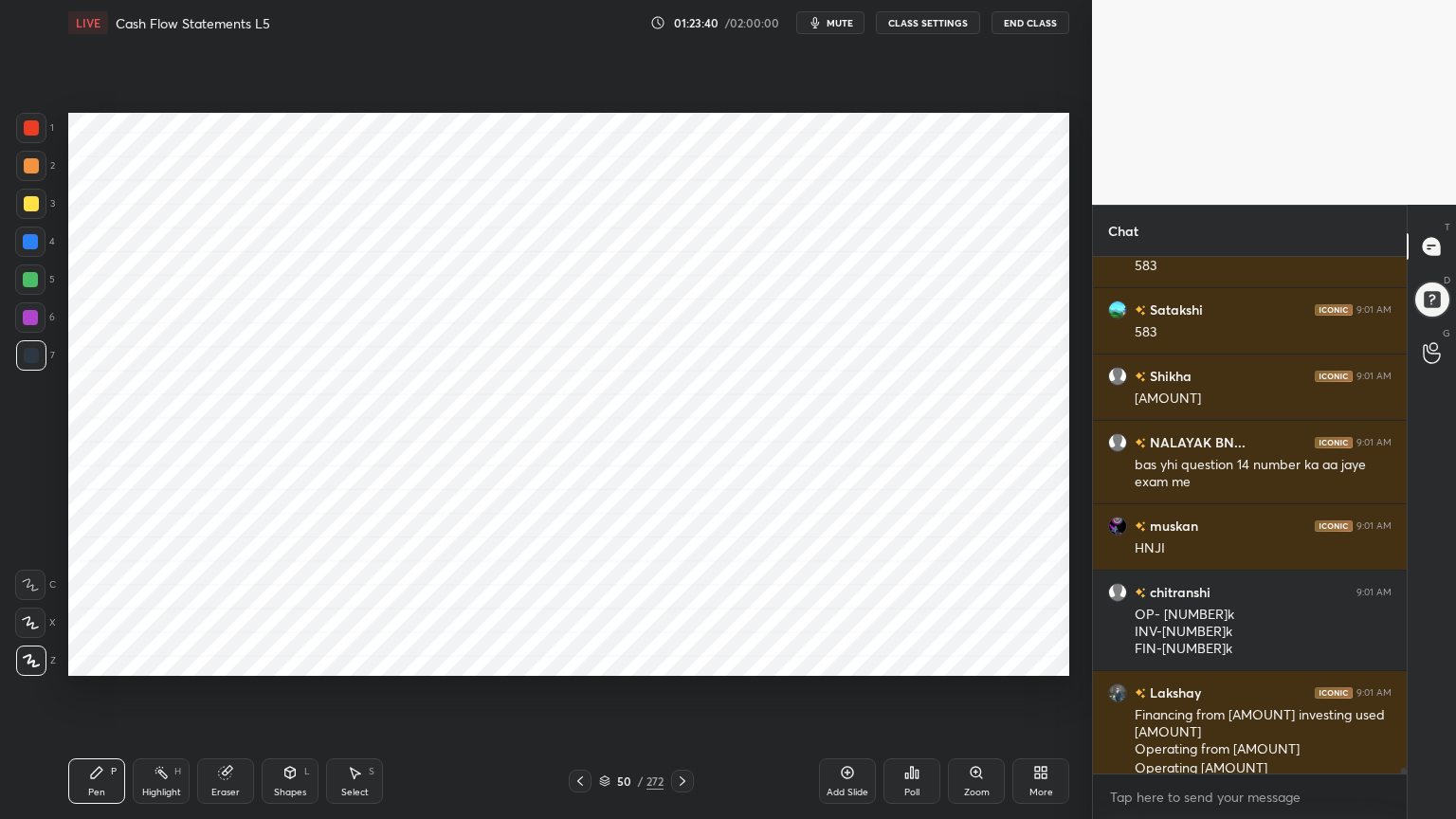 click on "Shapes L" at bounding box center (290, 781) 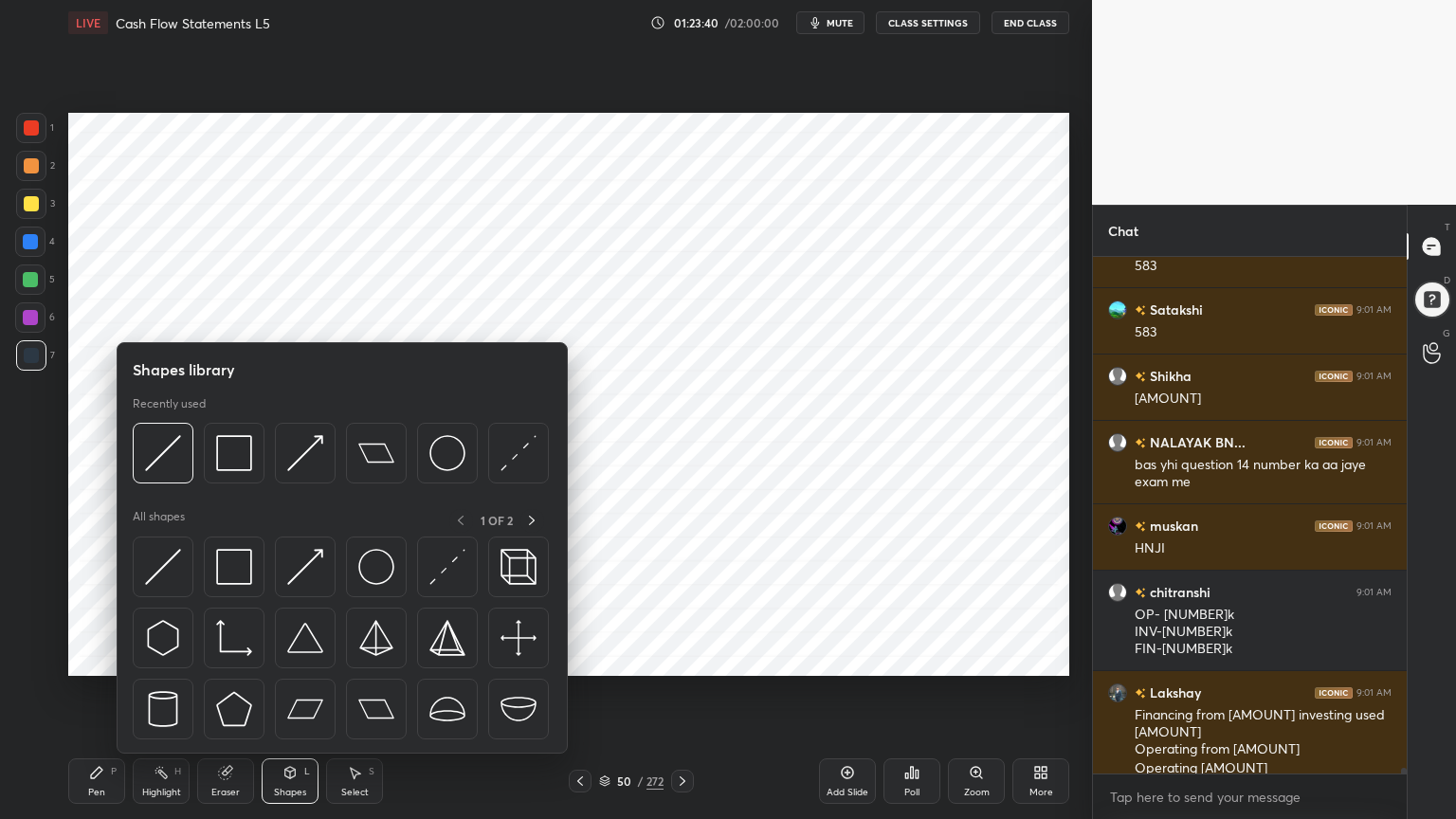 click on "Shapes L" at bounding box center [290, 781] 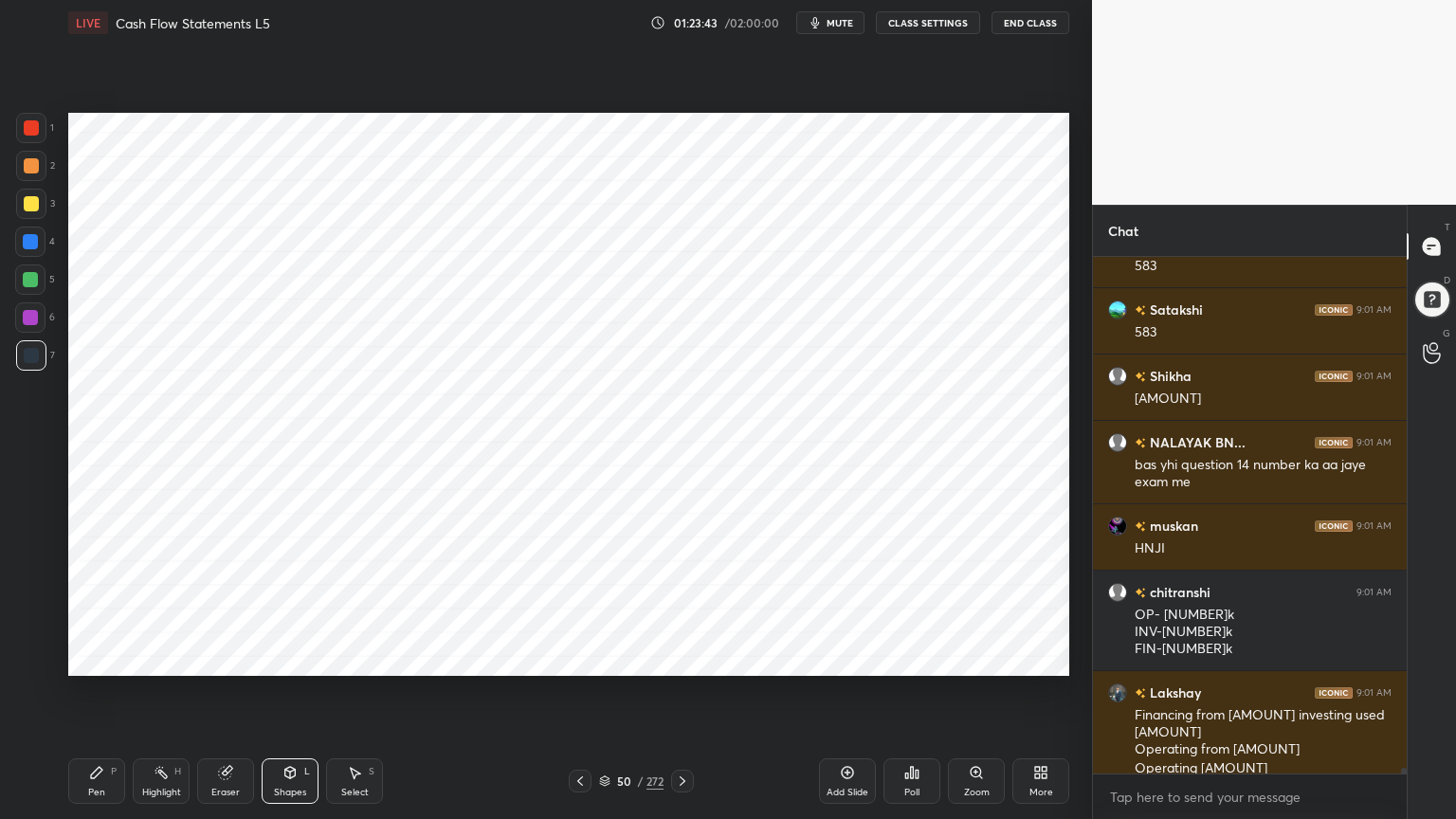 click on "Pen P" at bounding box center (97, 781) 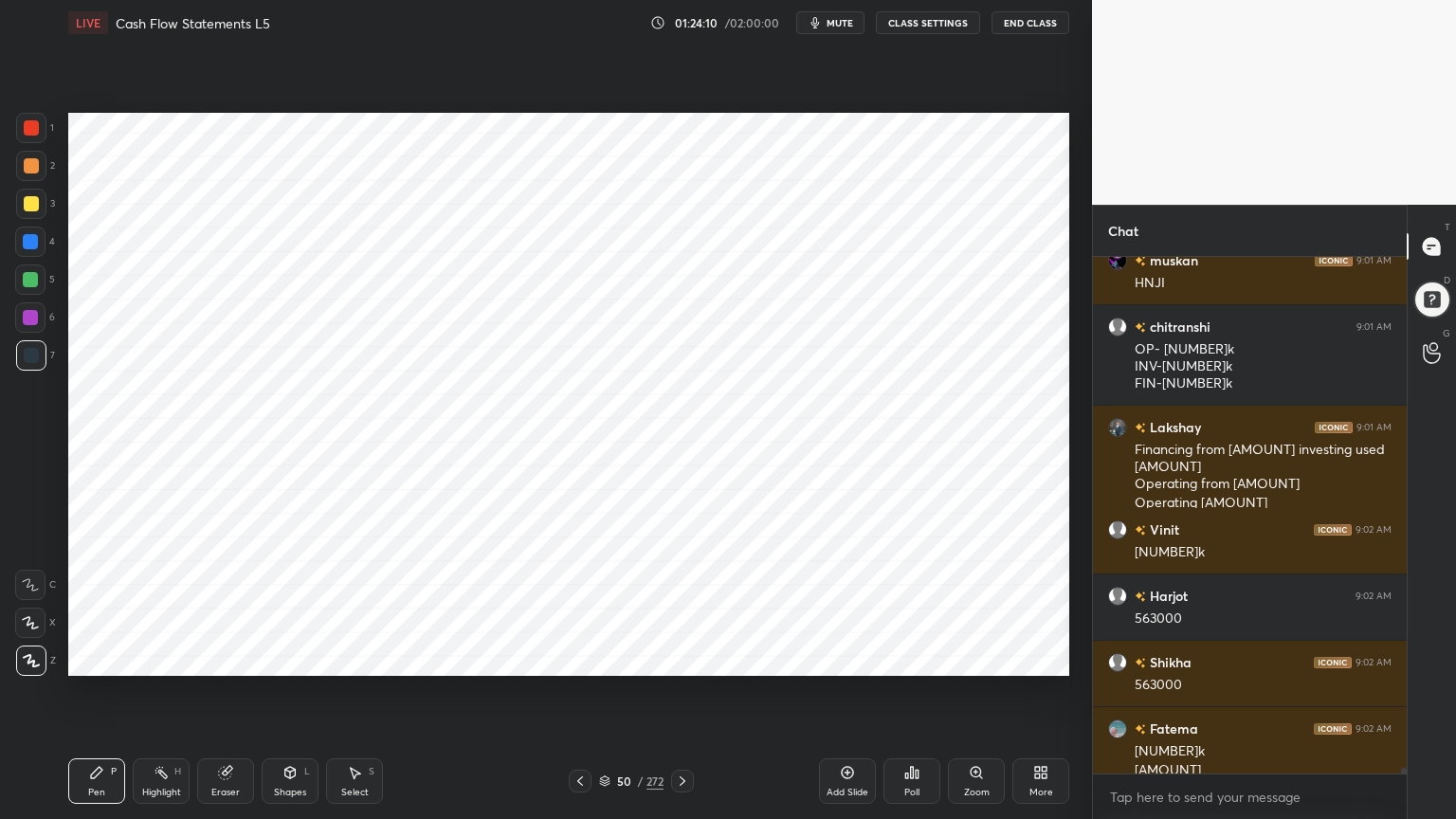 scroll, scrollTop: 49386, scrollLeft: 0, axis: vertical 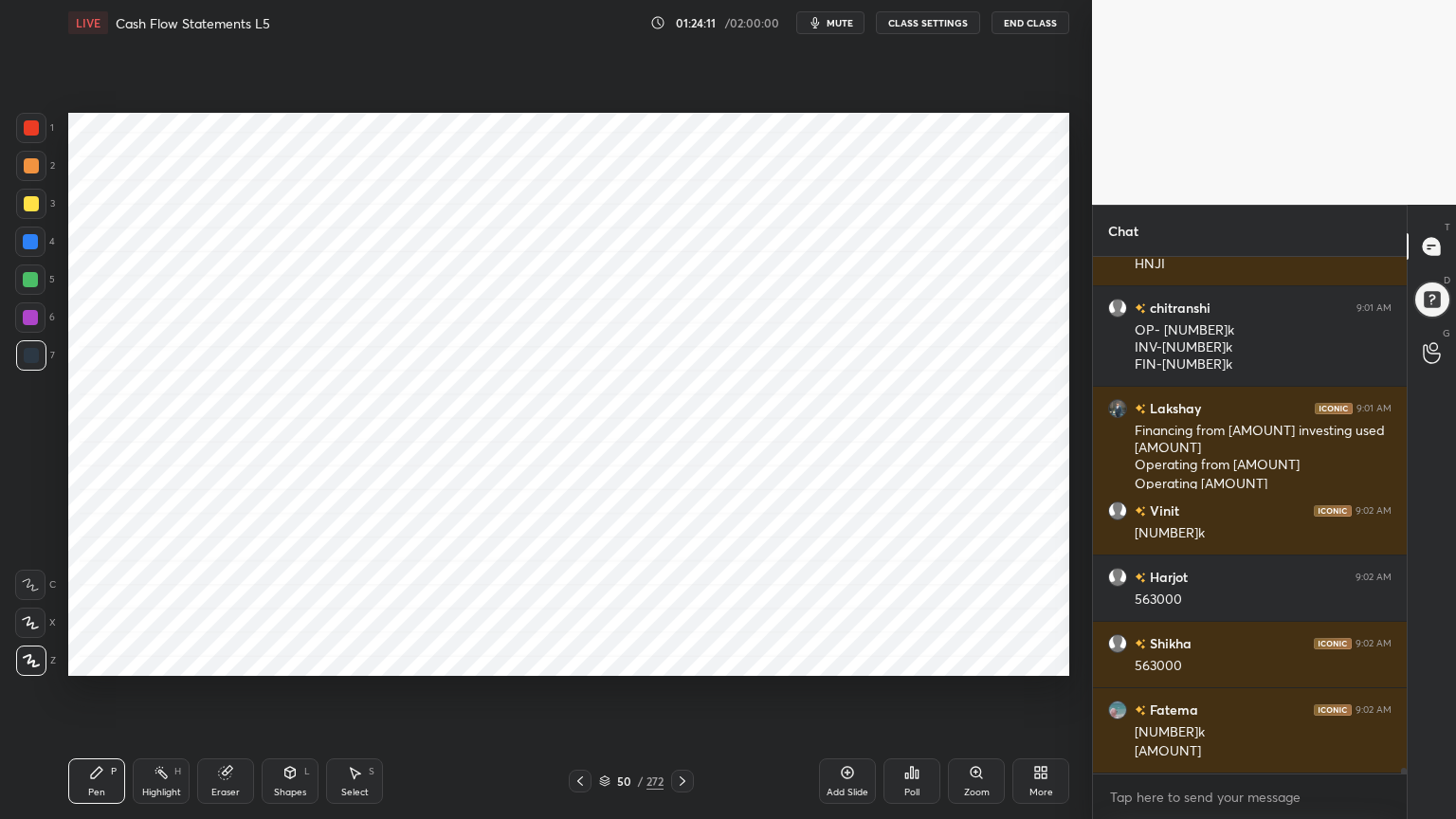 click on "Shapes" at bounding box center [290, 792] 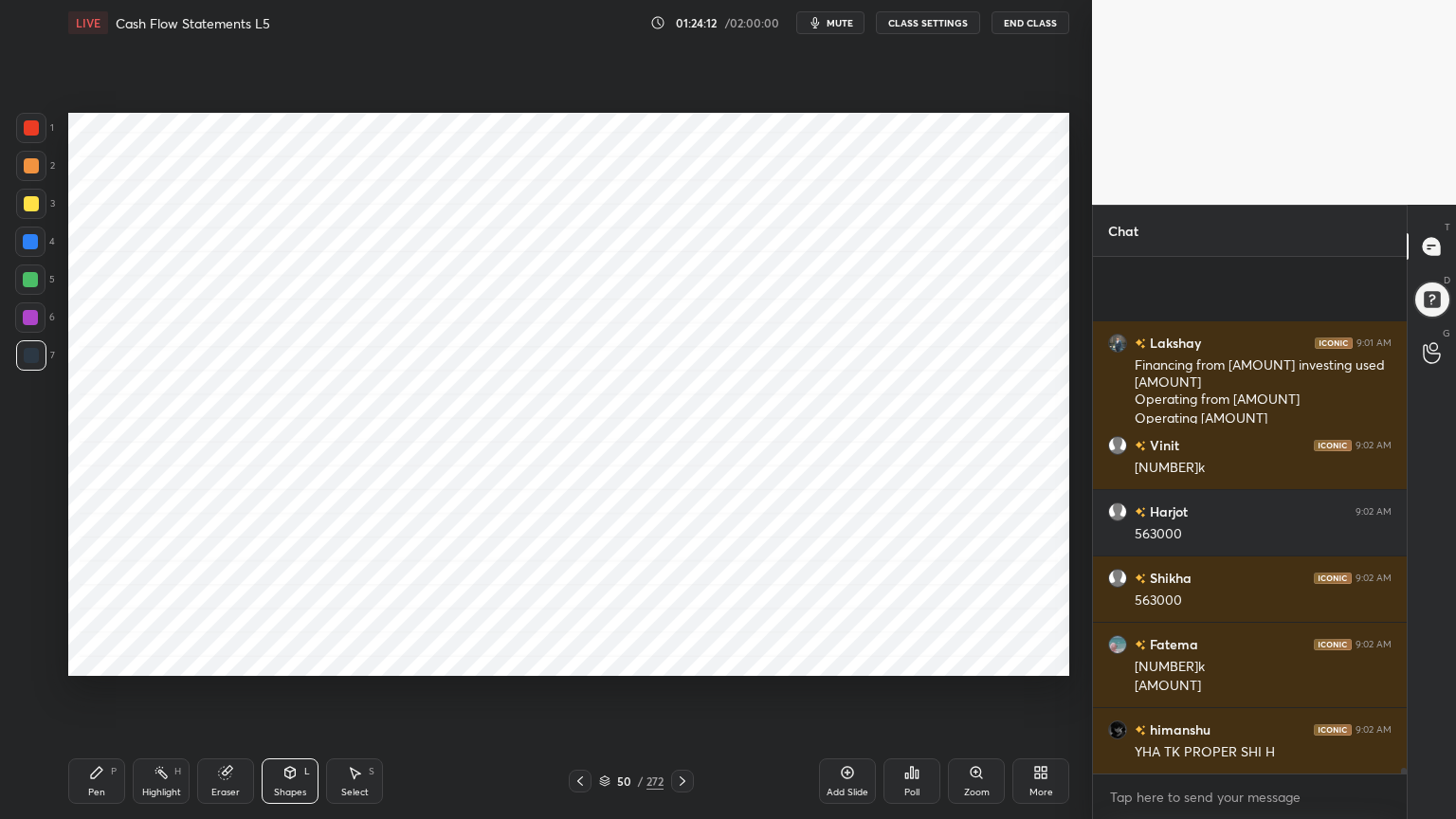 scroll, scrollTop: 49651, scrollLeft: 0, axis: vertical 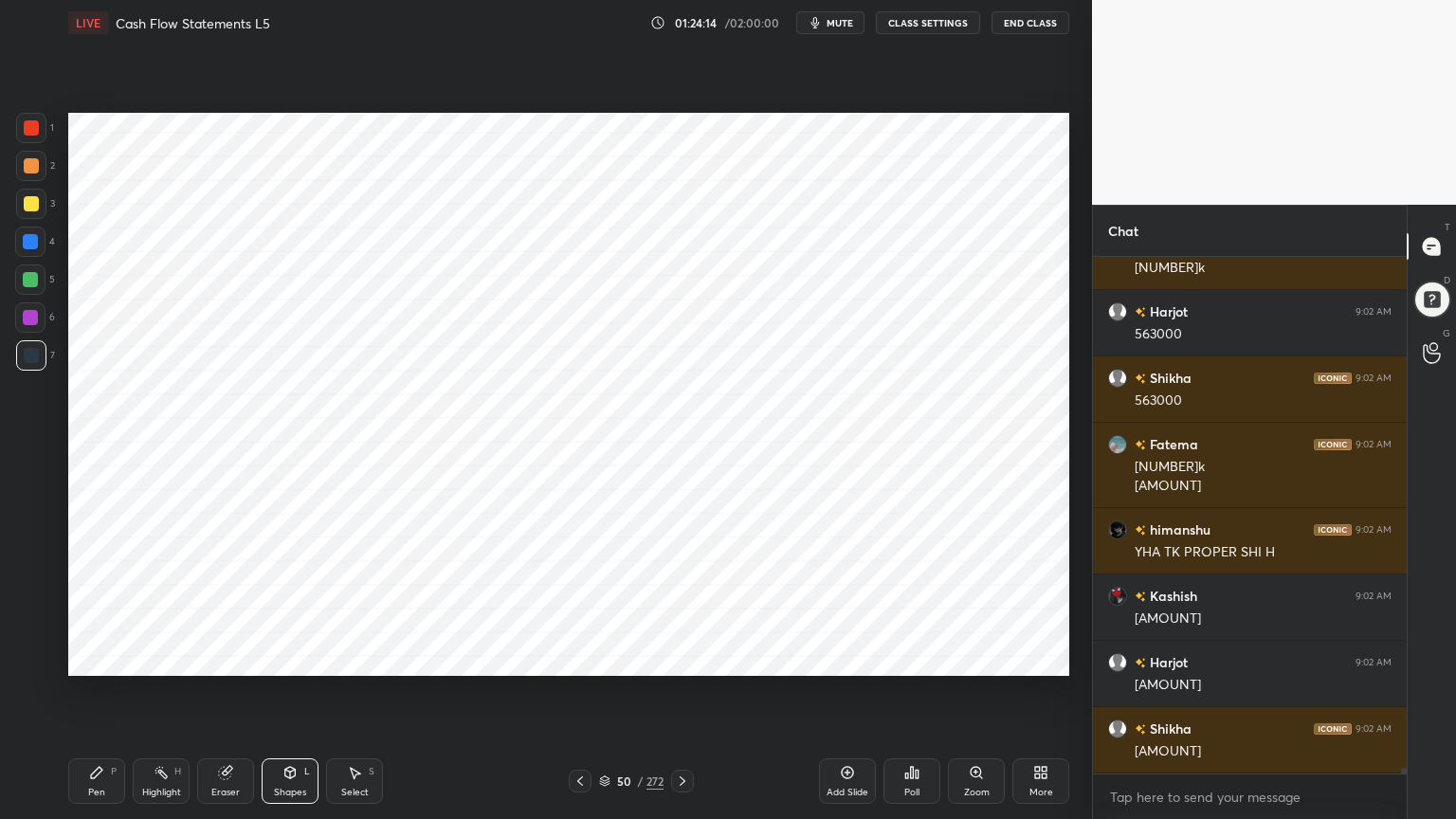 click 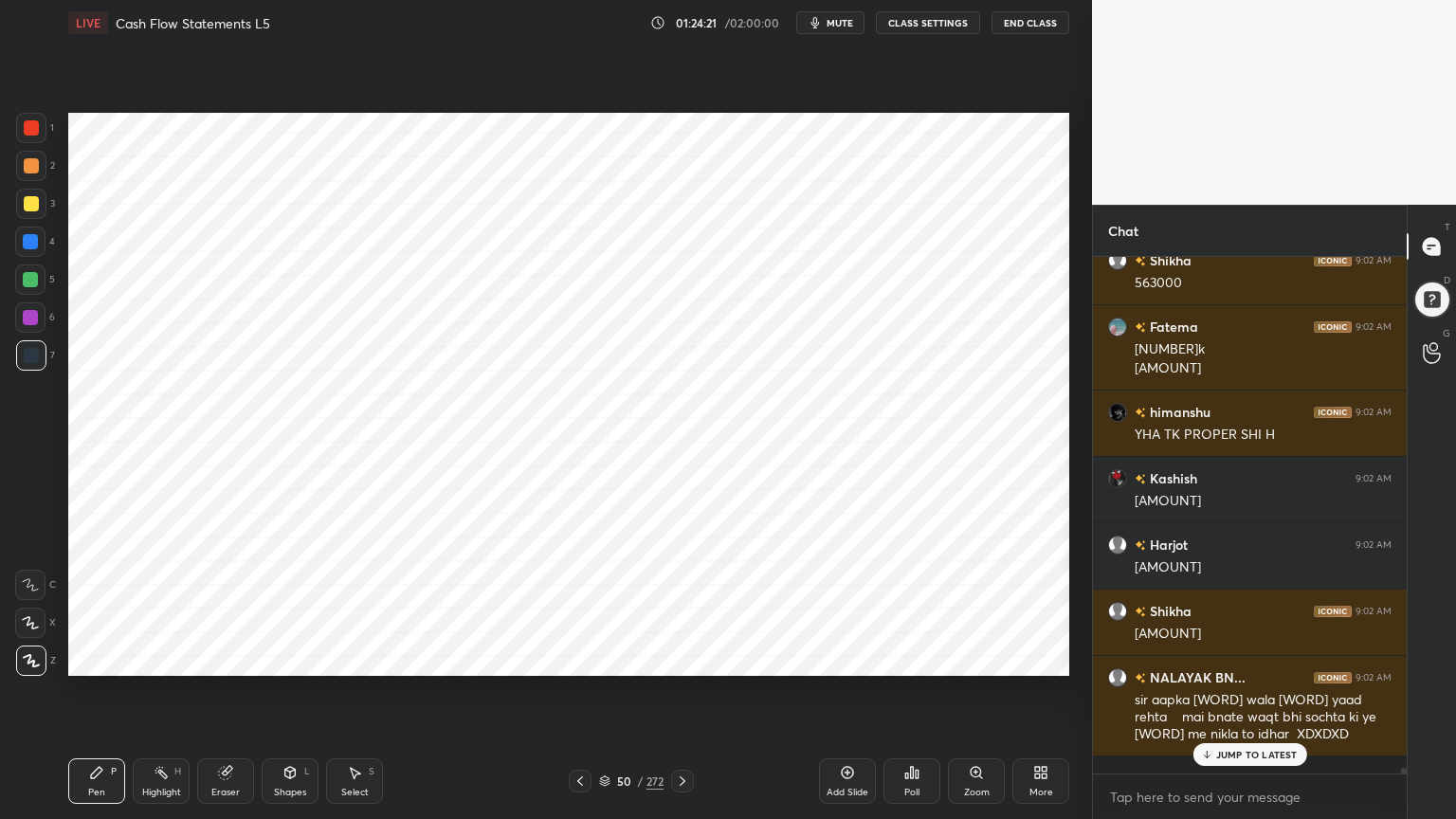 scroll, scrollTop: 49834, scrollLeft: 0, axis: vertical 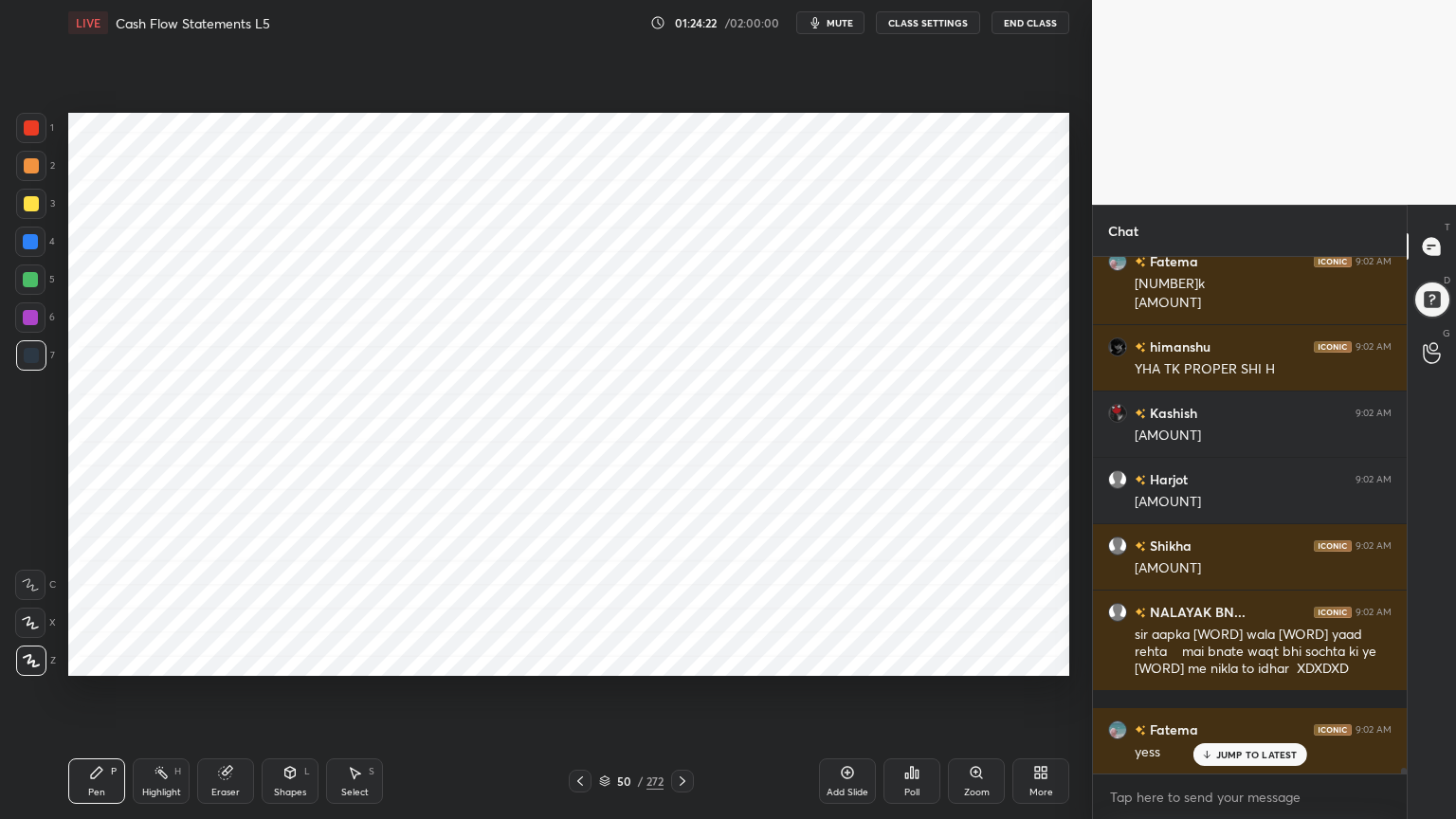 click at bounding box center [30, 318] 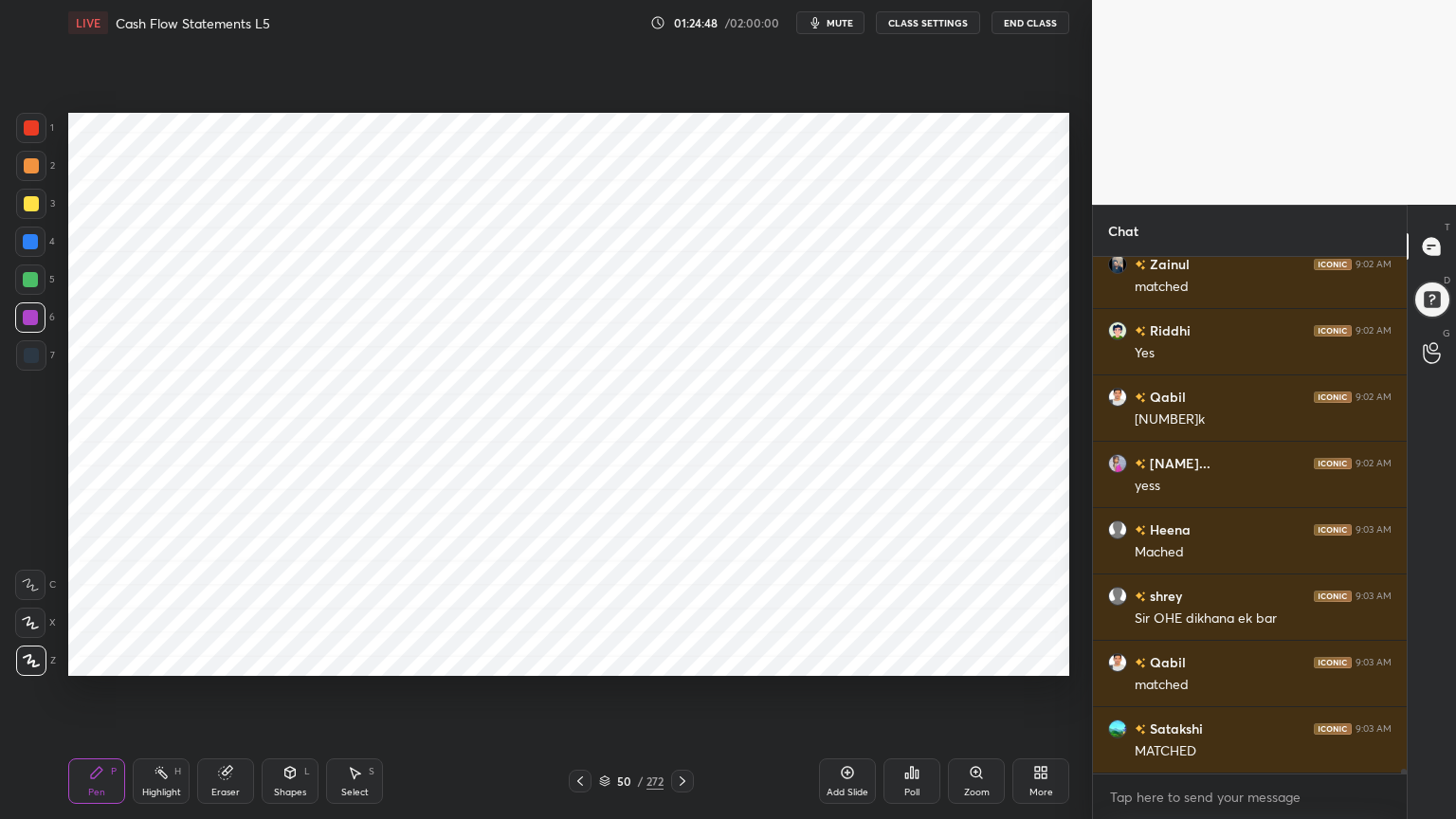 scroll, scrollTop: 51046, scrollLeft: 0, axis: vertical 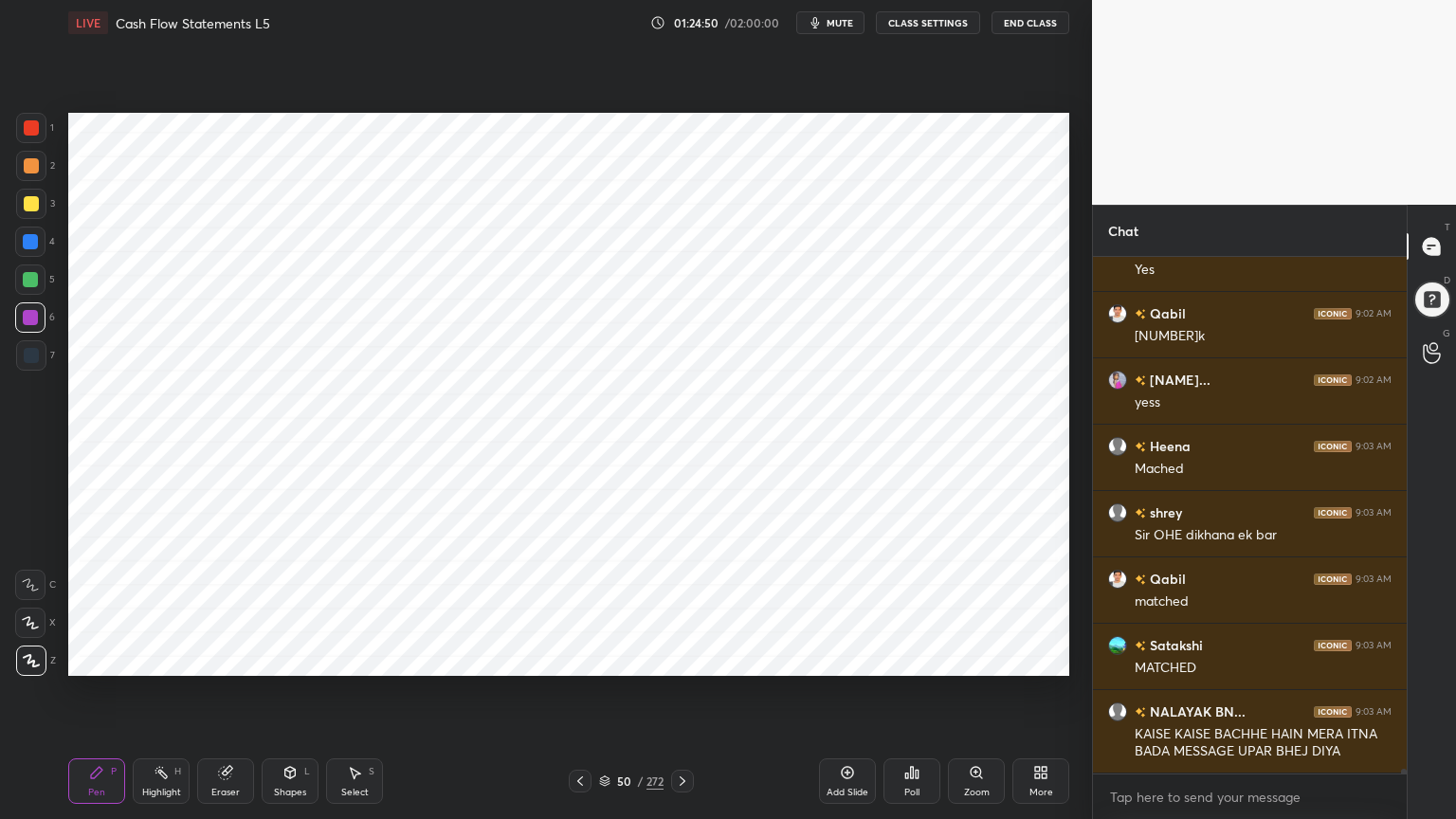 click at bounding box center (31, 355) 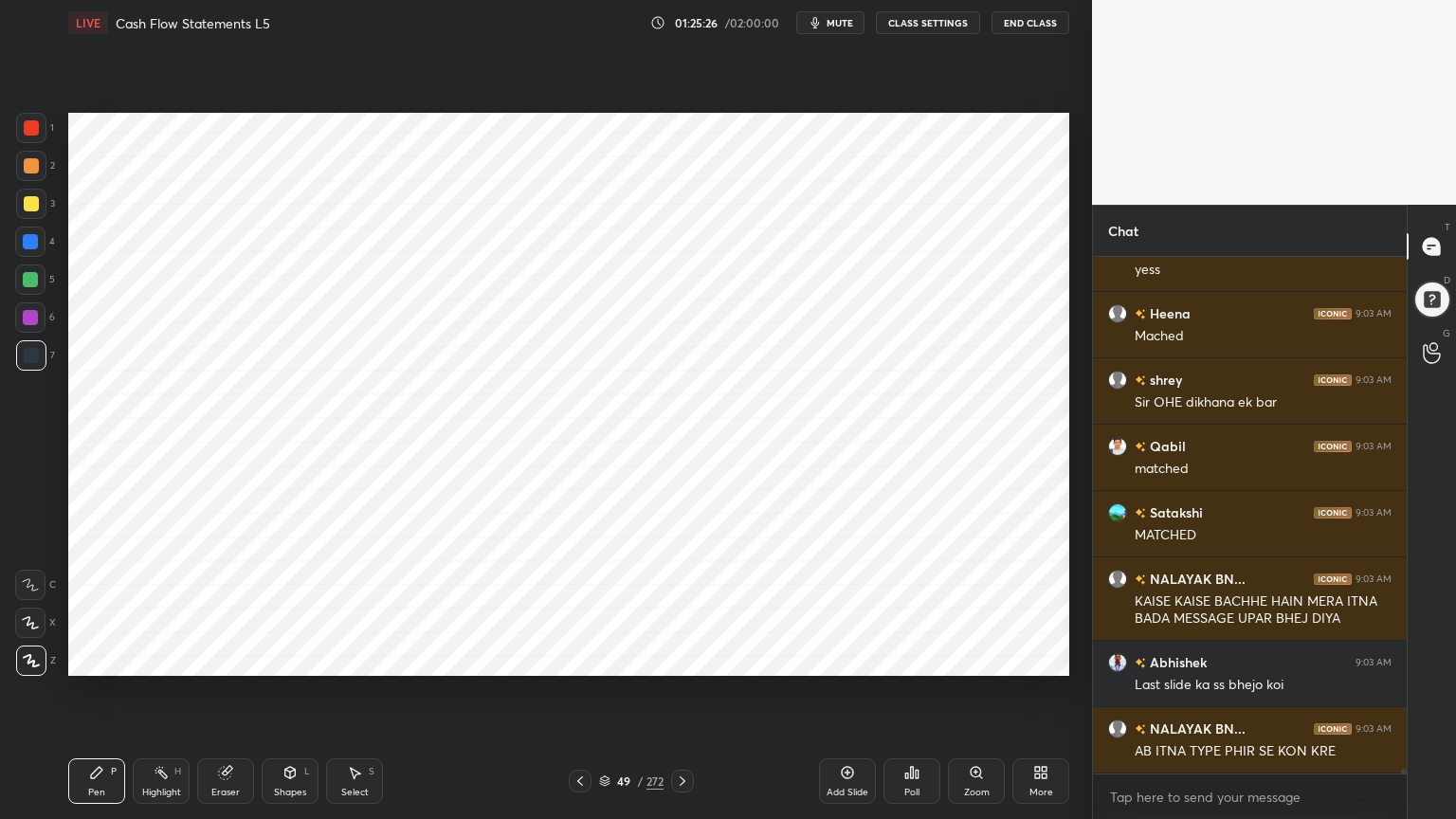scroll, scrollTop: 51198, scrollLeft: 0, axis: vertical 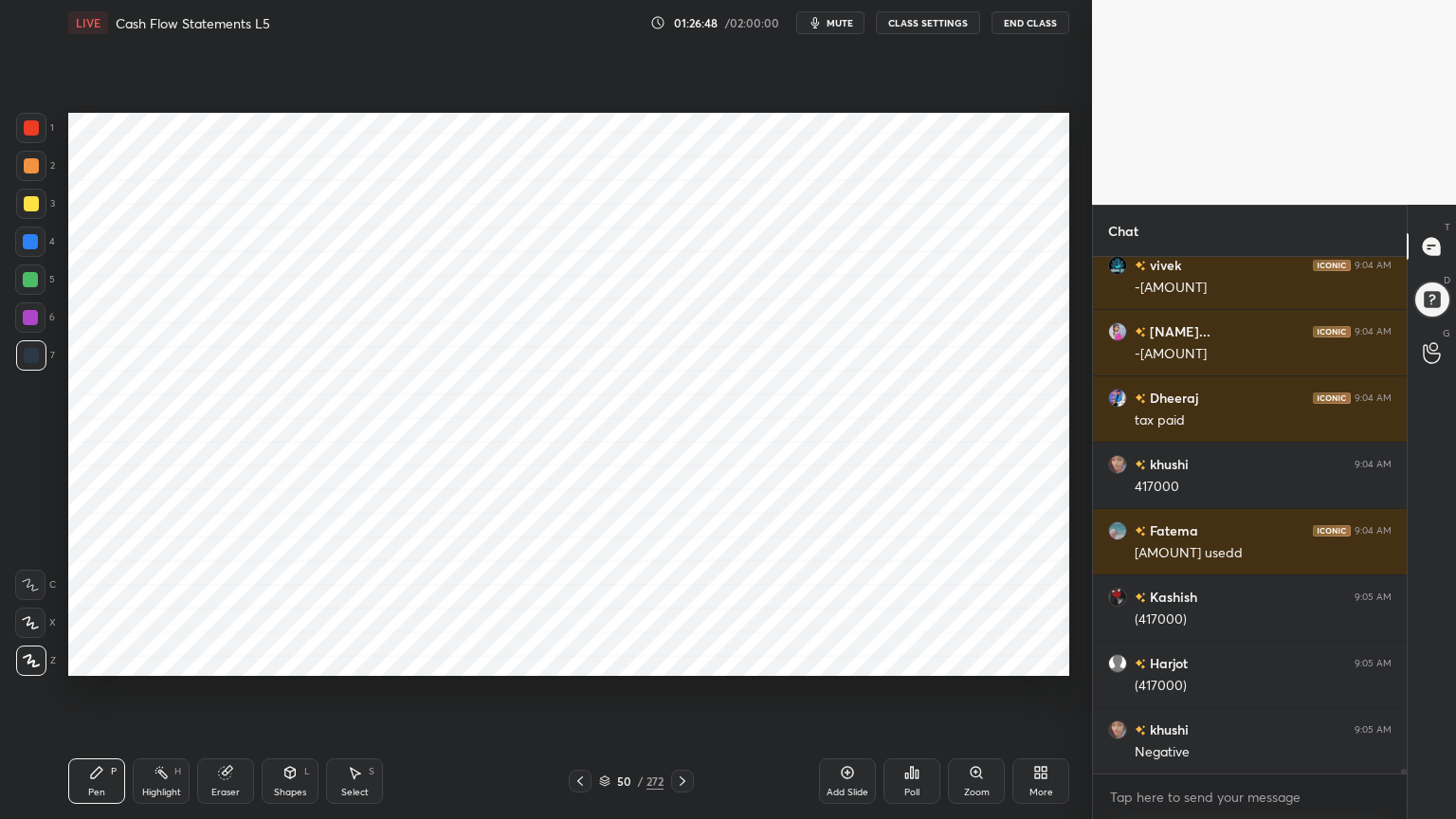 click at bounding box center (30, 318) 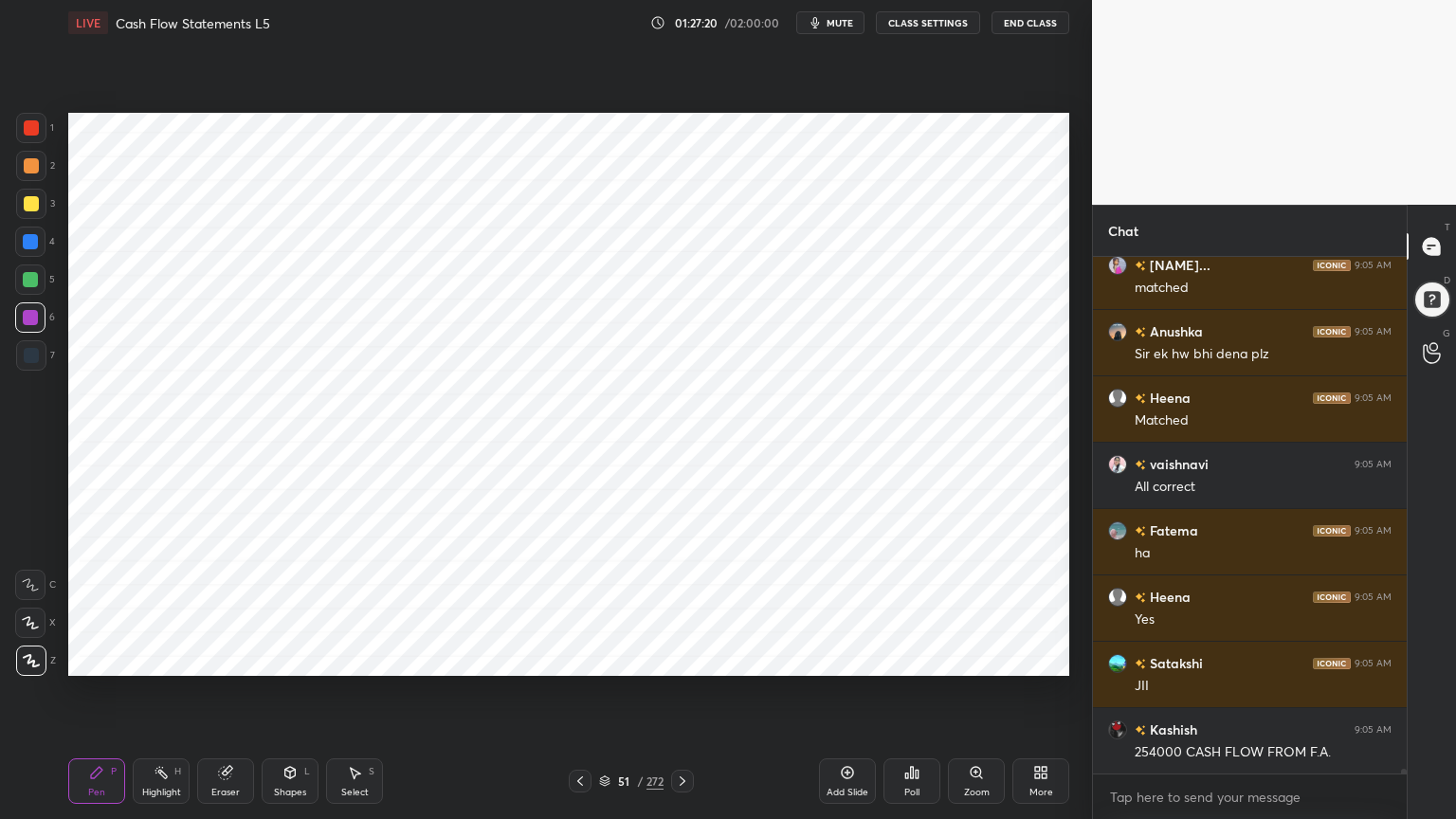 scroll, scrollTop: 53606, scrollLeft: 0, axis: vertical 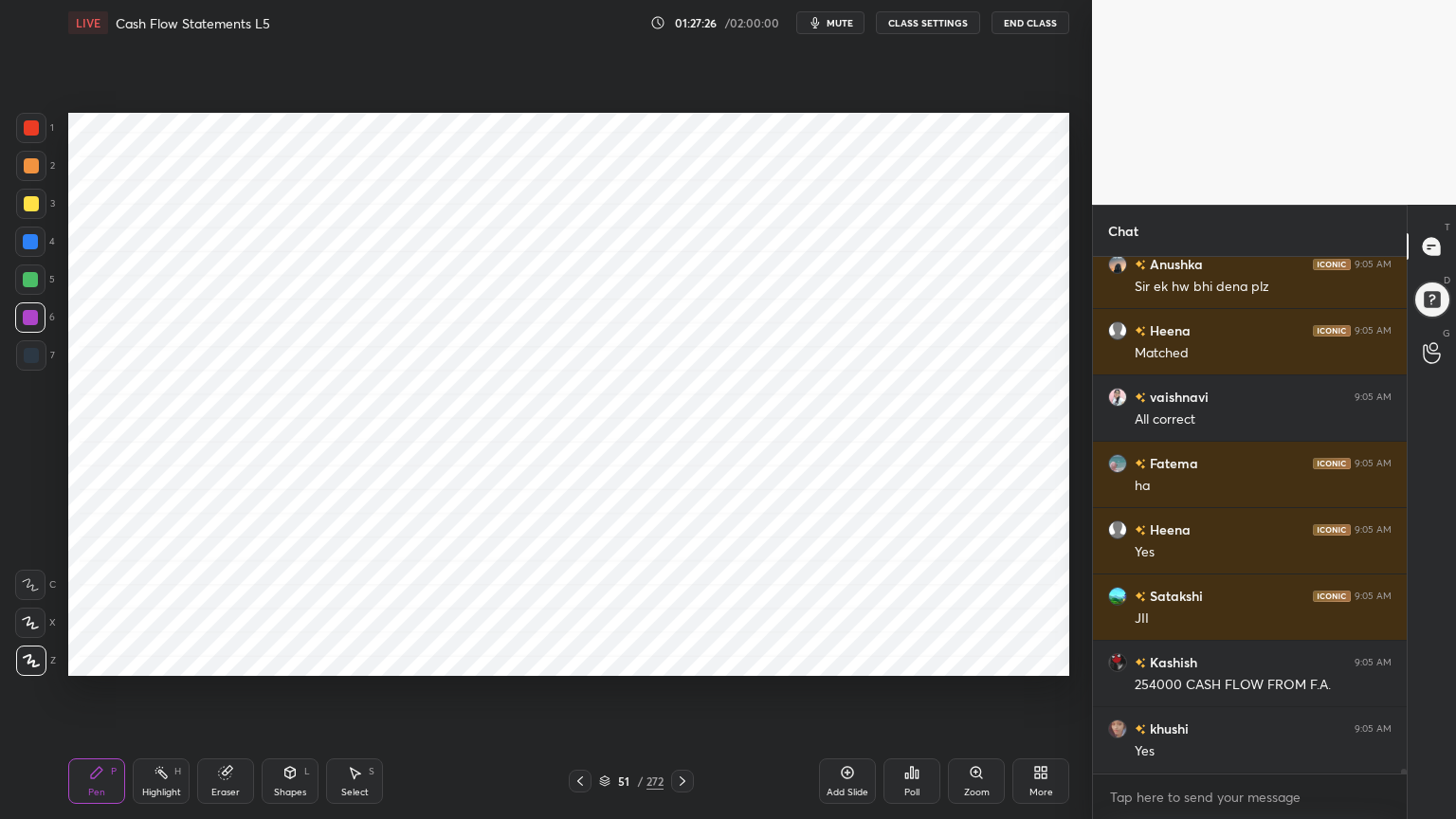click at bounding box center [31, 355] 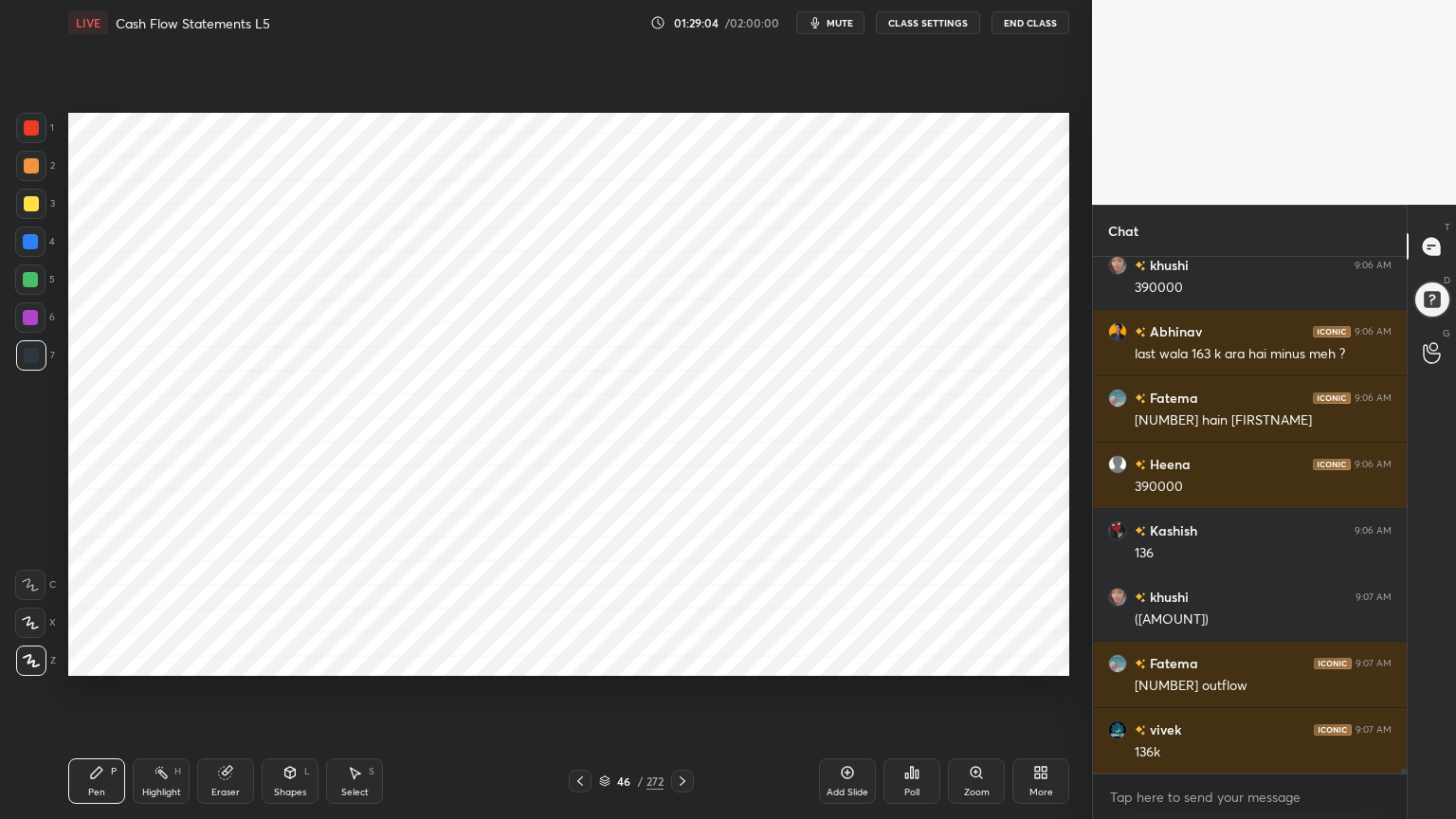 scroll, scrollTop: 52590, scrollLeft: 0, axis: vertical 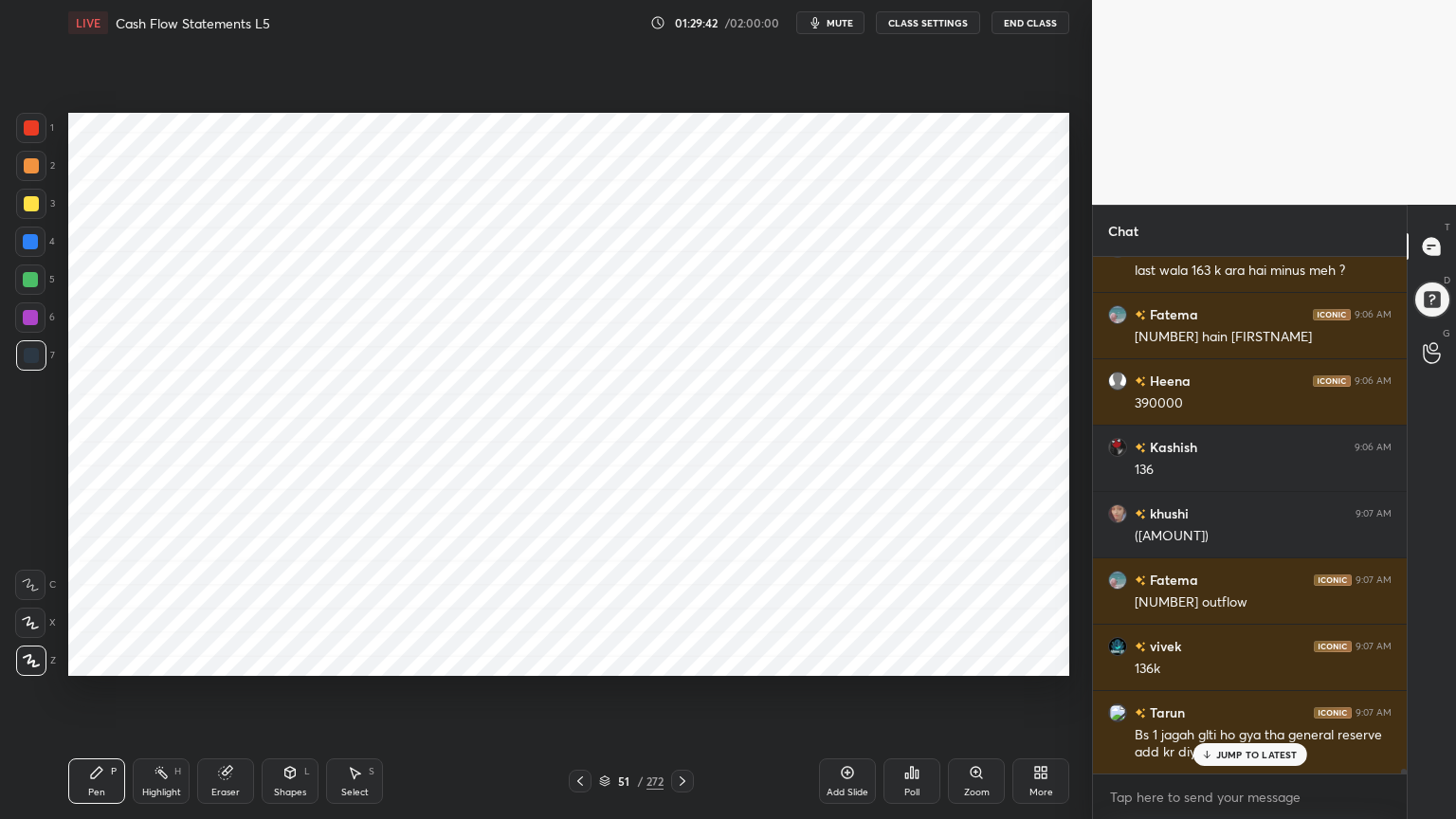 click on "Shapes L" at bounding box center (290, 781) 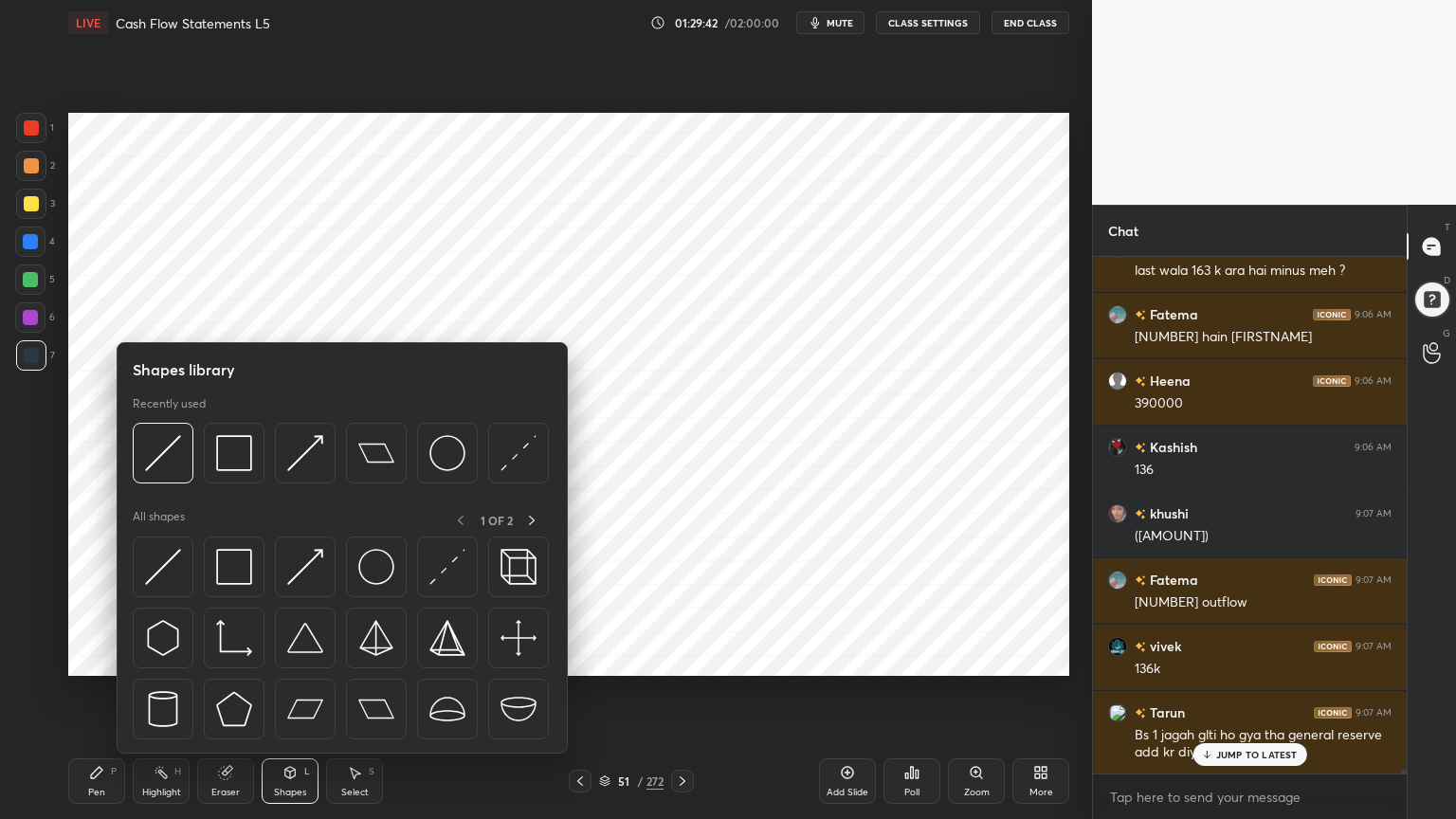click on "Shapes L" at bounding box center (290, 781) 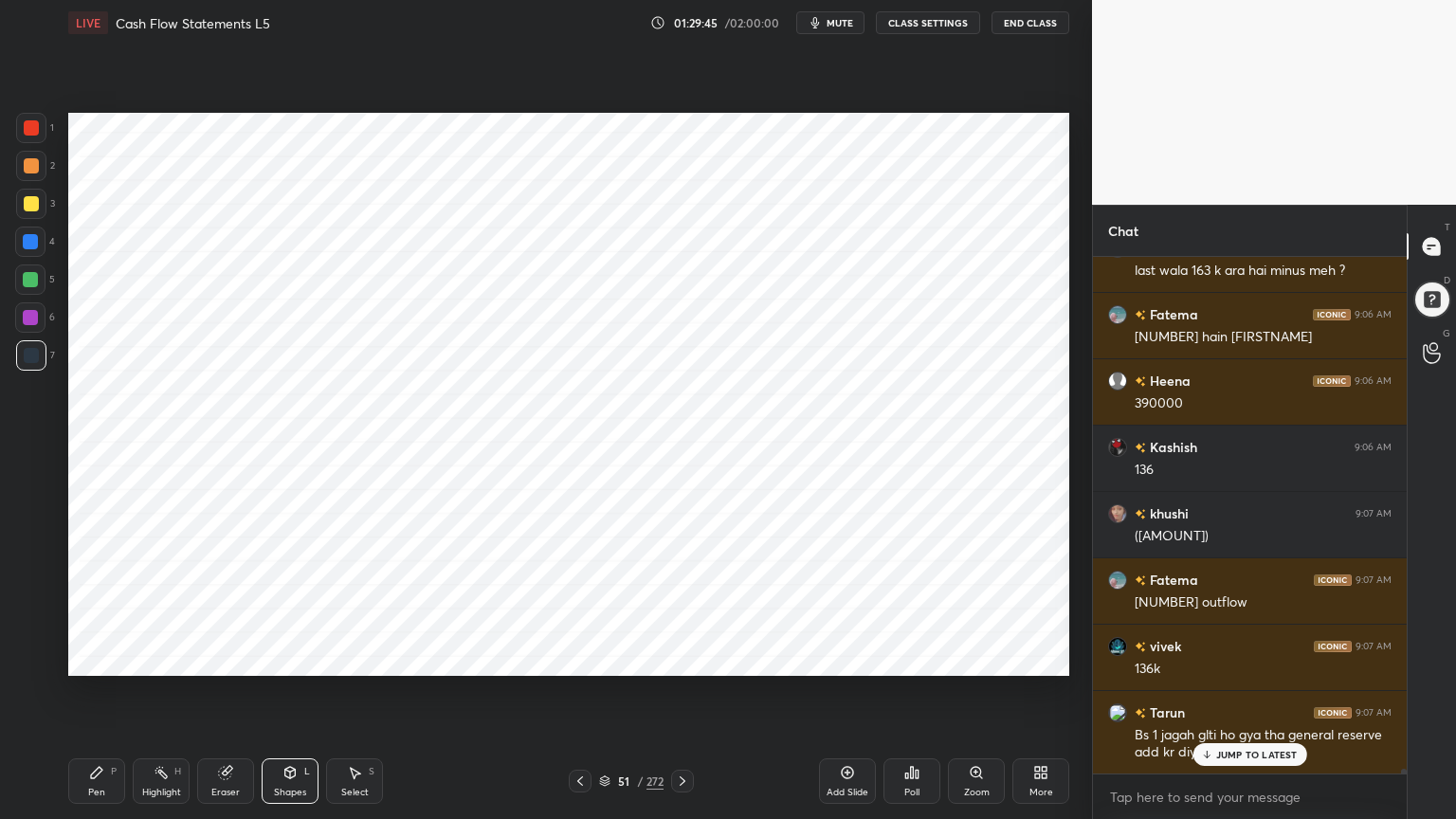 click on "Pen P" at bounding box center [97, 781] 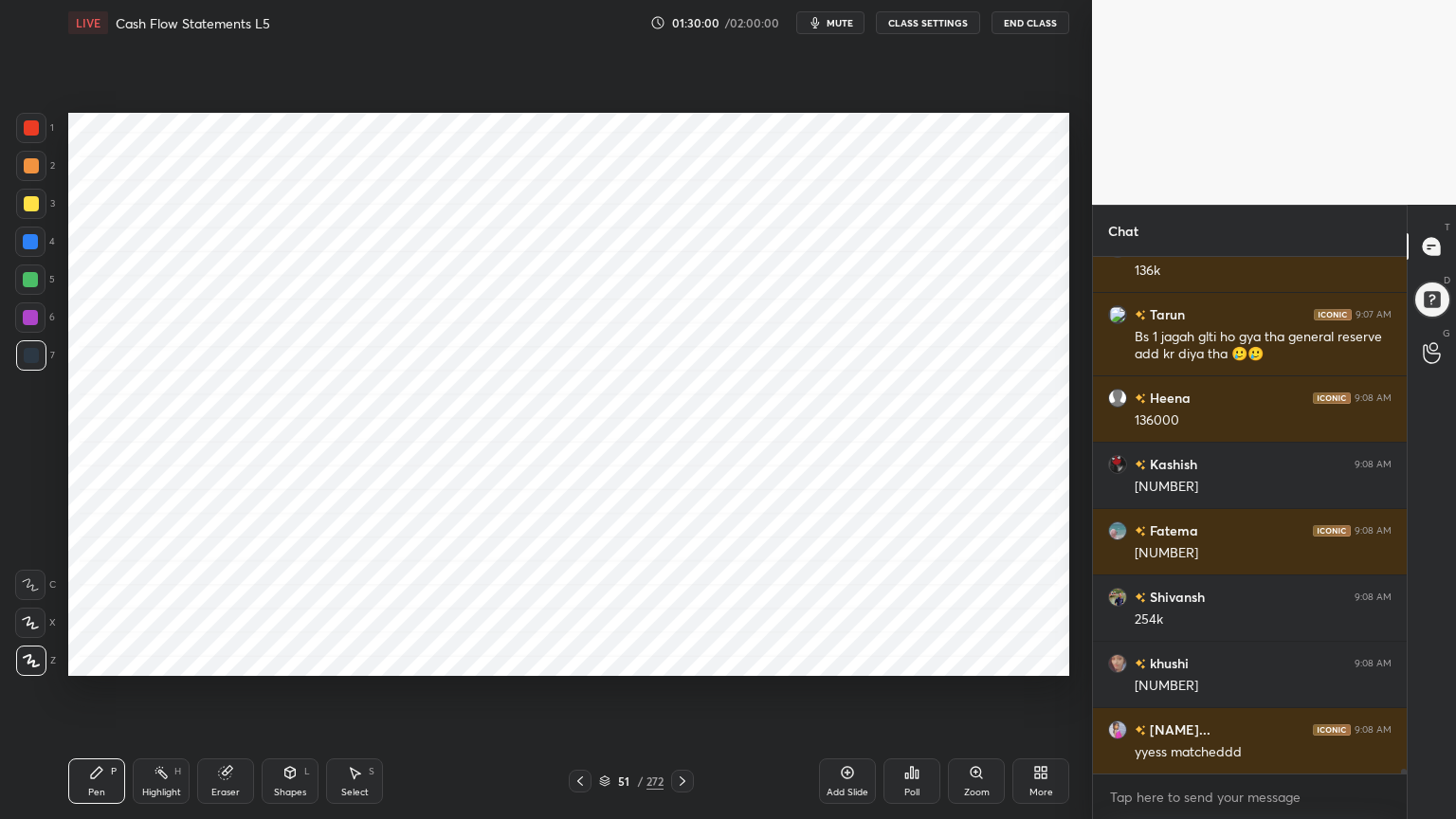 scroll, scrollTop: 53121, scrollLeft: 0, axis: vertical 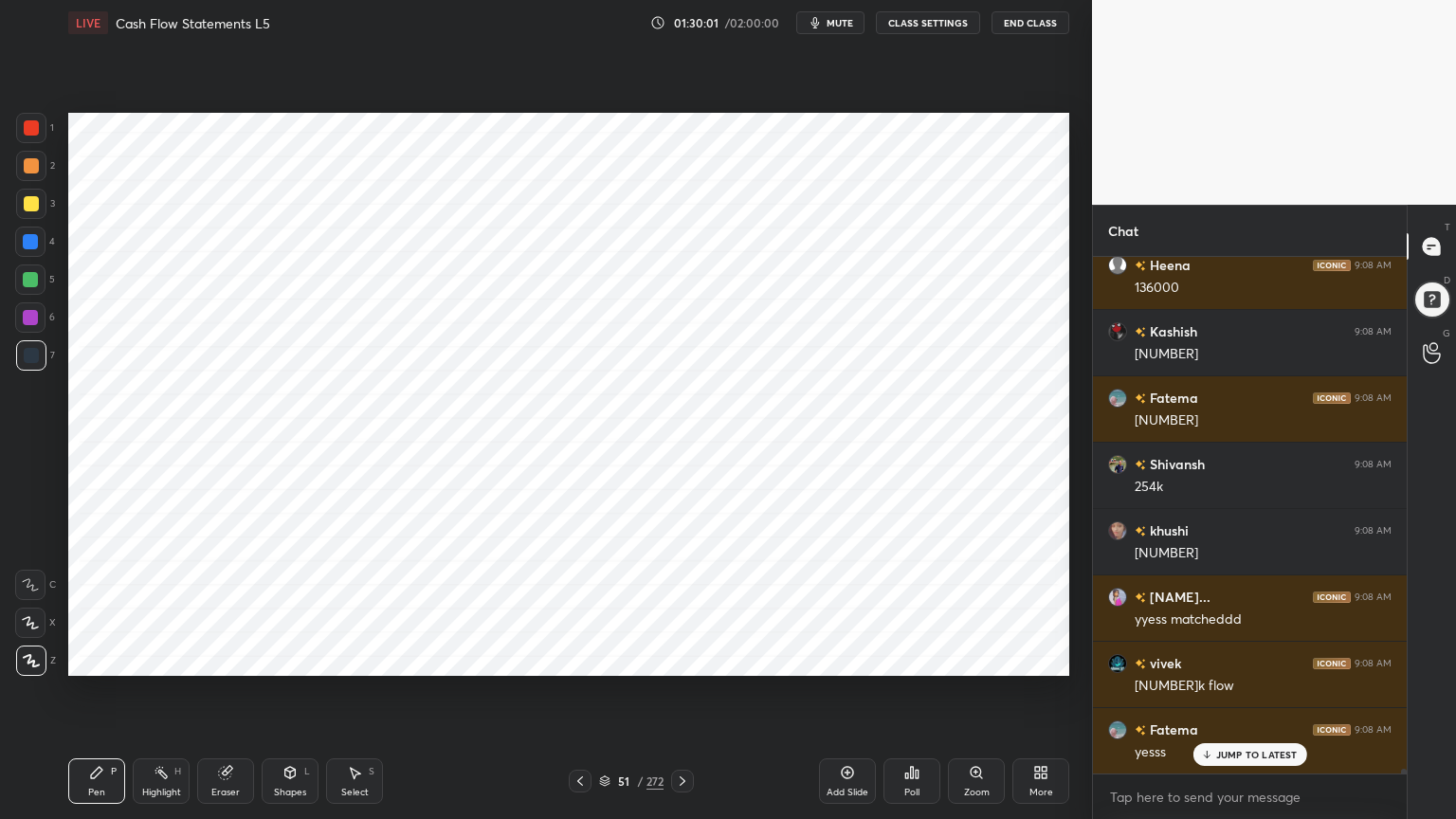 click at bounding box center [30, 318] 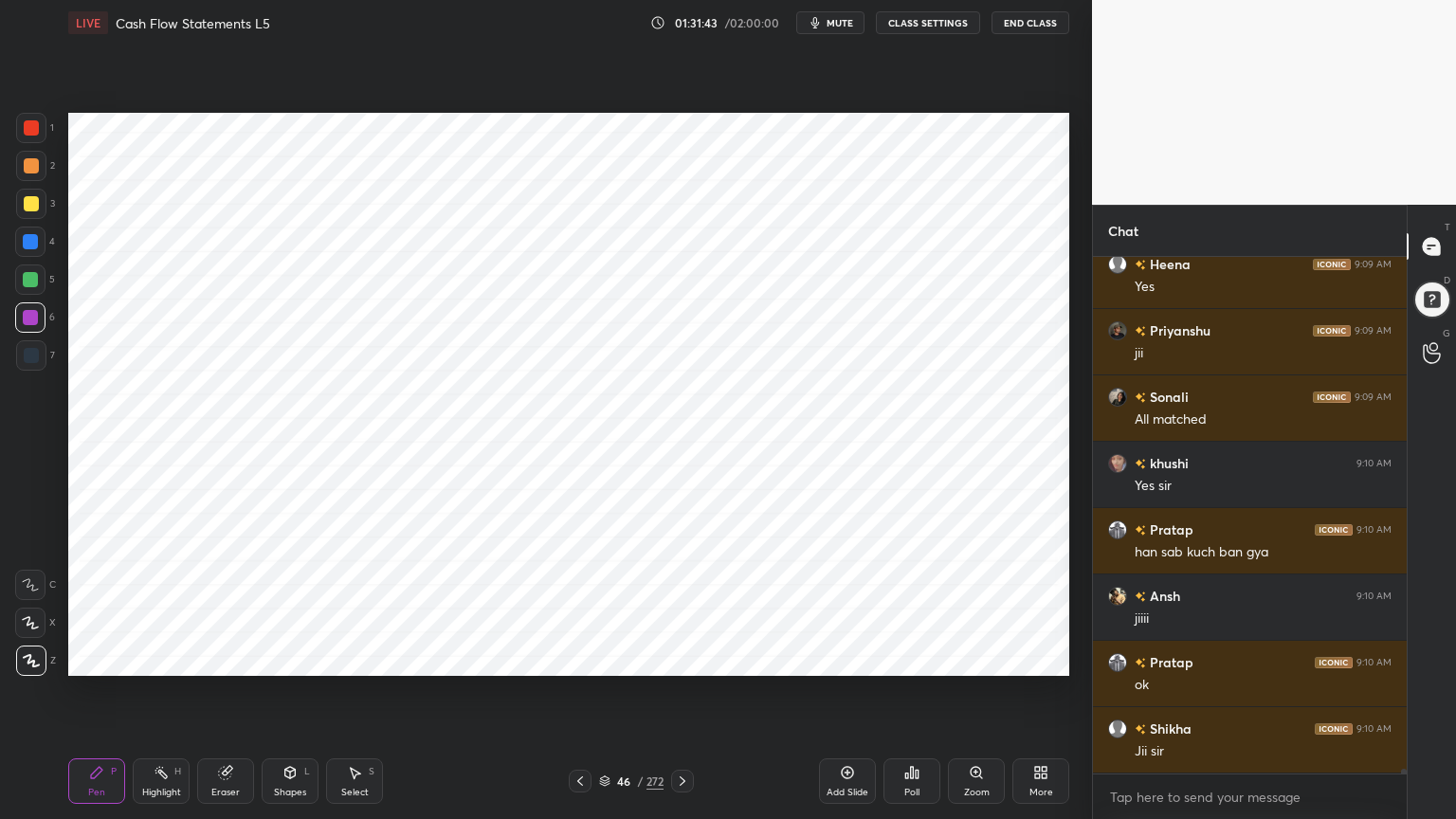 scroll, scrollTop: 58732, scrollLeft: 0, axis: vertical 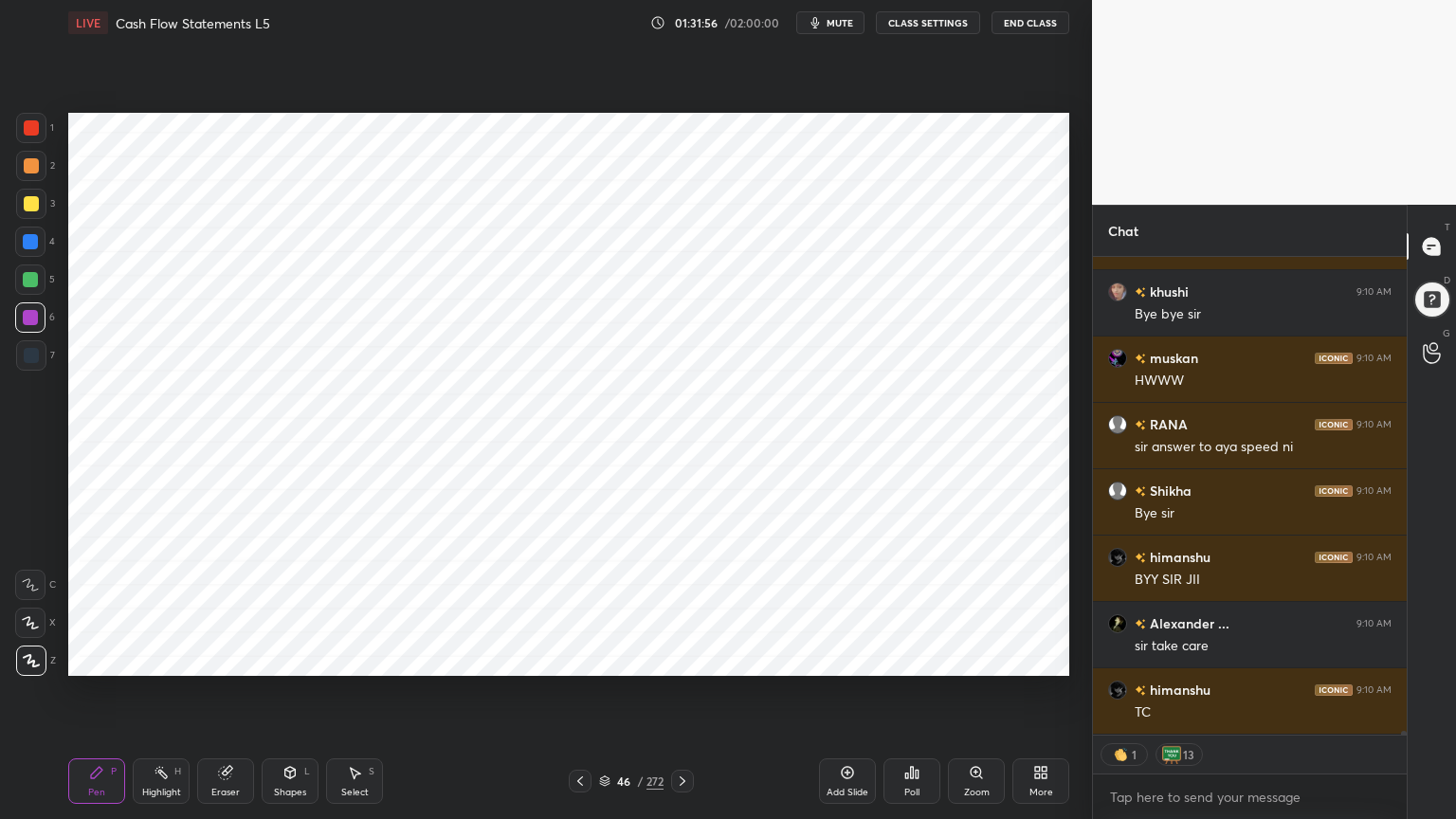 click on "End Class" at bounding box center (1030, 23) 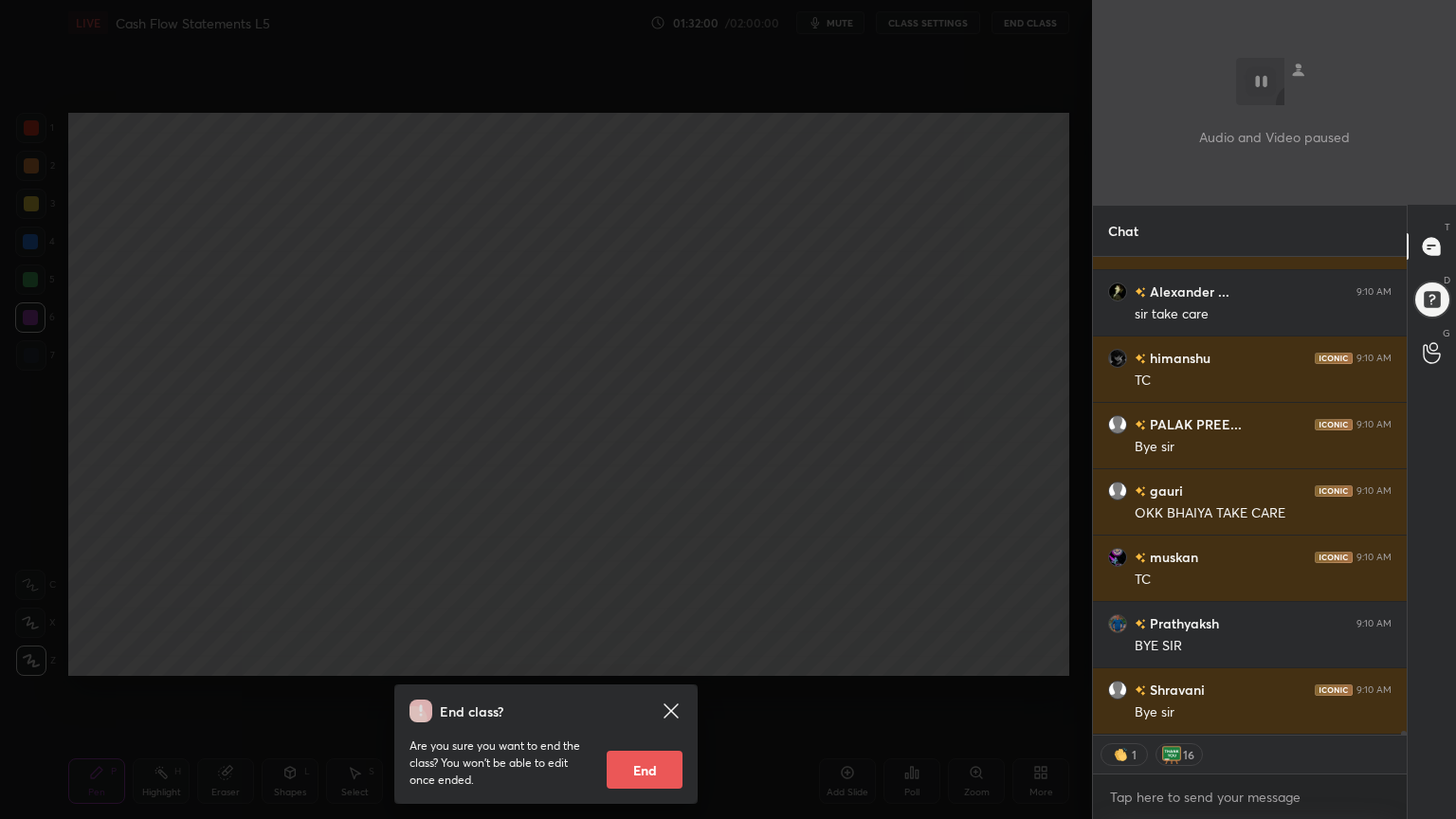 click on "End" at bounding box center (645, 770) 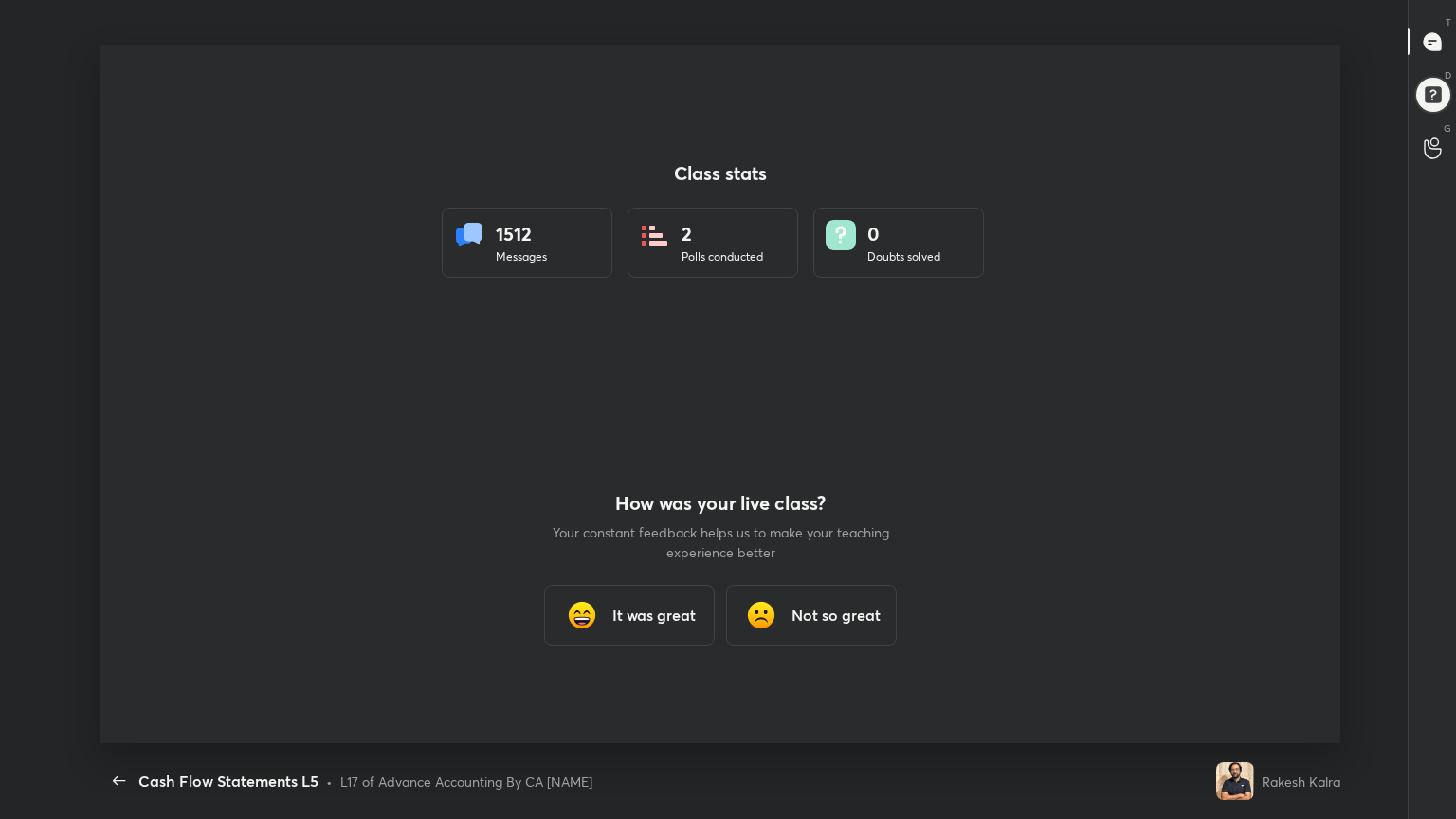 type 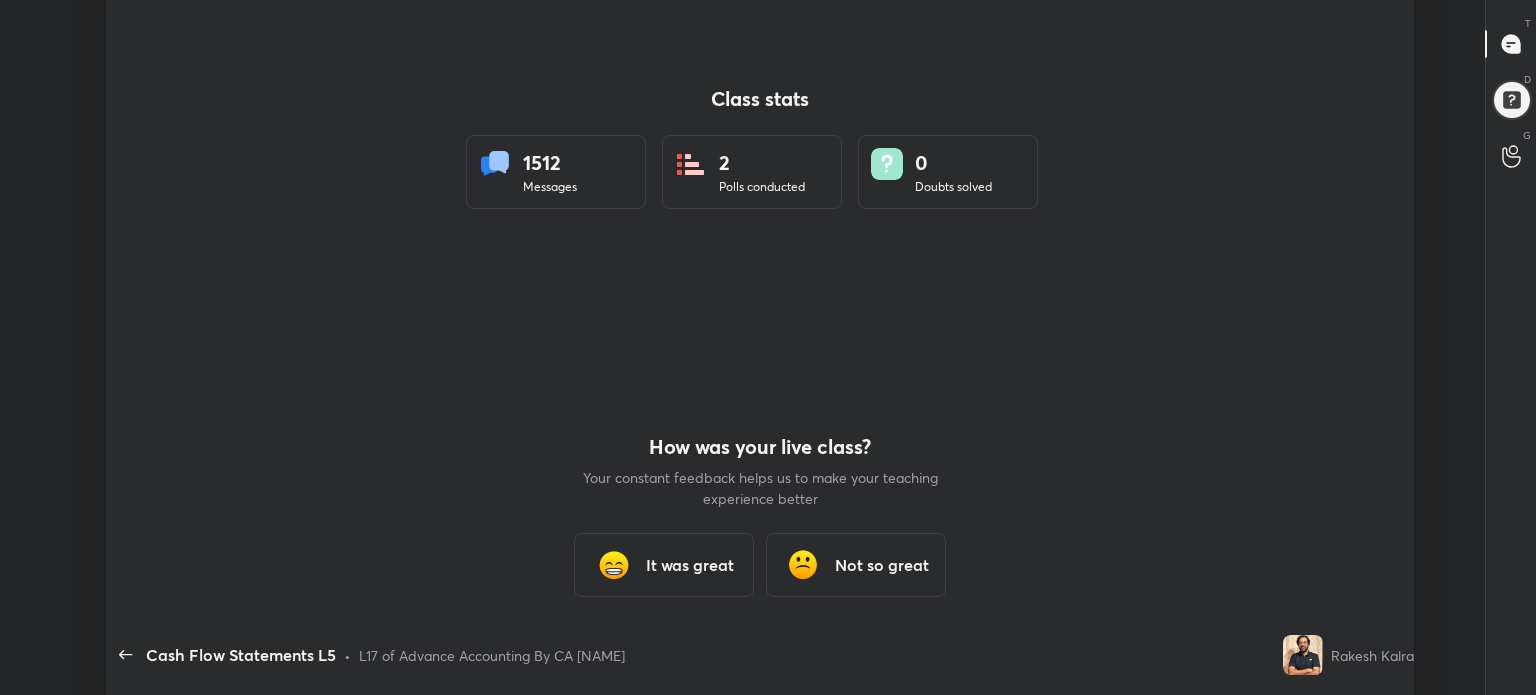 type on "x" 